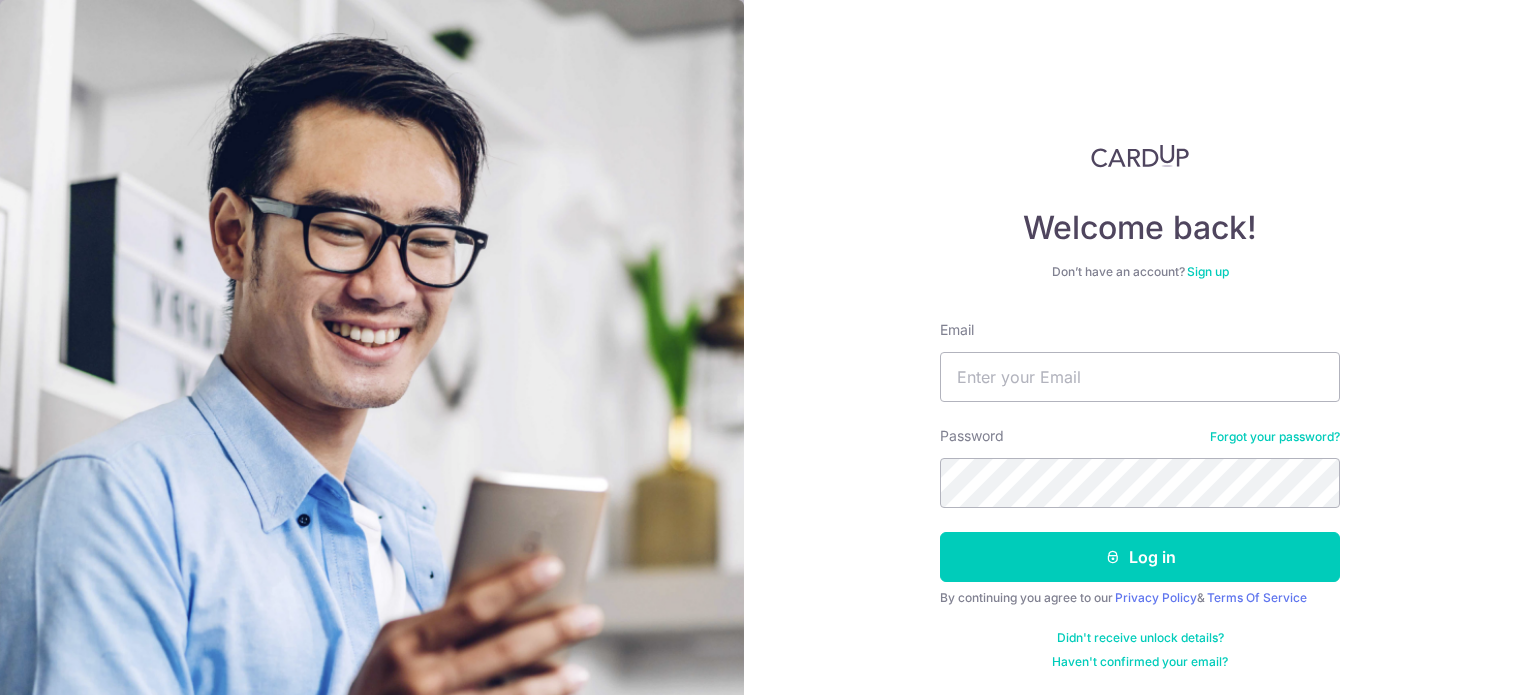 scroll, scrollTop: 0, scrollLeft: 0, axis: both 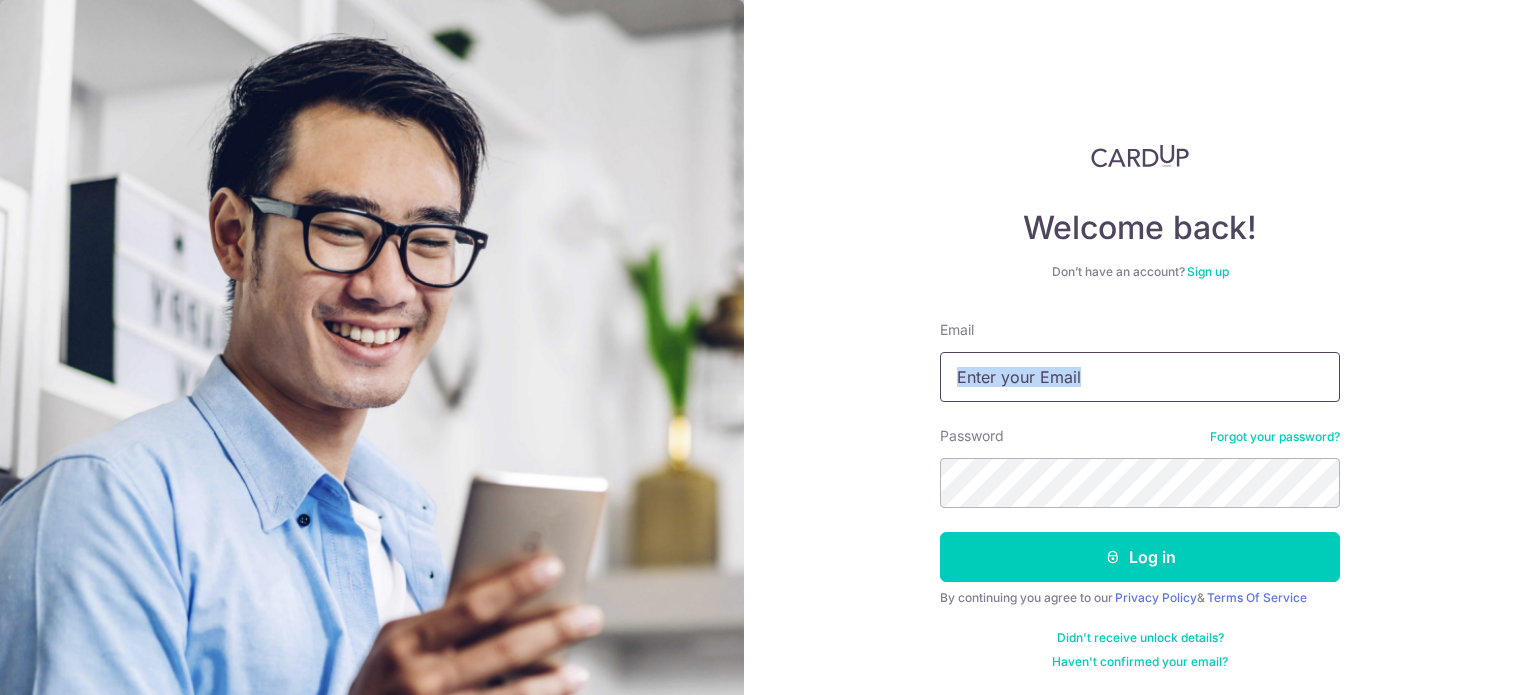 drag, startPoint x: 0, startPoint y: 0, endPoint x: 979, endPoint y: 390, distance: 1053.8221 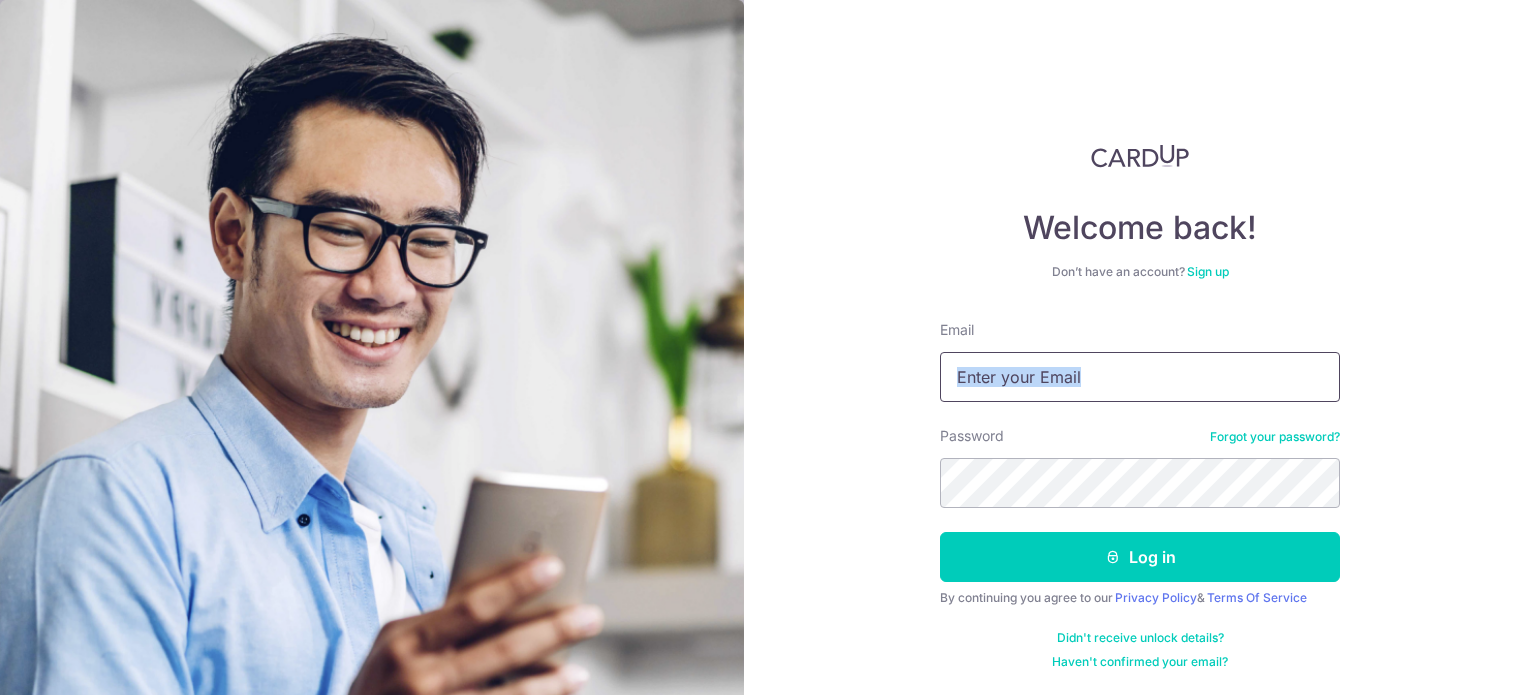 click on "Email" at bounding box center [1140, 377] 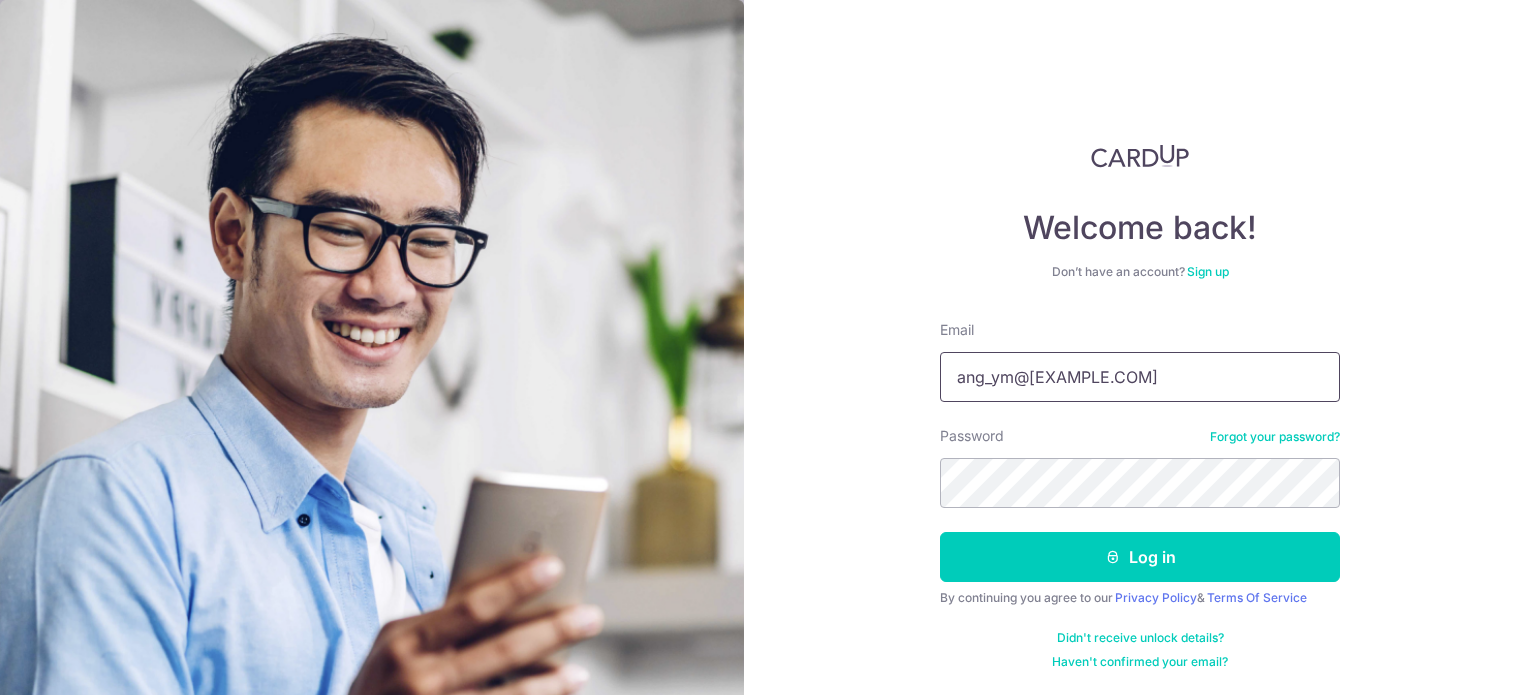 type on "ang_ym@hotmail.com" 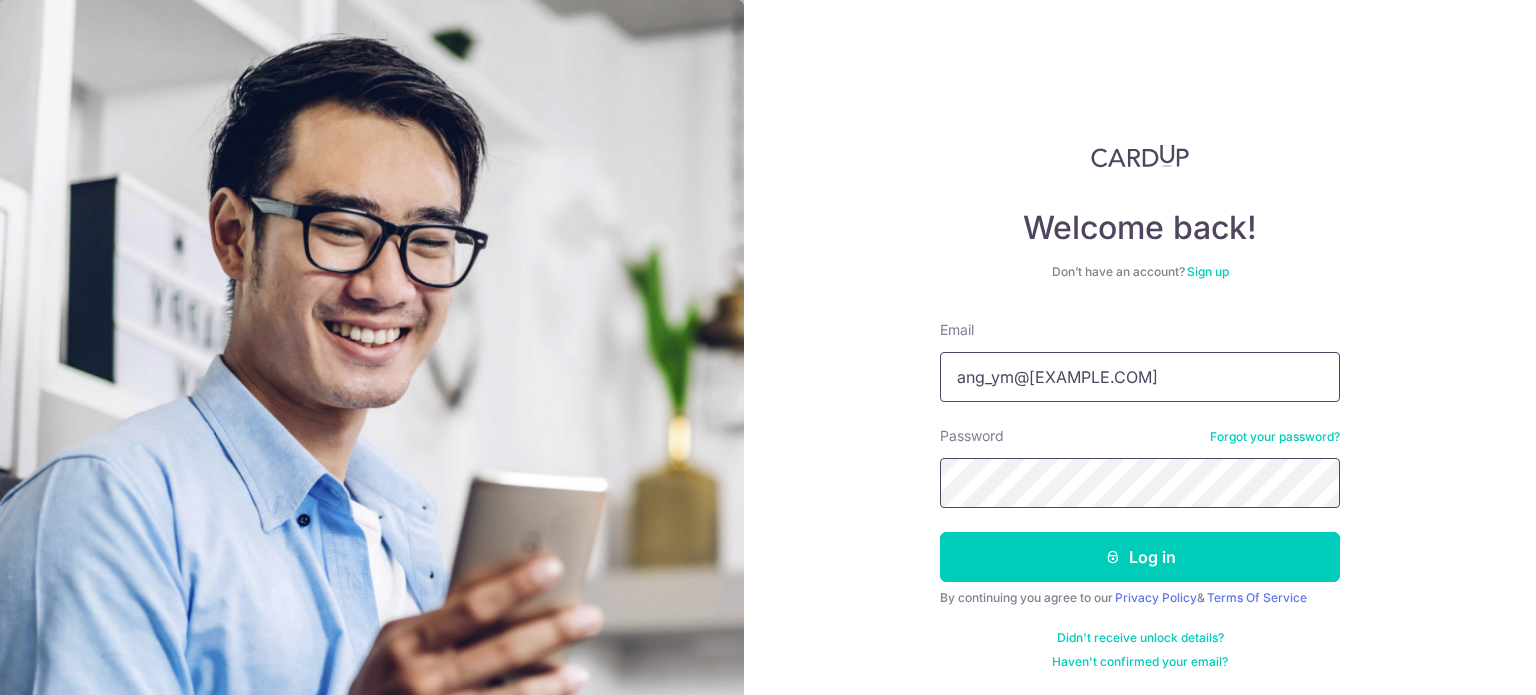click on "Log in" at bounding box center (1140, 557) 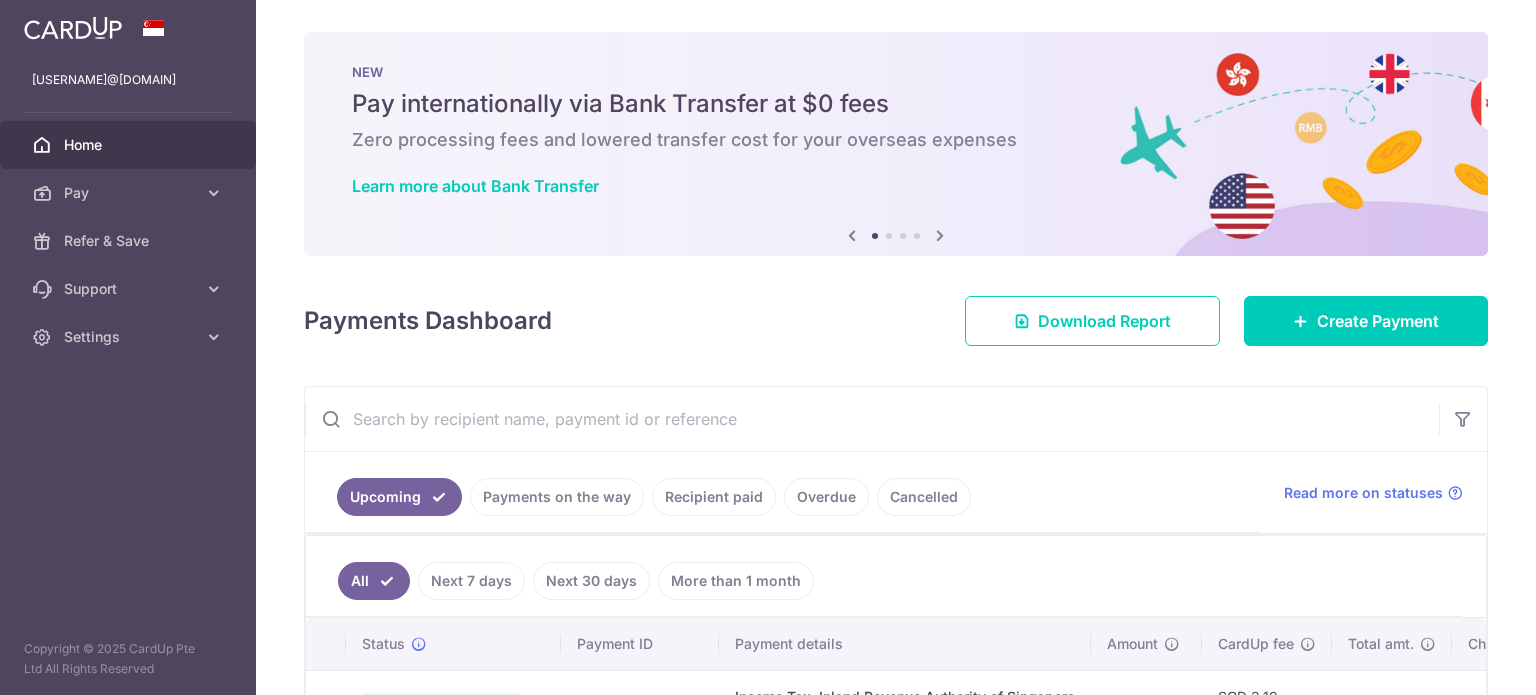 scroll, scrollTop: 0, scrollLeft: 0, axis: both 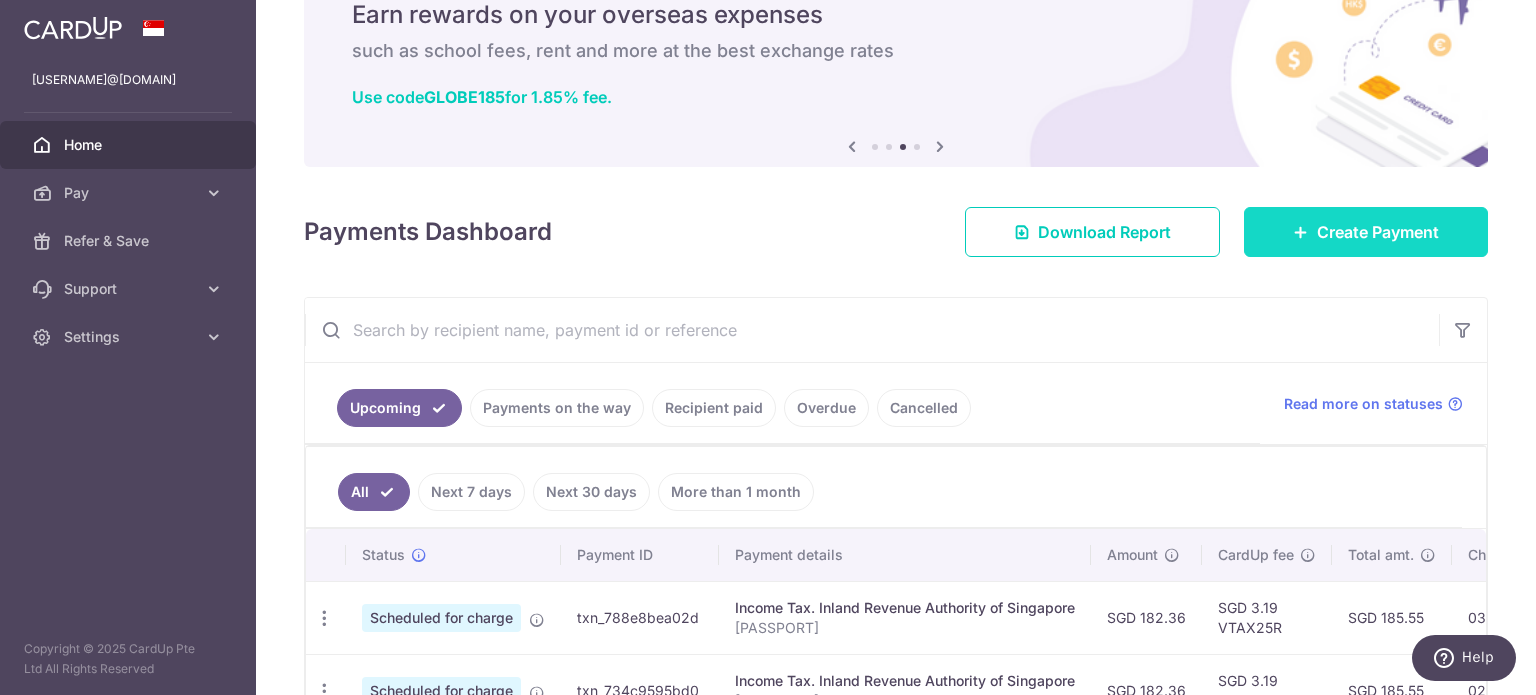 click on "Create Payment" at bounding box center [1366, 232] 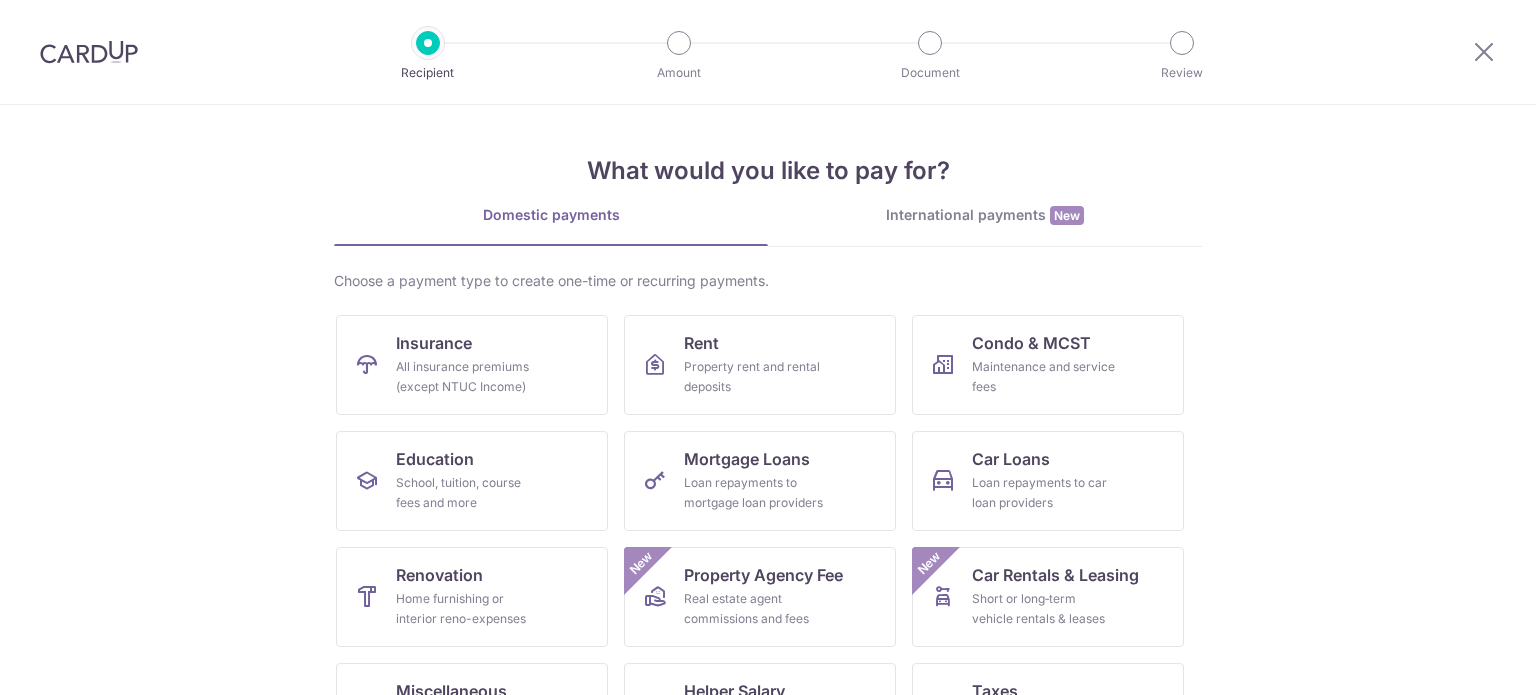 scroll, scrollTop: 0, scrollLeft: 0, axis: both 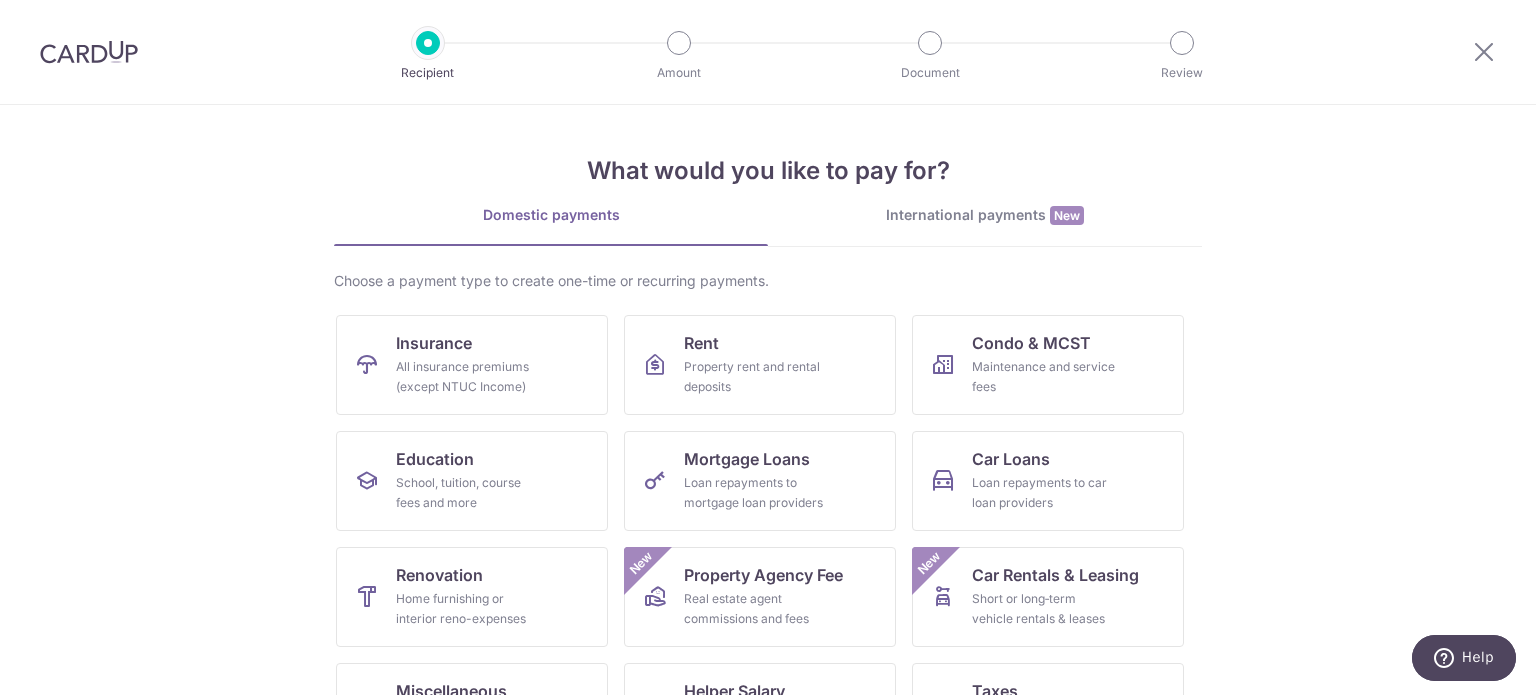 click on "International payments
New" at bounding box center (985, 215) 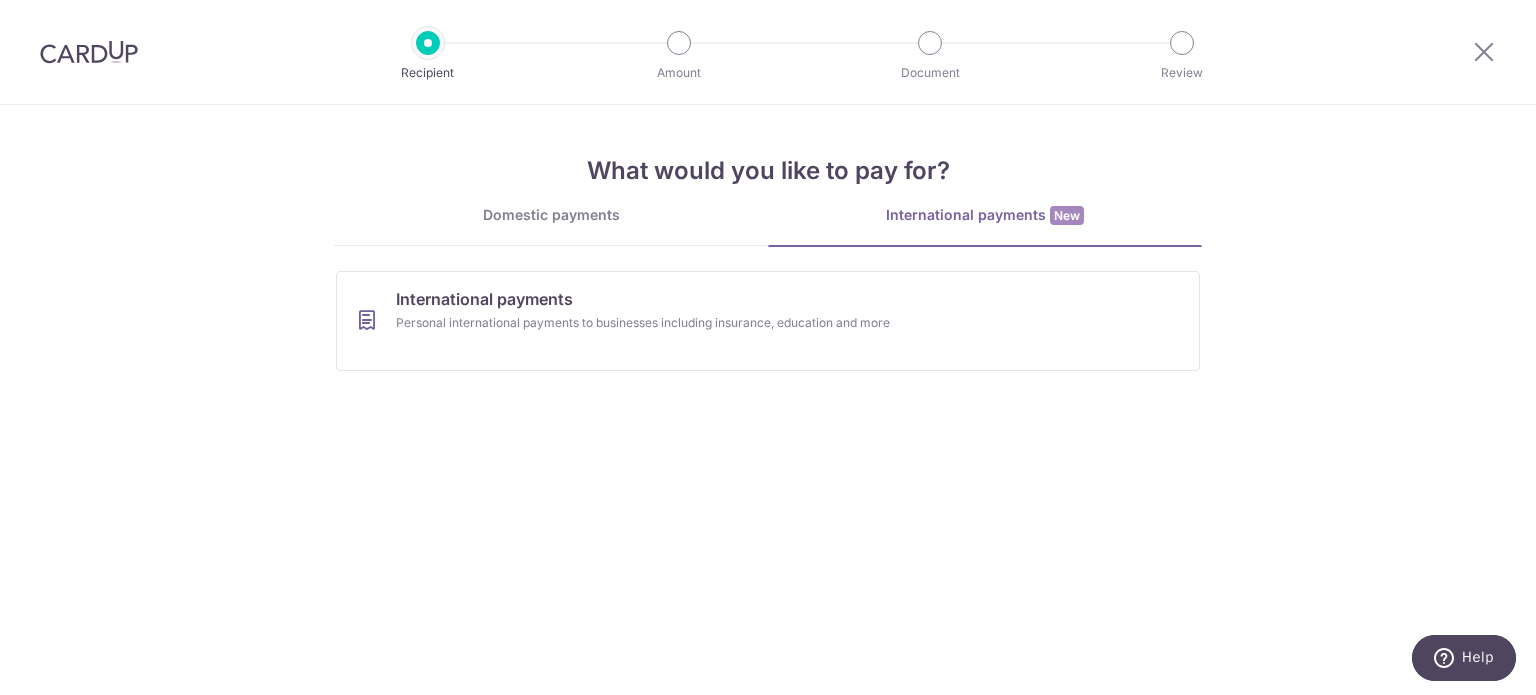 click on "Domestic payments" at bounding box center [551, 215] 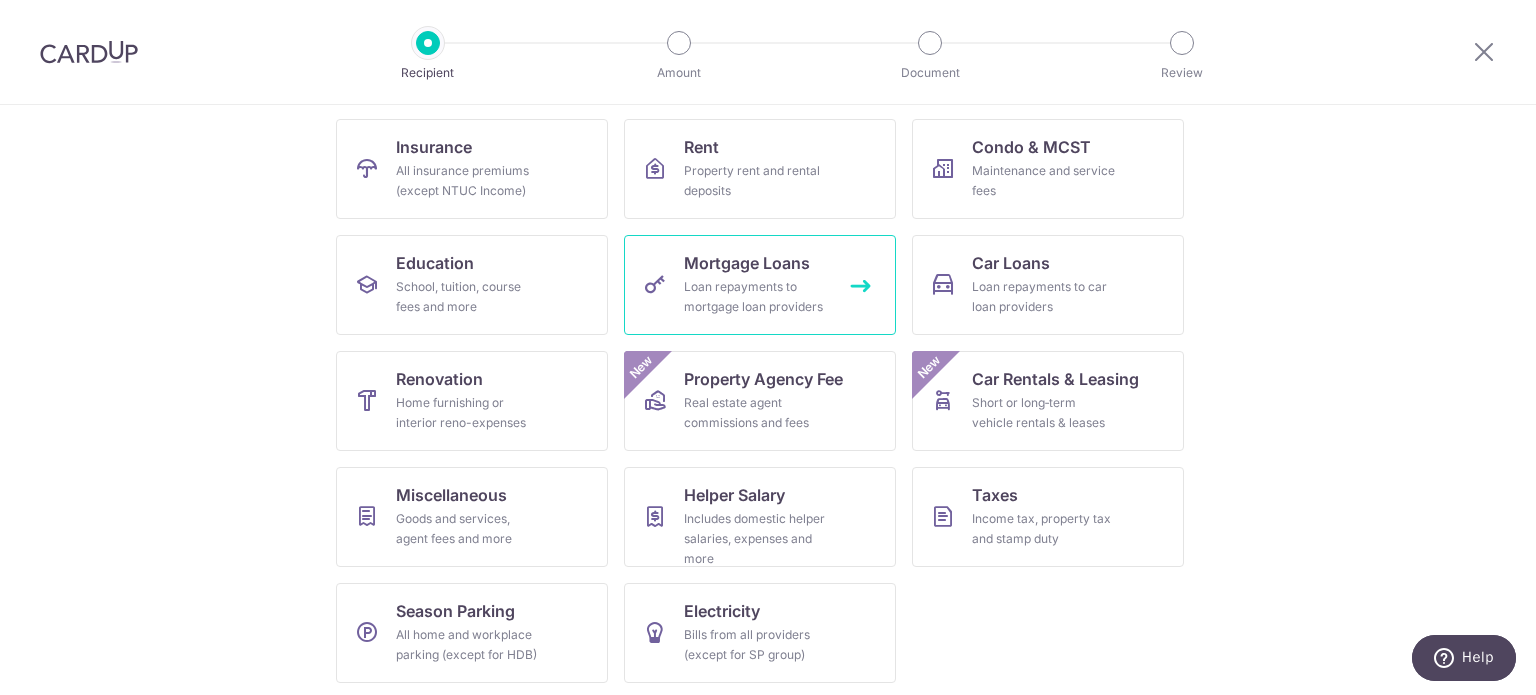 scroll, scrollTop: 199, scrollLeft: 0, axis: vertical 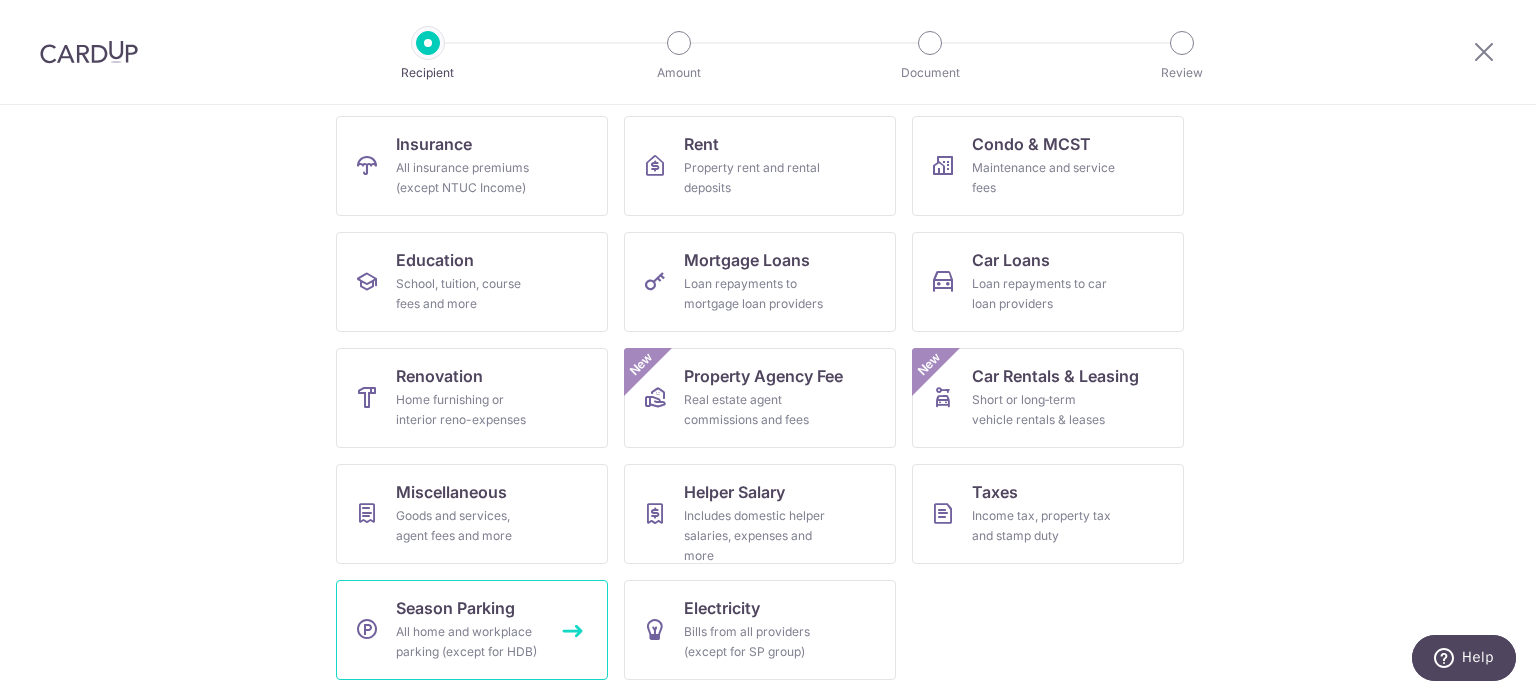 click on "Season Parking" at bounding box center (455, 608) 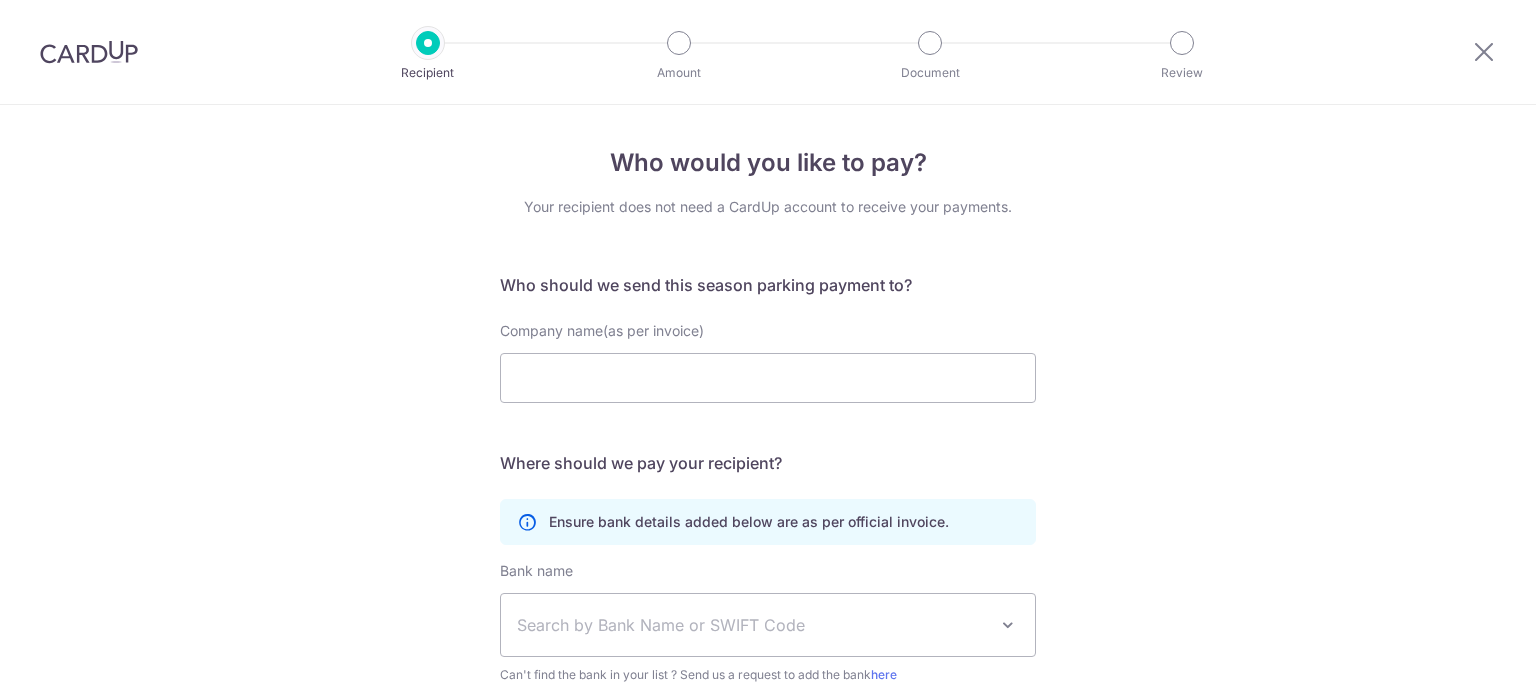 scroll, scrollTop: 0, scrollLeft: 0, axis: both 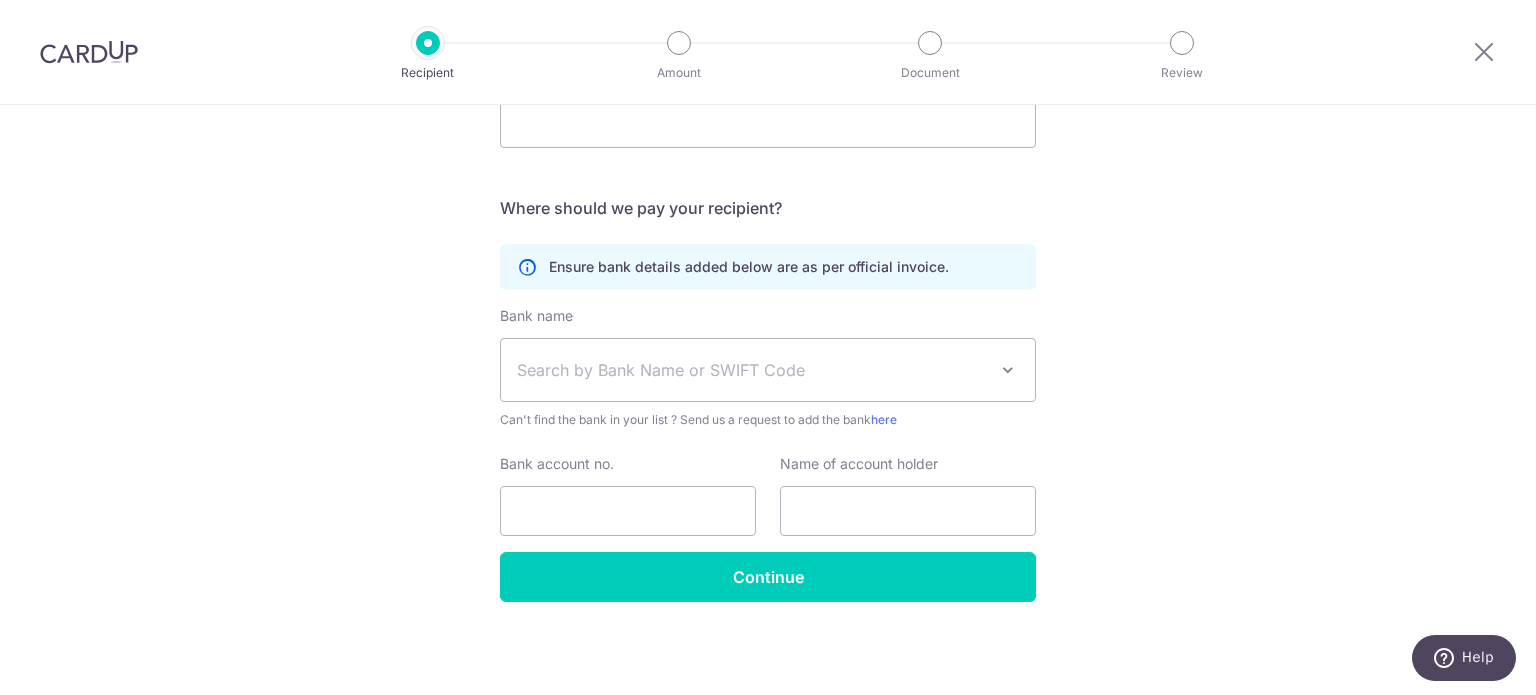 drag, startPoint x: 44, startPoint y: 0, endPoint x: 146, endPoint y: 139, distance: 172.4094 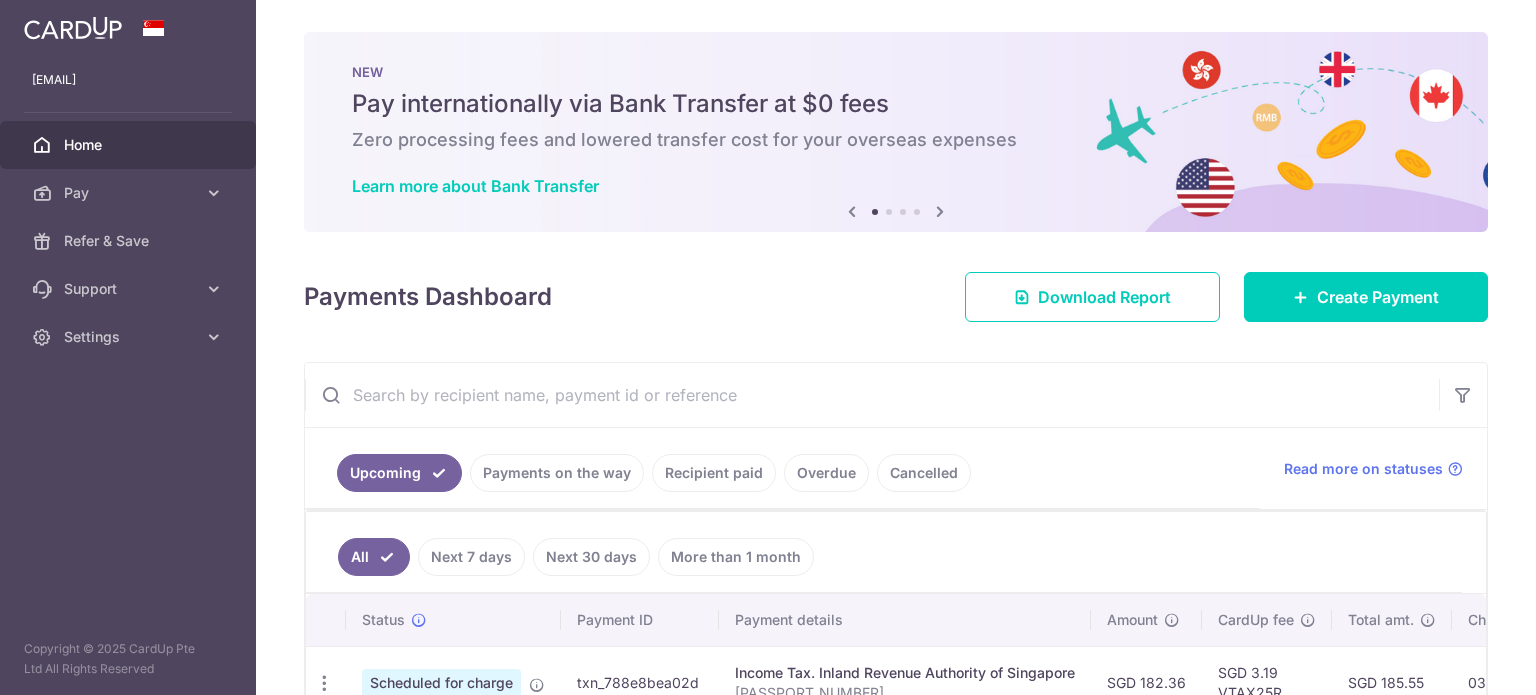 scroll, scrollTop: 0, scrollLeft: 0, axis: both 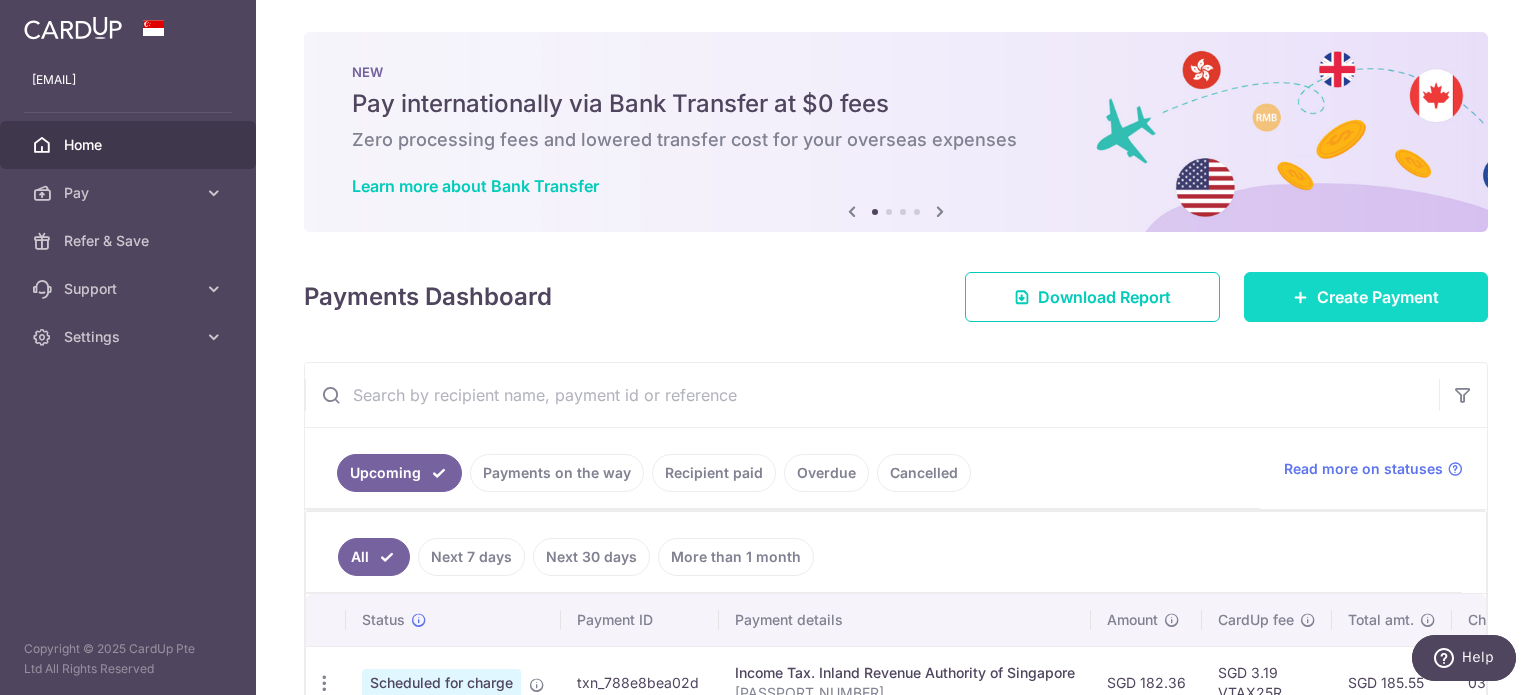 click on "Create Payment" at bounding box center (1366, 297) 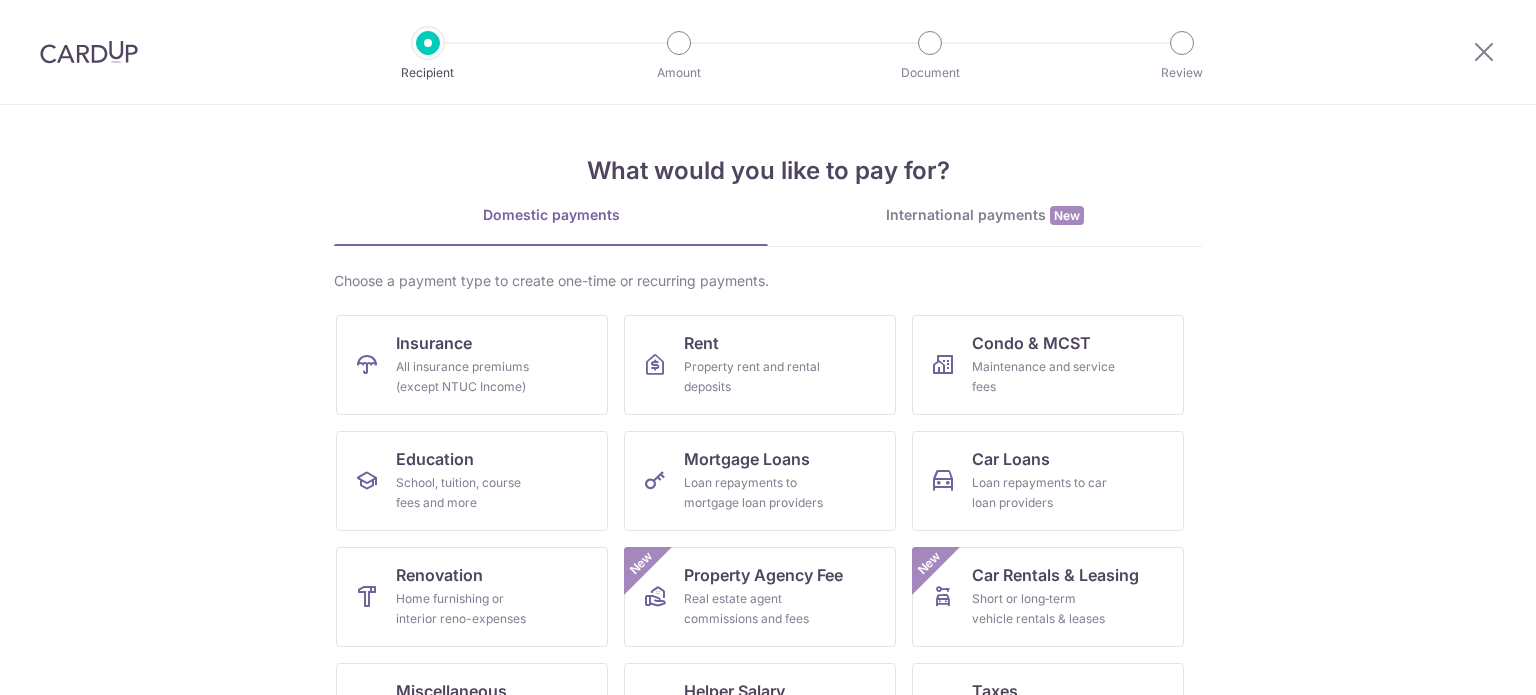 scroll, scrollTop: 0, scrollLeft: 0, axis: both 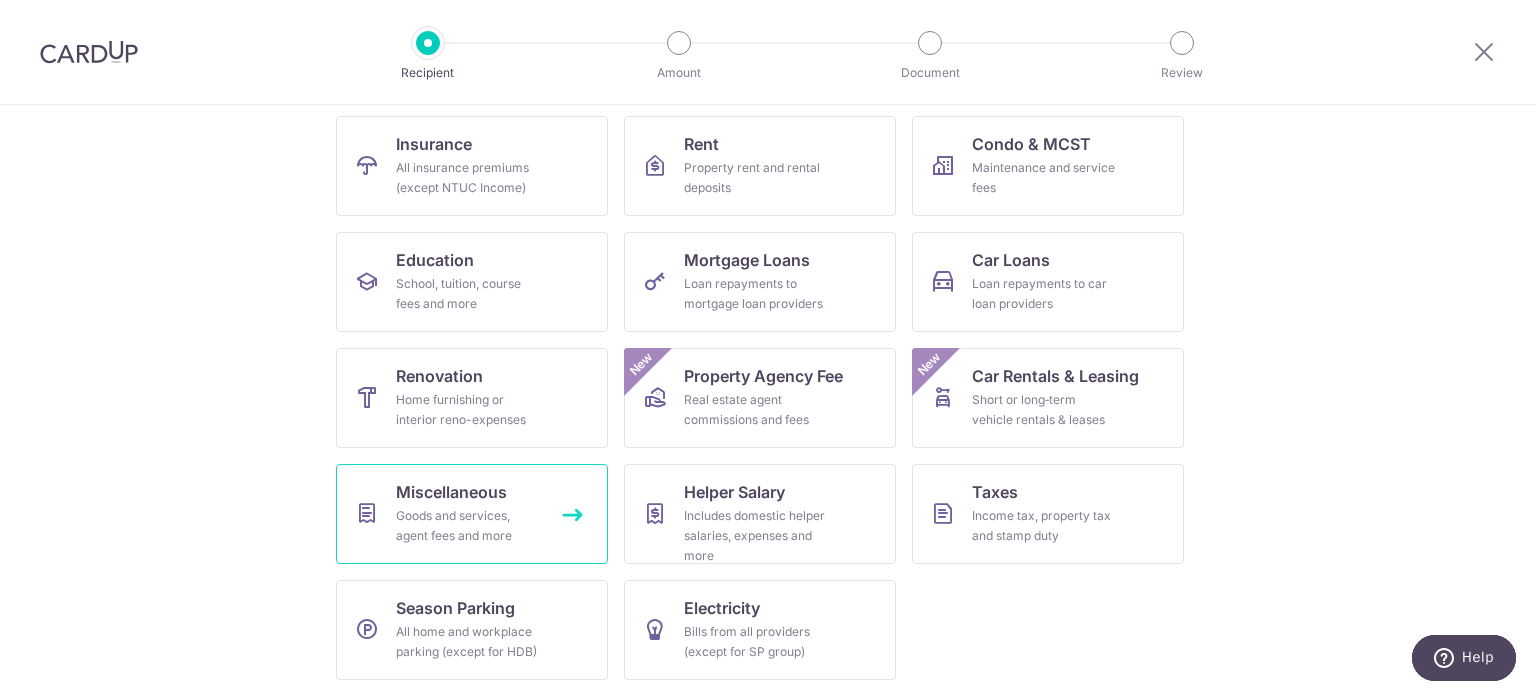 click on "Goods and services, agent fees and more" at bounding box center [468, 526] 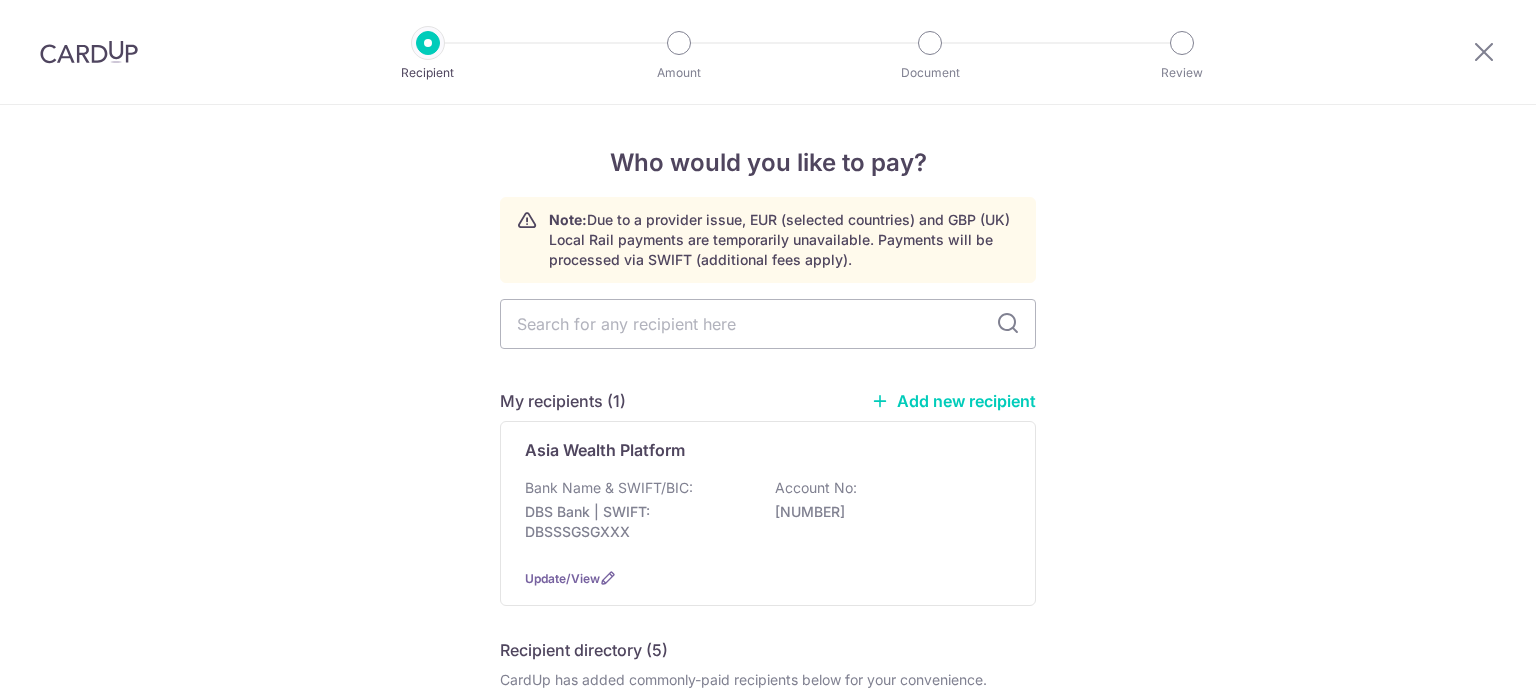 scroll, scrollTop: 0, scrollLeft: 0, axis: both 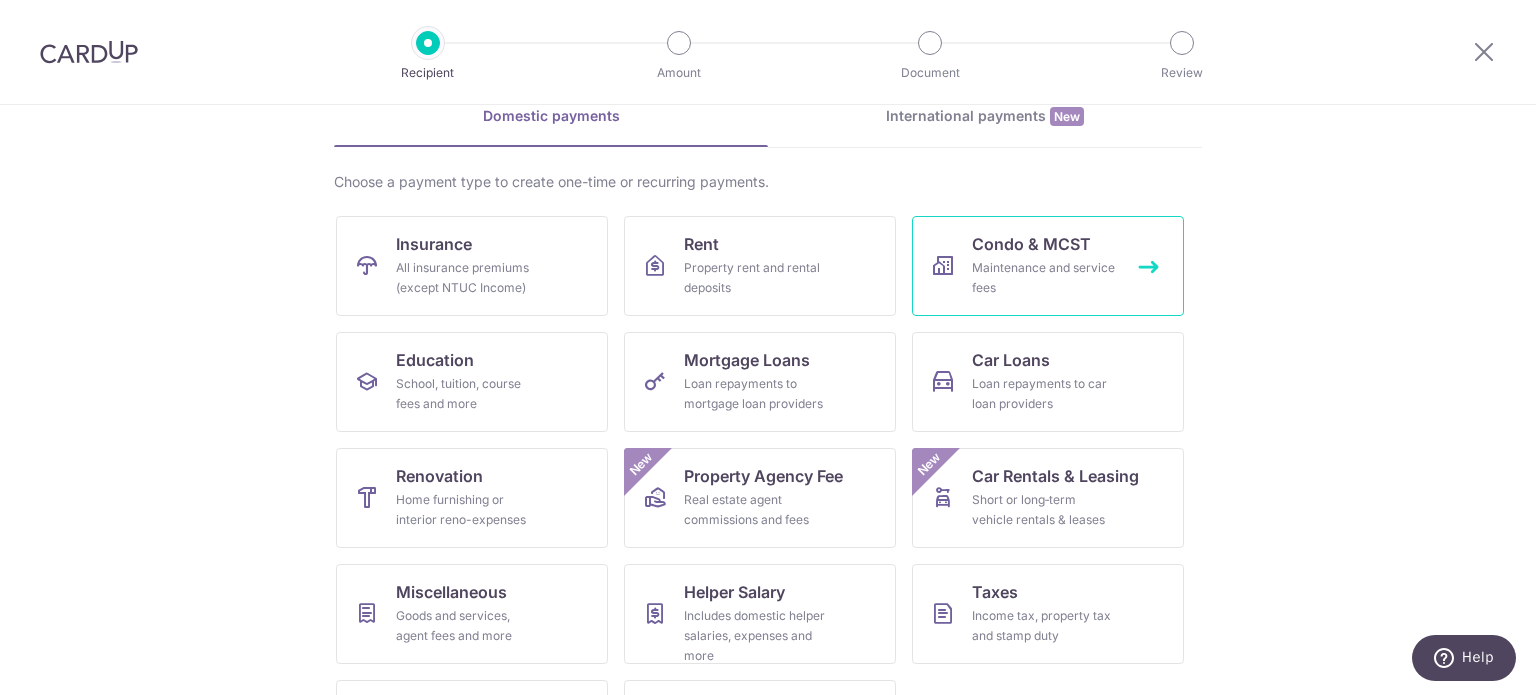 click on "Maintenance and service fees" at bounding box center [1044, 278] 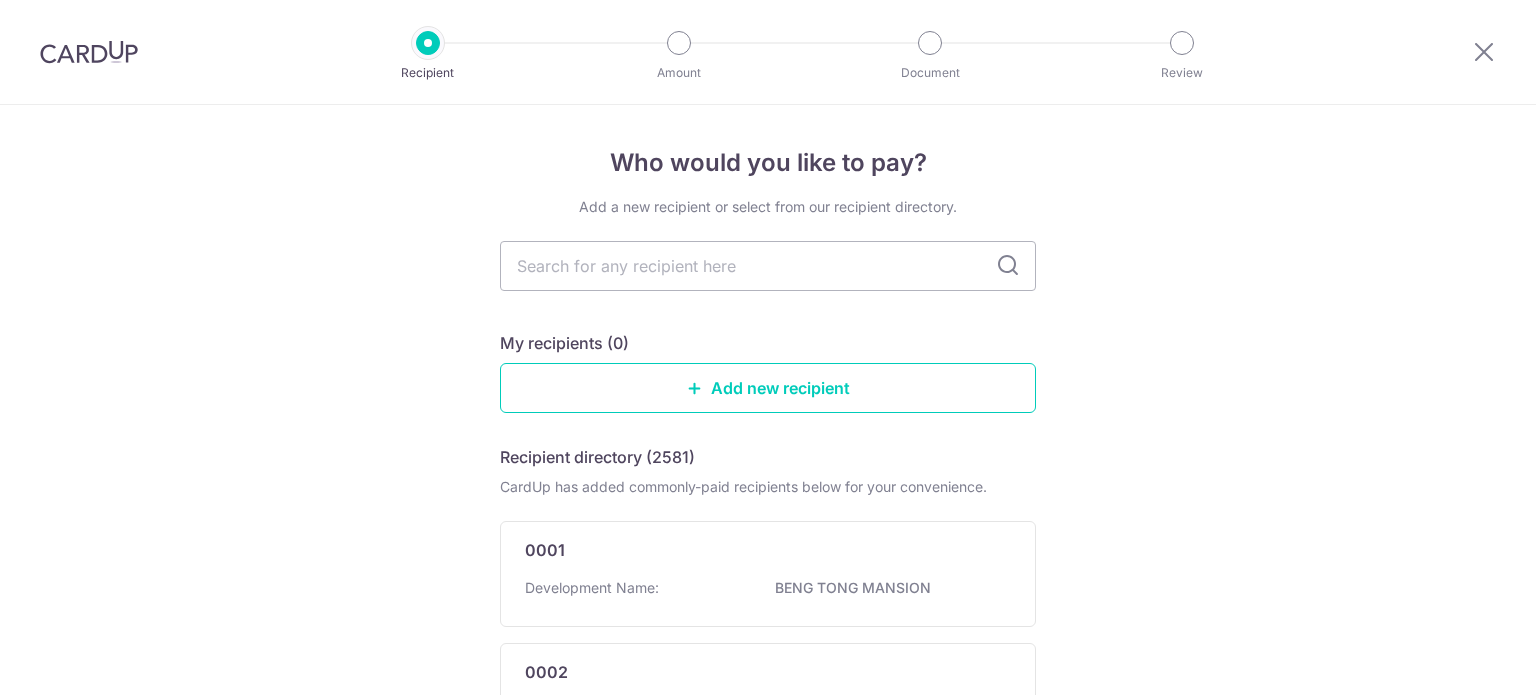 scroll, scrollTop: 0, scrollLeft: 0, axis: both 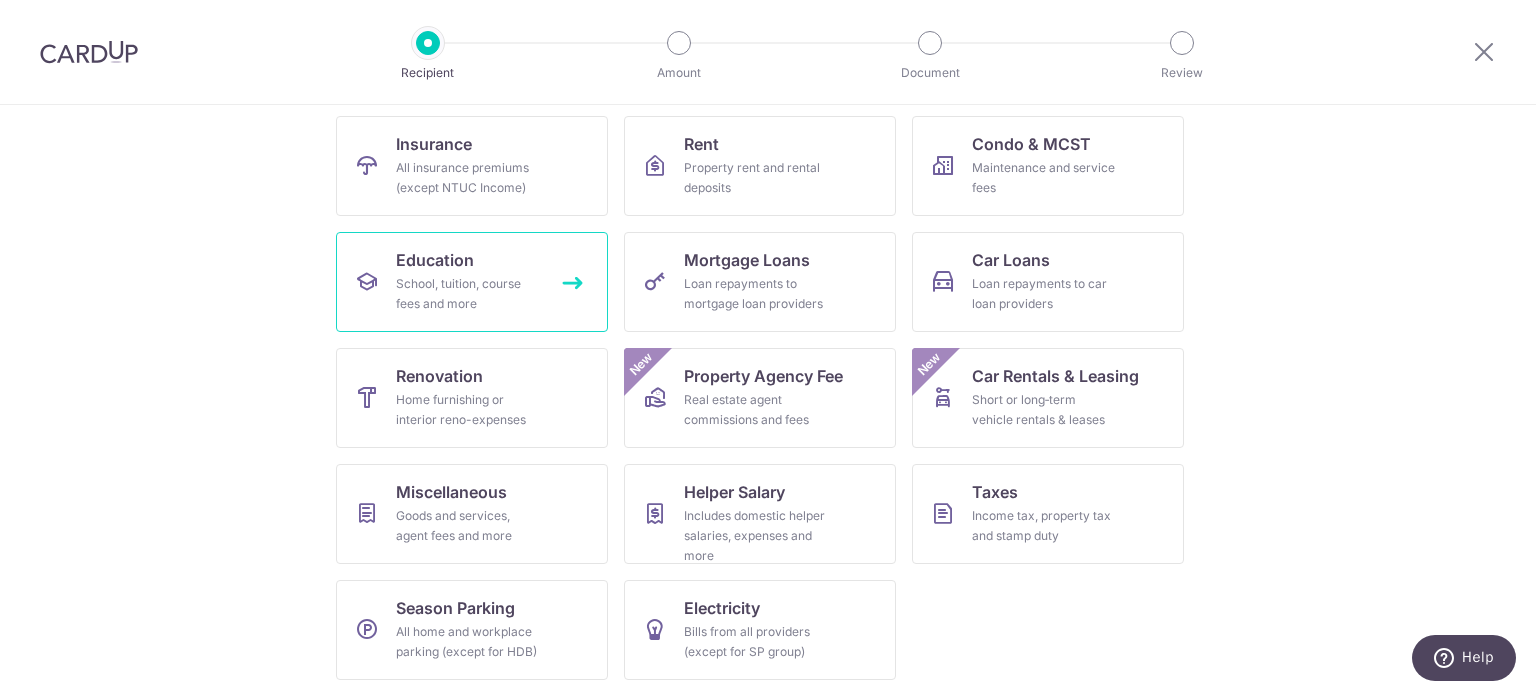 click on "School, tuition, course fees and more" at bounding box center (468, 294) 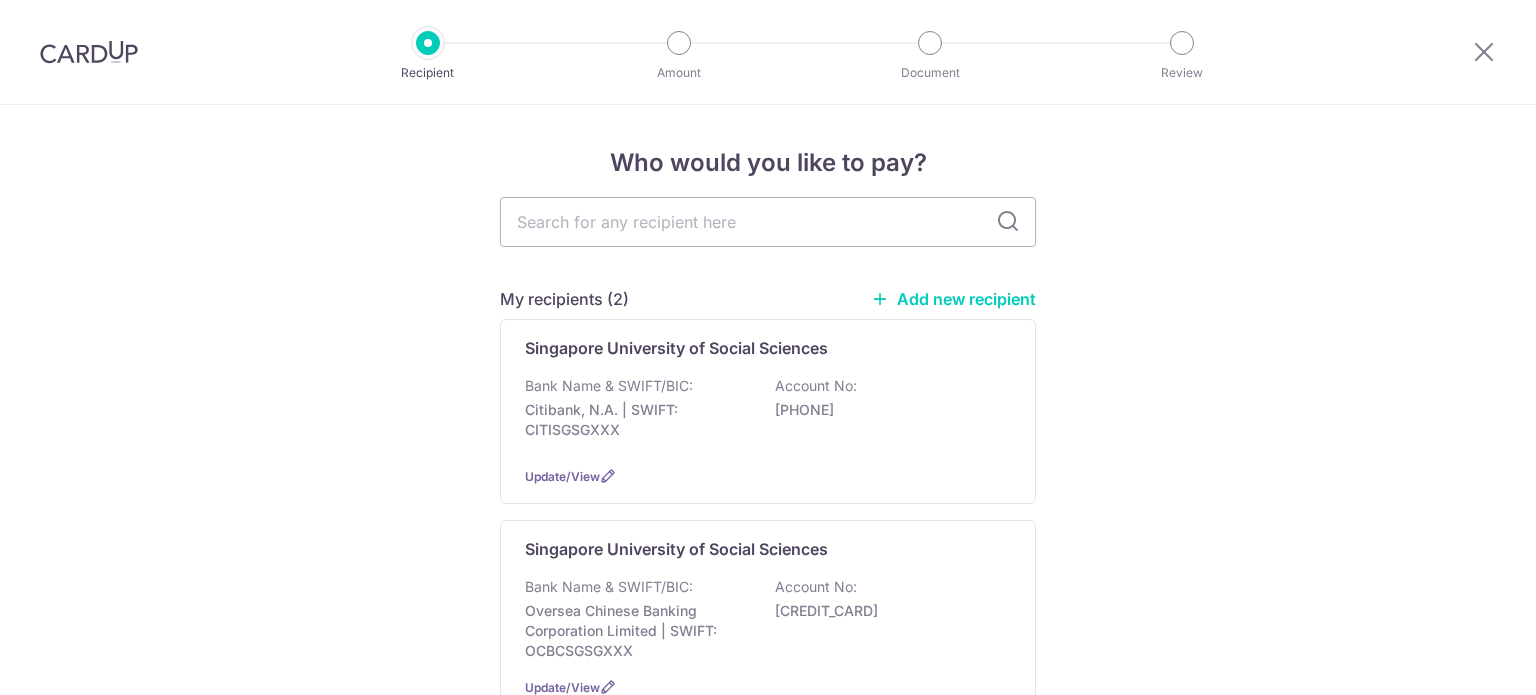 scroll, scrollTop: 0, scrollLeft: 0, axis: both 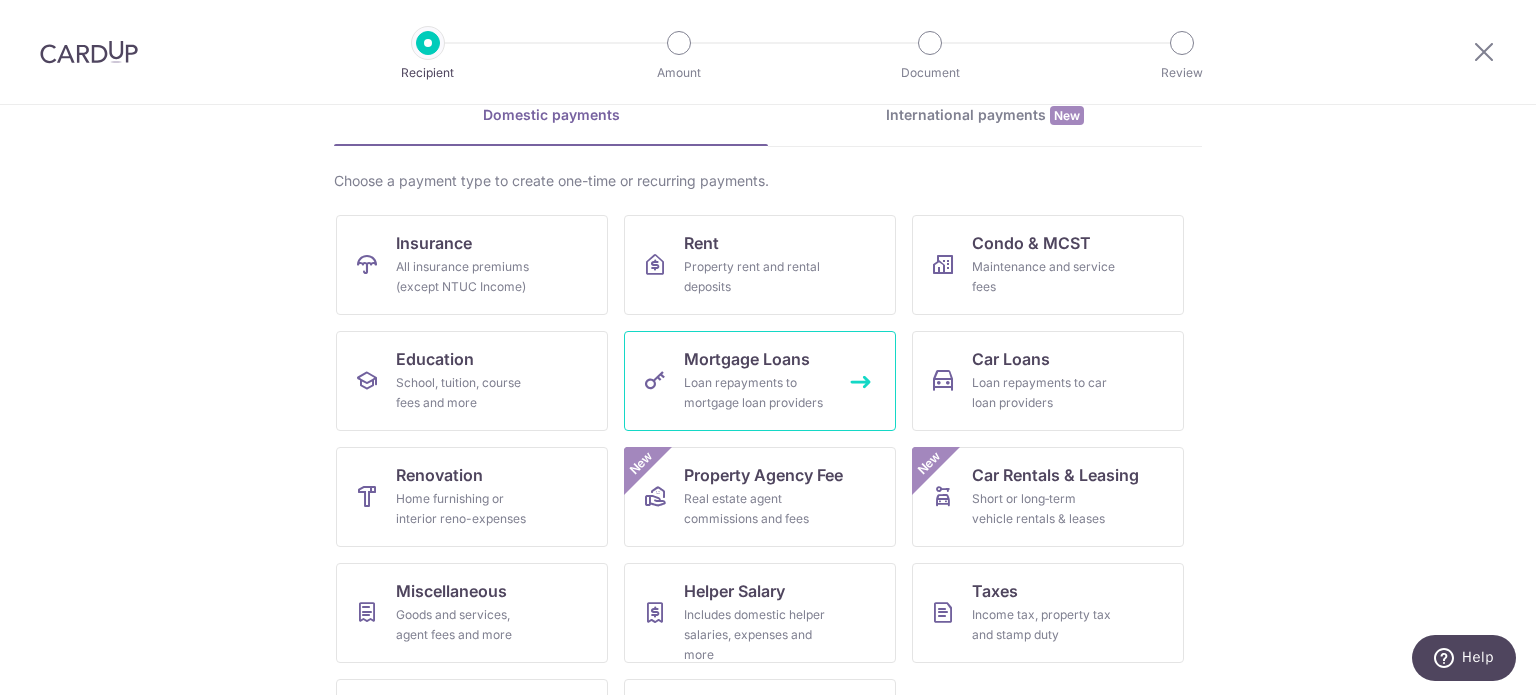 click on "Loan repayments to mortgage loan providers" at bounding box center [756, 393] 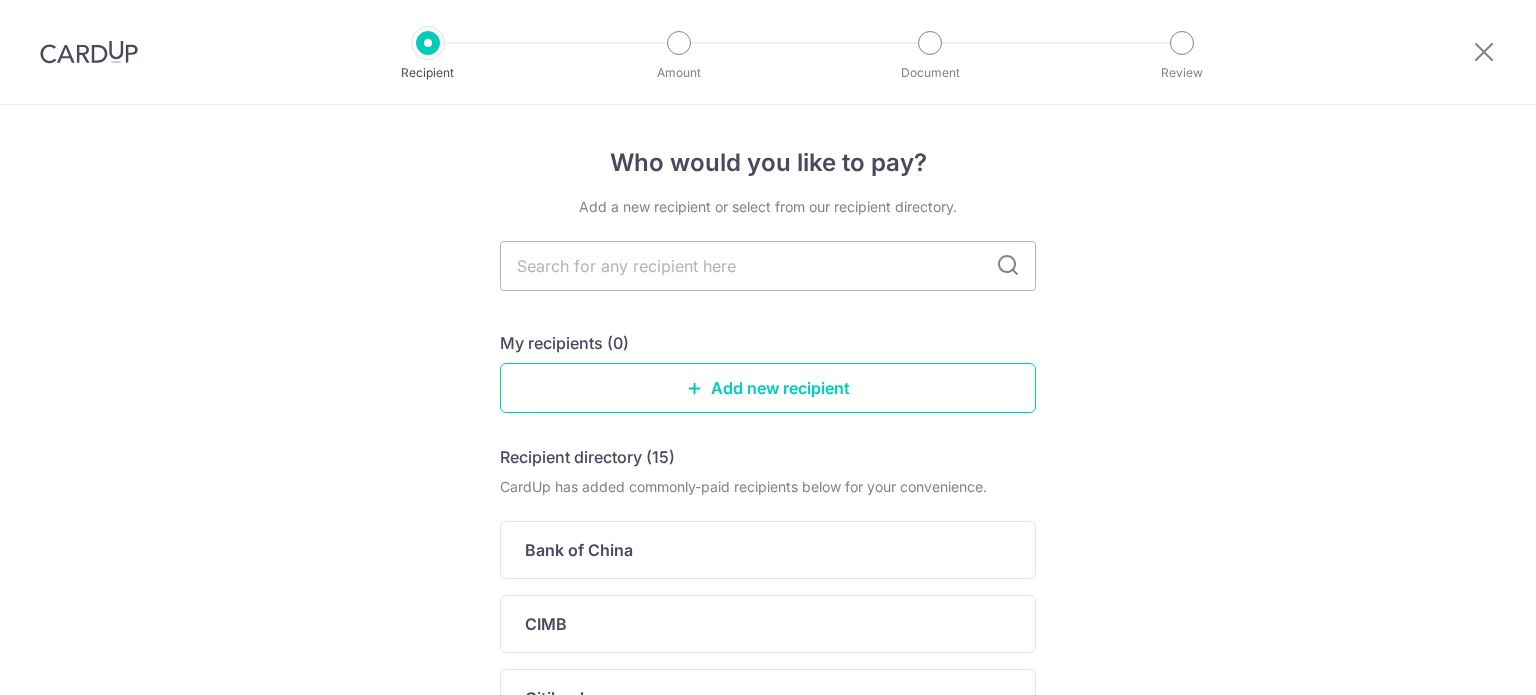 scroll, scrollTop: 0, scrollLeft: 0, axis: both 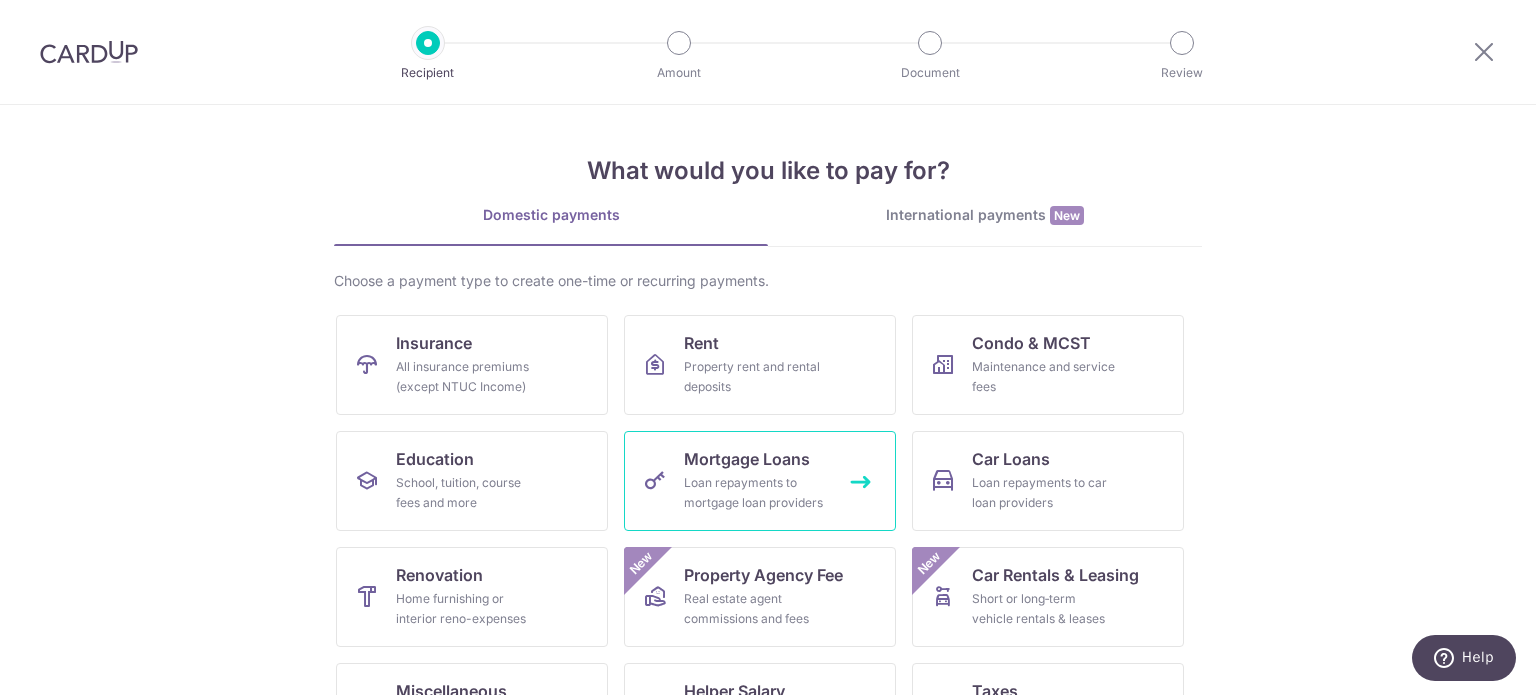 click on "Mortgage Loans Loan repayments to mortgage loan providers" at bounding box center [760, 481] 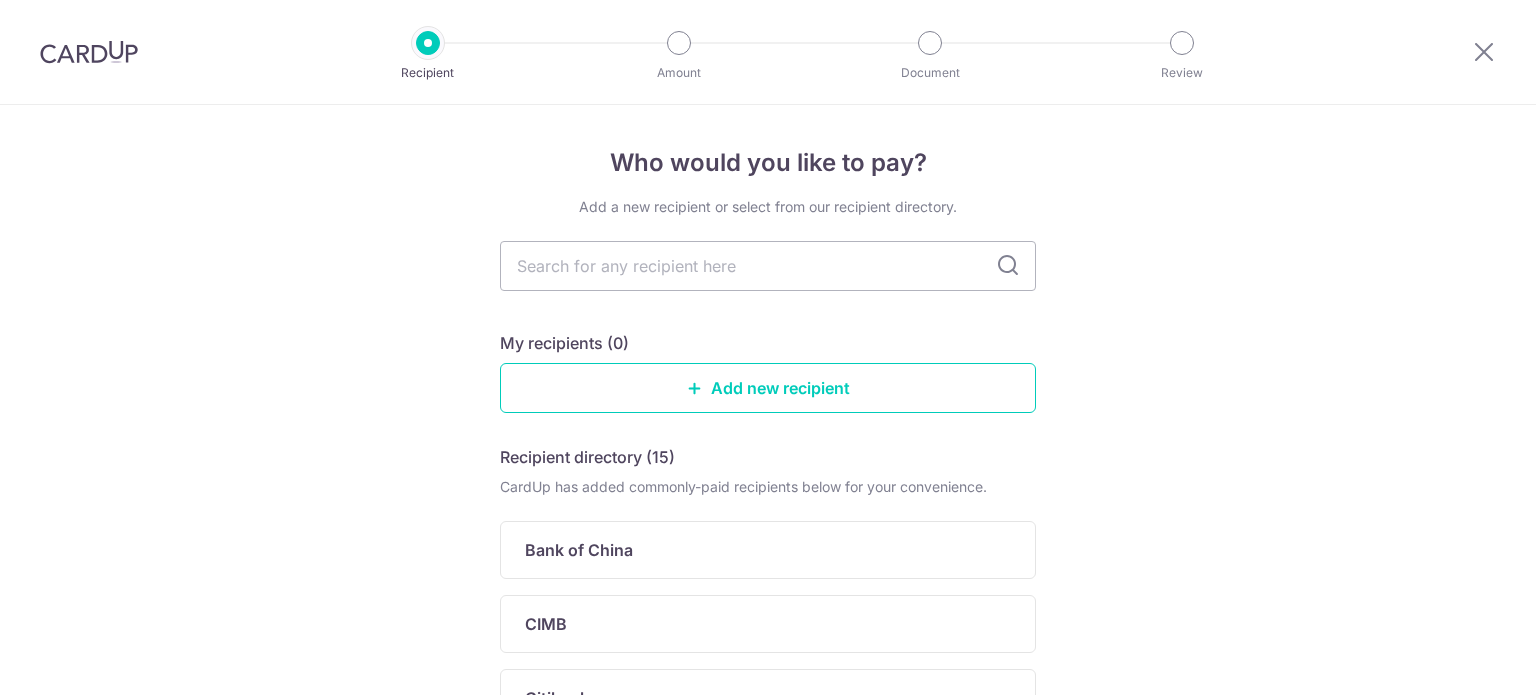 scroll, scrollTop: 0, scrollLeft: 0, axis: both 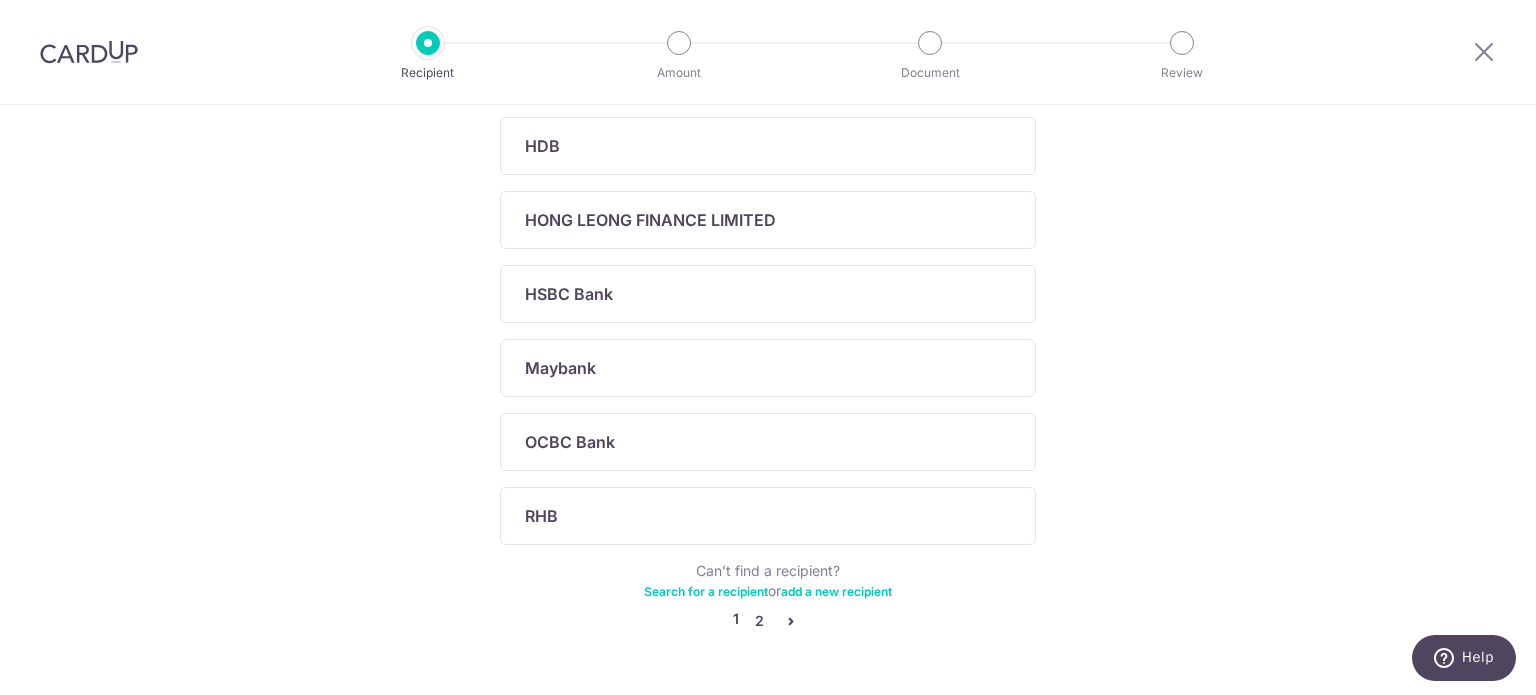 click on "2" at bounding box center (759, 621) 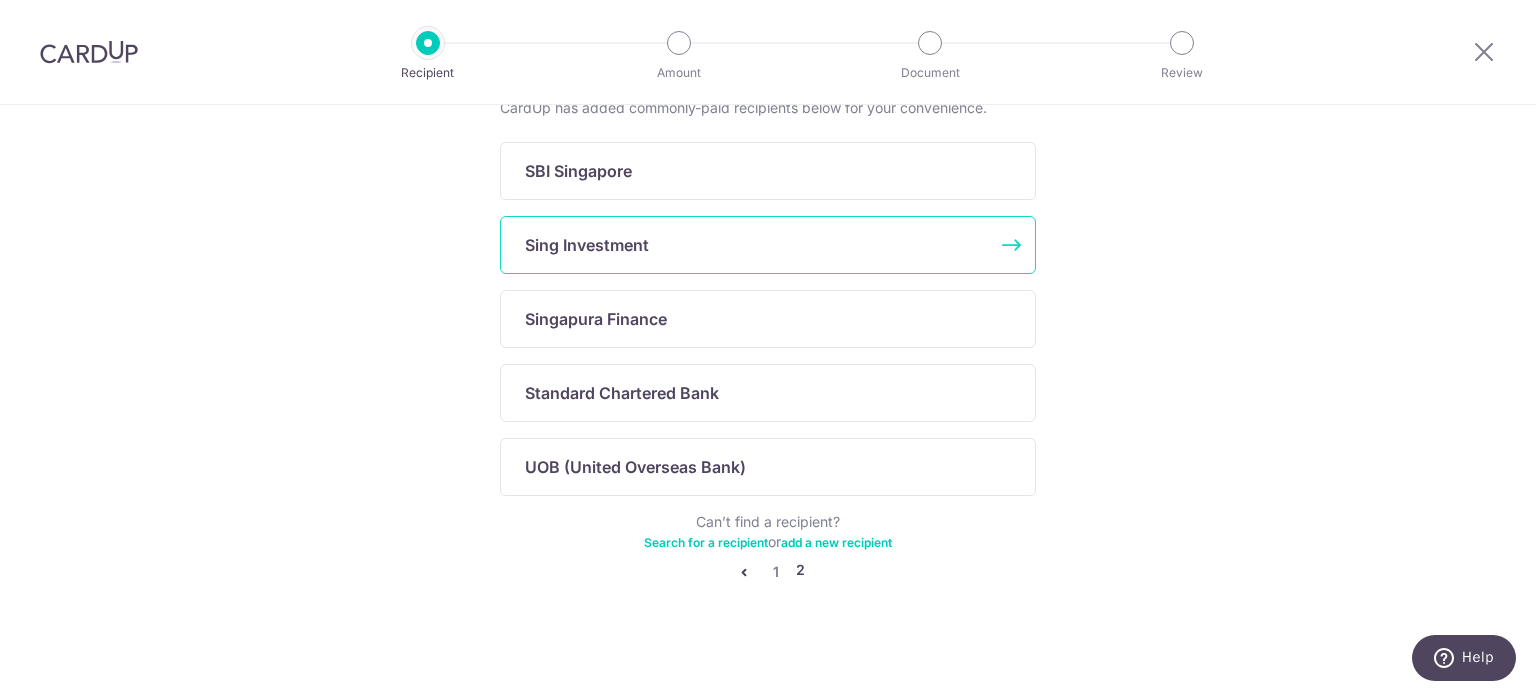 scroll, scrollTop: 383, scrollLeft: 0, axis: vertical 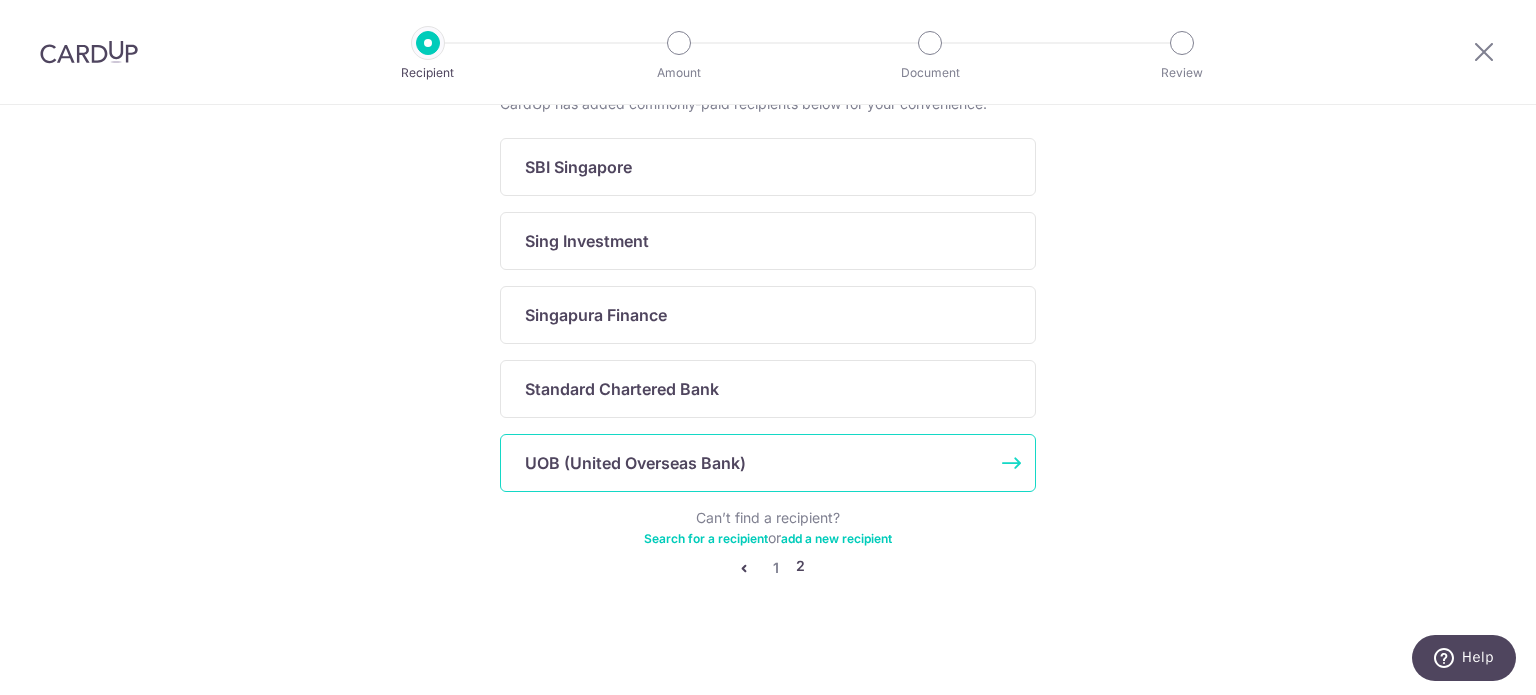click on "UOB (United Overseas Bank)" at bounding box center (635, 463) 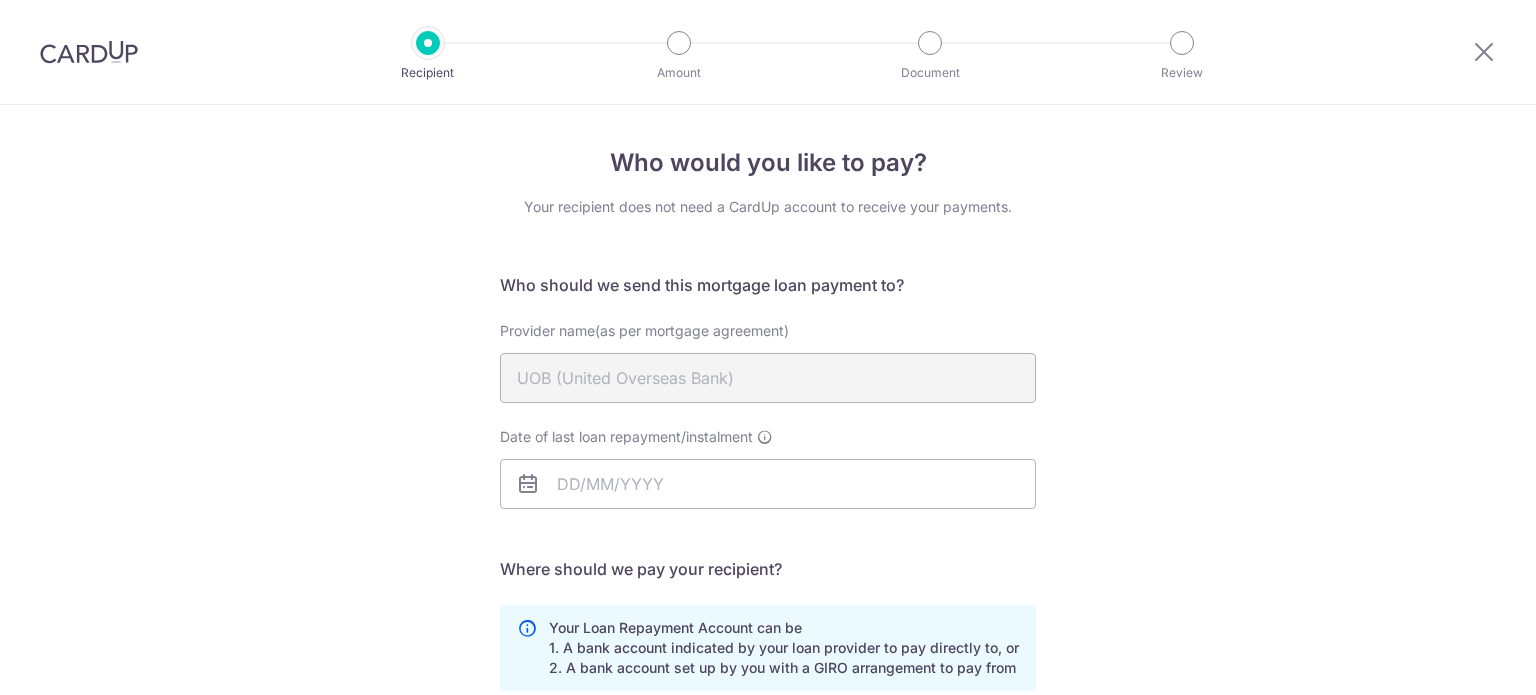 scroll, scrollTop: 0, scrollLeft: 0, axis: both 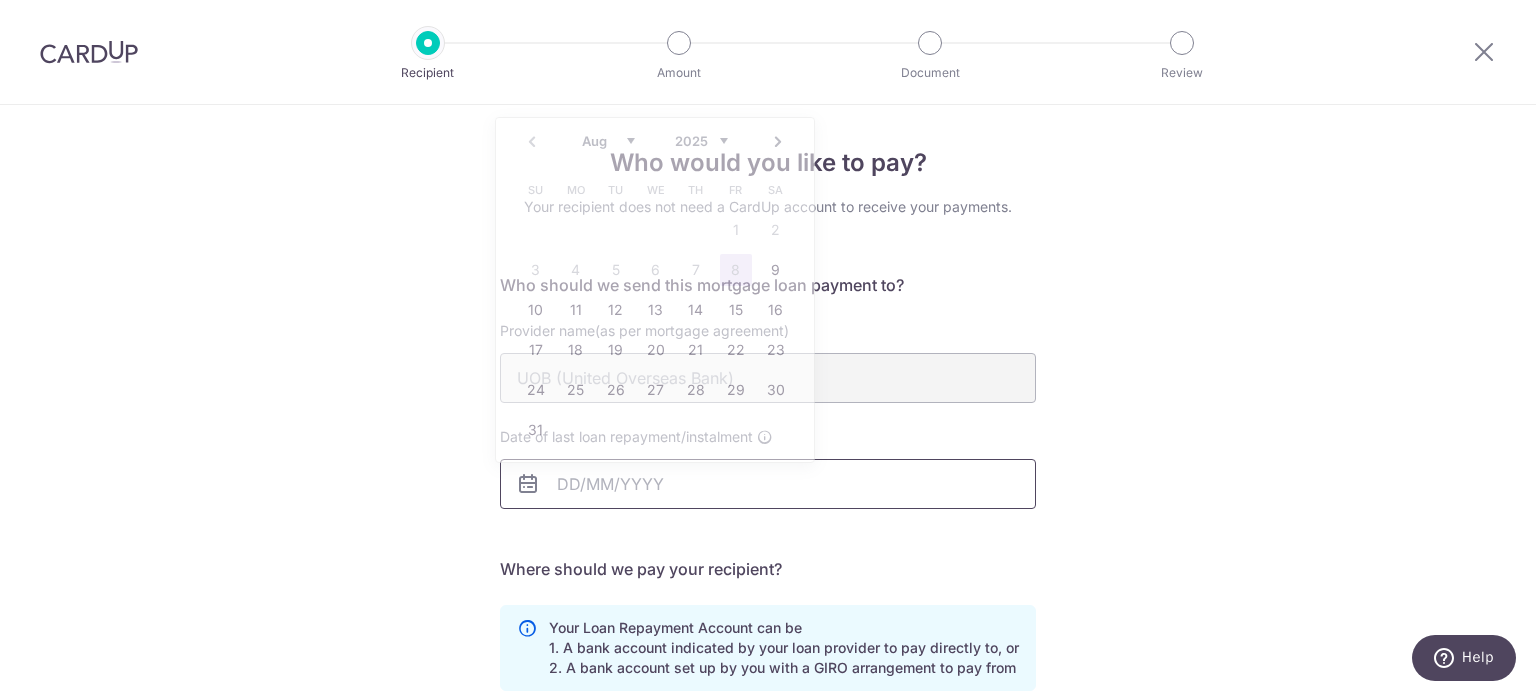 click on "Date of last loan repayment/instalment" at bounding box center [768, 484] 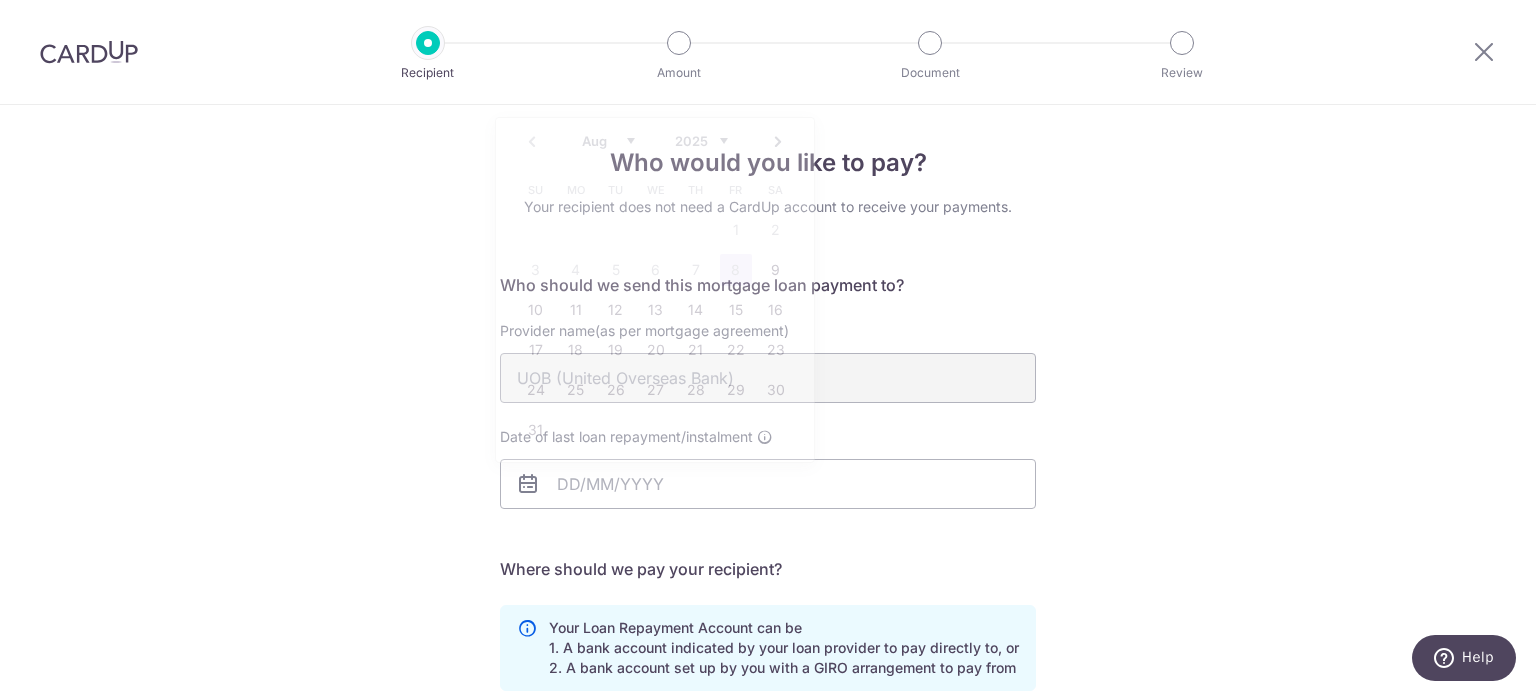 click on "Who would you like to pay?
Your recipient does not need a CardUp account to receive your payments.
Who should we send this mortgage loan payment to?
Provider name(as per mortgage agreement)
UOB (United Overseas Bank)
Date of last loan repayment/instalment
translation missing: en.no key
URL
Telephone
18002222121" at bounding box center (768, 601) 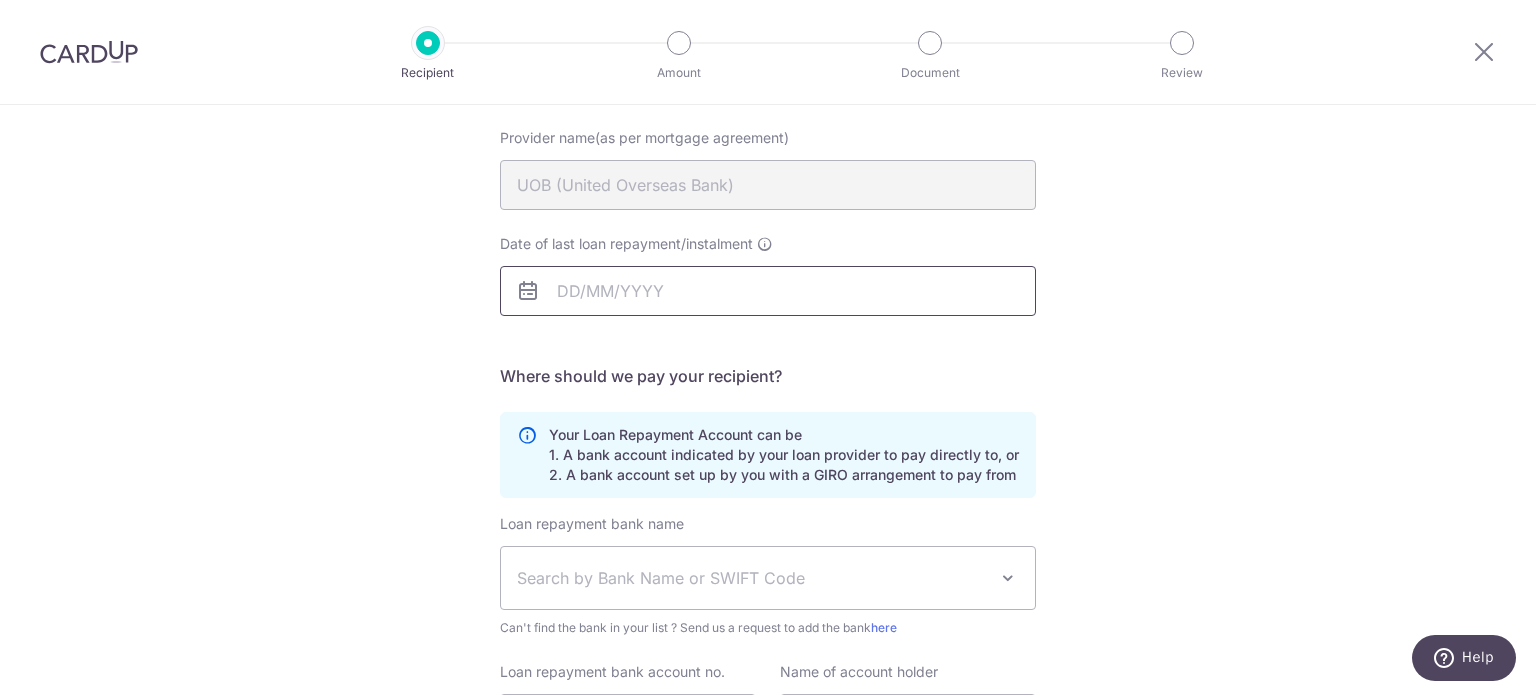 scroll, scrollTop: 200, scrollLeft: 0, axis: vertical 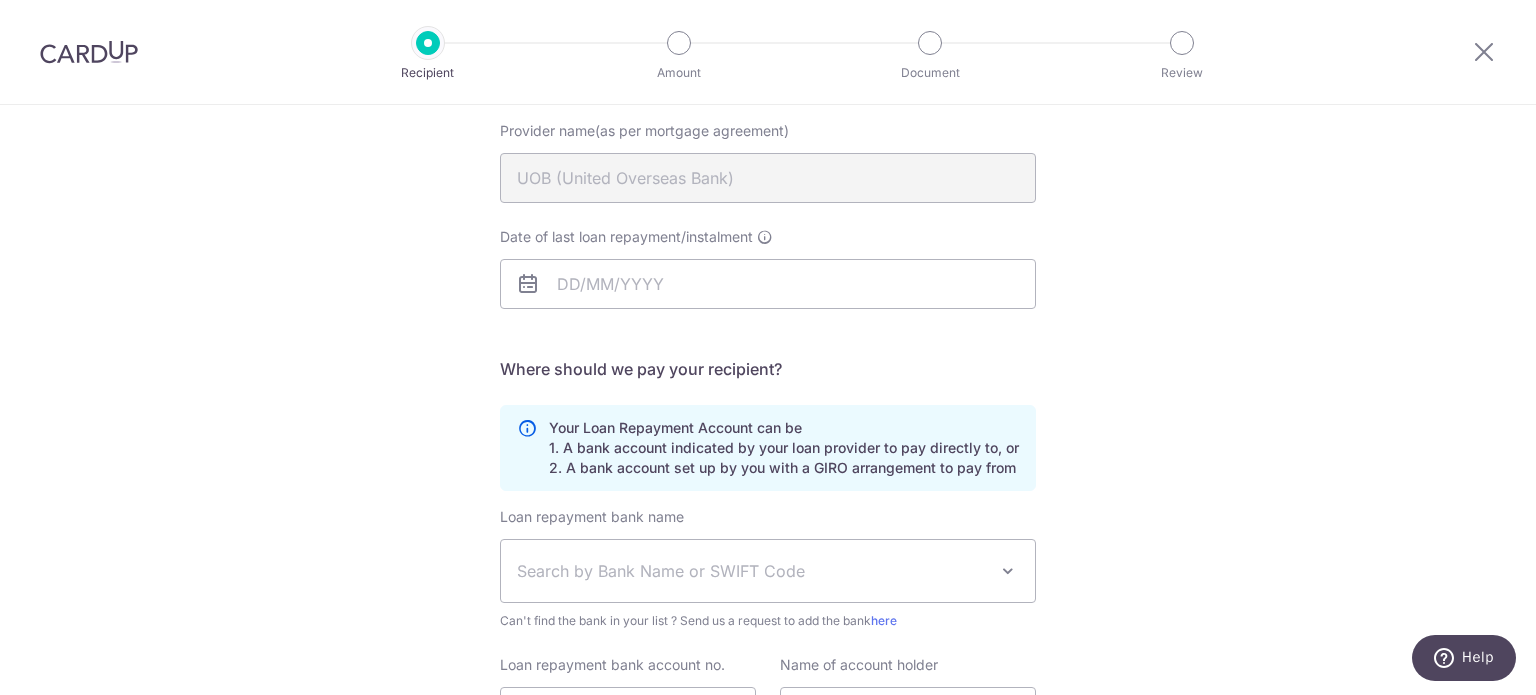 click on "Date of last loan repayment/instalment" at bounding box center (636, 237) 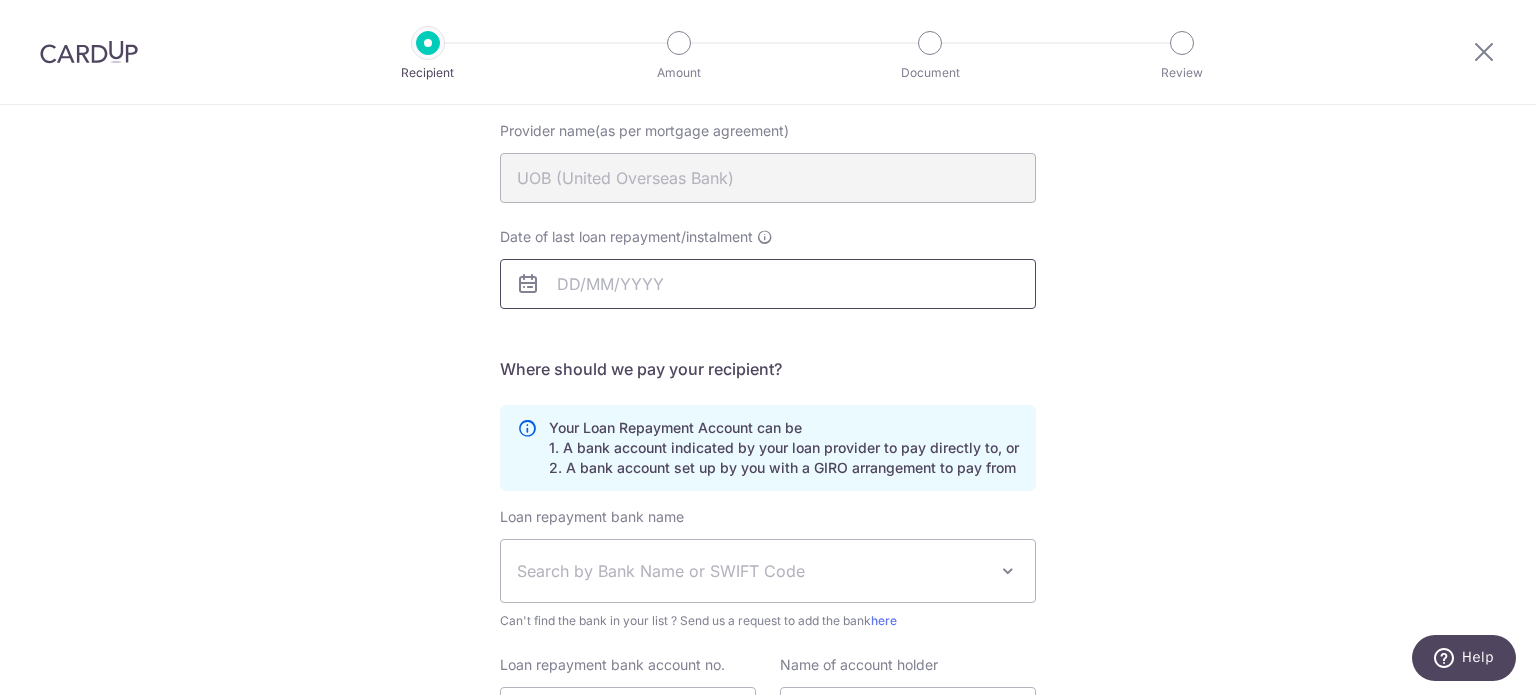 click on "Date of last loan repayment/instalment" at bounding box center (768, 284) 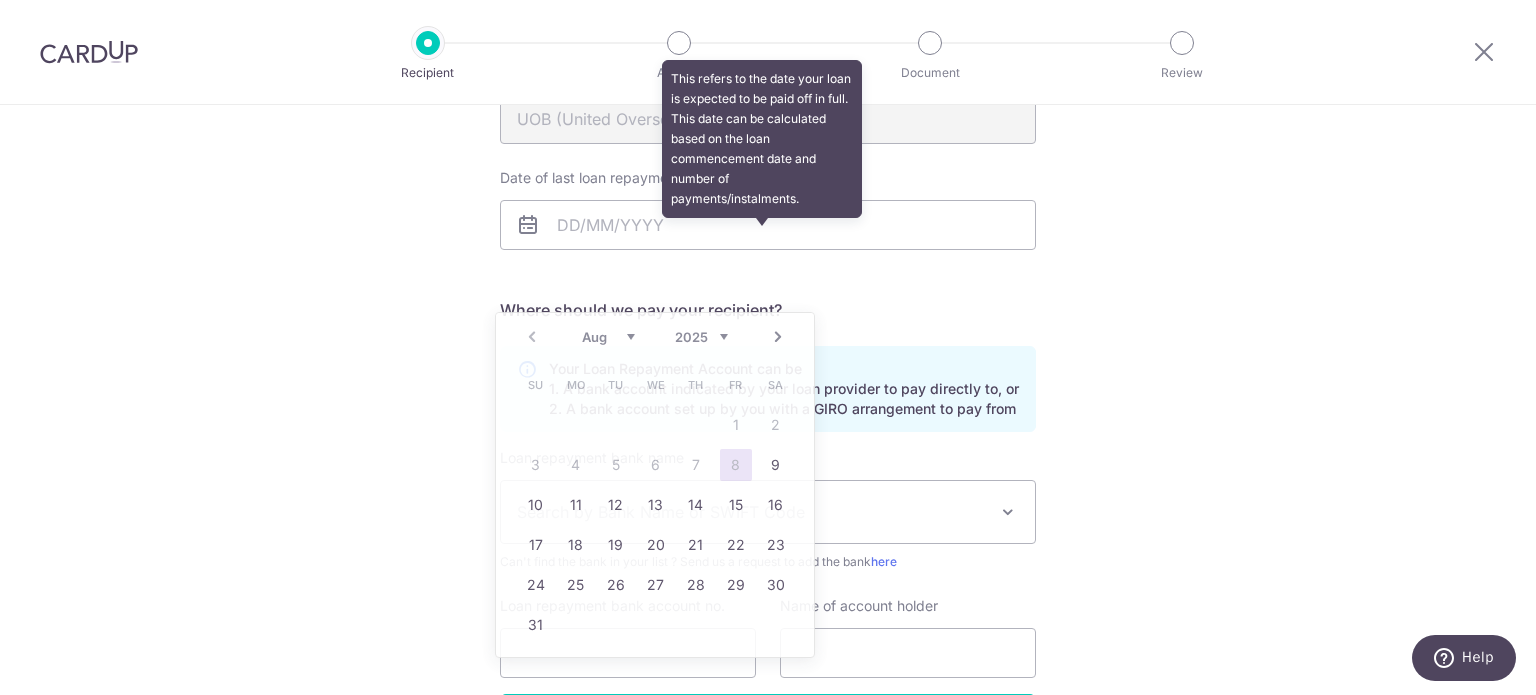 click on "Date of last loan repayment/instalment
This refers to the date your loan is expected to be paid off in full. This date can be calculated based on the loan commencement date and number of payments/instalments." at bounding box center (768, 209) 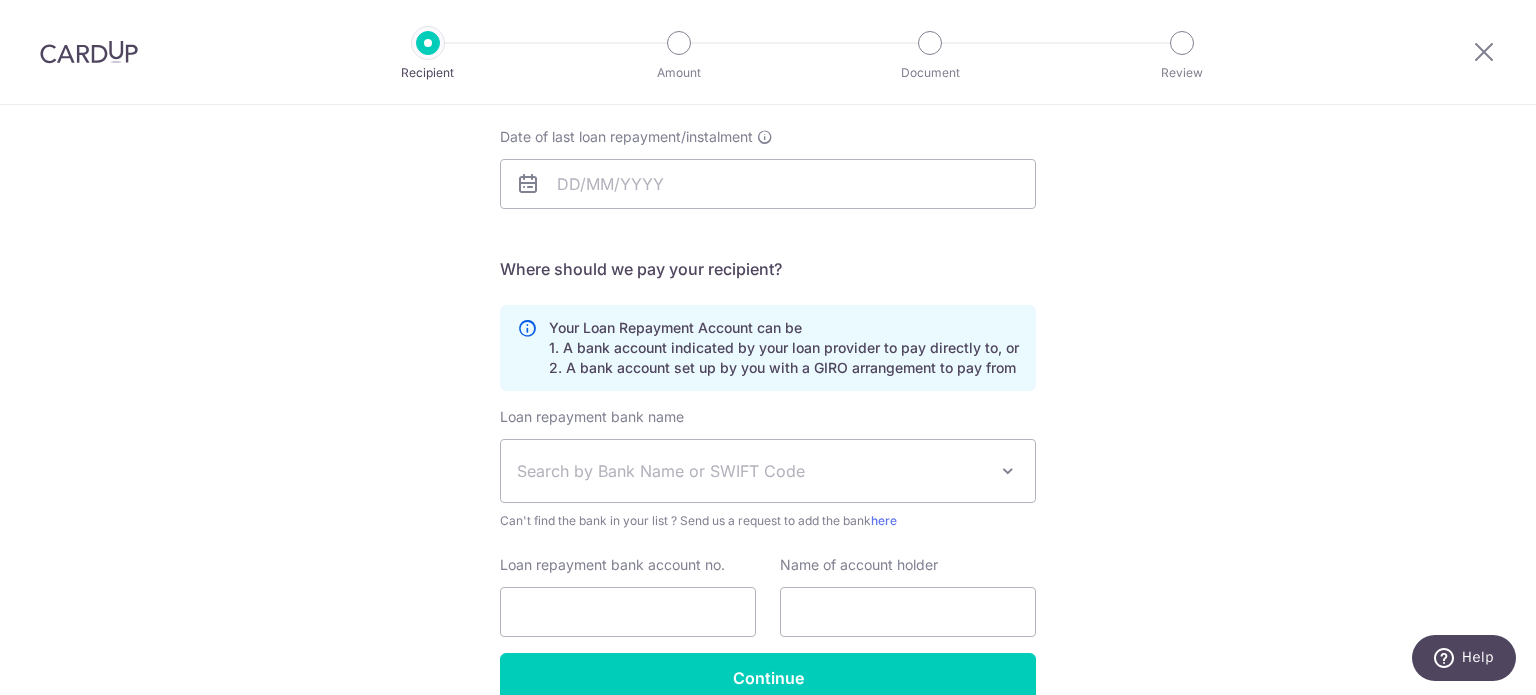 click on "Date of last loan repayment/instalment" at bounding box center (768, 180) 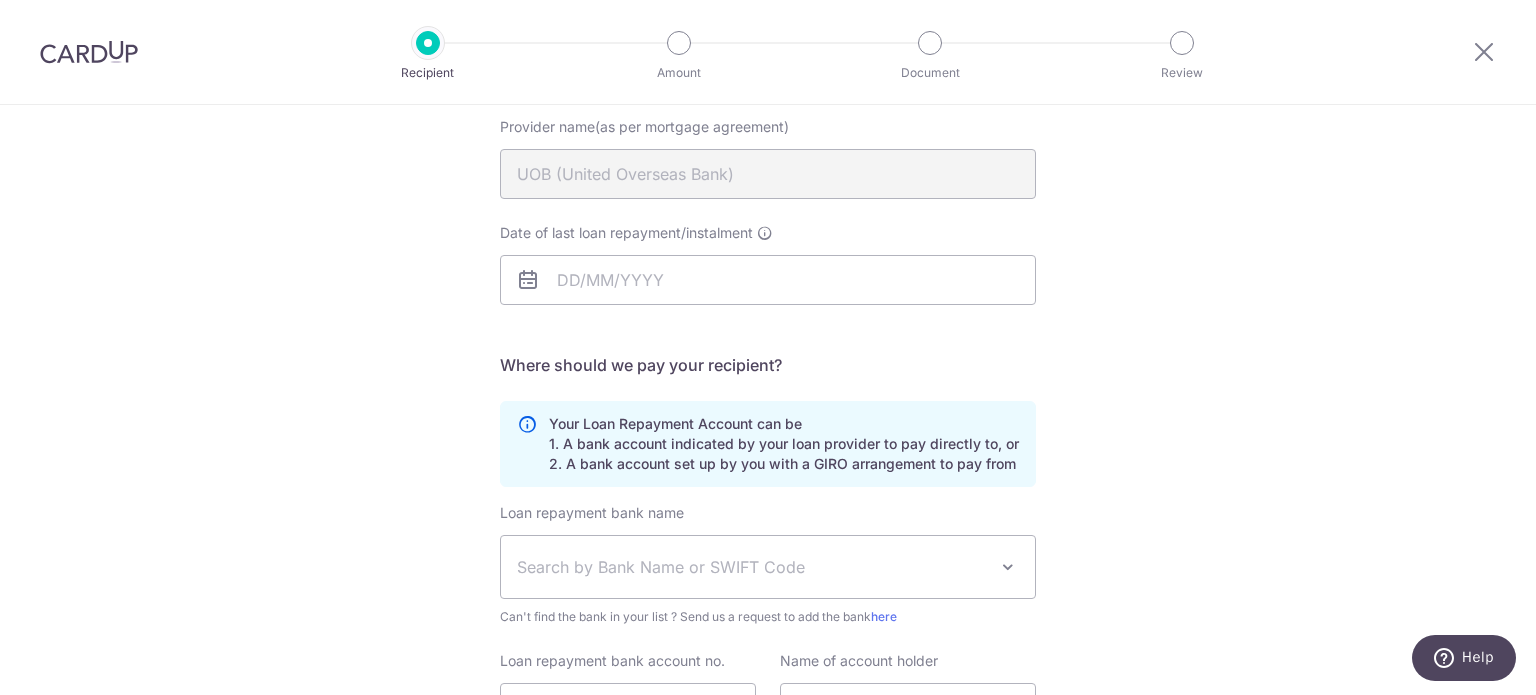 scroll, scrollTop: 200, scrollLeft: 0, axis: vertical 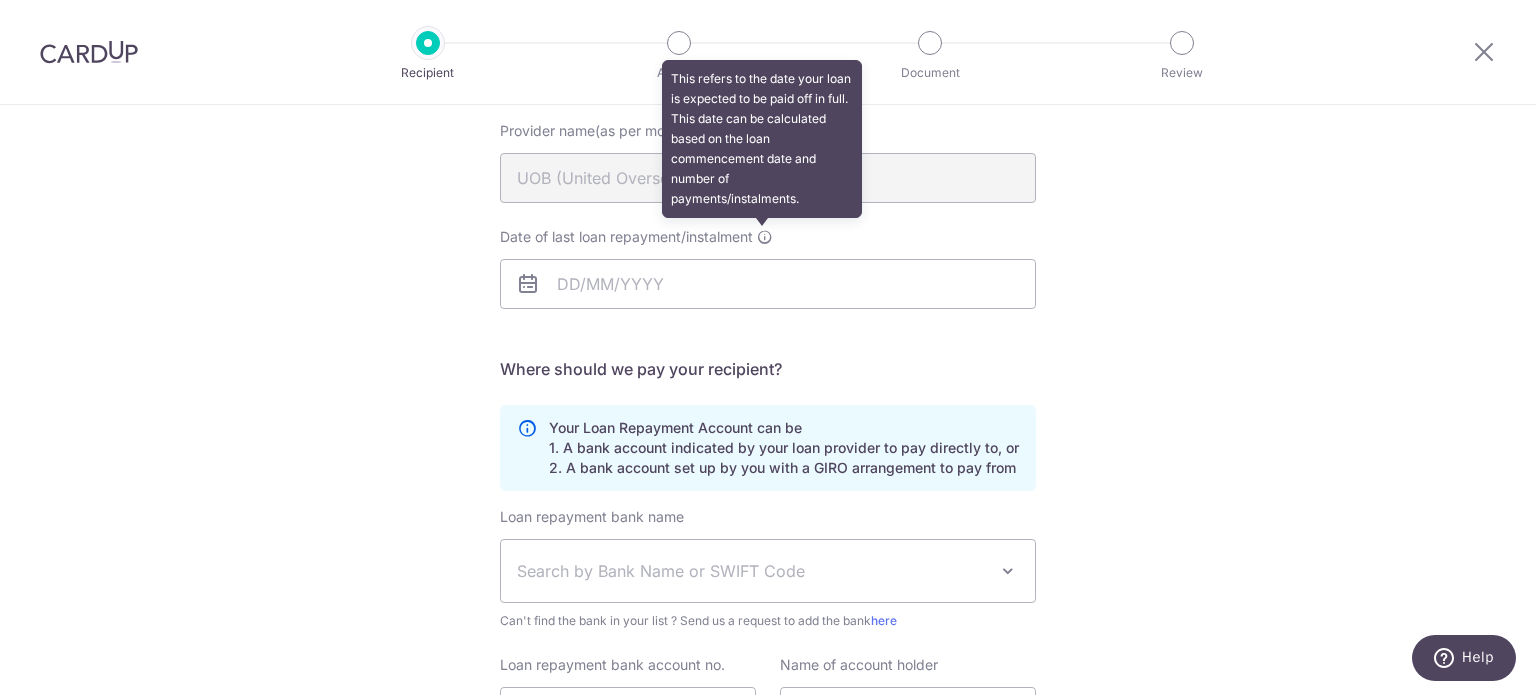 click at bounding box center [765, 237] 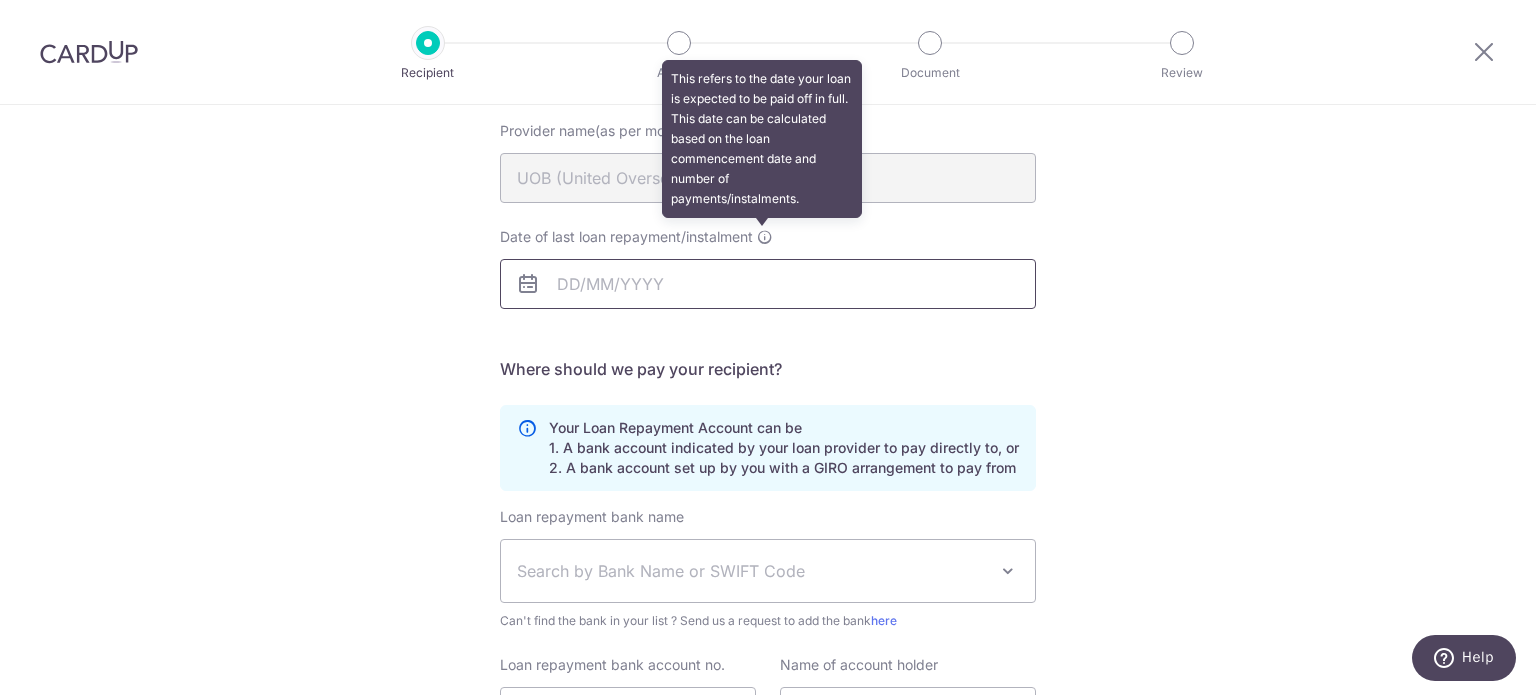 click on "Date of last loan repayment/instalment
This refers to the date your loan is expected to be paid off in full. This date can be calculated based on the loan commencement date and number of payments/instalments." at bounding box center [768, 284] 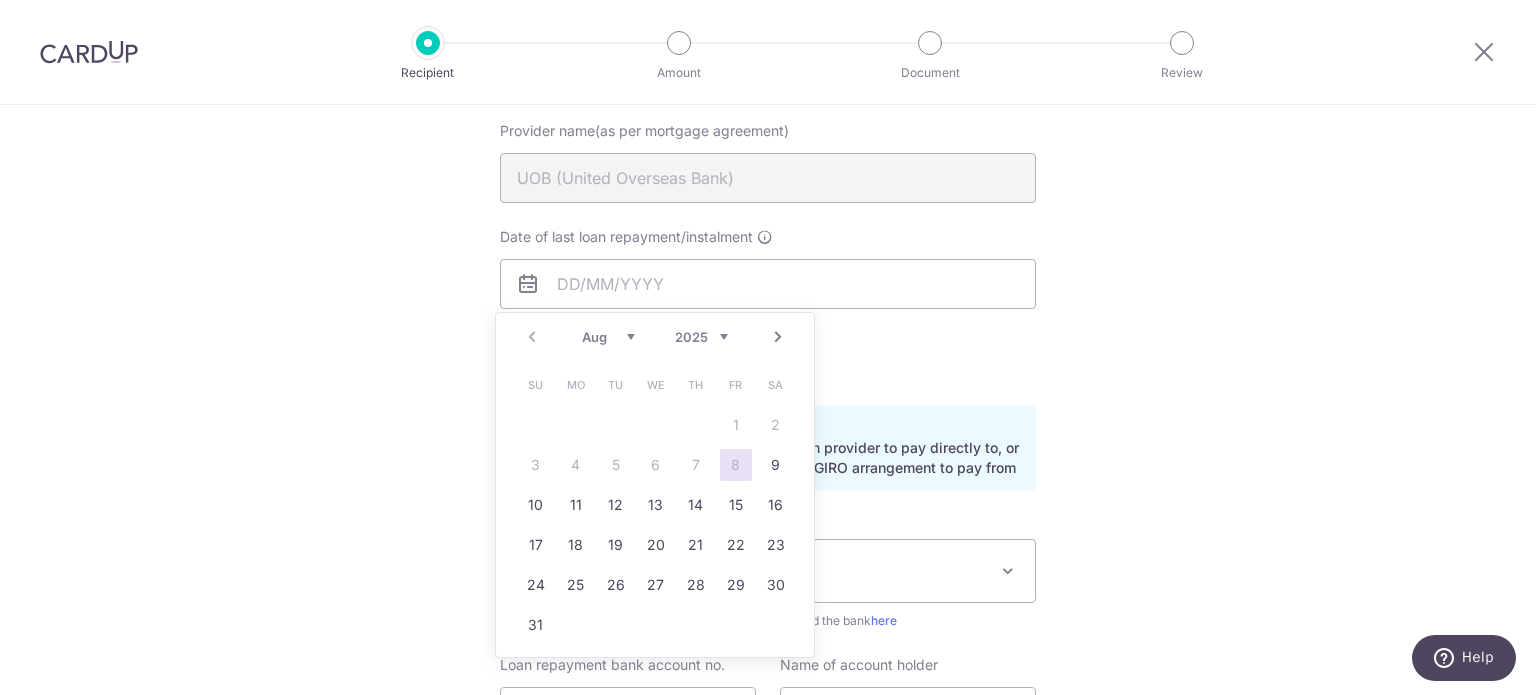 click on "Next" at bounding box center (778, 337) 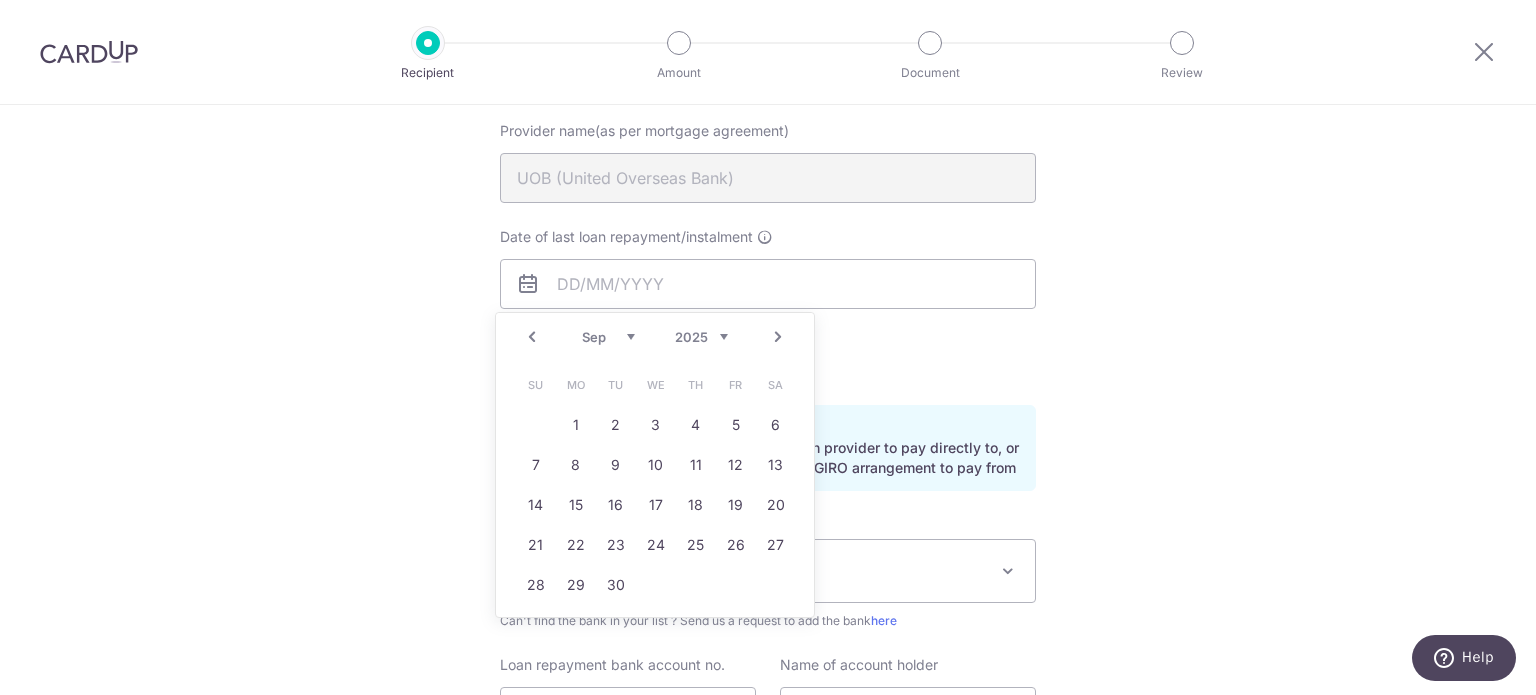 click on "Next" at bounding box center (778, 337) 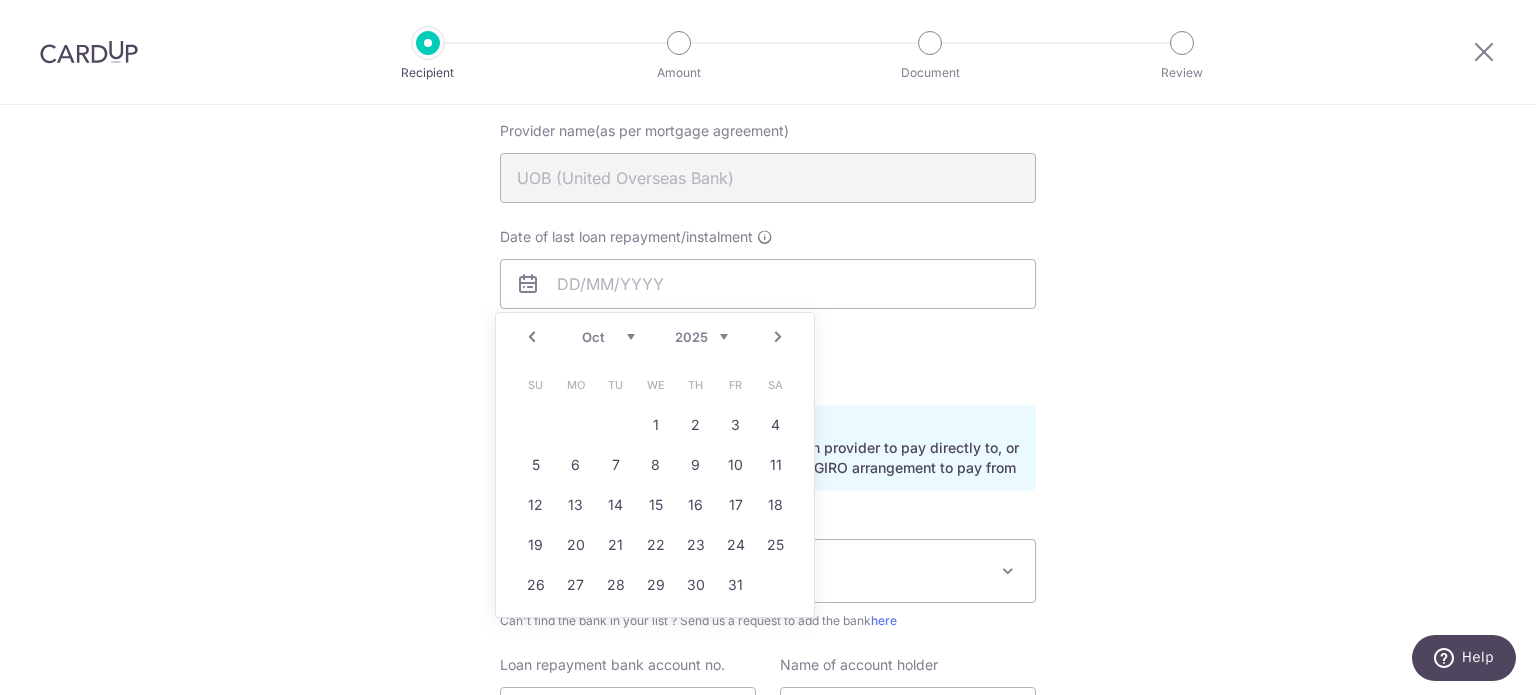 click on "Next" at bounding box center (778, 337) 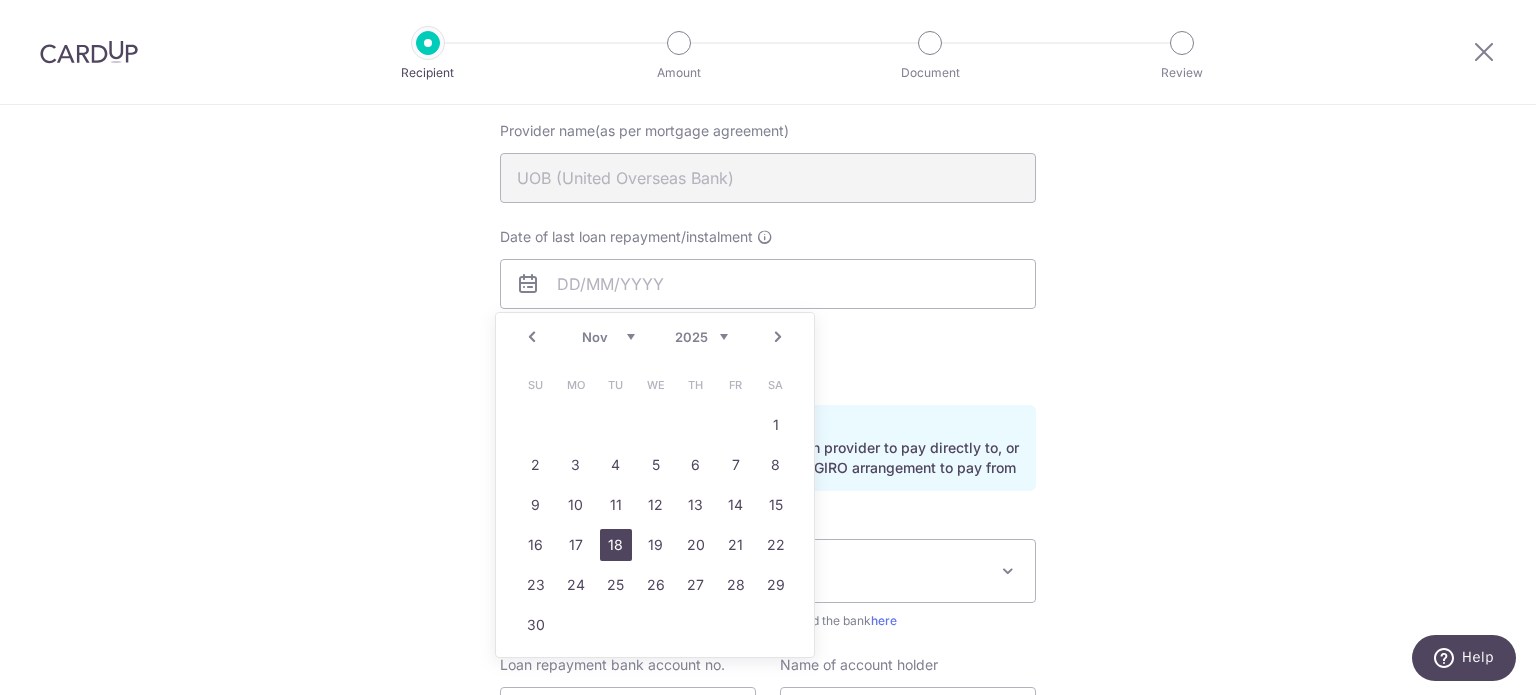 click on "18" at bounding box center [616, 545] 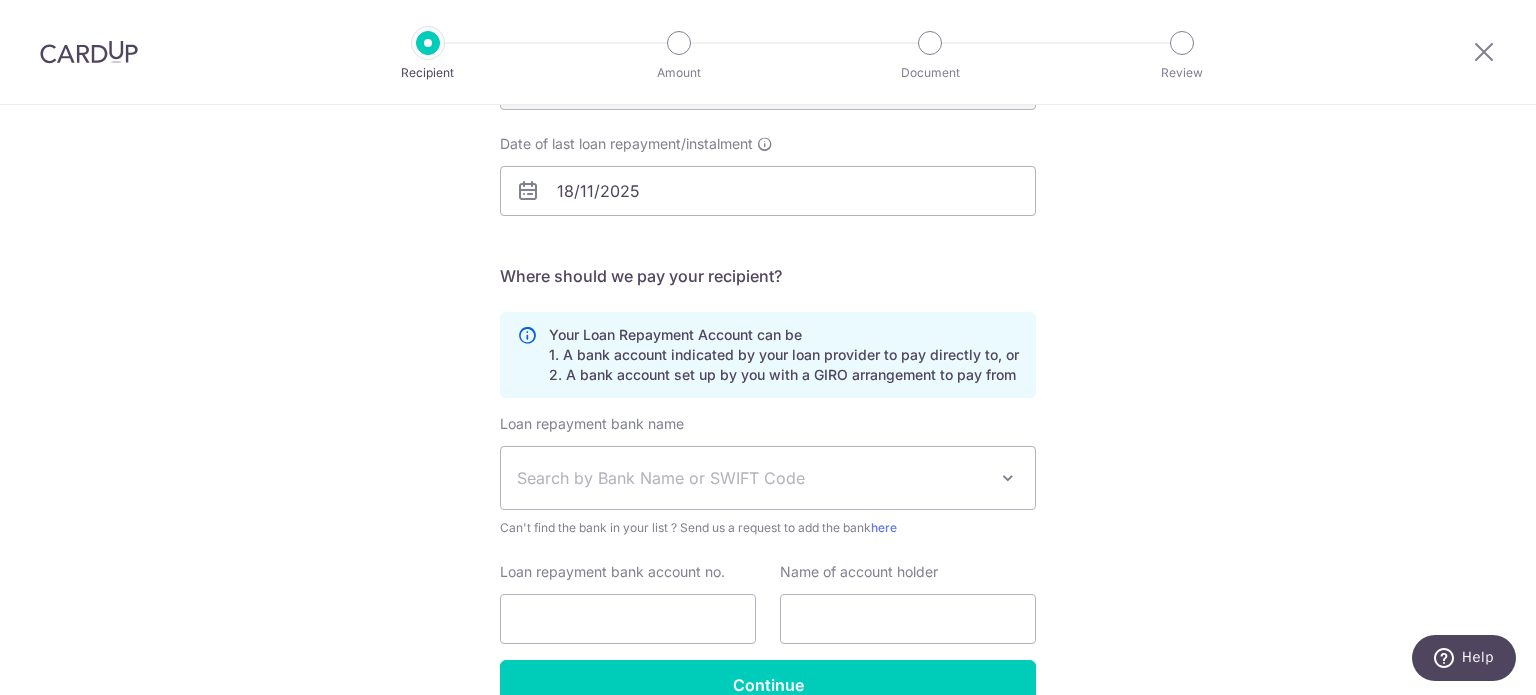 scroll, scrollTop: 300, scrollLeft: 0, axis: vertical 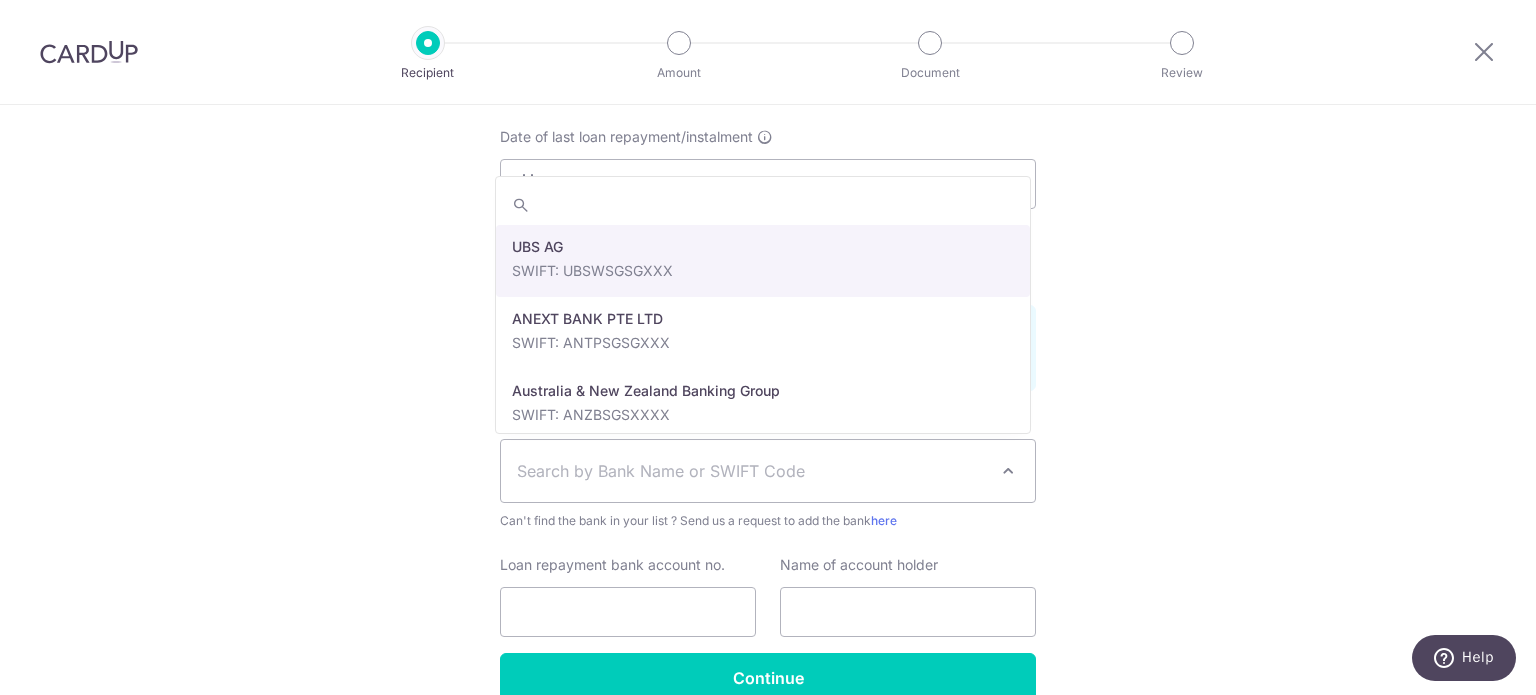 click on "Search by Bank Name or SWIFT Code" at bounding box center [752, 471] 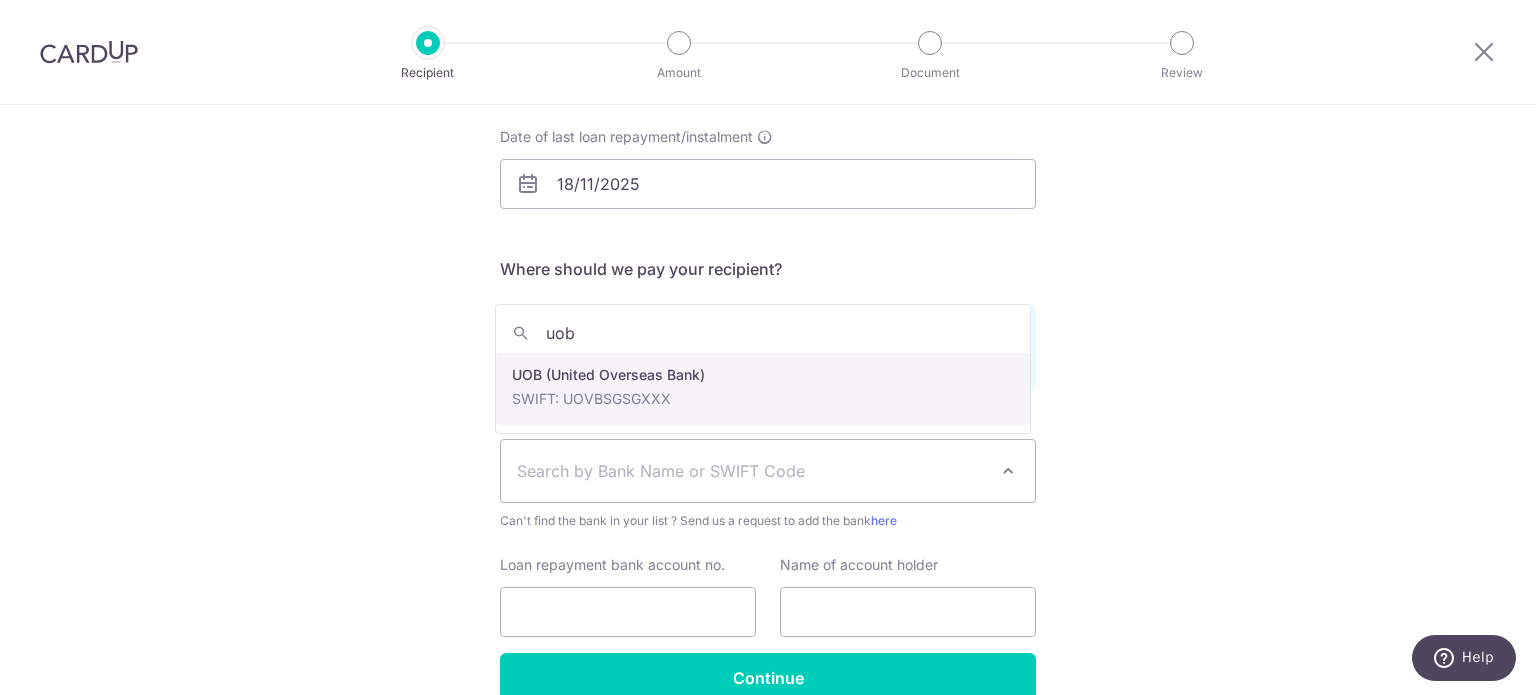 type on "uob" 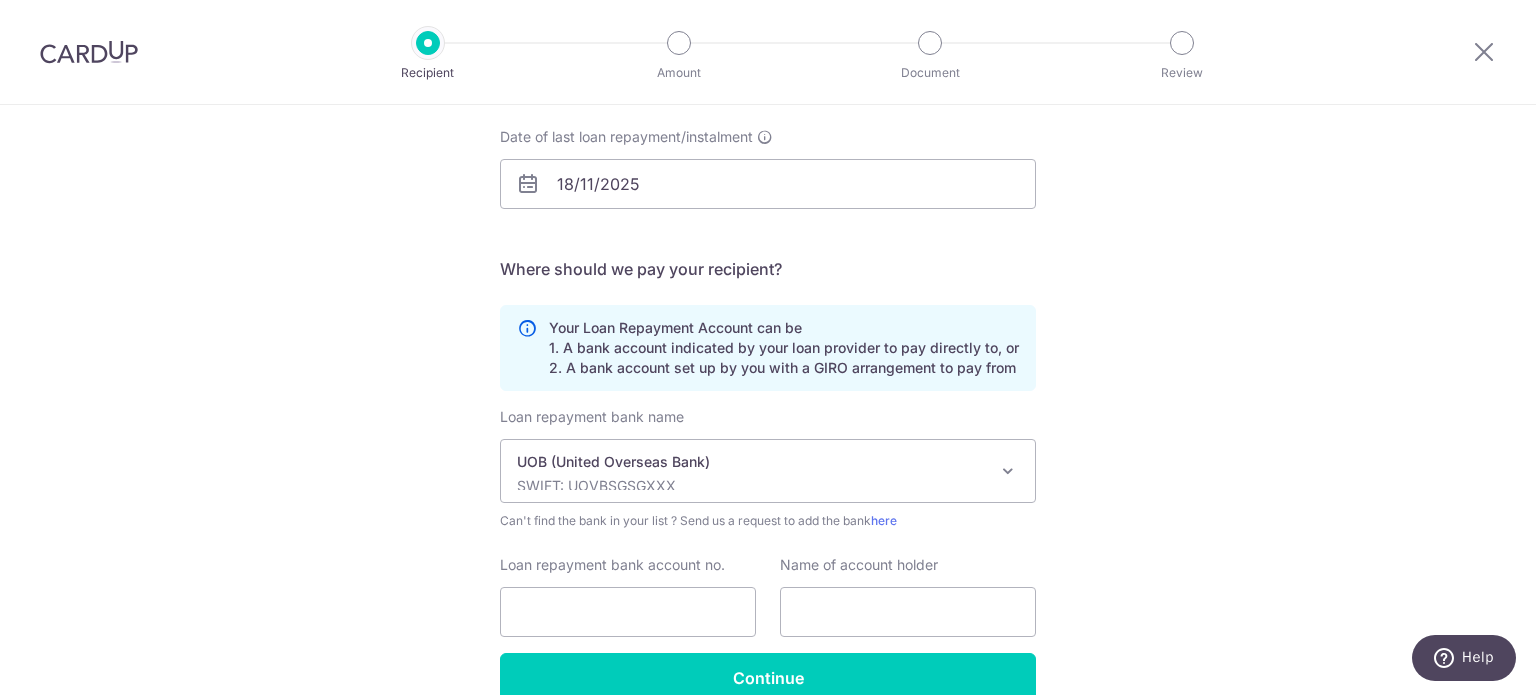 click on "Who would you like to pay?
Your recipient does not need a CardUp account to receive your payments.
Who should we send this mortgage loan payment to?
Provider name(as per mortgage agreement)
UOB (United Overseas Bank)
Date of last loan repayment/instalment
18/11/2025
translation missing: en.no key
URL
Telephone
18002222121" at bounding box center [768, 301] 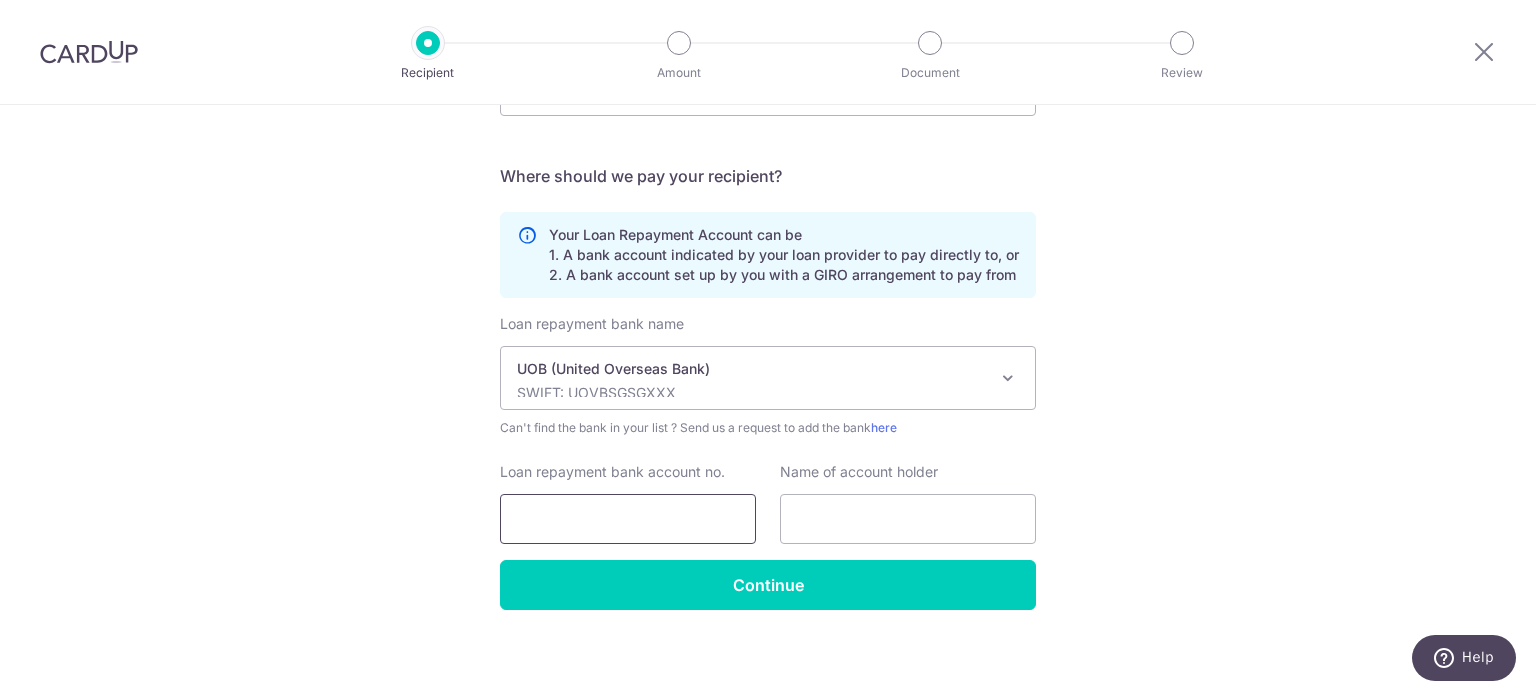 scroll, scrollTop: 400, scrollLeft: 0, axis: vertical 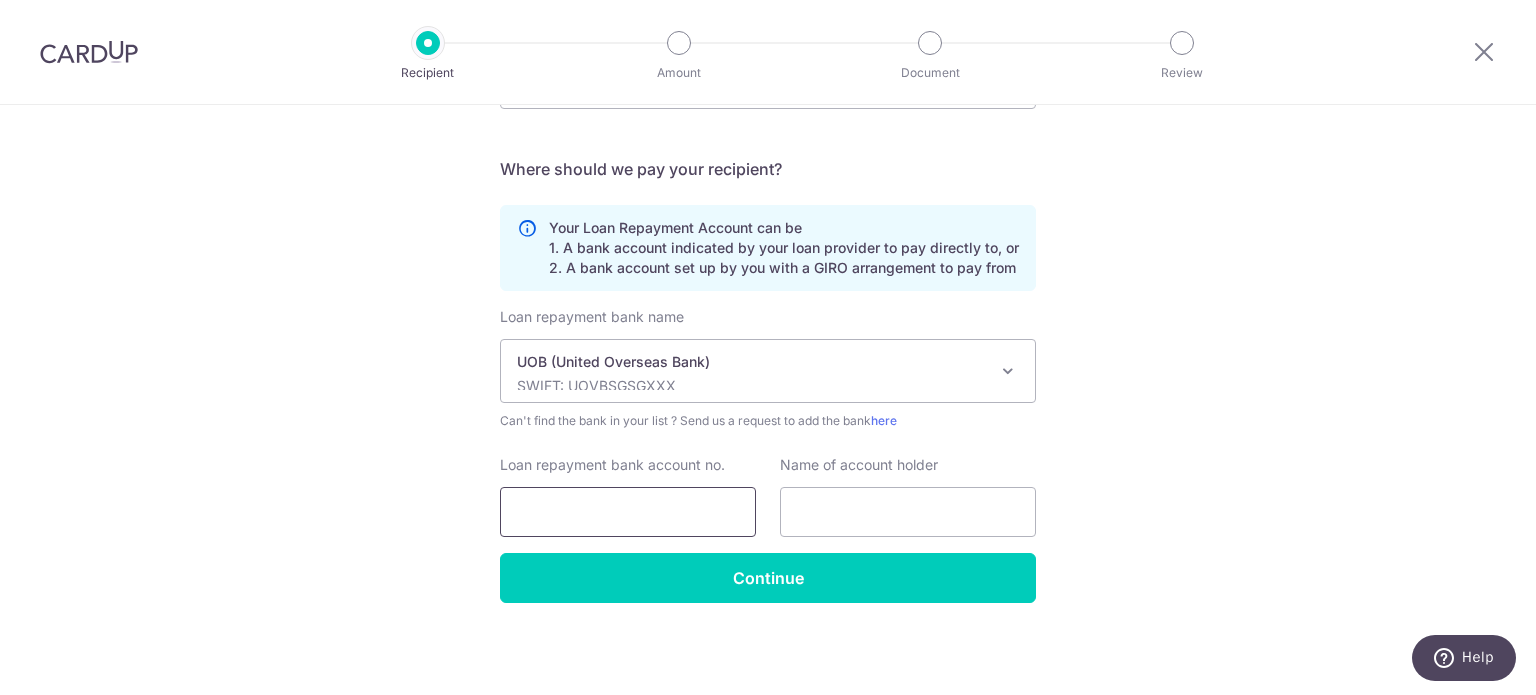 click on "Loan repayment bank account no." at bounding box center (628, 512) 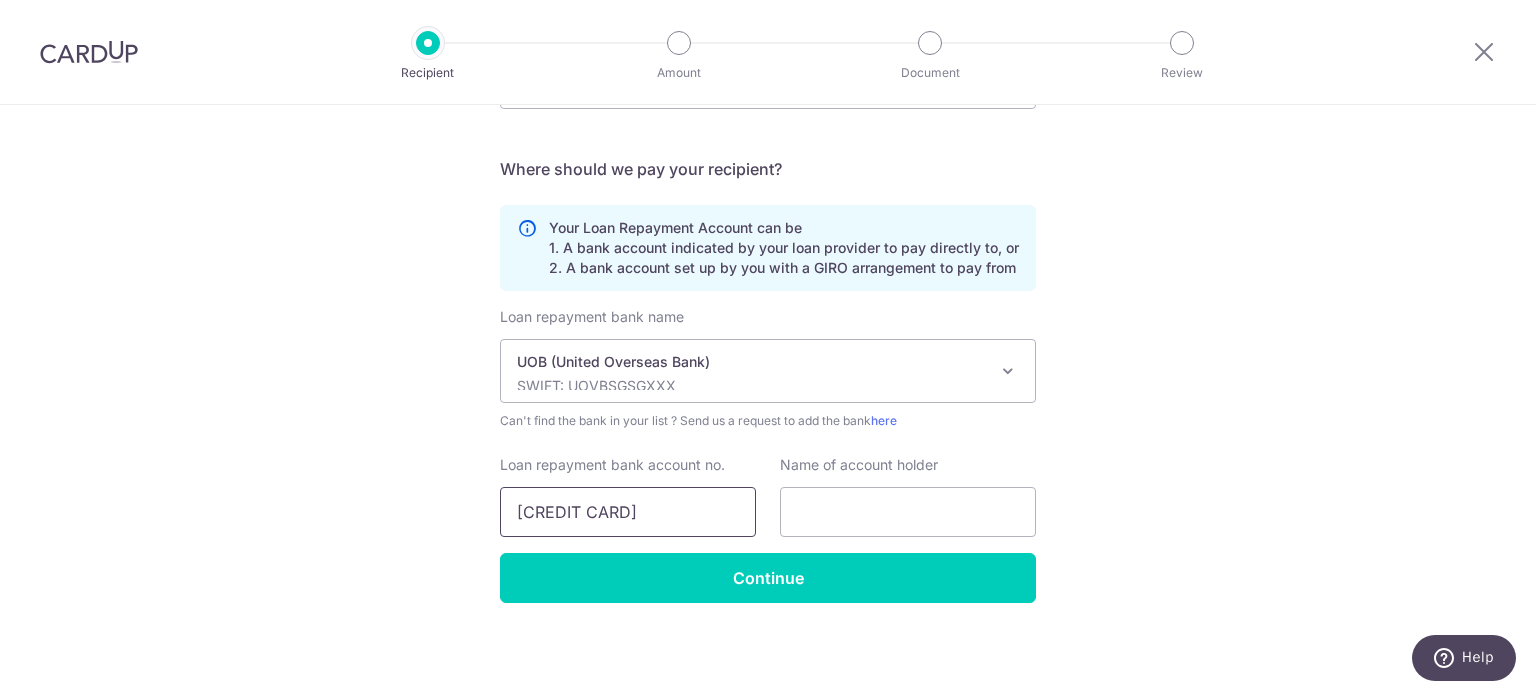 click on "9898-0880-0077-3599" at bounding box center [628, 512] 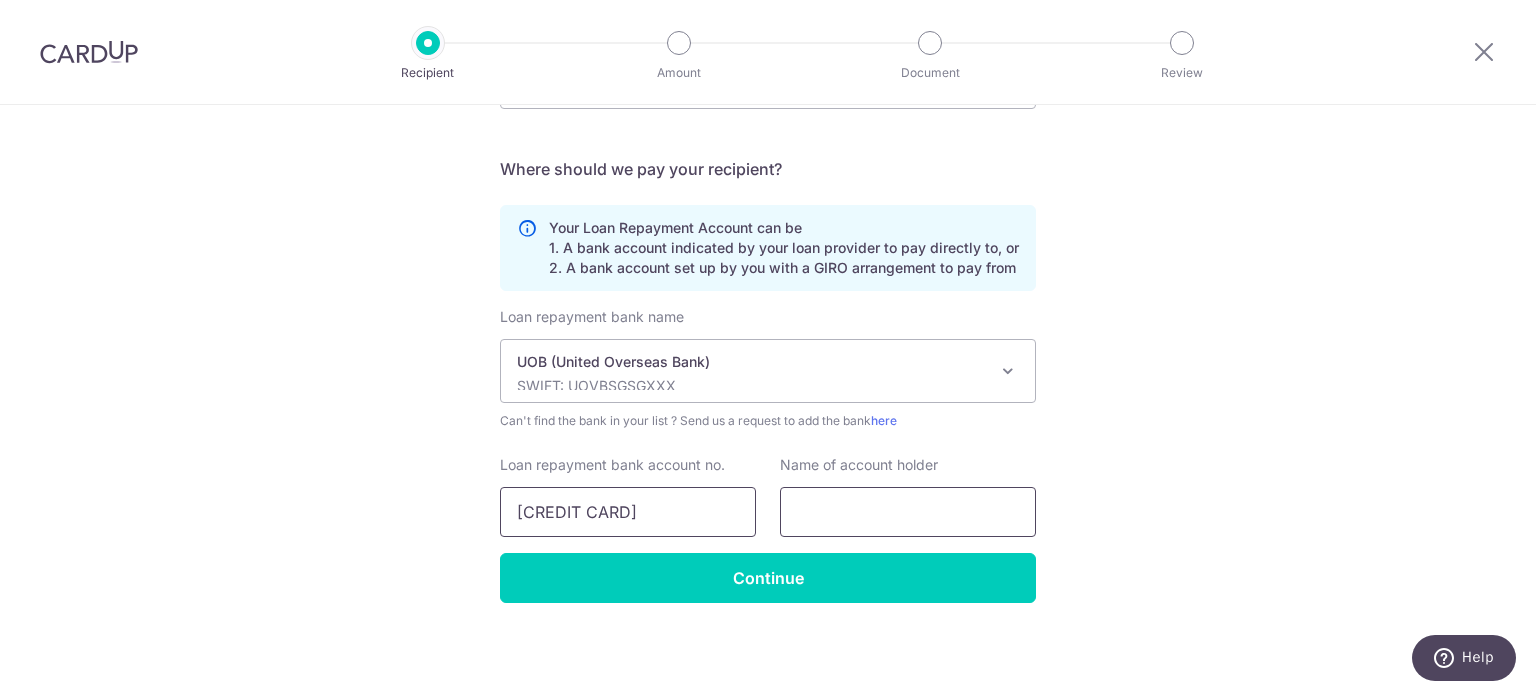 type on "9898088000773599" 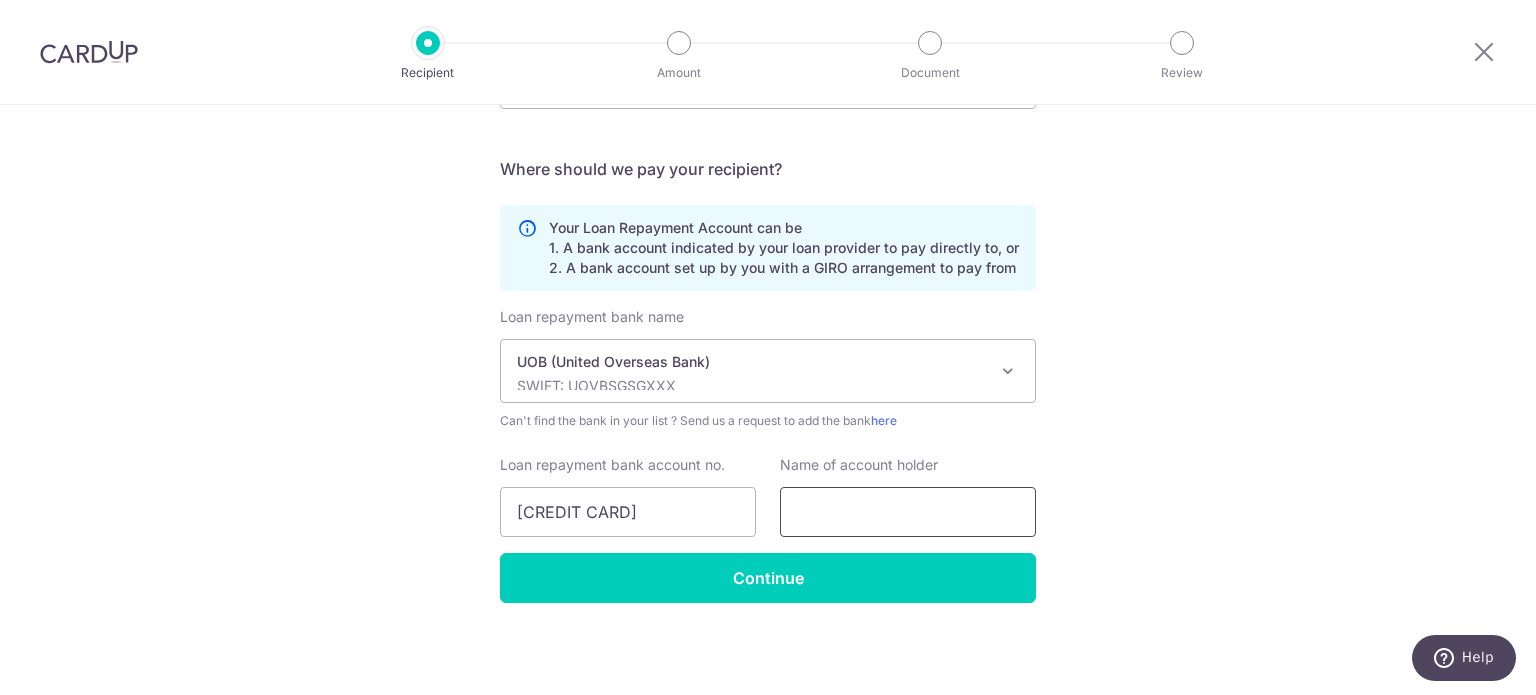 click at bounding box center (908, 512) 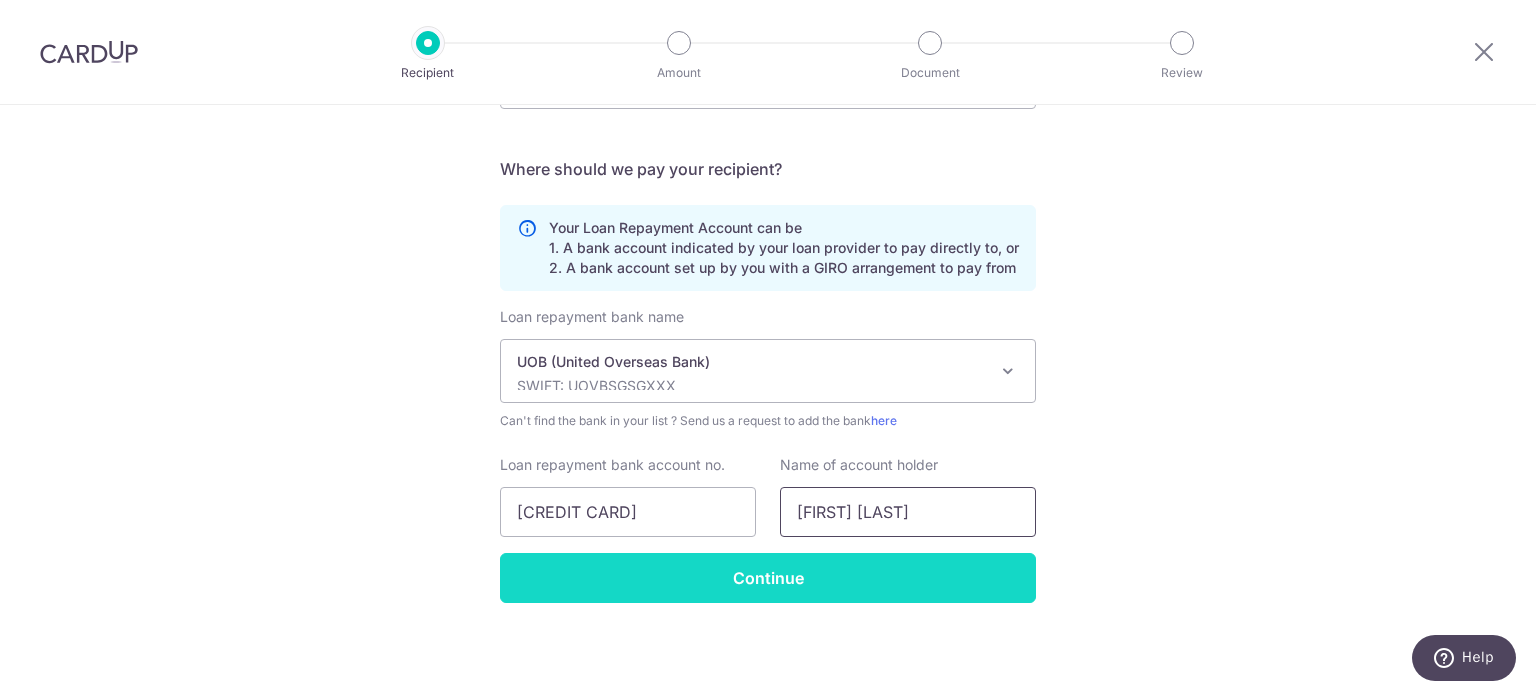 type on "Ang Yu Ming" 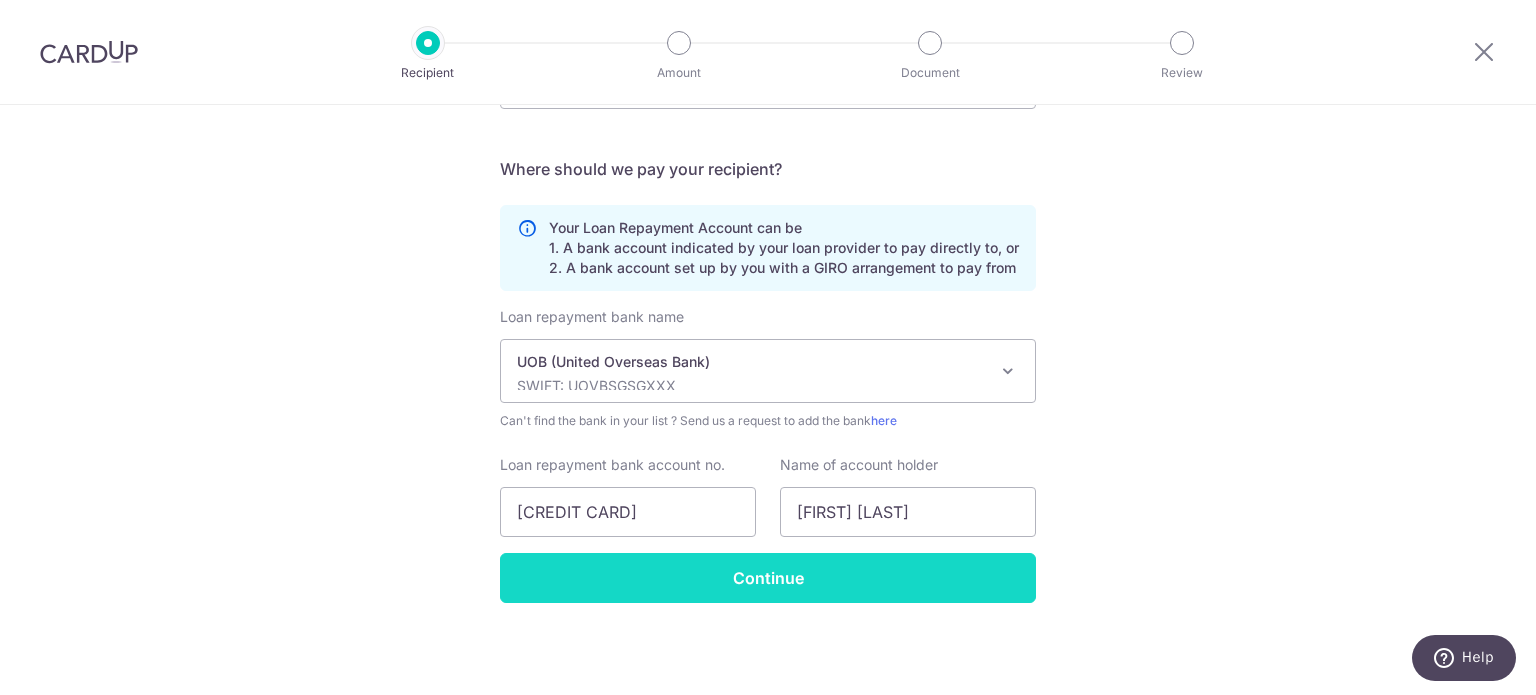 click on "Continue" at bounding box center [768, 578] 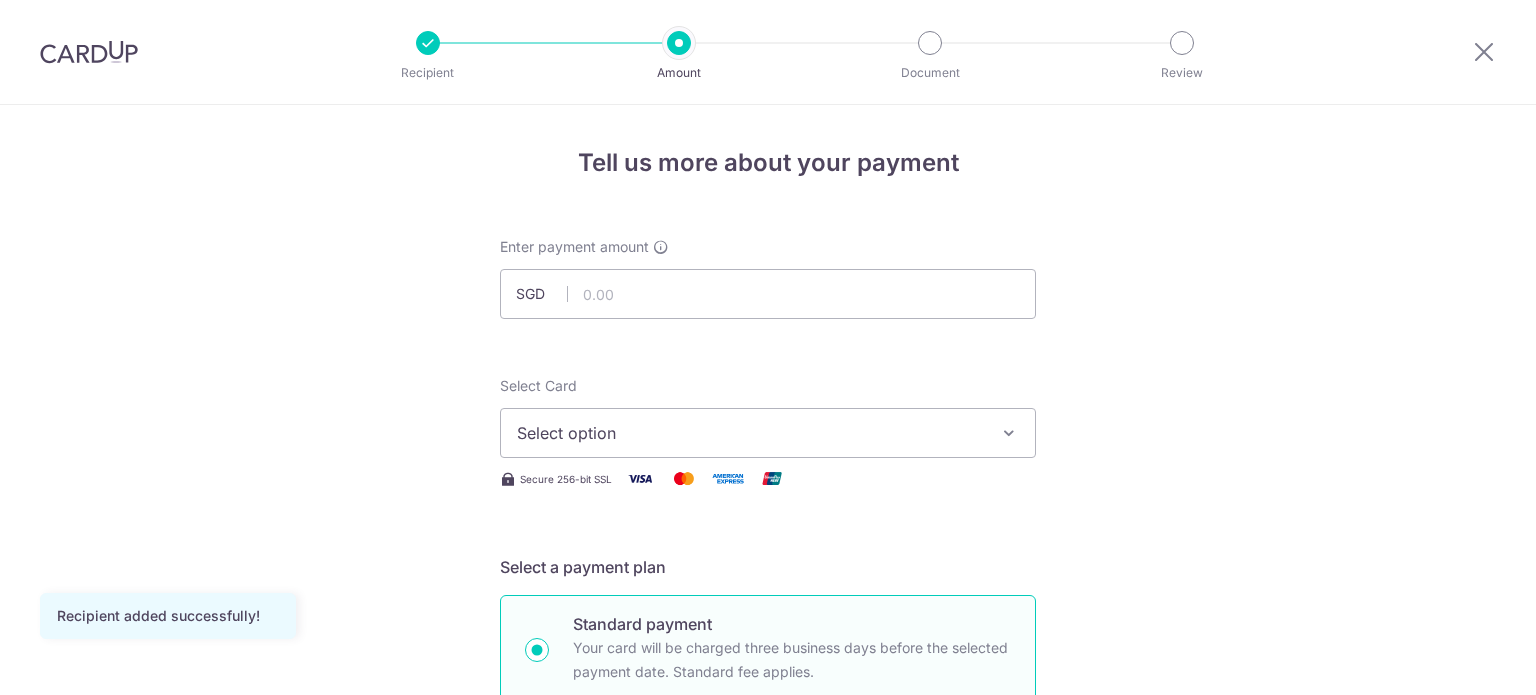 scroll, scrollTop: 0, scrollLeft: 0, axis: both 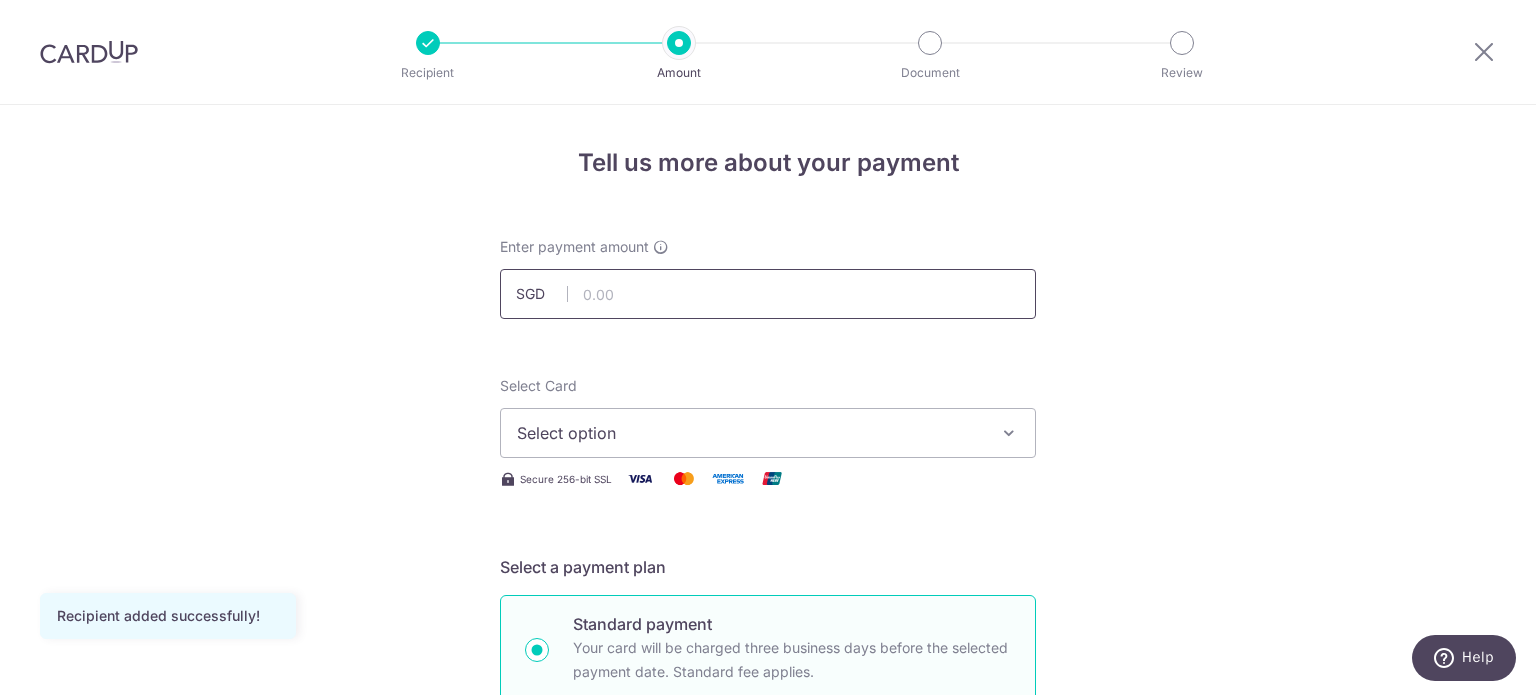 click at bounding box center (768, 294) 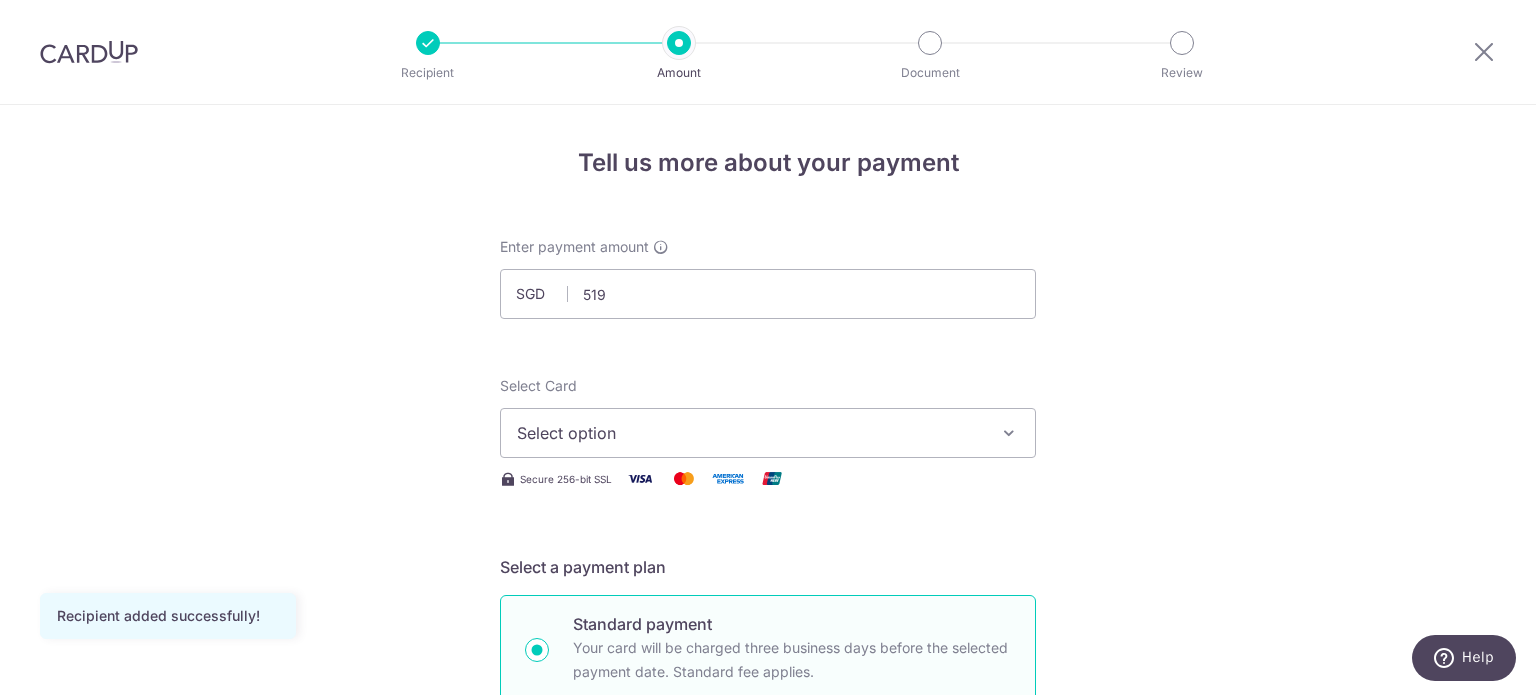 type on "519.00" 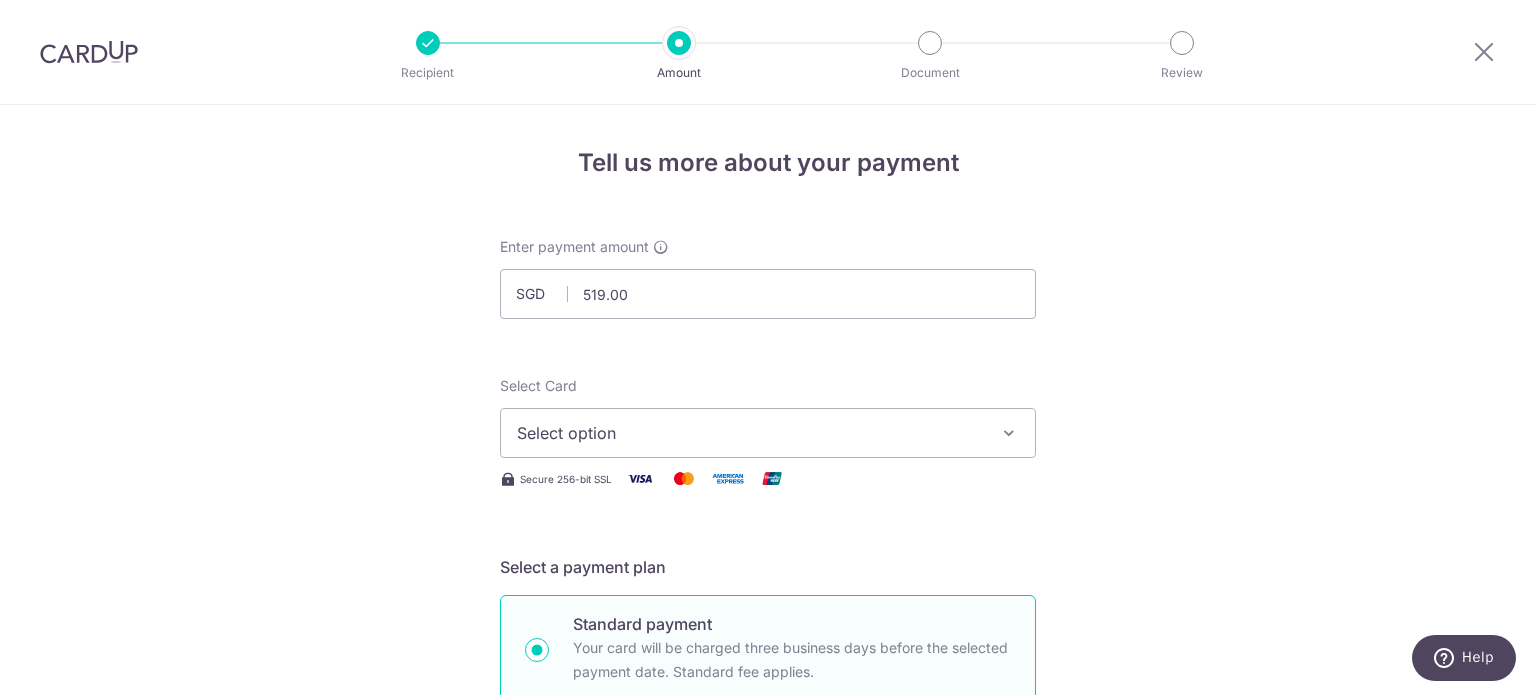click on "Select Card
Select option
Add credit card
Your Cards
**** 1009
**** 2382
**** 1007
**** 1000
**** 6415
**** 3422
**** 1008" at bounding box center (768, 417) 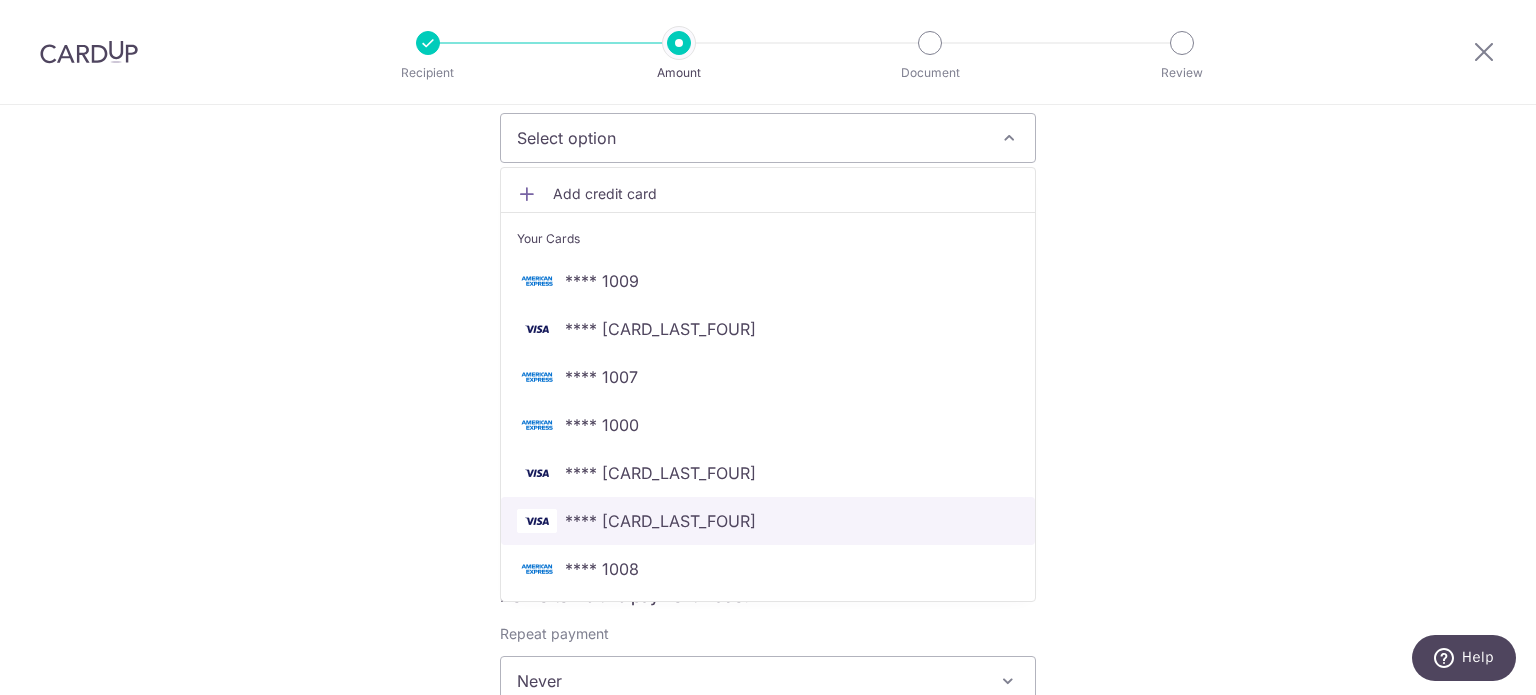 scroll, scrollTop: 300, scrollLeft: 0, axis: vertical 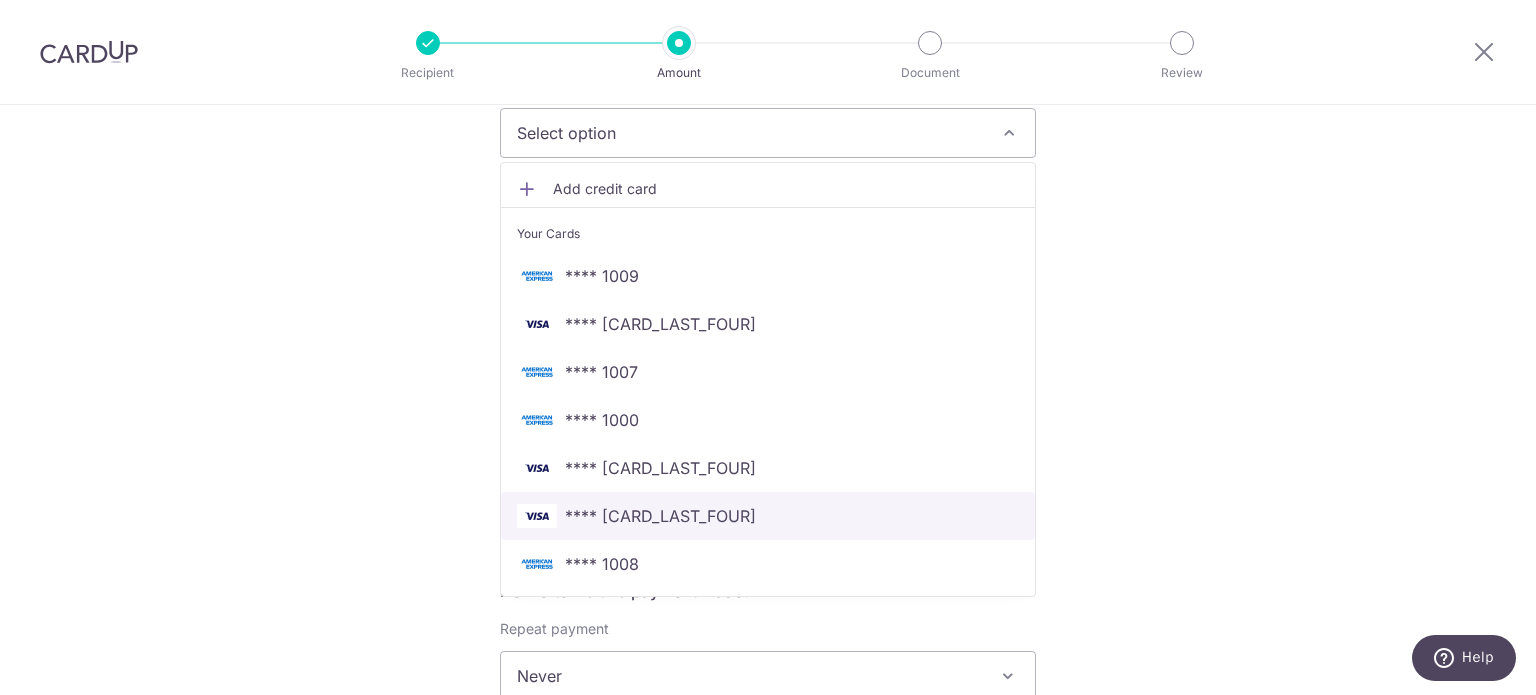 click on "**** 3422" at bounding box center [768, 516] 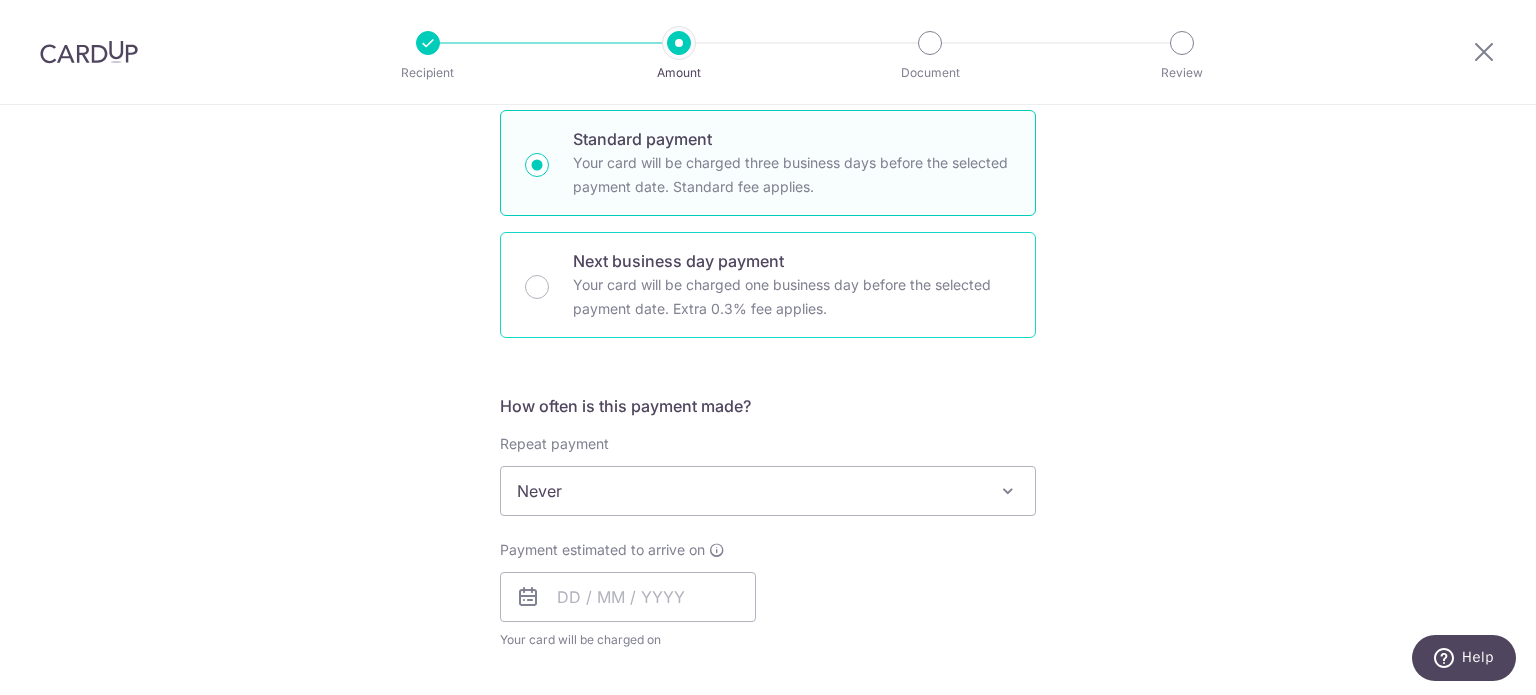 scroll, scrollTop: 500, scrollLeft: 0, axis: vertical 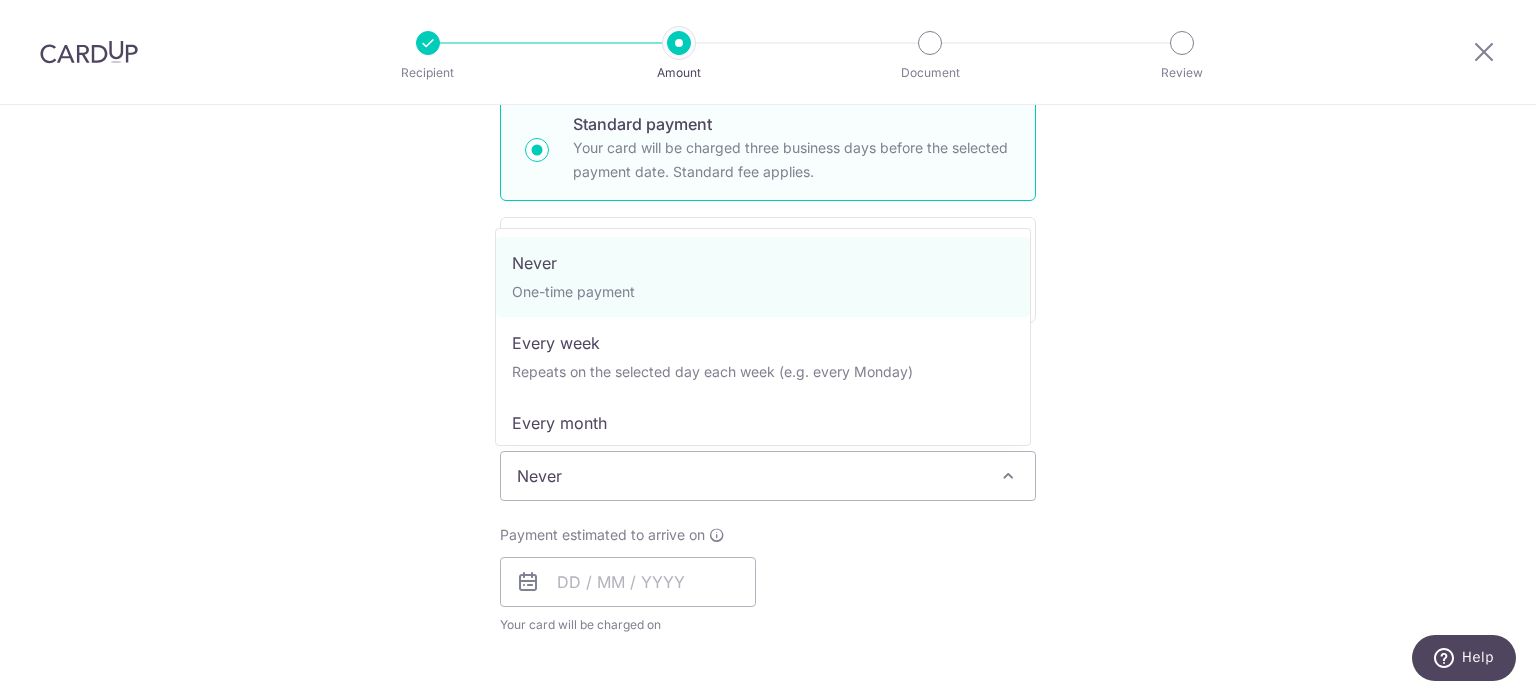 click on "Never" at bounding box center [768, 476] 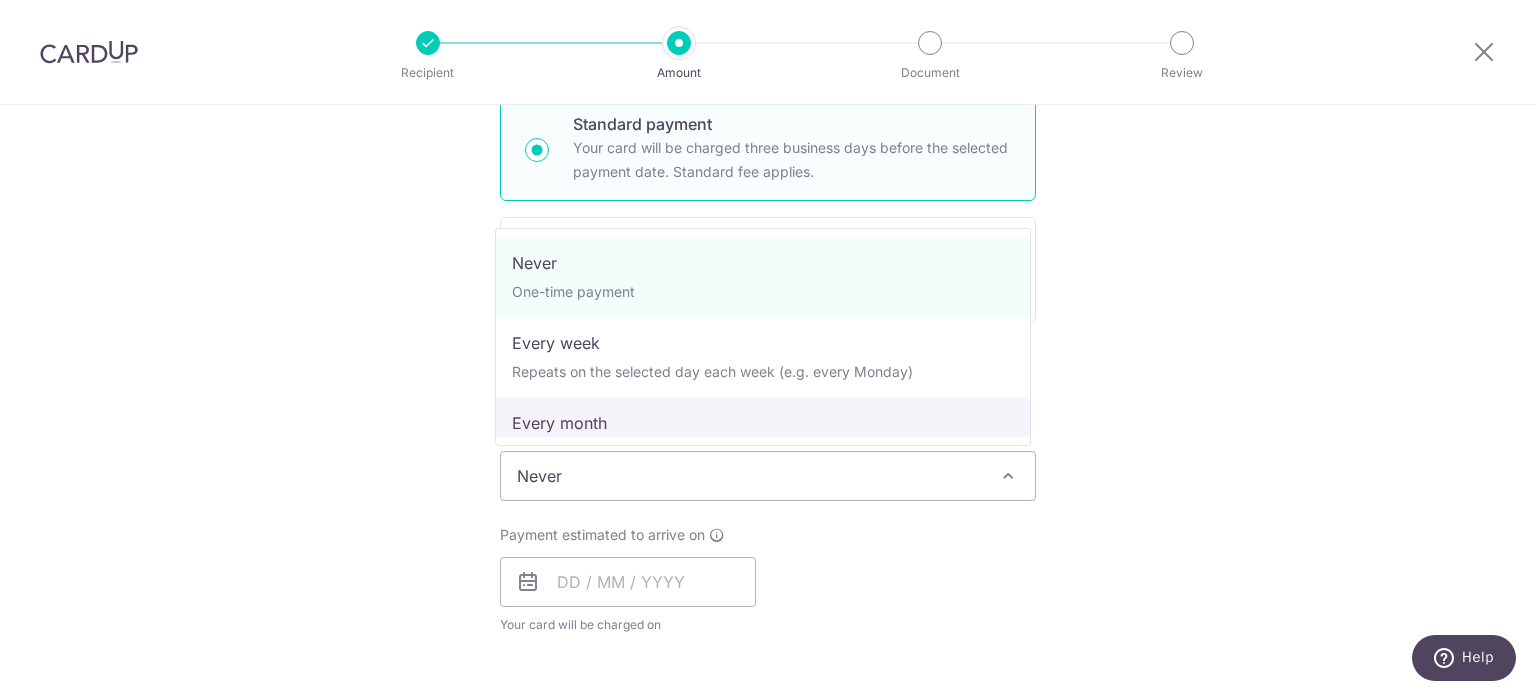 select on "3" 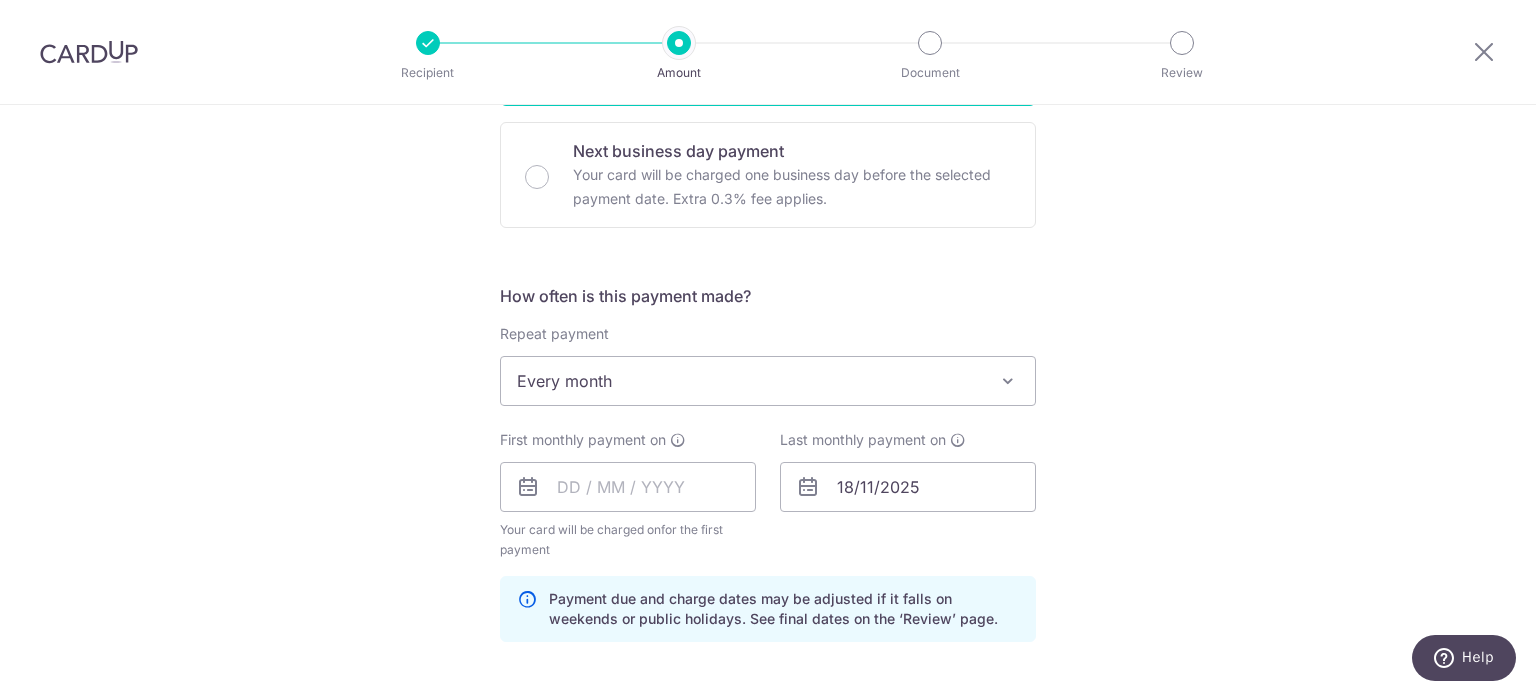 scroll, scrollTop: 600, scrollLeft: 0, axis: vertical 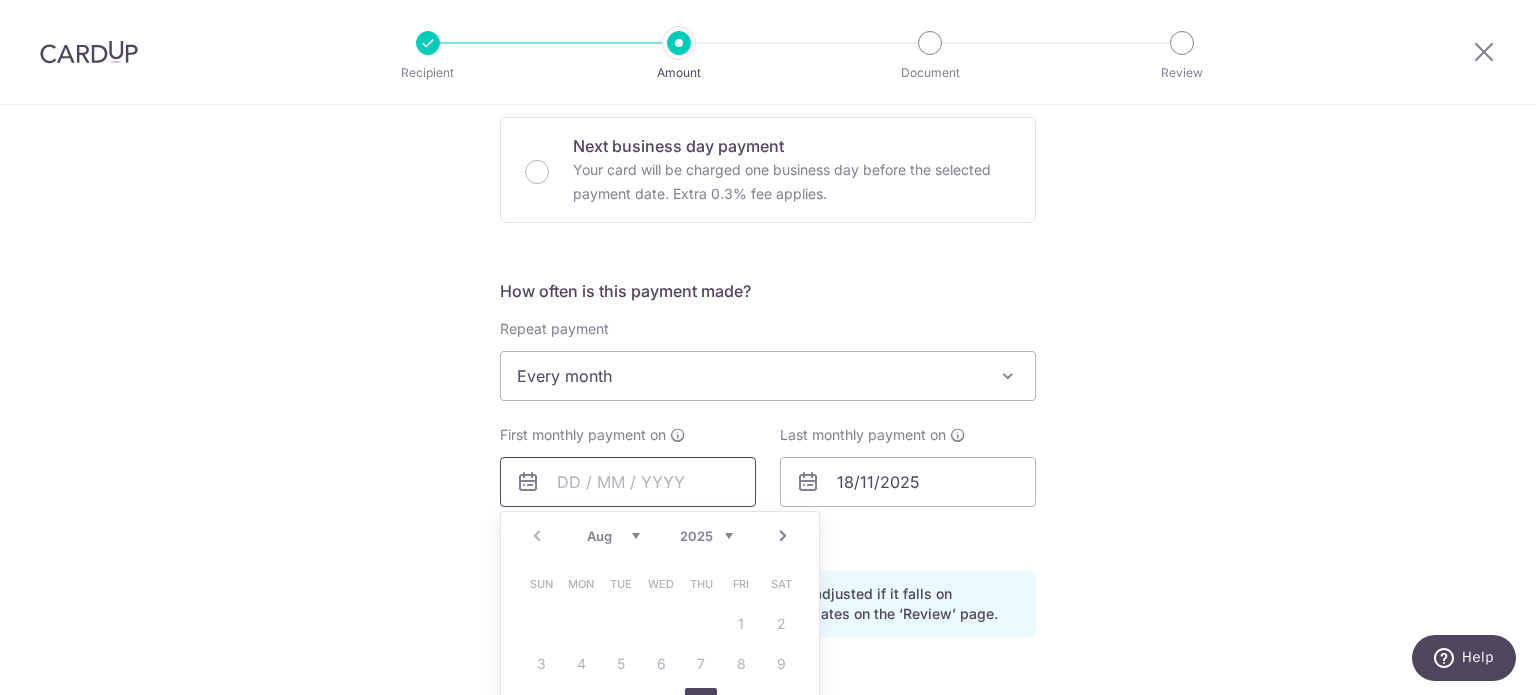 click at bounding box center (628, 482) 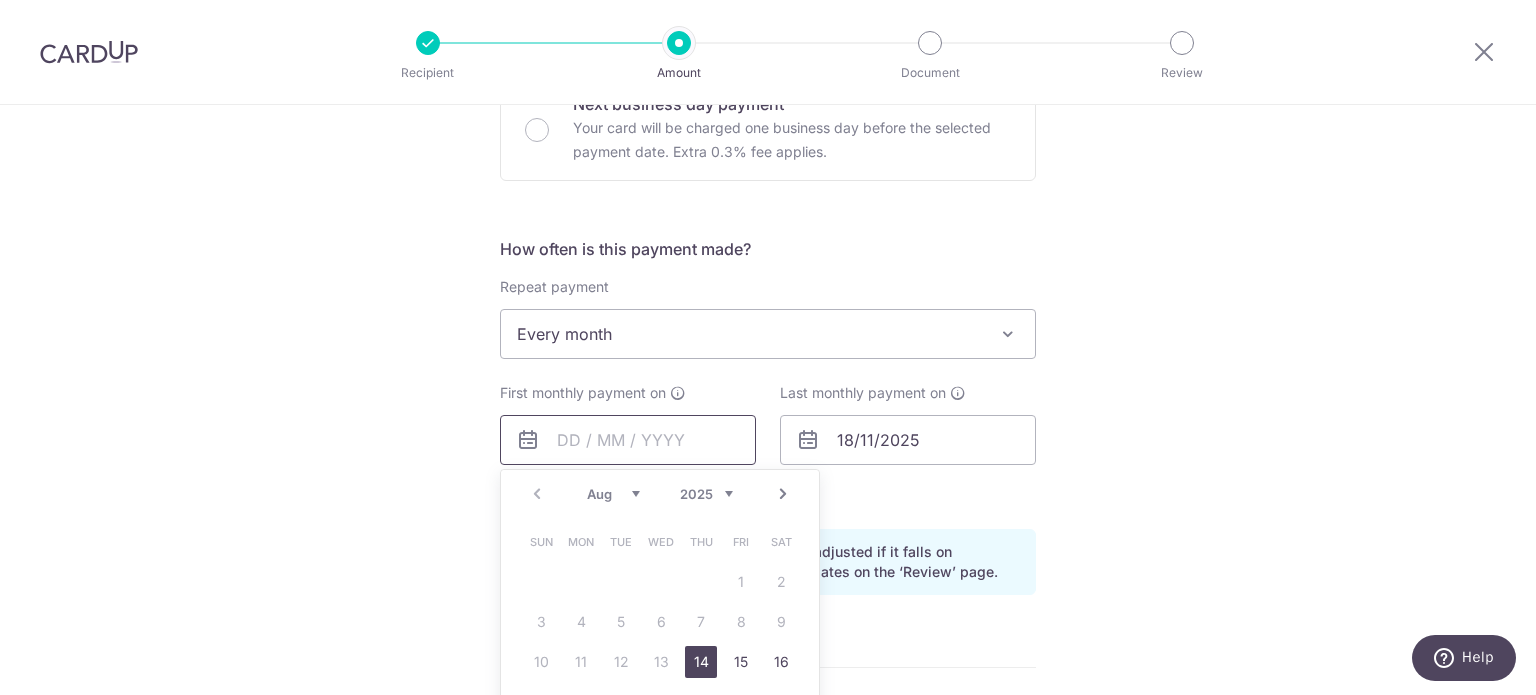 scroll, scrollTop: 700, scrollLeft: 0, axis: vertical 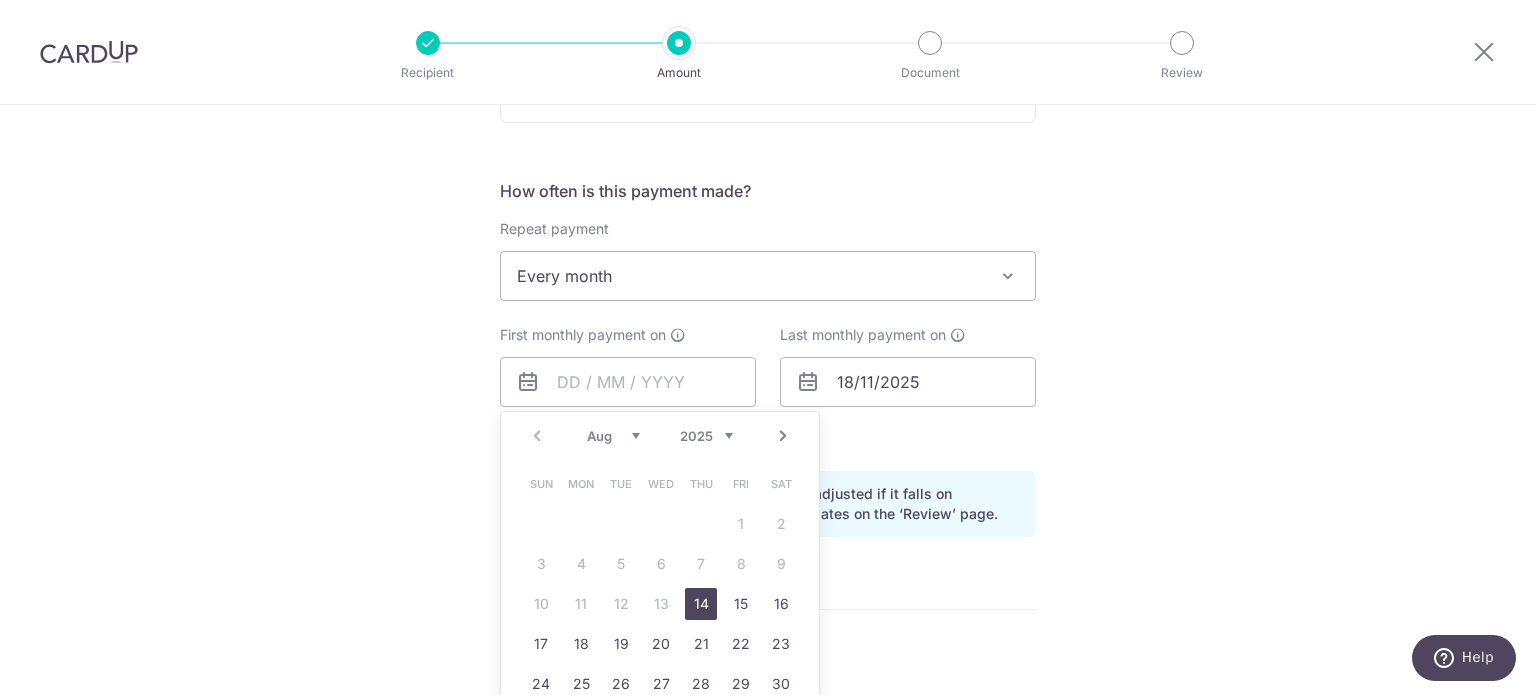 click on "Next" at bounding box center [783, 436] 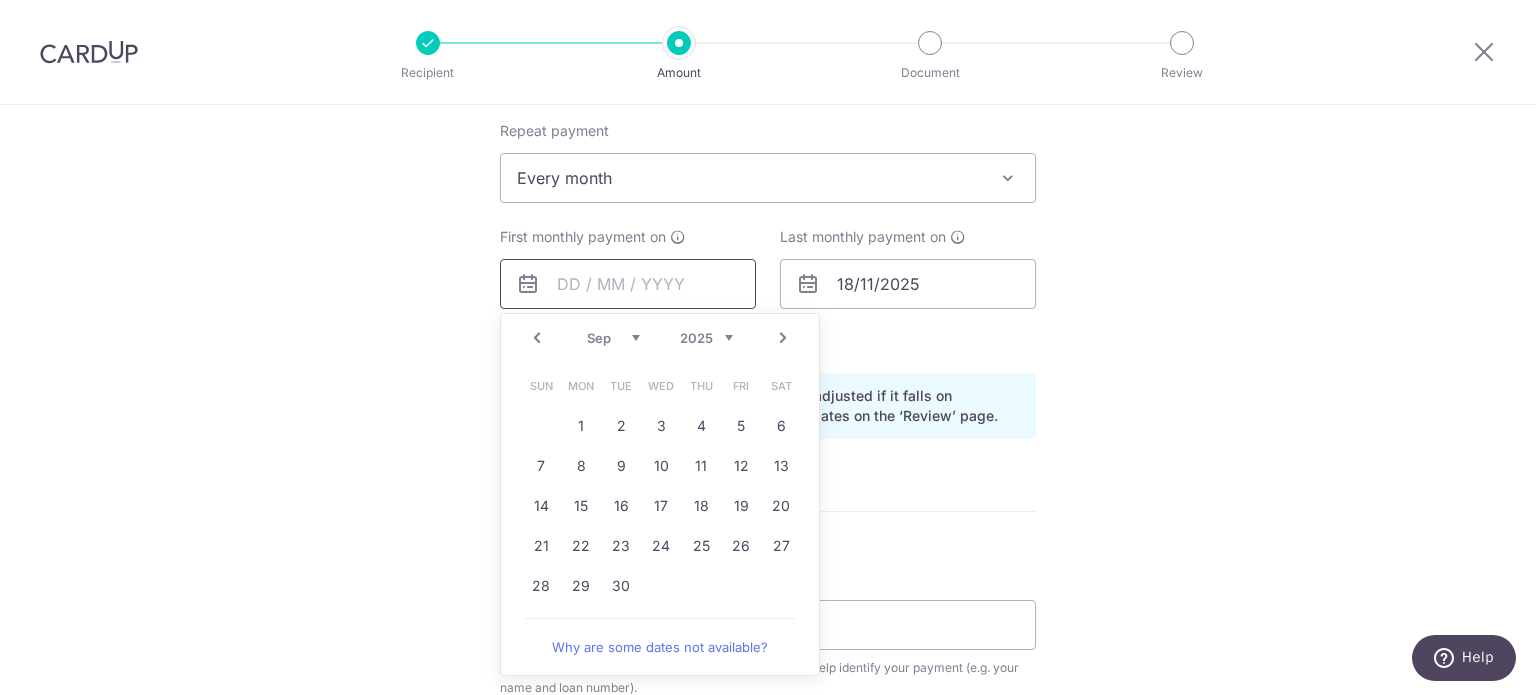 scroll, scrollTop: 800, scrollLeft: 0, axis: vertical 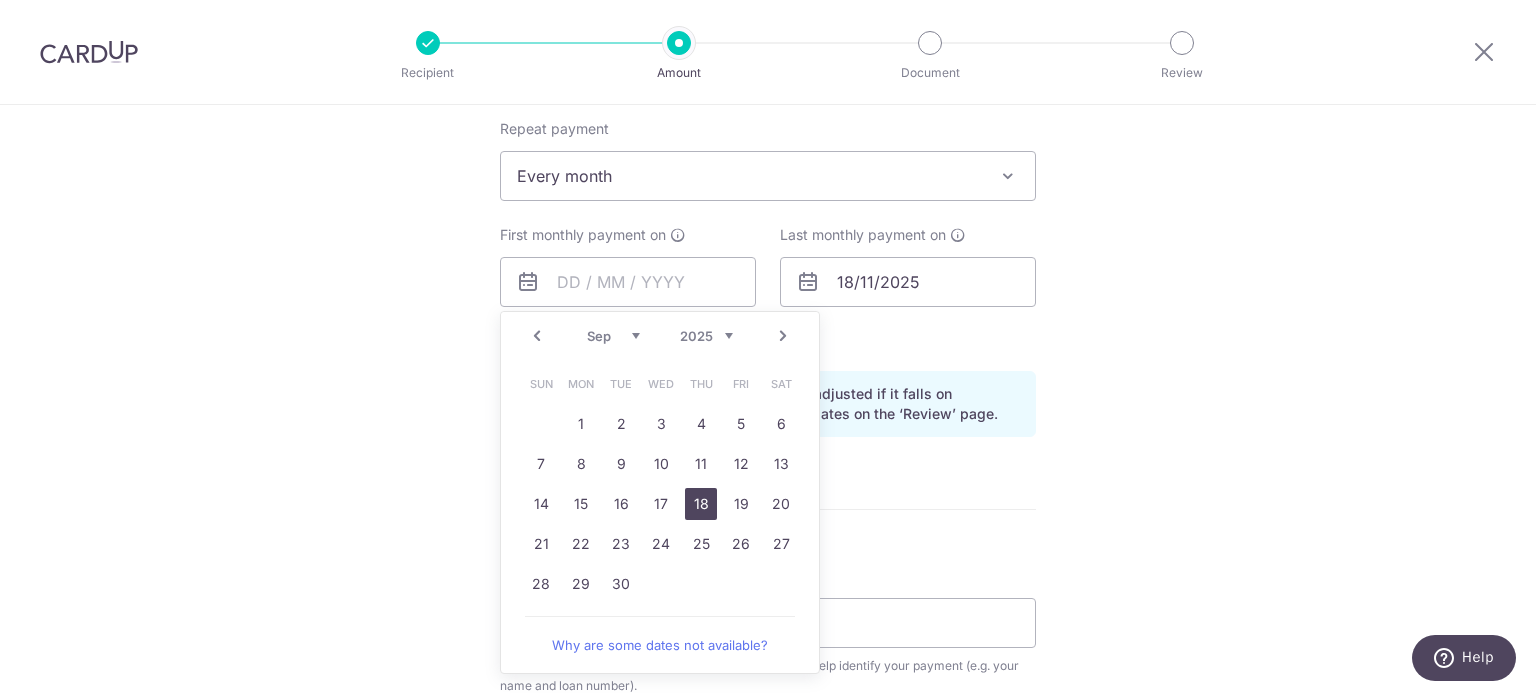 click on "18" at bounding box center [701, 504] 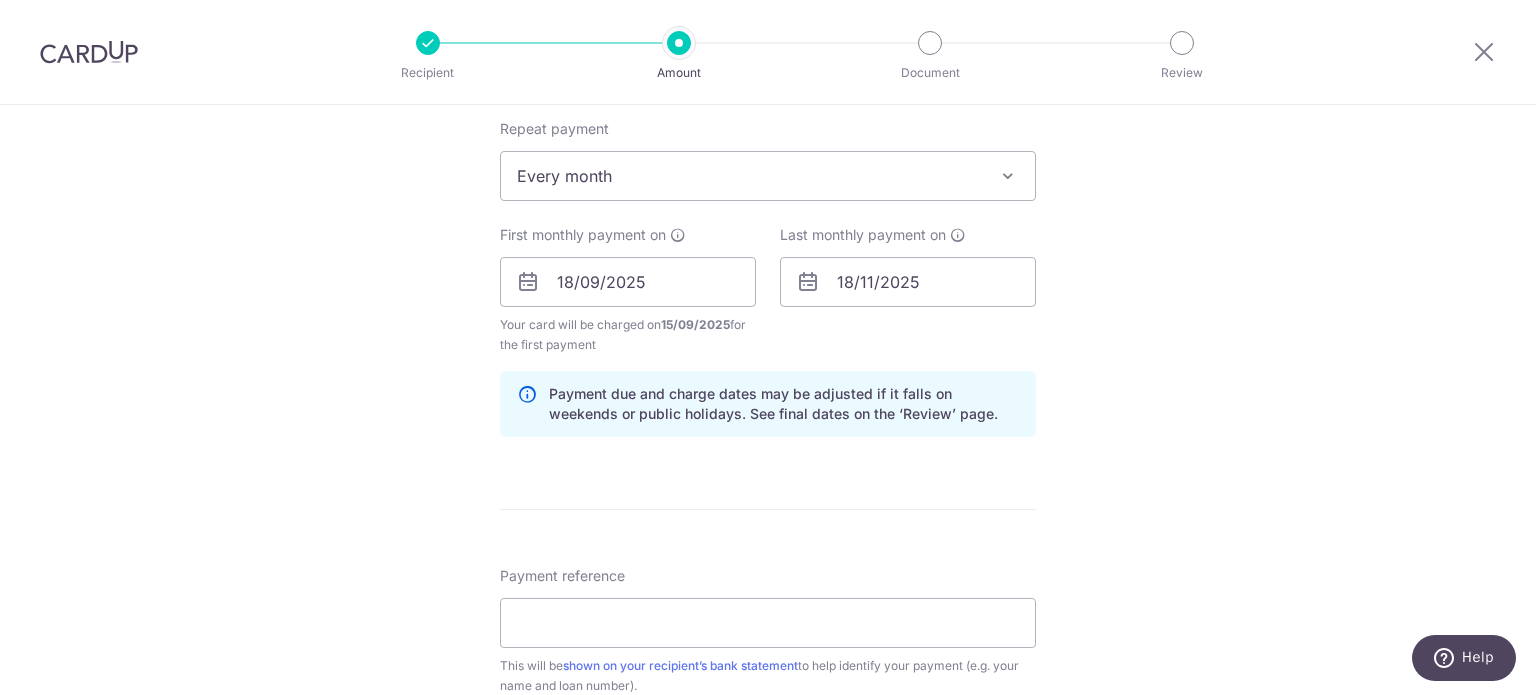 click on "Tell us more about your payment
Enter payment amount
SGD
519.00
519.00
Recipient added successfully!
Select Card
**** 3422
Add credit card
Your Cards
**** 1009
**** 2382
**** 1007
**** 1000
**** 6415
**** 3422
**** 1008" at bounding box center [768, 260] 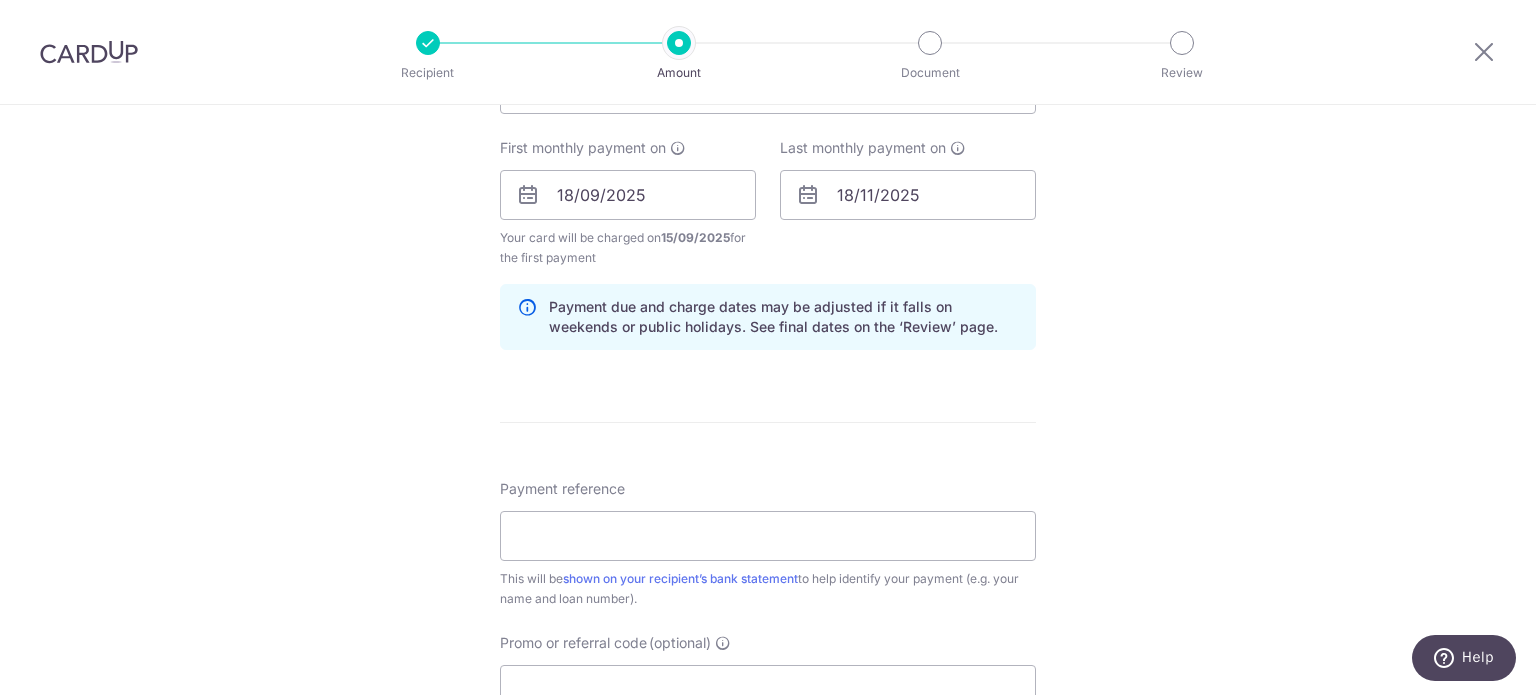 scroll, scrollTop: 900, scrollLeft: 0, axis: vertical 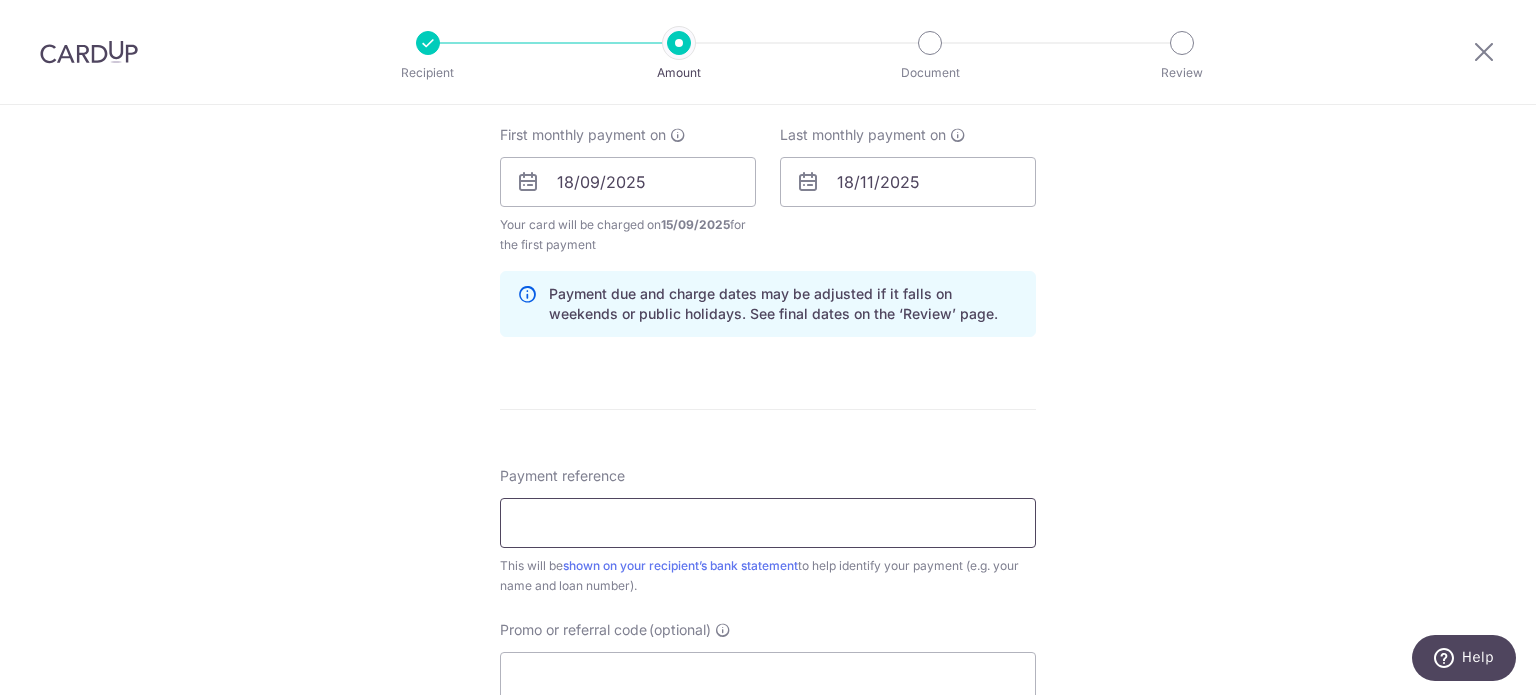 click on "Payment reference" at bounding box center [768, 523] 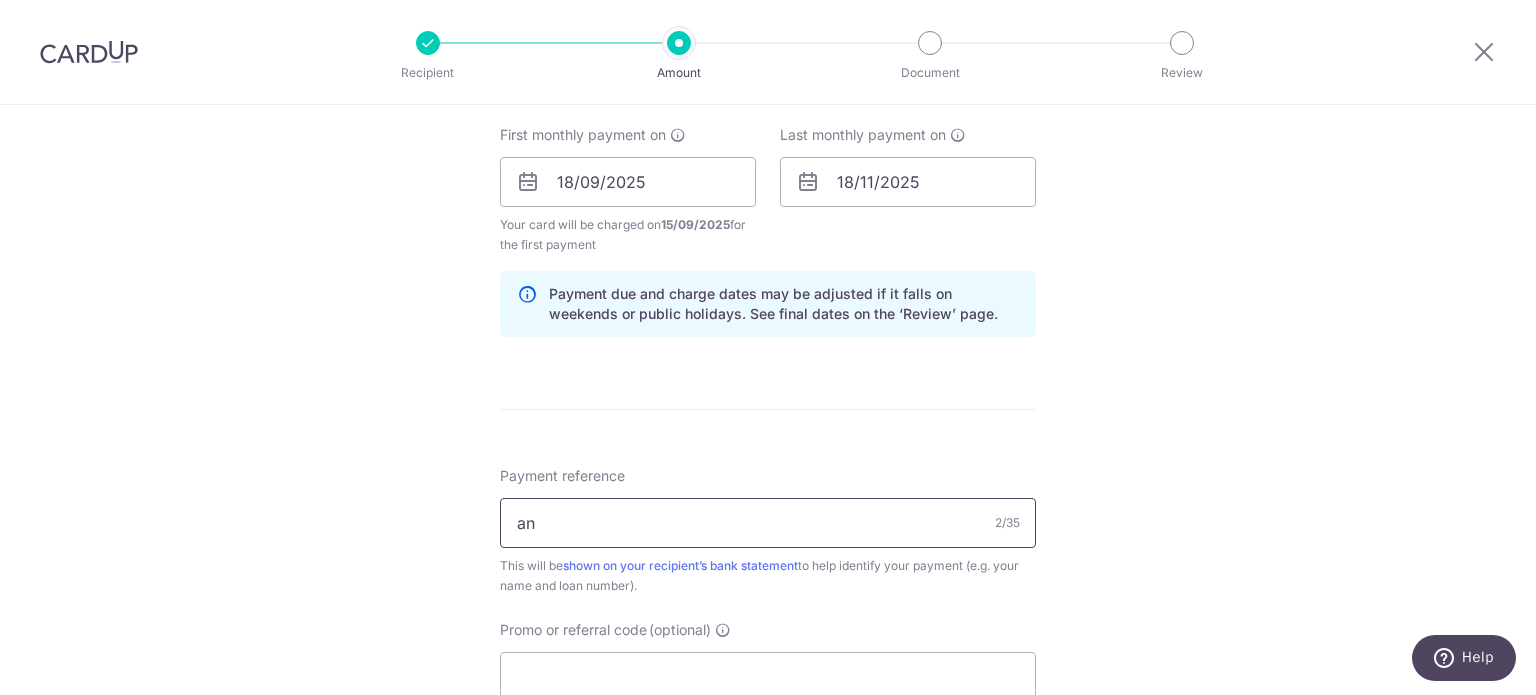 type on "a" 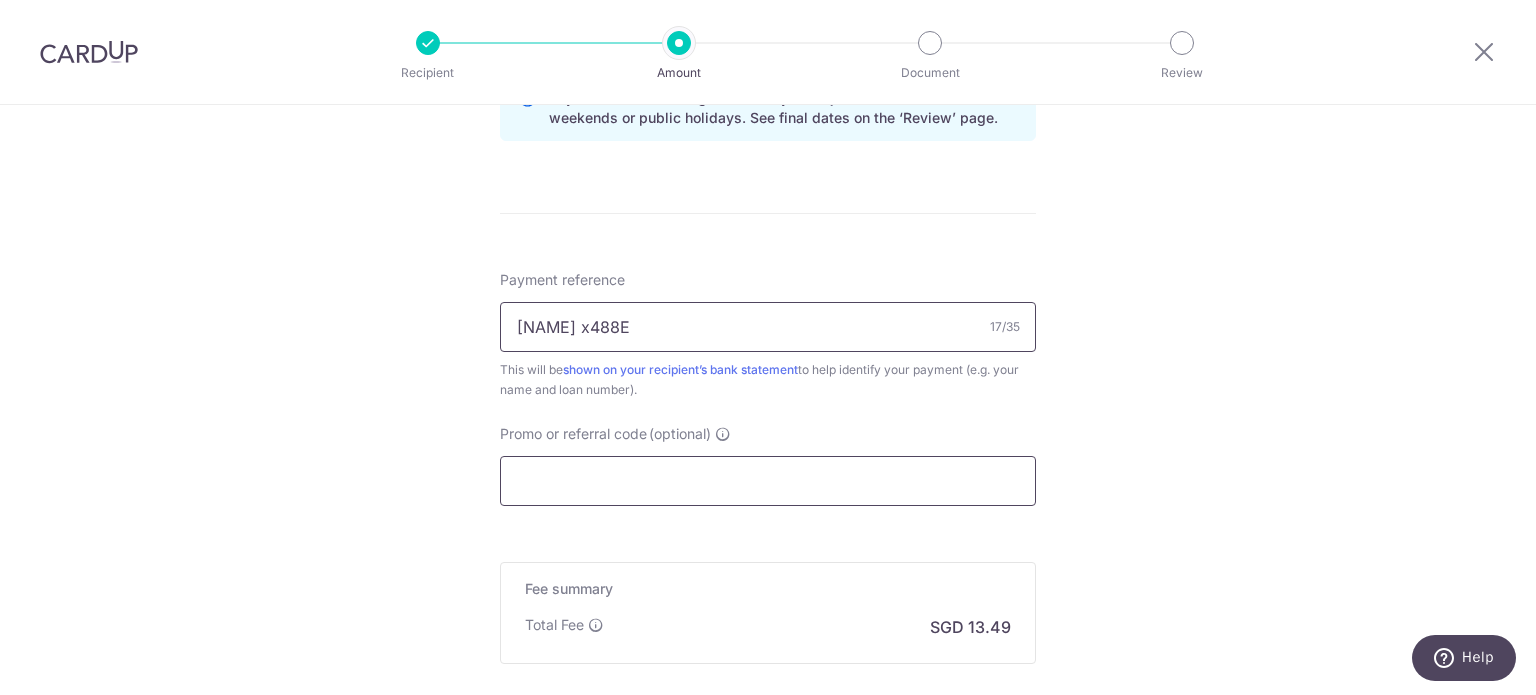 scroll, scrollTop: 1100, scrollLeft: 0, axis: vertical 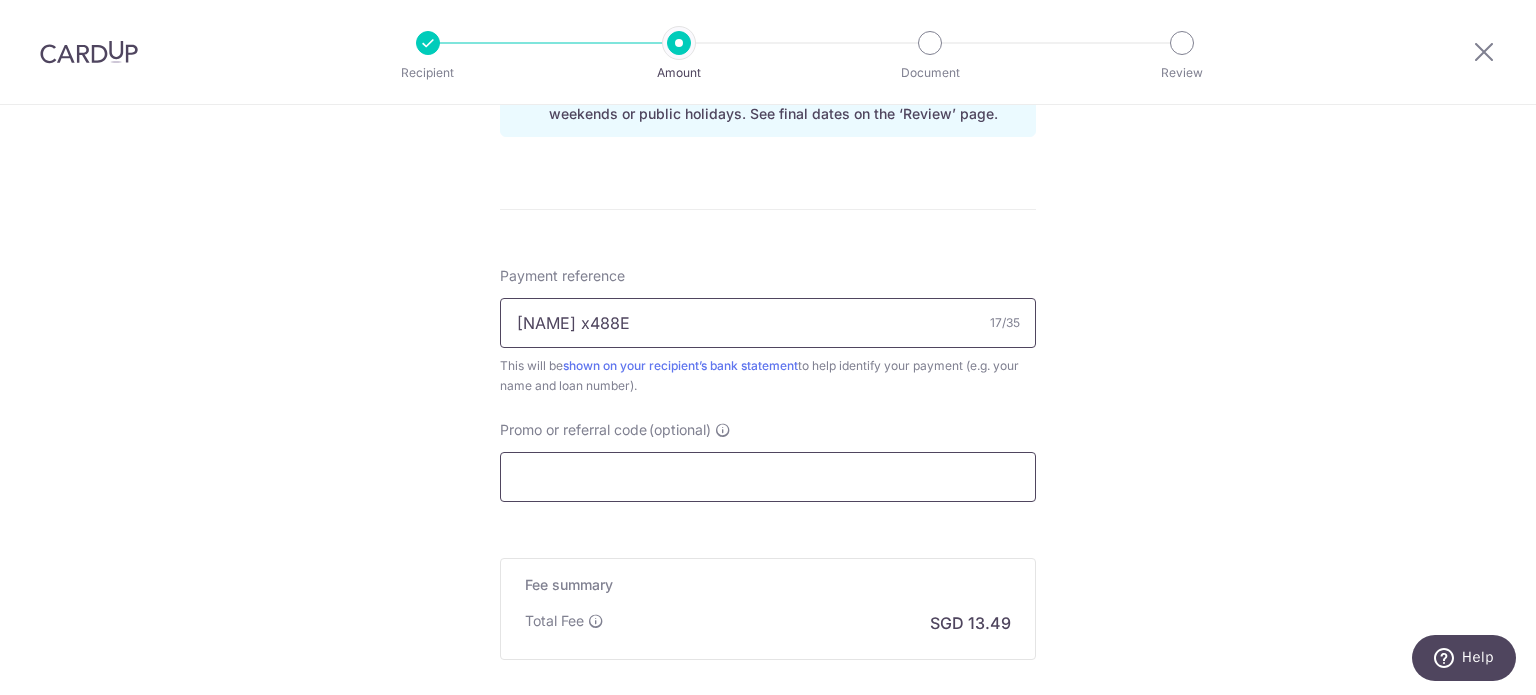 type on "Ang Yu Ming x488E" 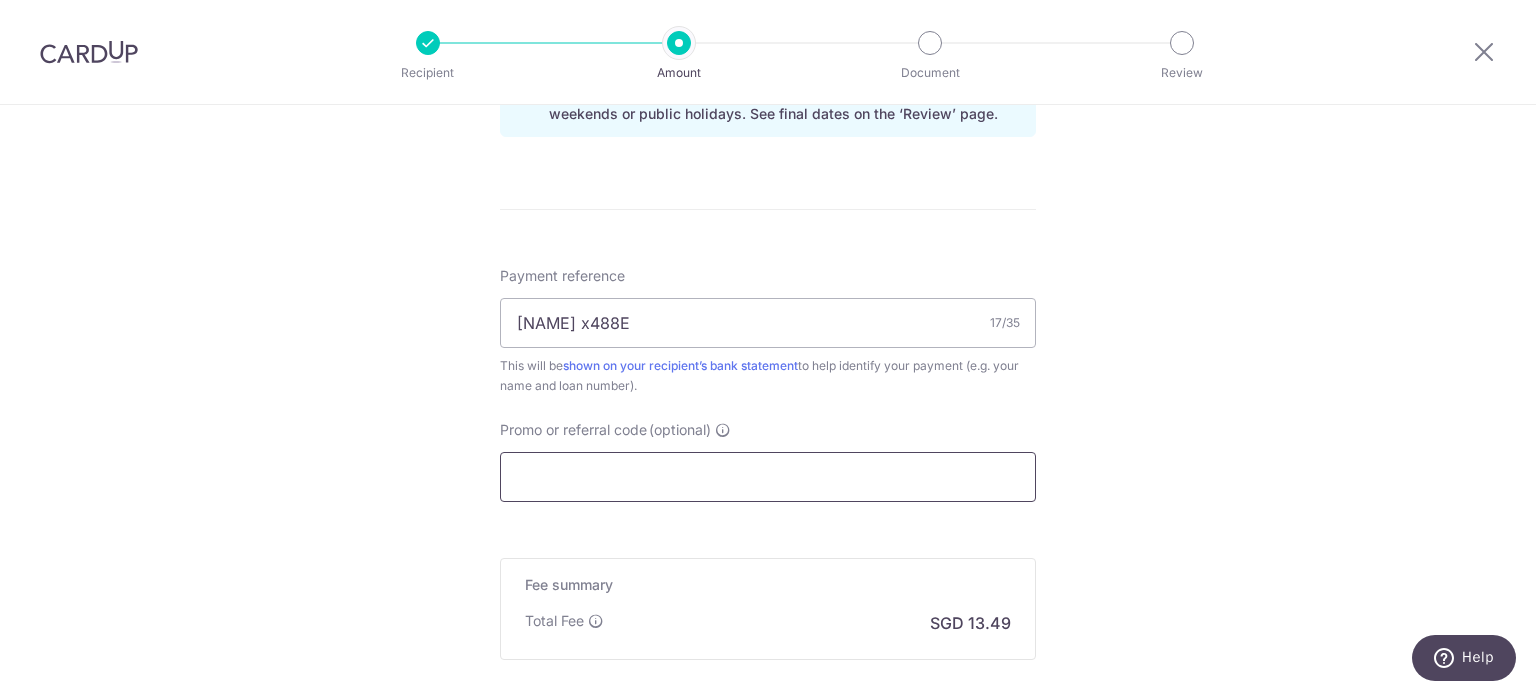 click on "Promo or referral code
(optional)" at bounding box center [768, 477] 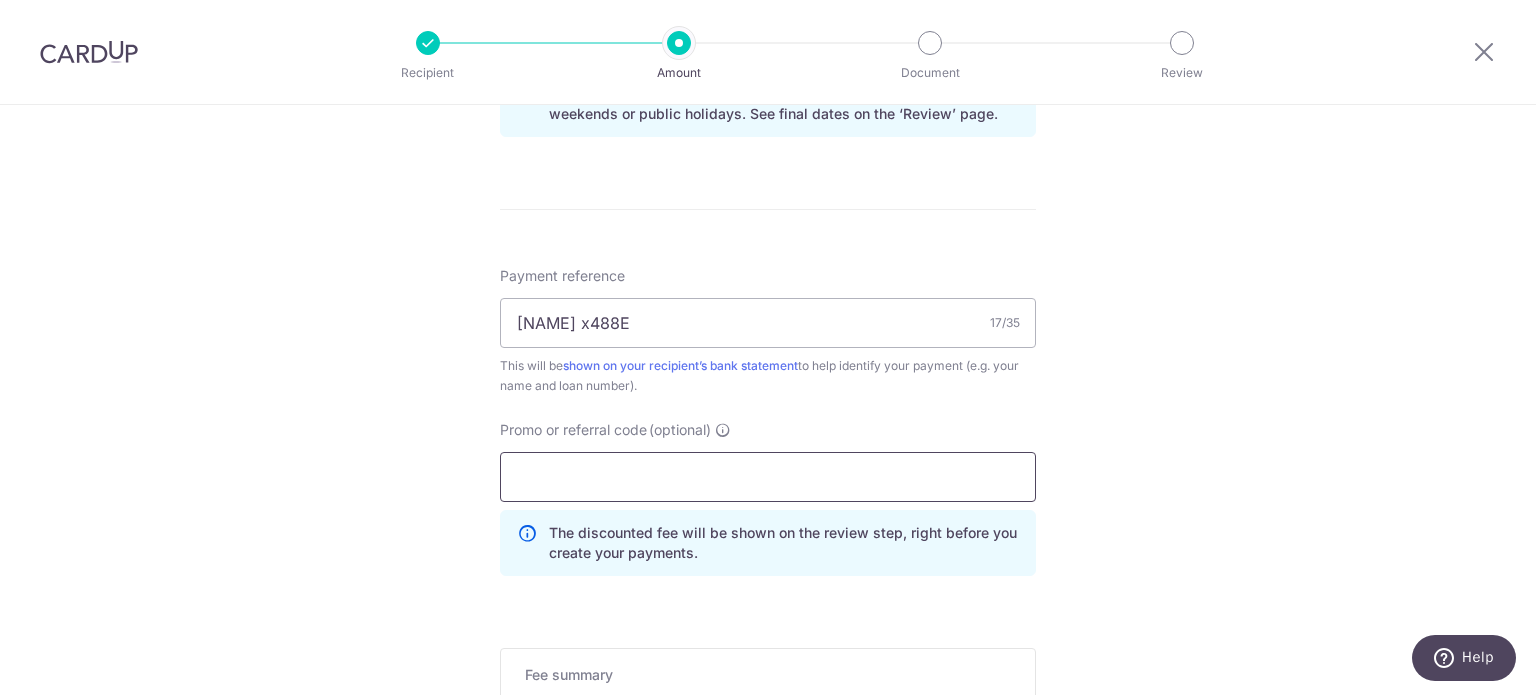 paste on "3NEWR5" 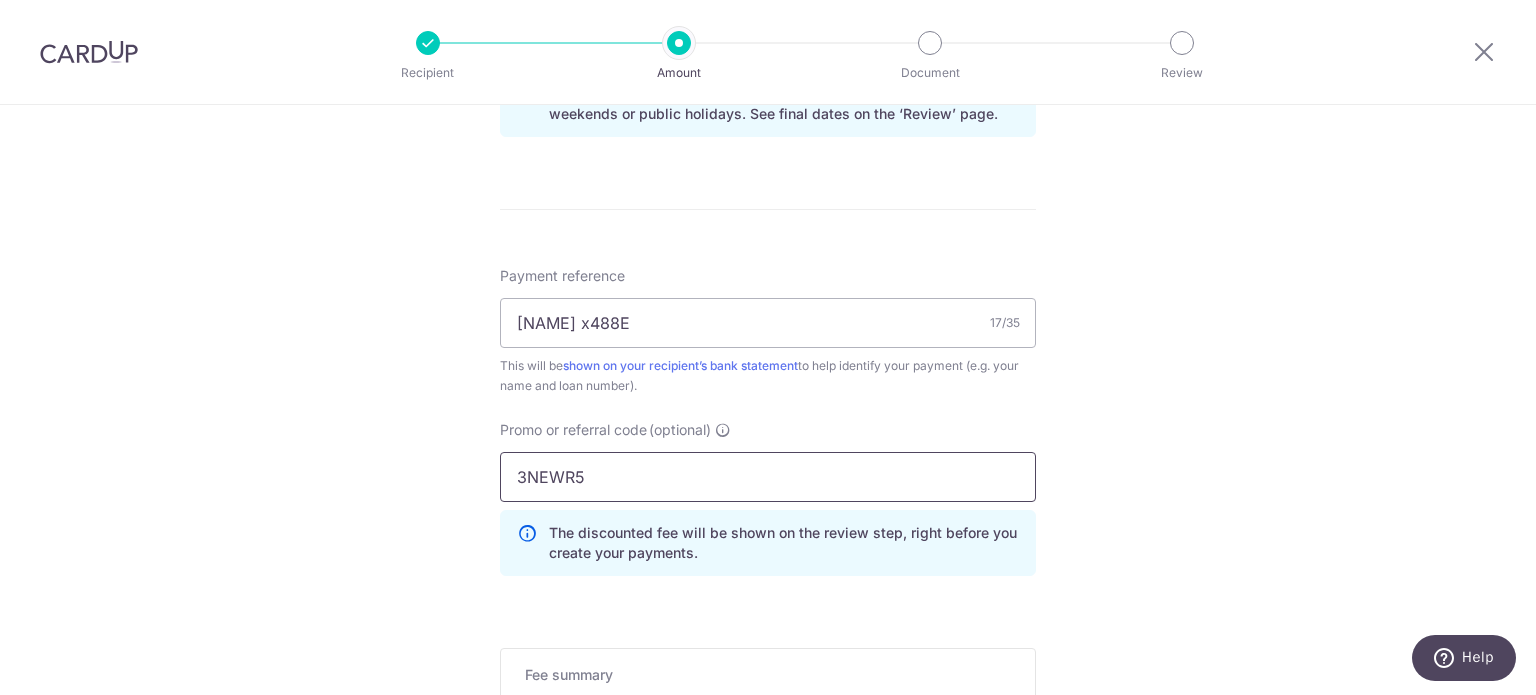 type on "3NEWR5" 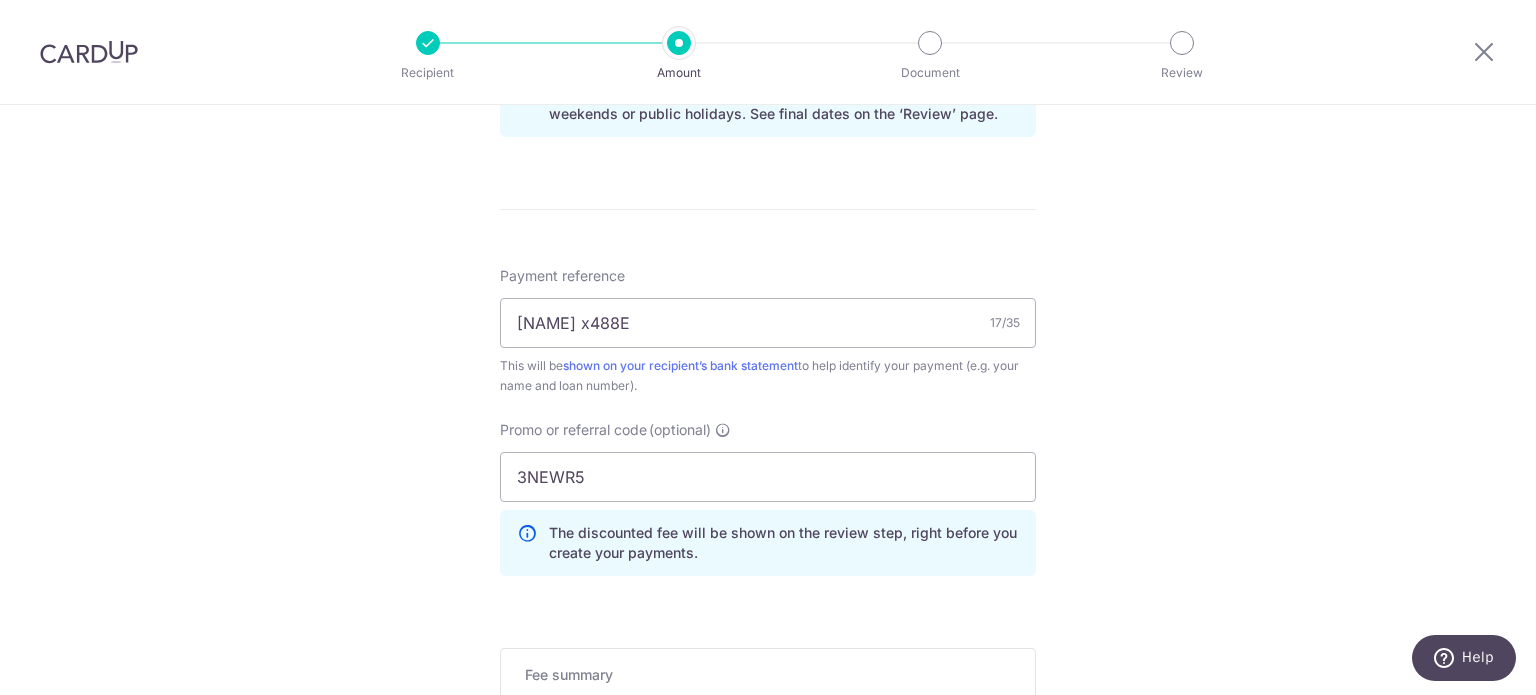 click on "Tell us more about your payment
Enter payment amount
SGD
519.00
519.00
Recipient added successfully!
Select Card
**** 3422
Add credit card
Your Cards
**** 1009
**** 2382
**** 1007
**** 1000
**** 6415
**** 3422
**** 1008" at bounding box center [768, 5] 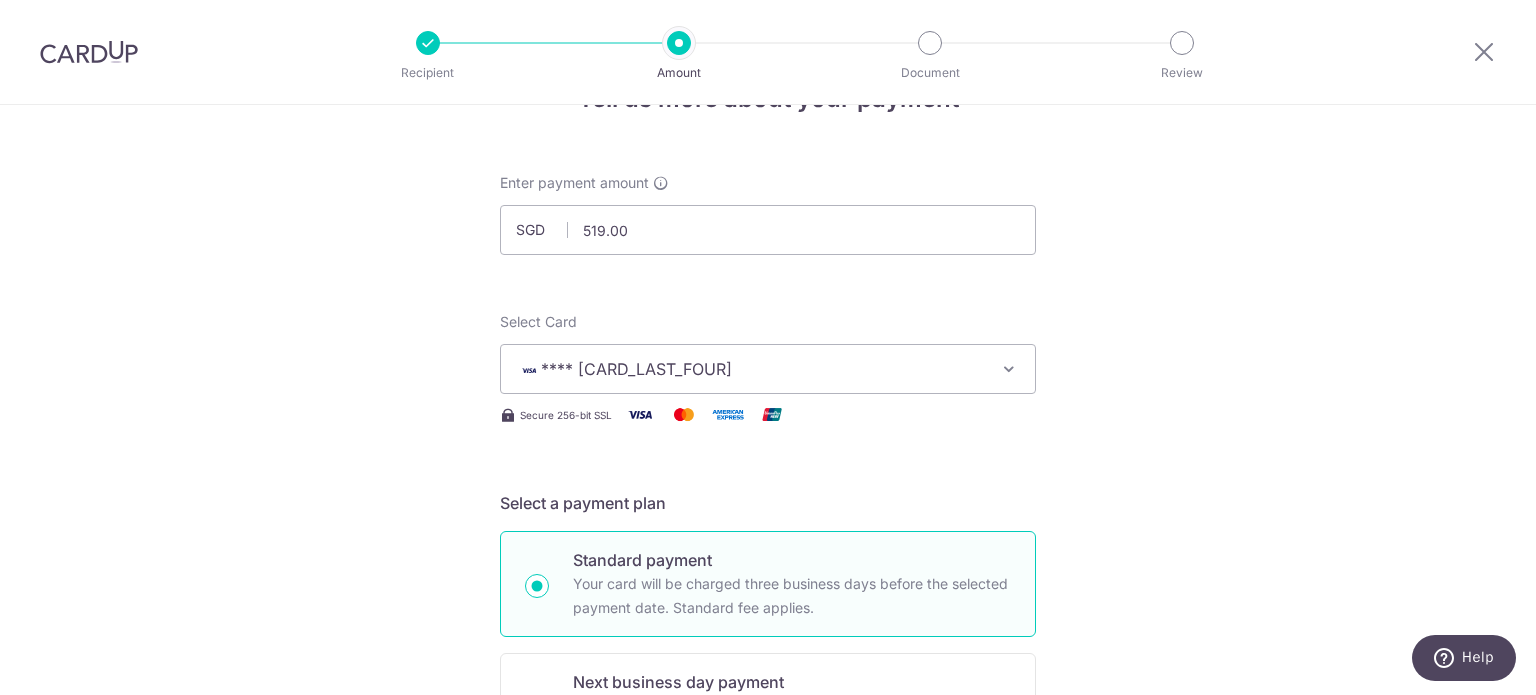 scroll, scrollTop: 0, scrollLeft: 0, axis: both 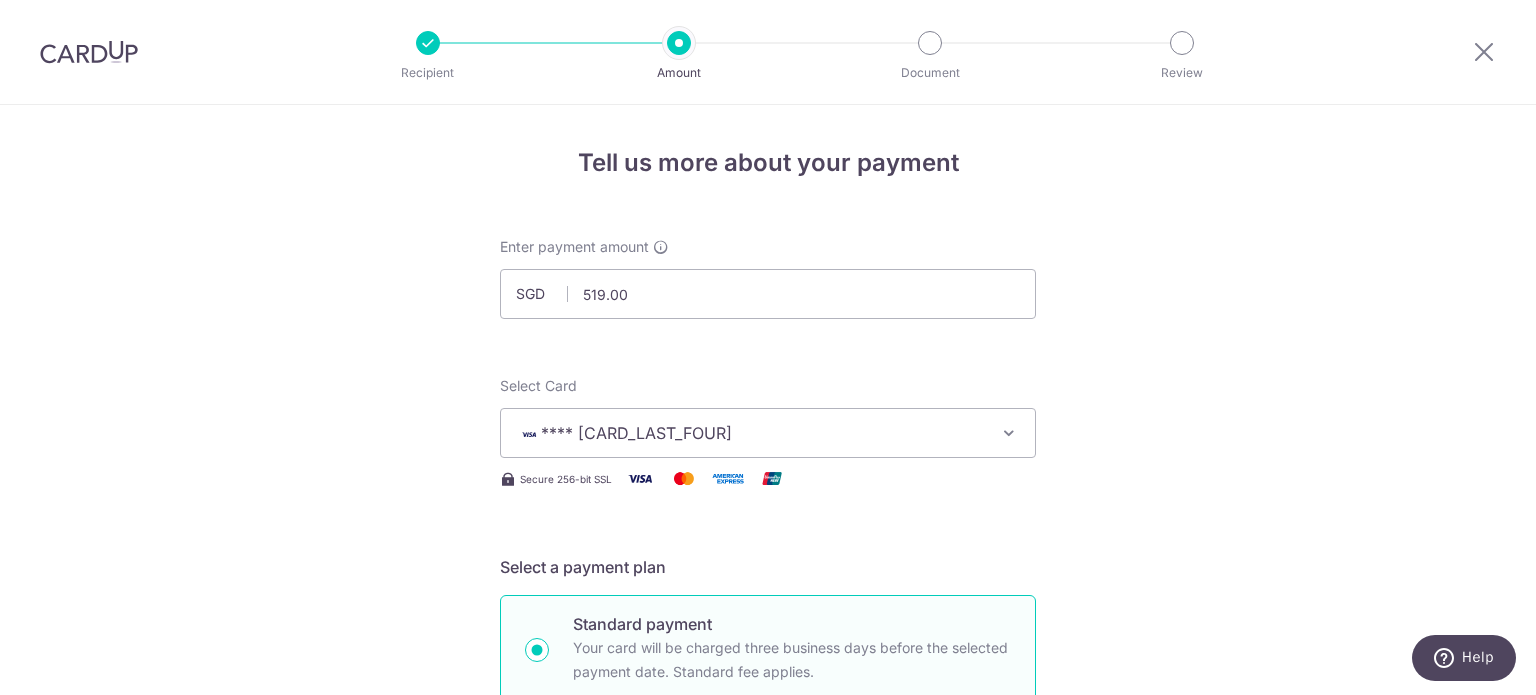 click at bounding box center [89, 52] 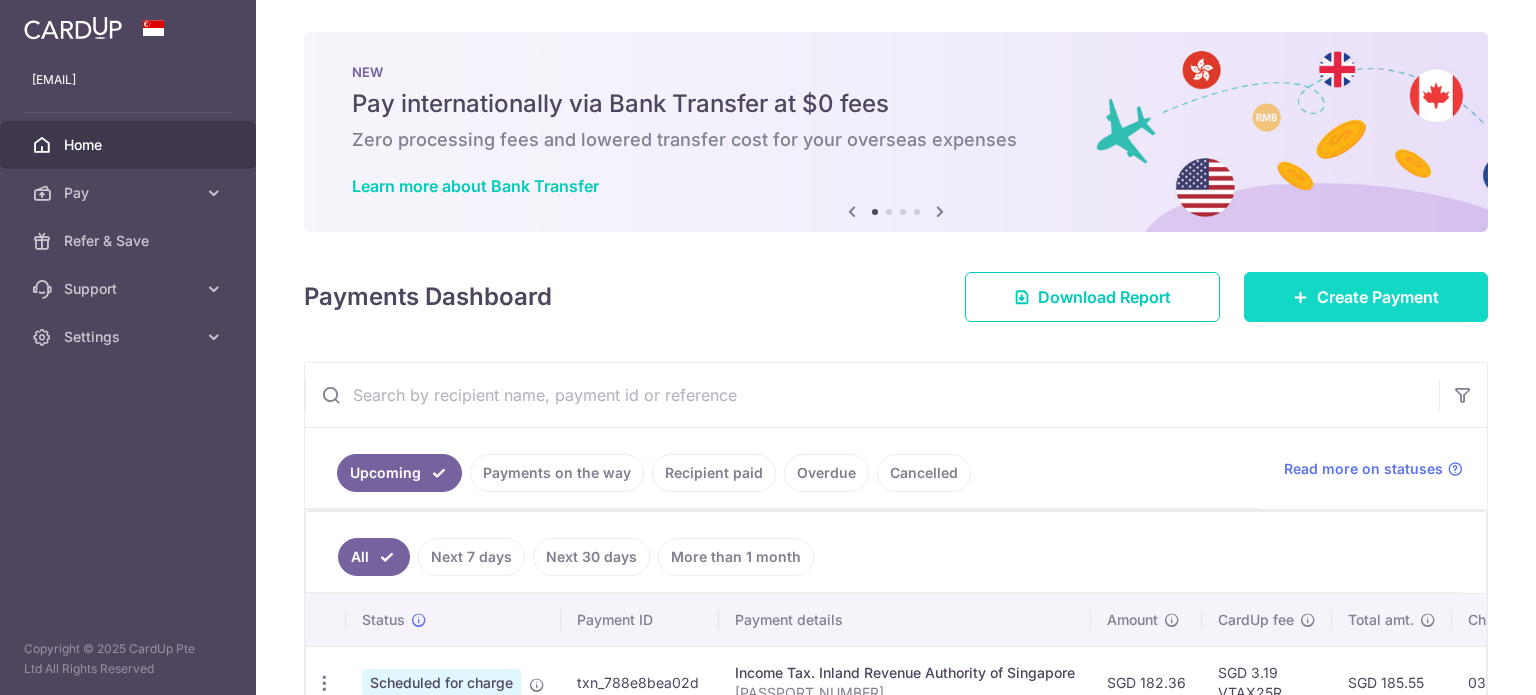 click on "Create Payment" at bounding box center [1366, 297] 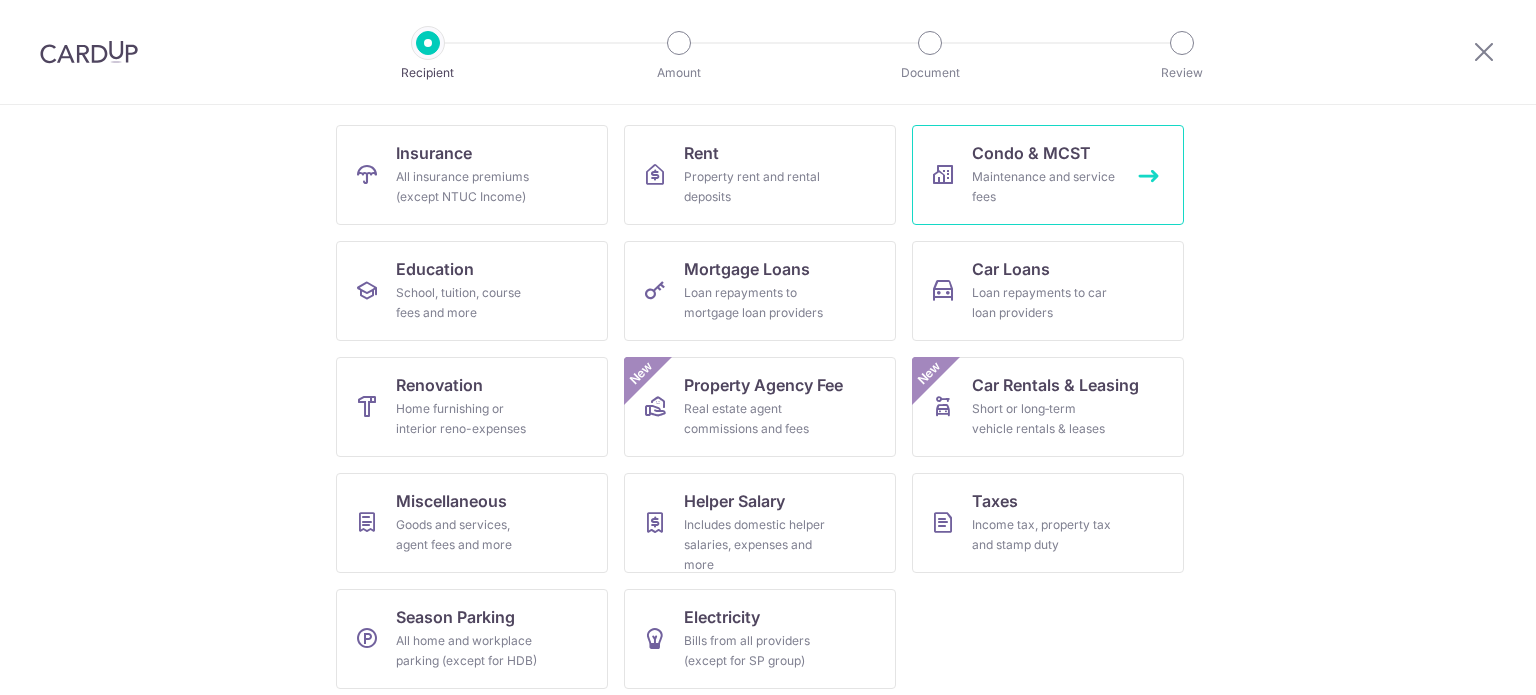 scroll, scrollTop: 199, scrollLeft: 0, axis: vertical 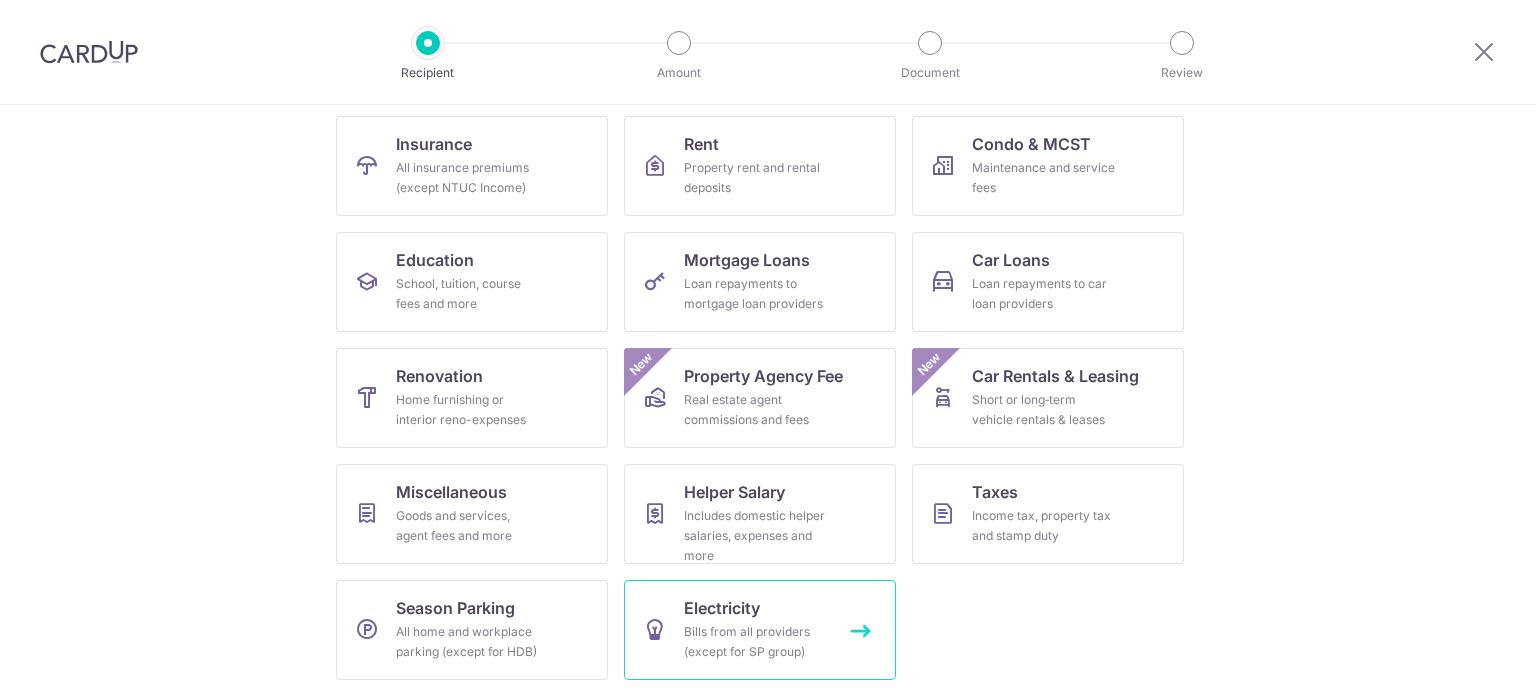 click on "Electricity Bills from all providers (except for SP group)" at bounding box center (760, 630) 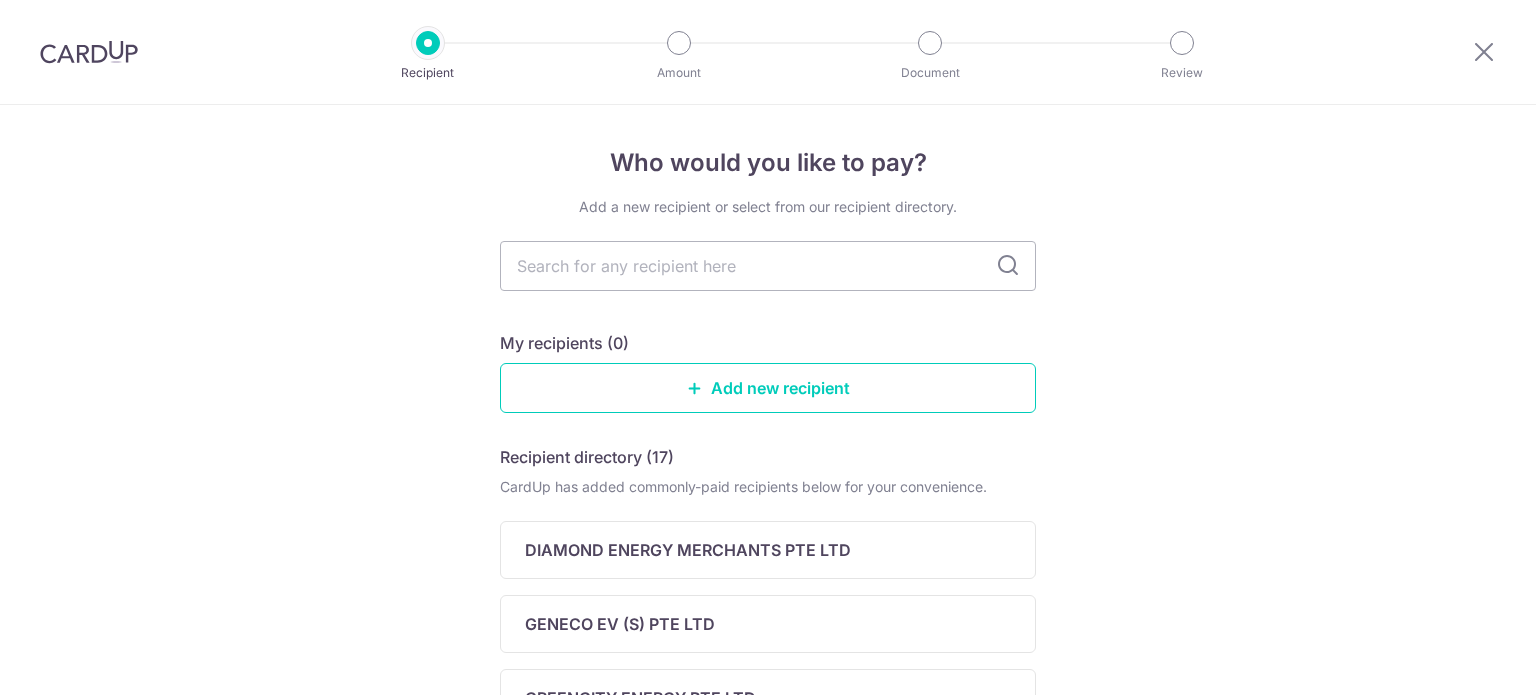 scroll, scrollTop: 0, scrollLeft: 0, axis: both 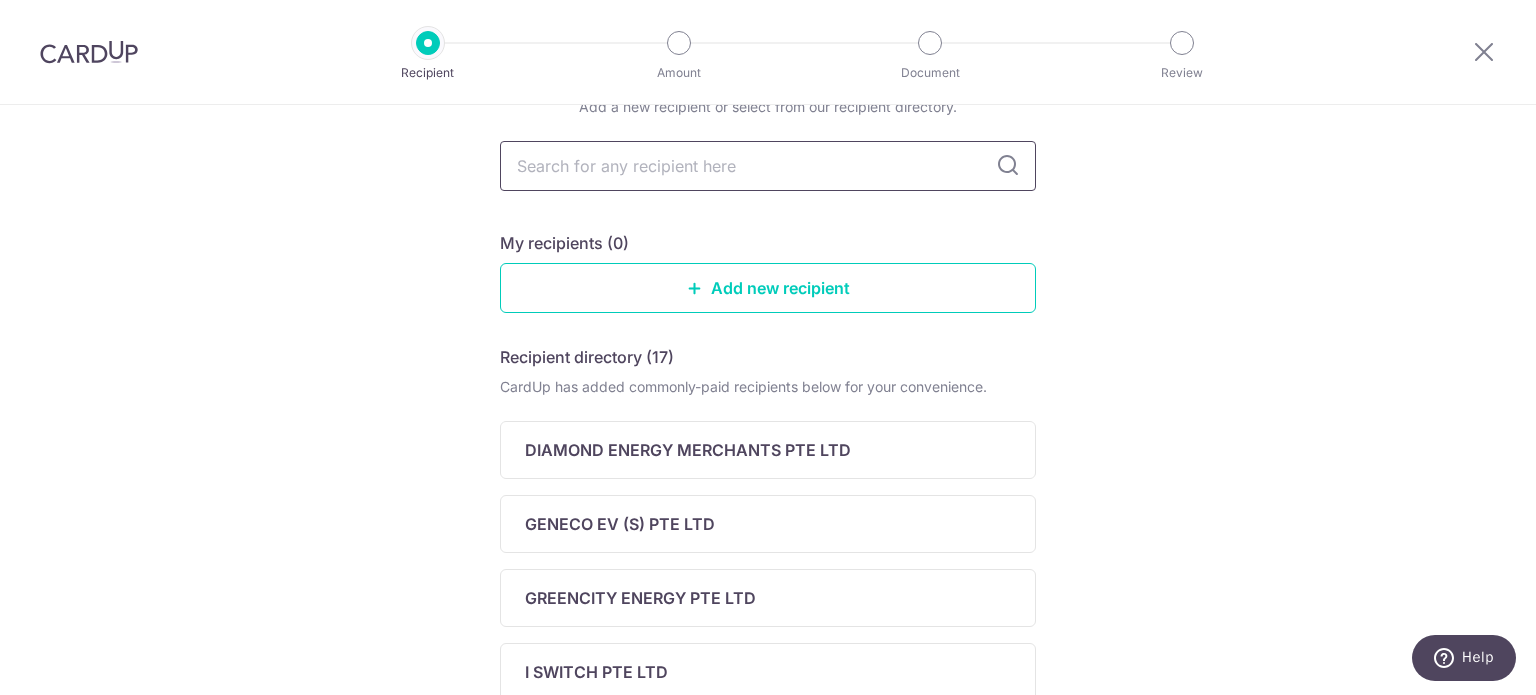 click at bounding box center [768, 166] 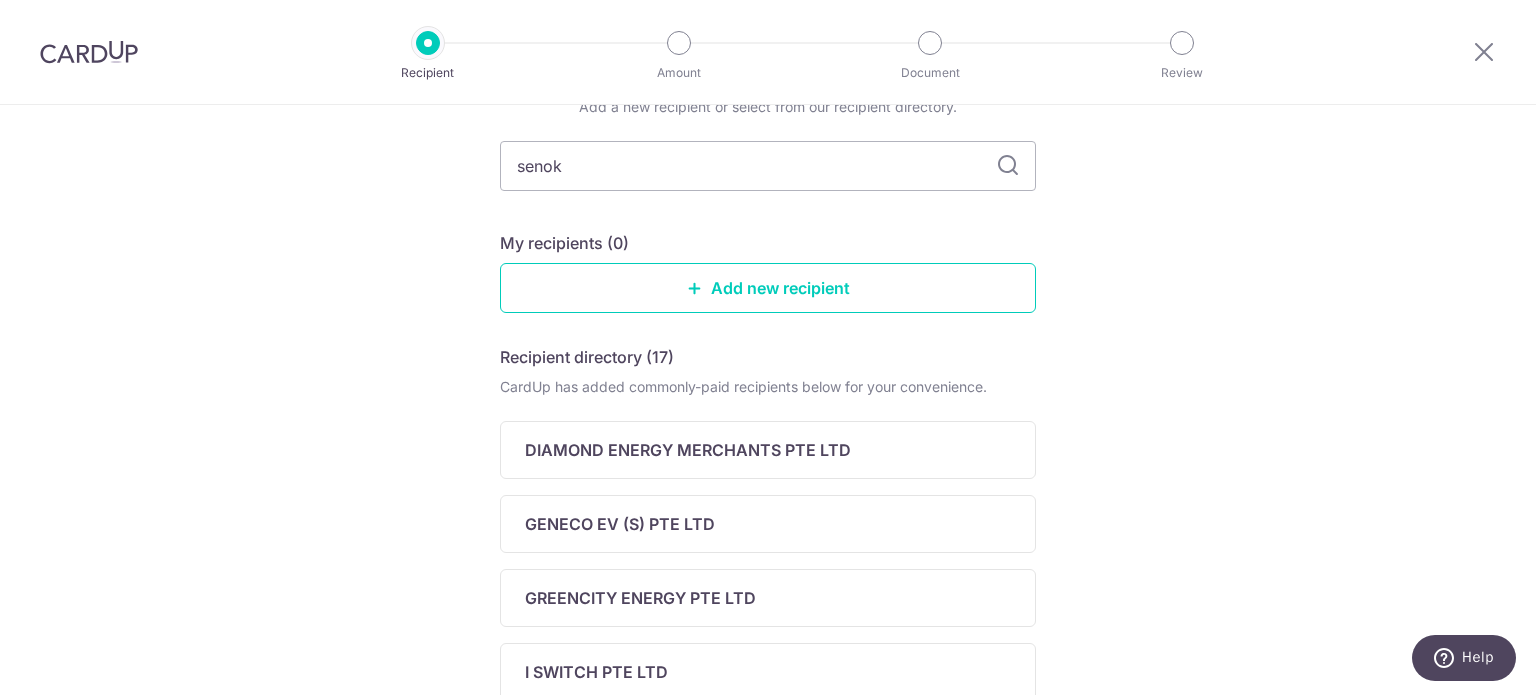type on "senoko" 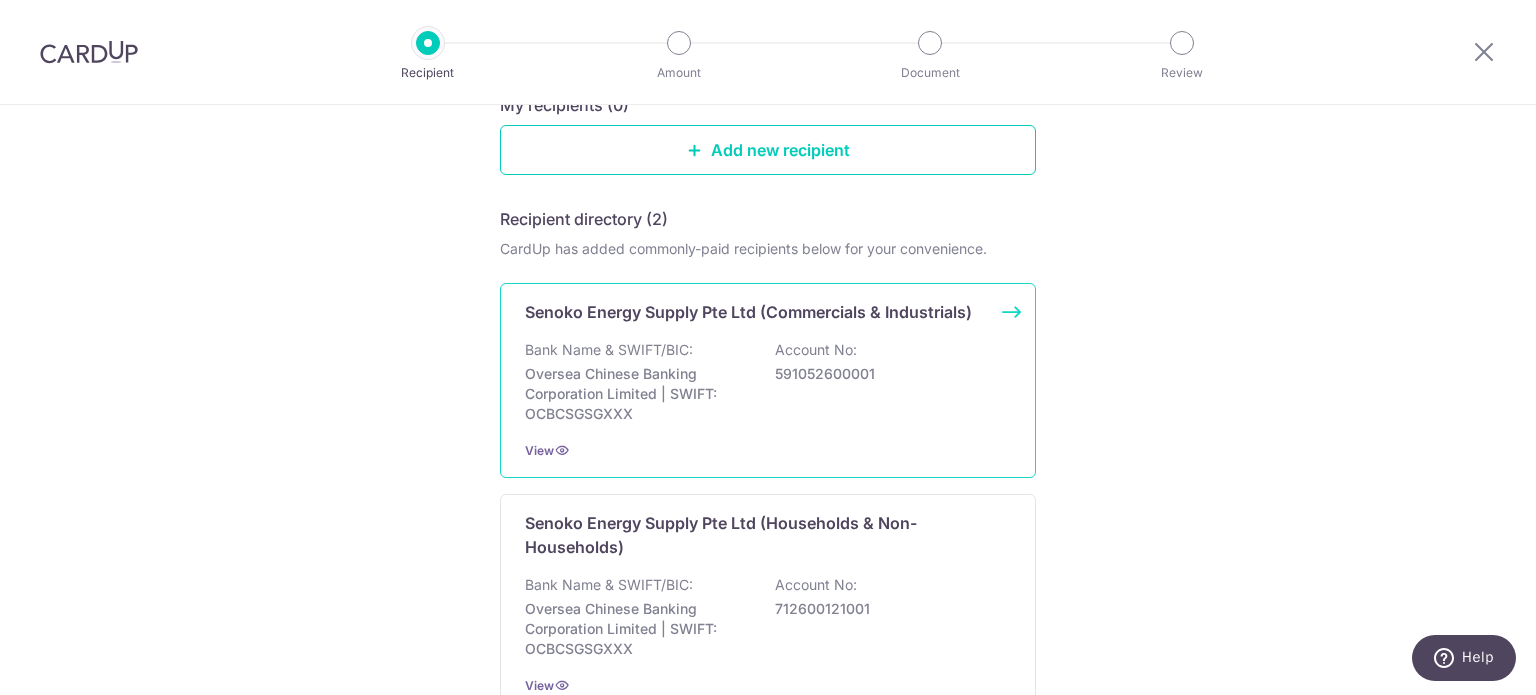 scroll, scrollTop: 300, scrollLeft: 0, axis: vertical 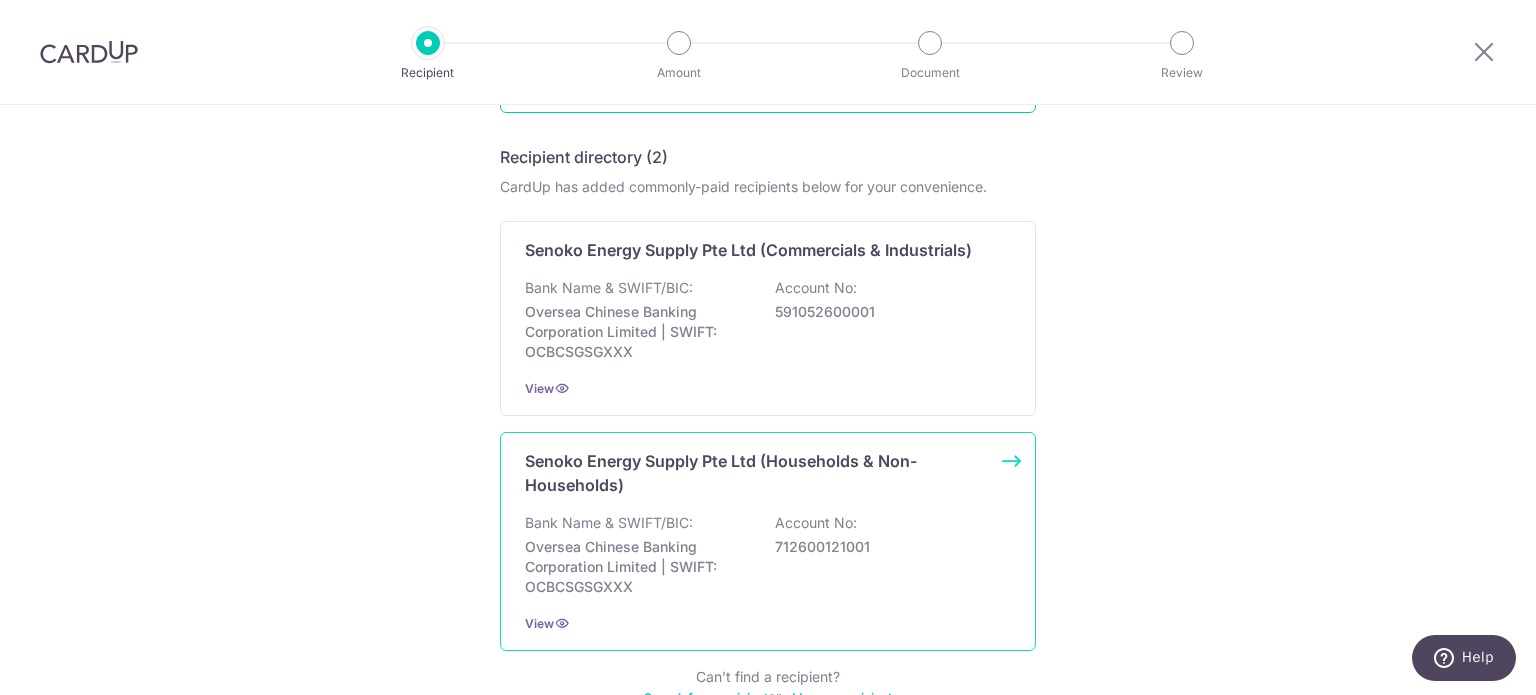 click on "Senoko Energy Supply Pte Ltd (Households & Non-Households)" at bounding box center (756, 473) 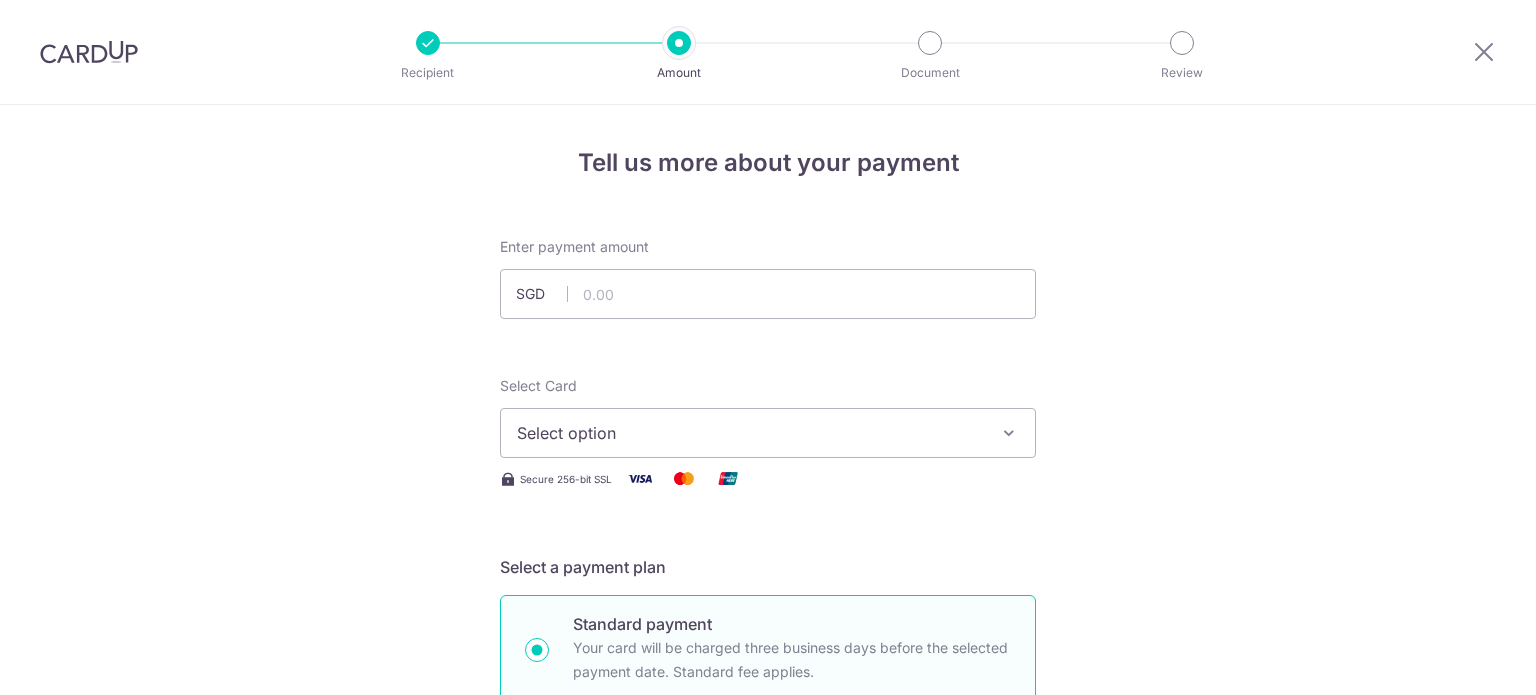scroll, scrollTop: 0, scrollLeft: 0, axis: both 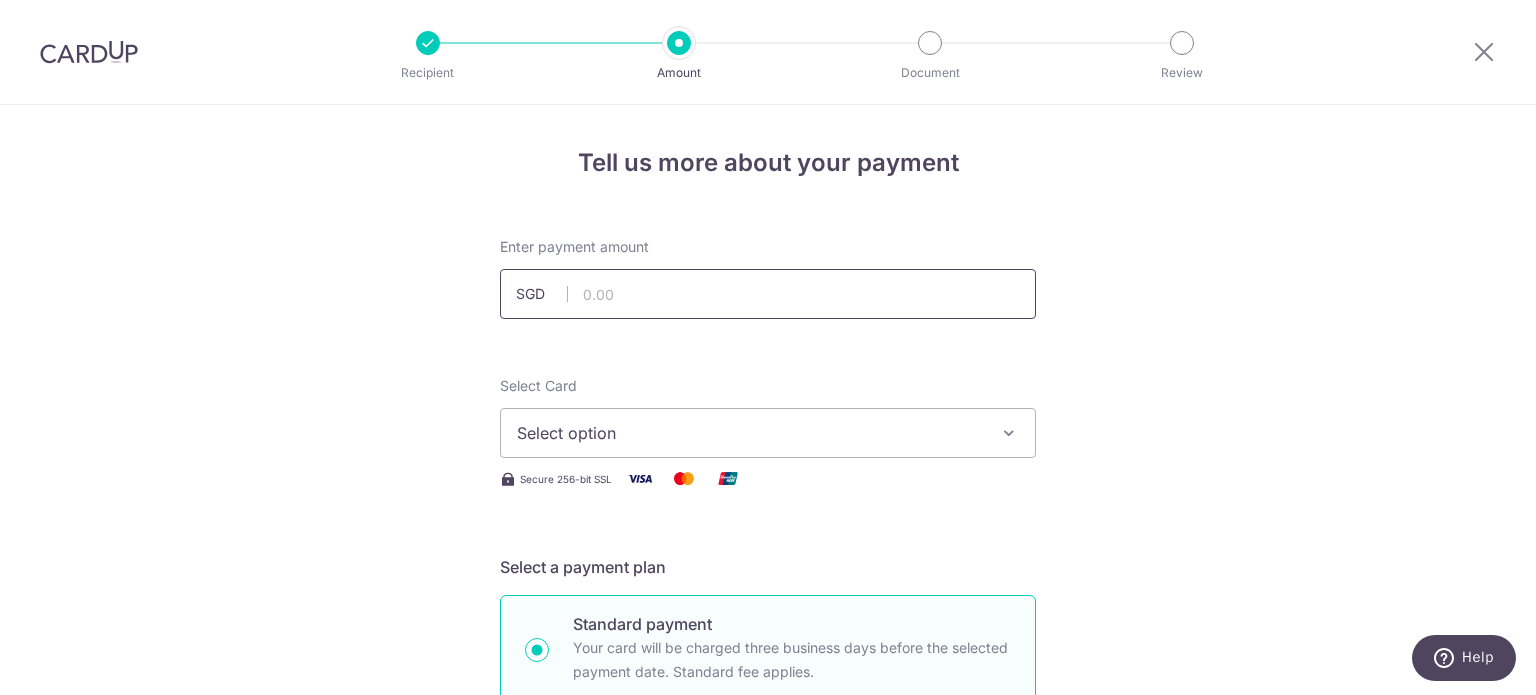 click at bounding box center [768, 294] 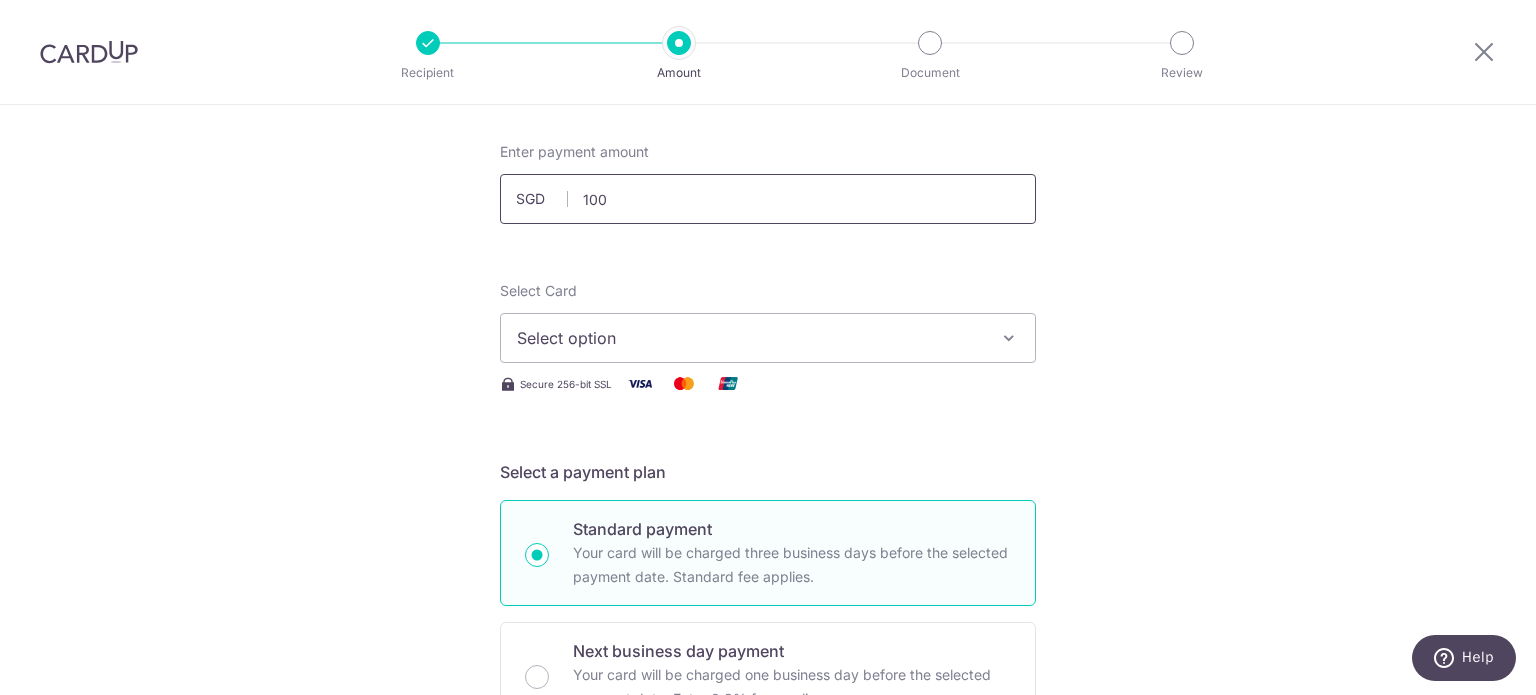 scroll, scrollTop: 100, scrollLeft: 0, axis: vertical 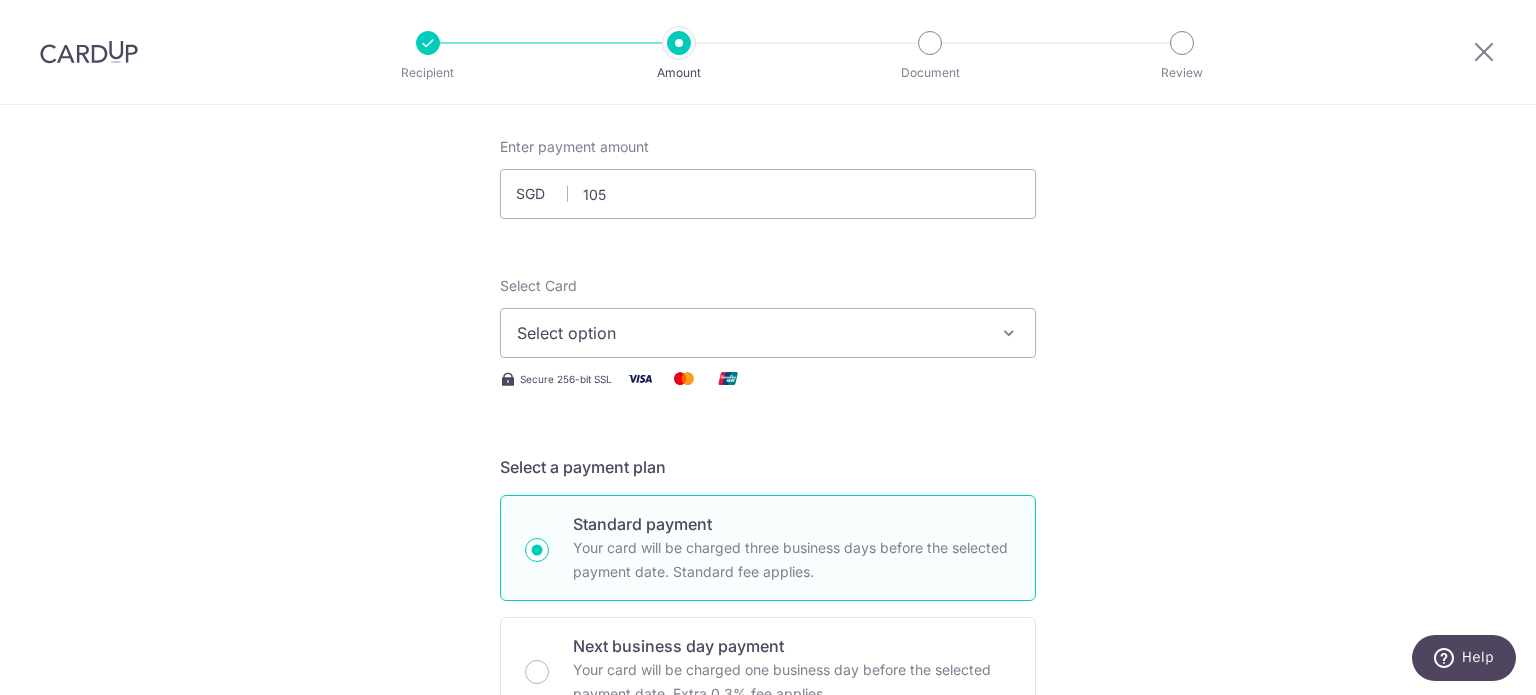 type on "105.00" 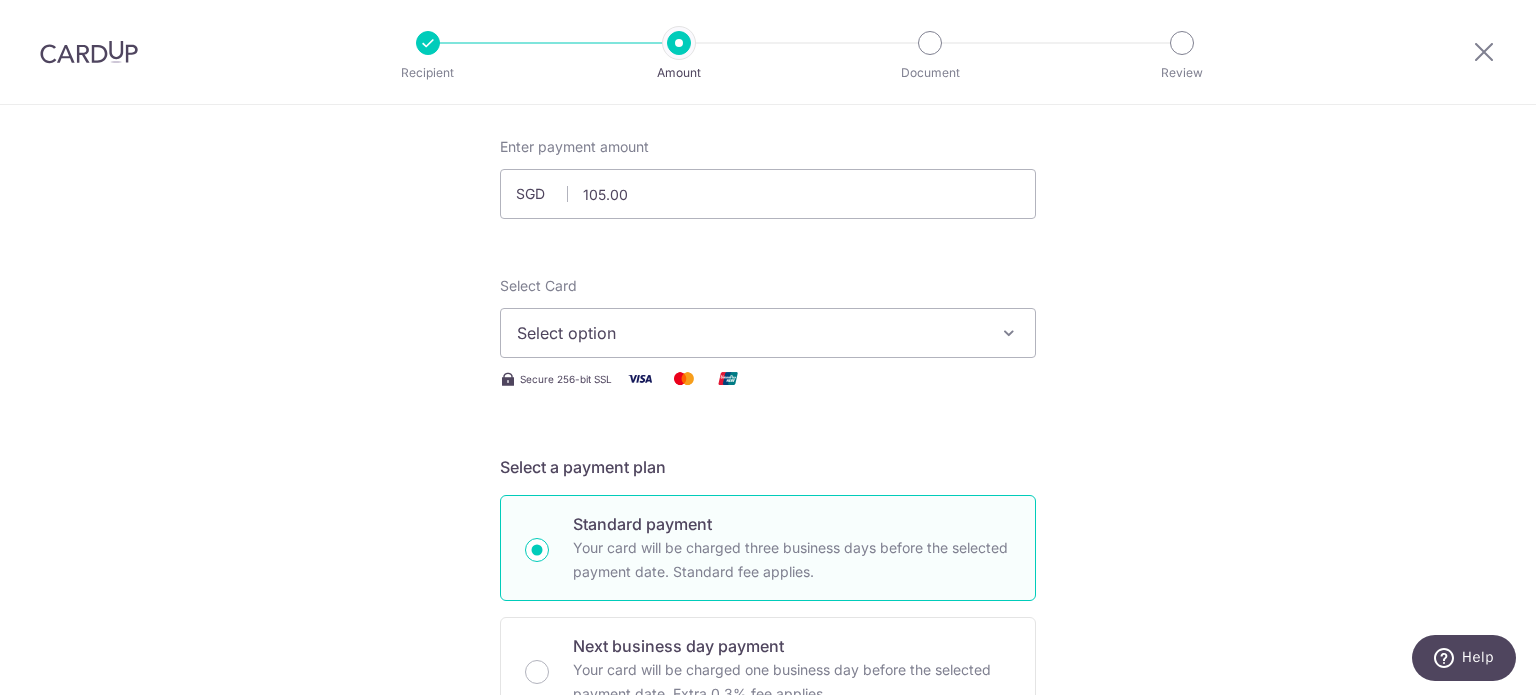 click on "Select option" at bounding box center (750, 333) 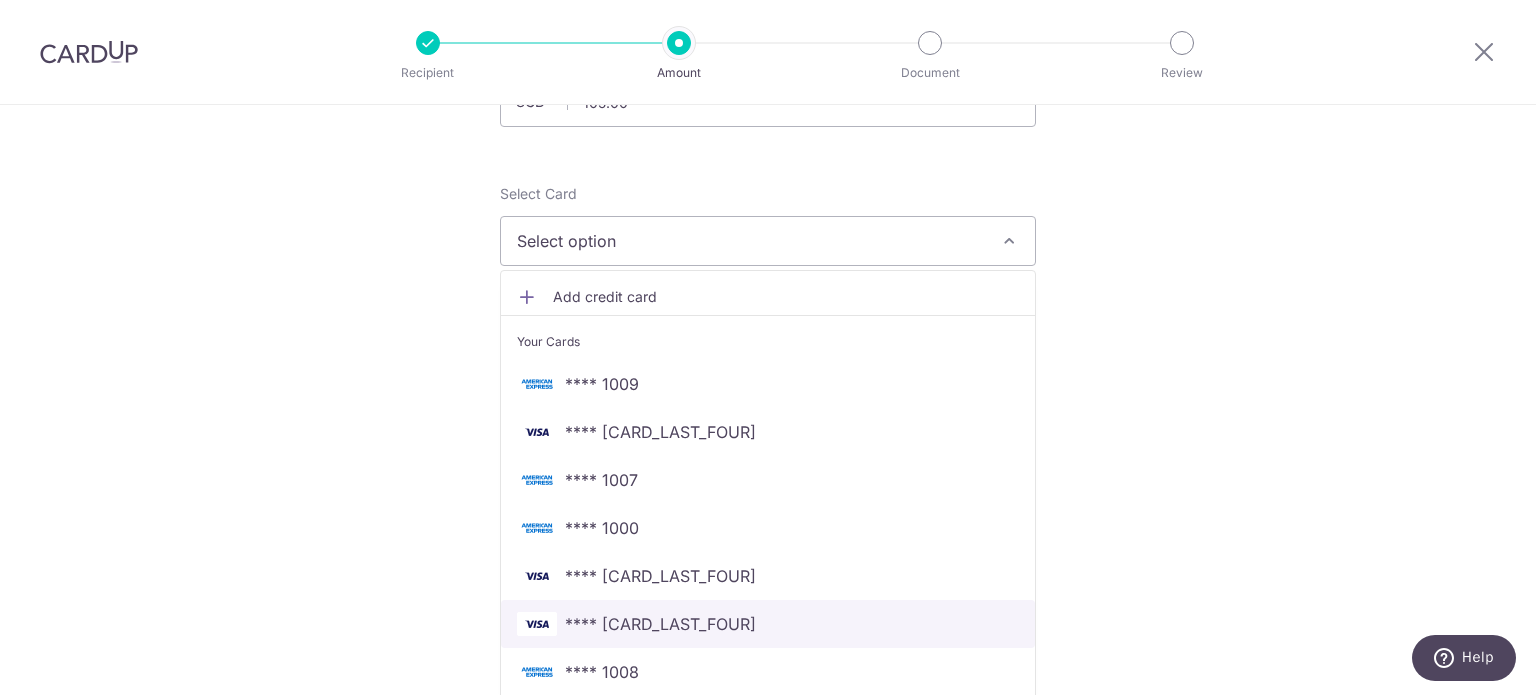 scroll, scrollTop: 200, scrollLeft: 0, axis: vertical 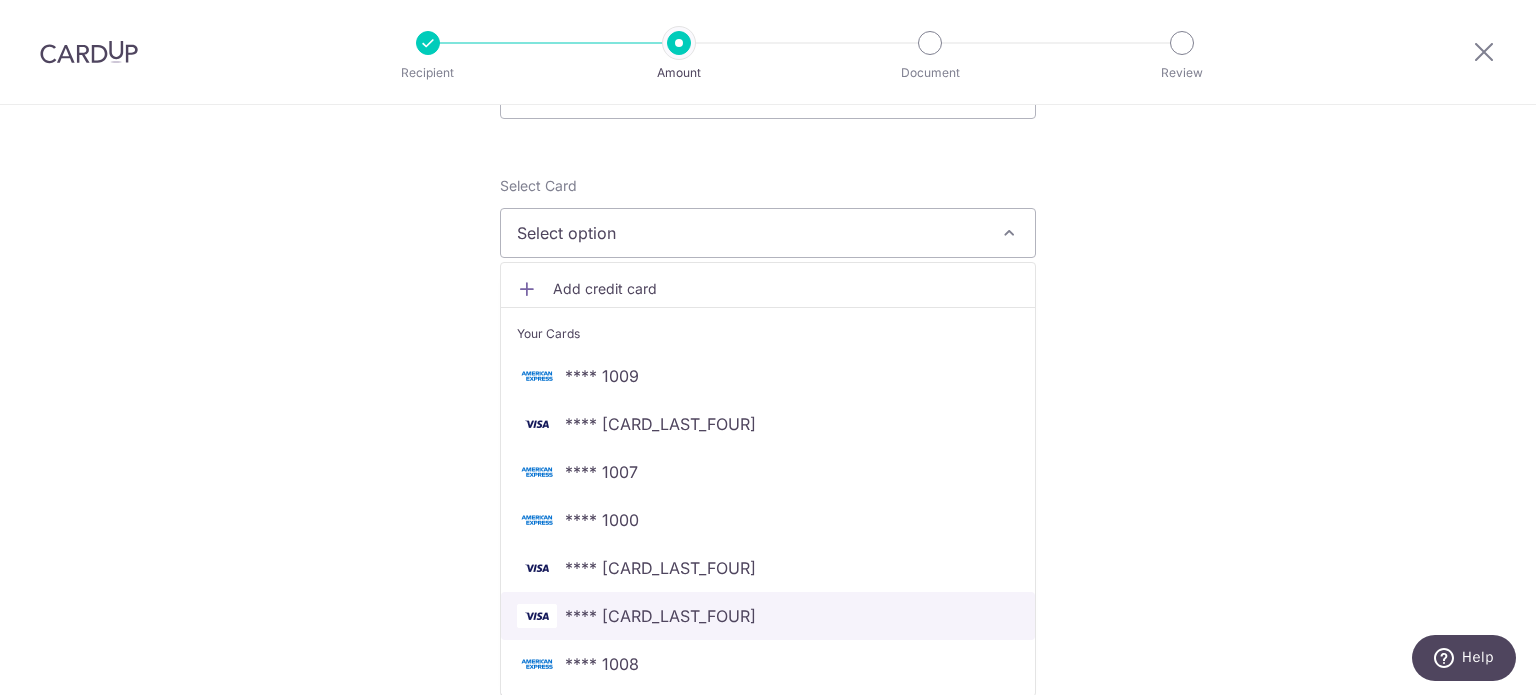 click on "**** 3422" at bounding box center [768, 616] 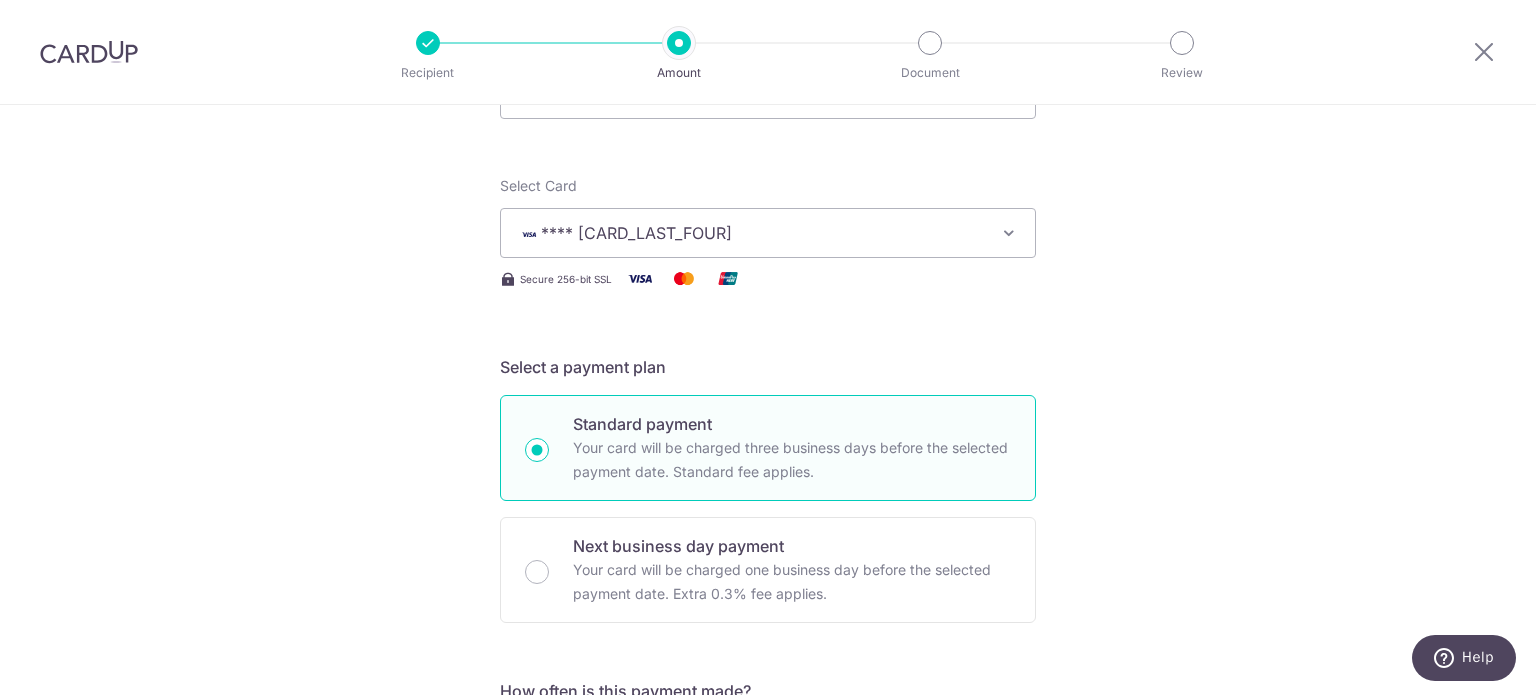 click on "Tell us more about your payment
Enter payment amount
SGD
105.00
105.00
Select Card
**** 3422
Add credit card
Your Cards
**** 1009
**** 2382
**** 1007
**** 1000
**** 6415
**** 3422
**** 1008
Secure 256-bit SSL" at bounding box center (768, 864) 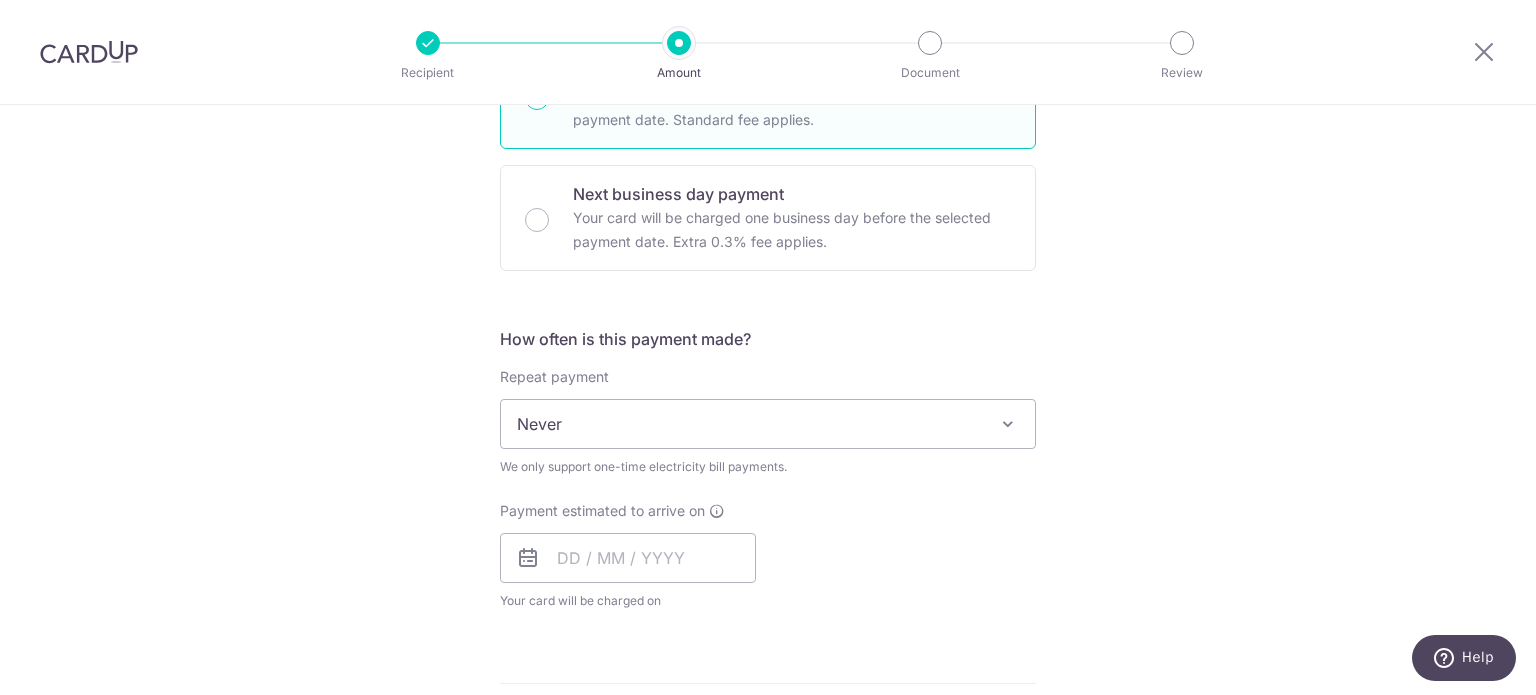 scroll, scrollTop: 600, scrollLeft: 0, axis: vertical 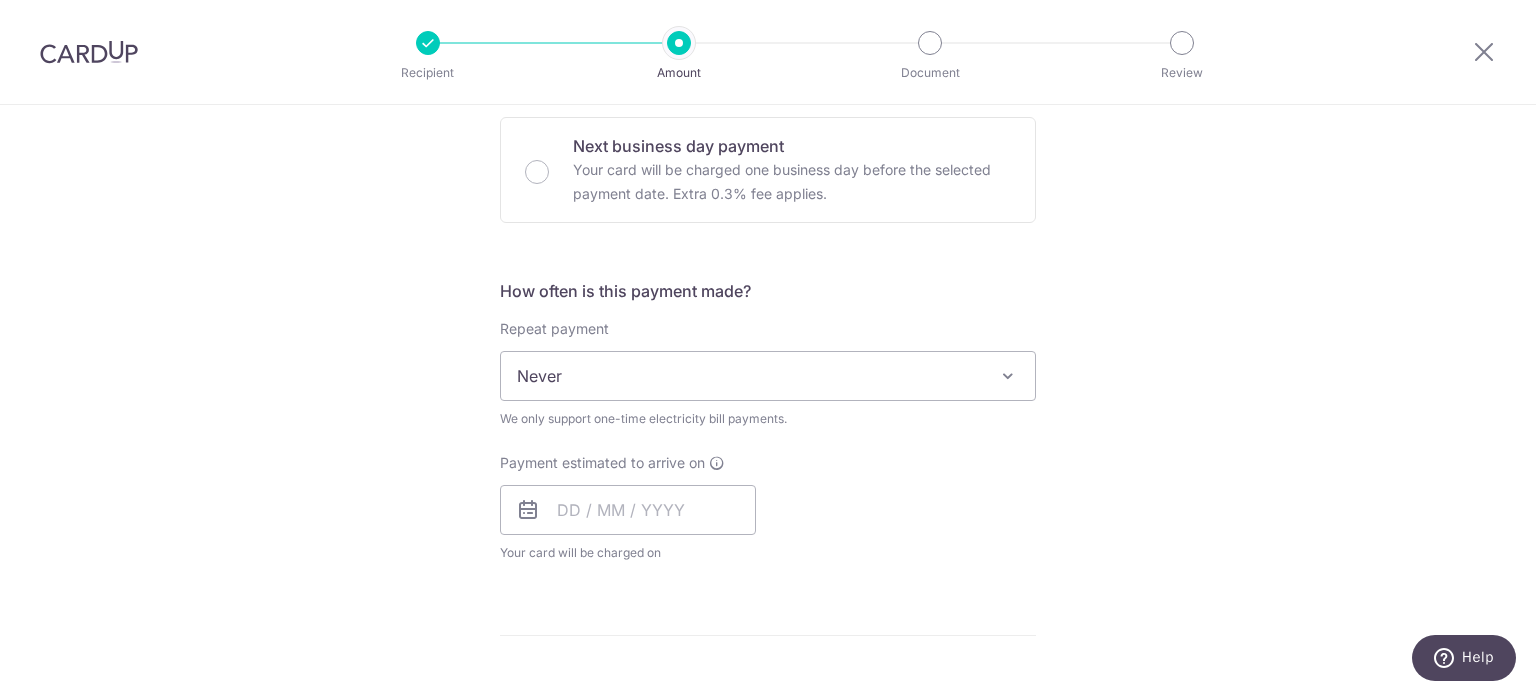 click on "Never" at bounding box center (768, 376) 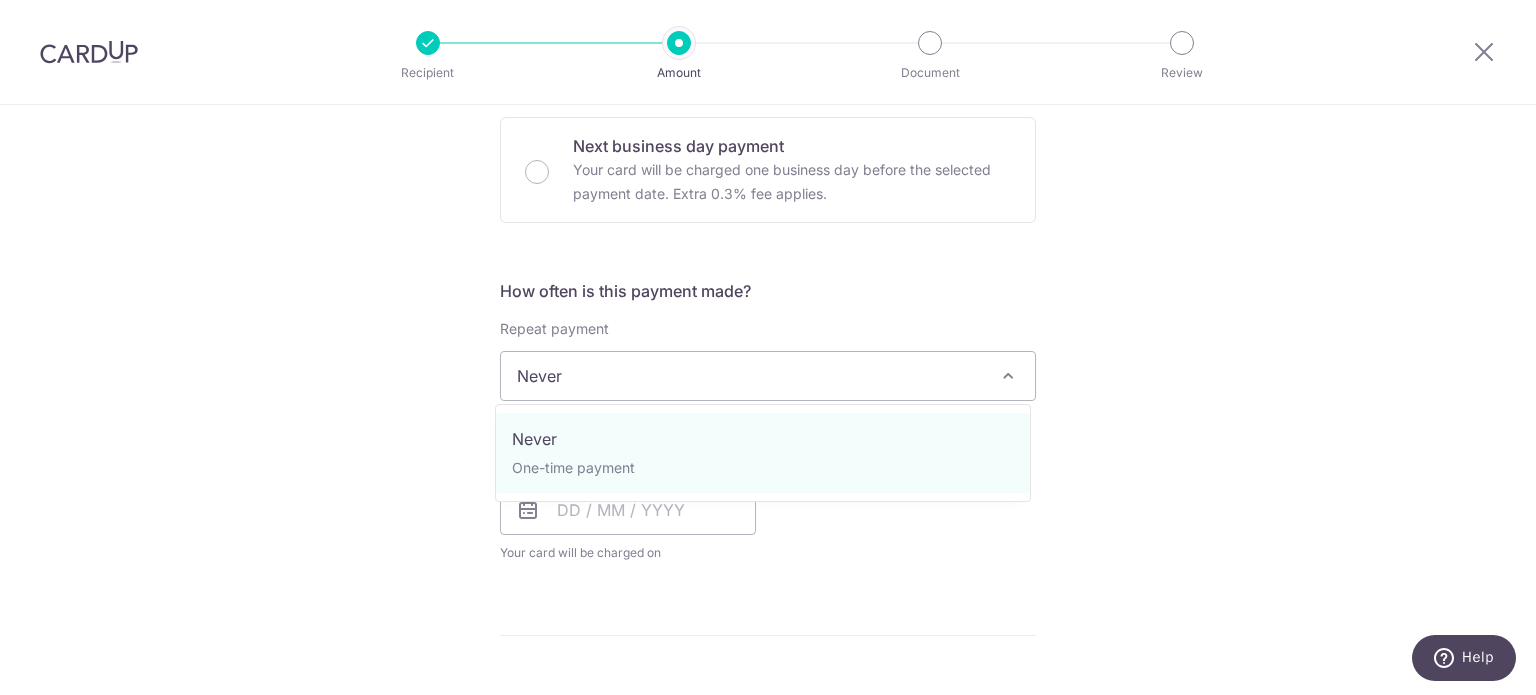 click on "Tell us more about your payment
Enter payment amount
SGD
105.00
105.00
Select Card
**** 3422
Add credit card
Your Cards
**** 1009
**** 2382
**** 1007
**** 1000
**** 6415
**** 3422
**** 1008
Secure 256-bit SSL" at bounding box center (768, 464) 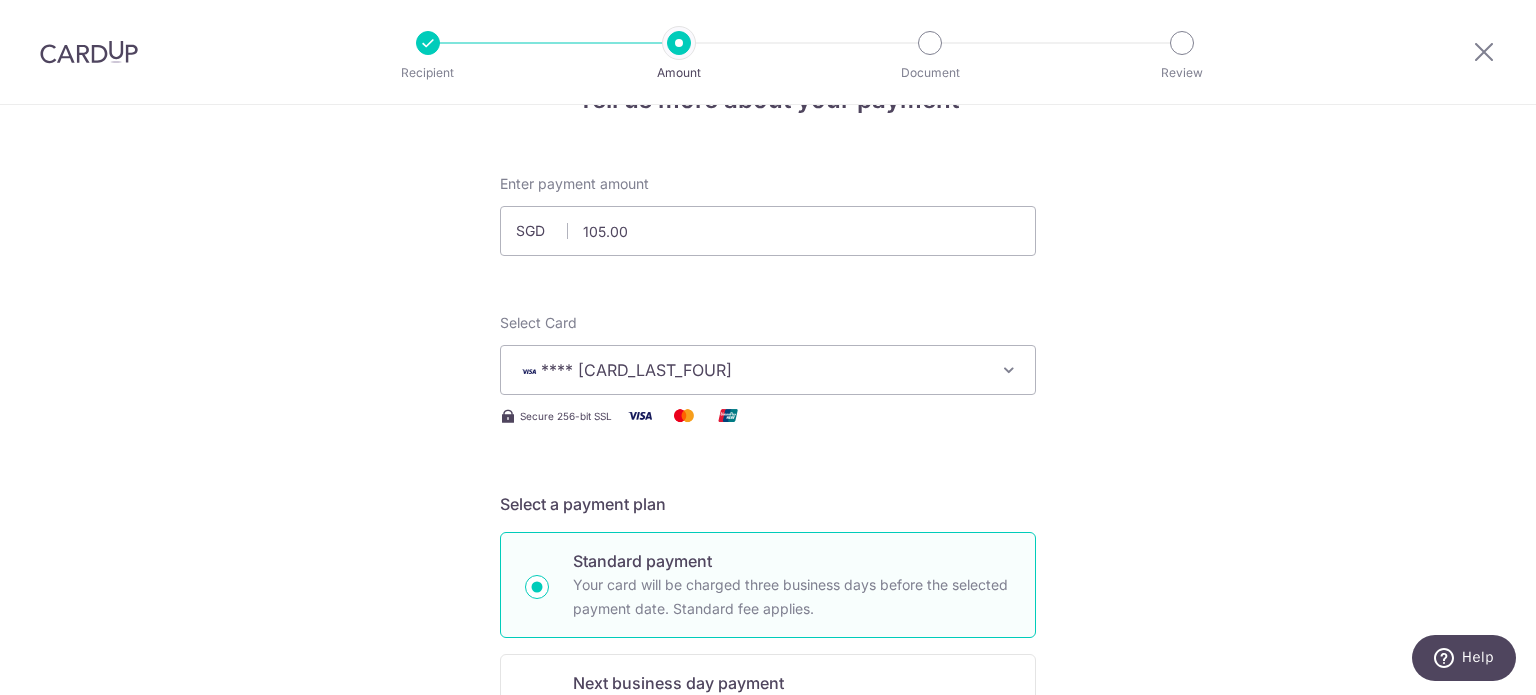 scroll, scrollTop: 0, scrollLeft: 0, axis: both 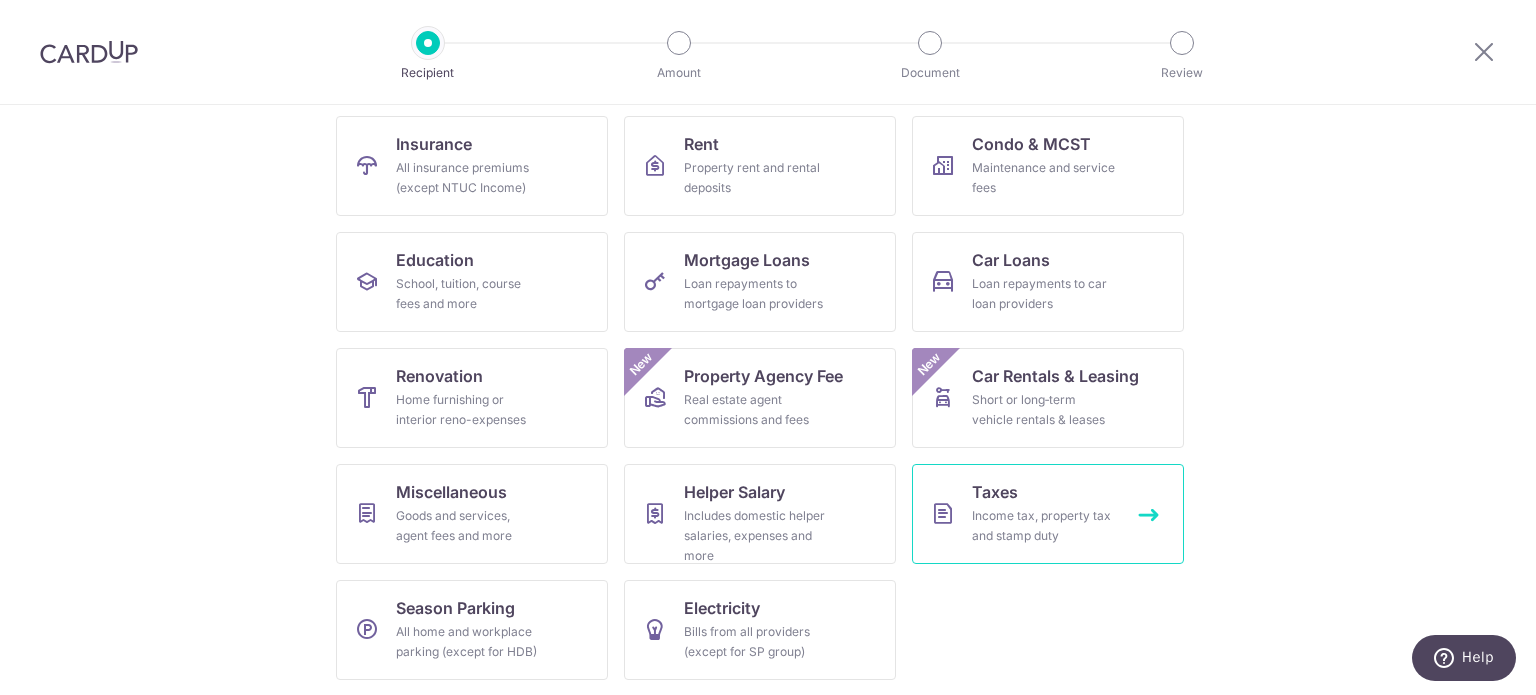 click on "Income tax, property tax and stamp duty" at bounding box center [1044, 526] 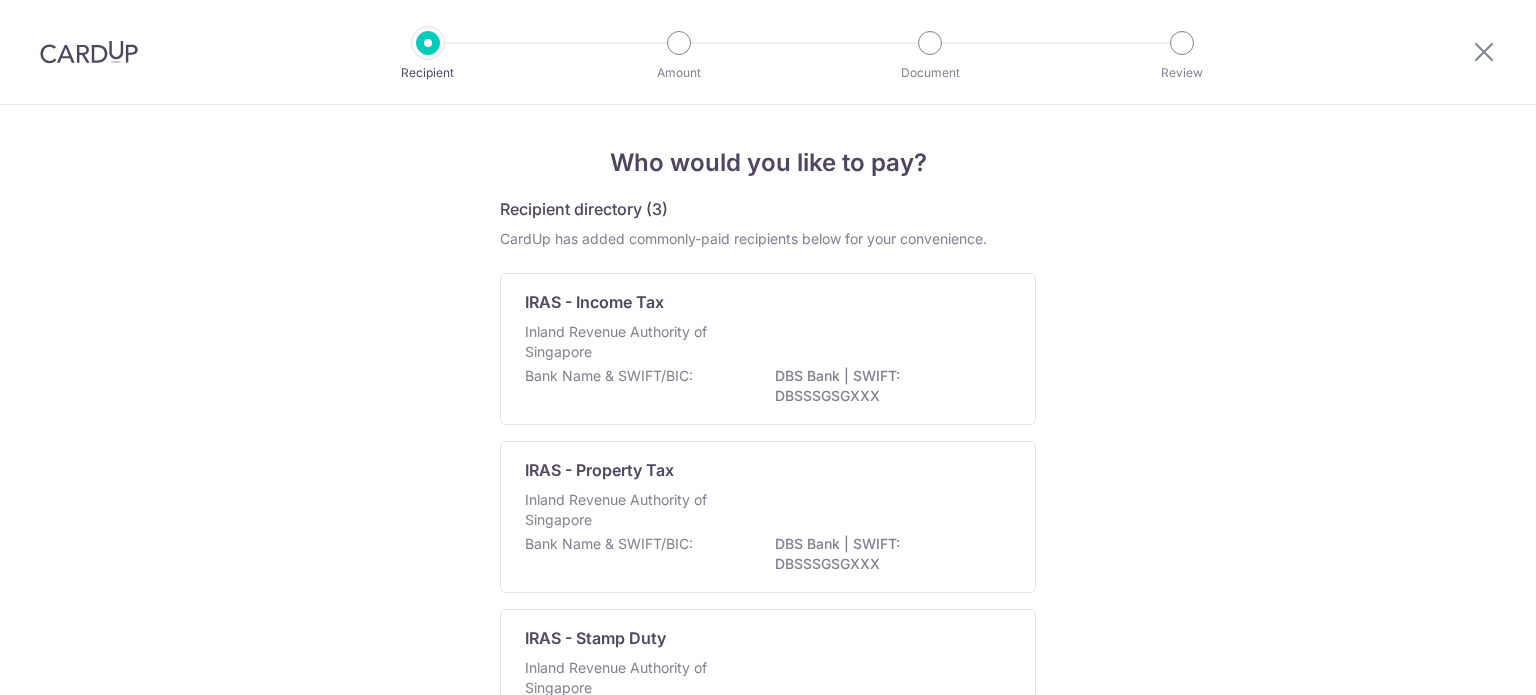 scroll, scrollTop: 0, scrollLeft: 0, axis: both 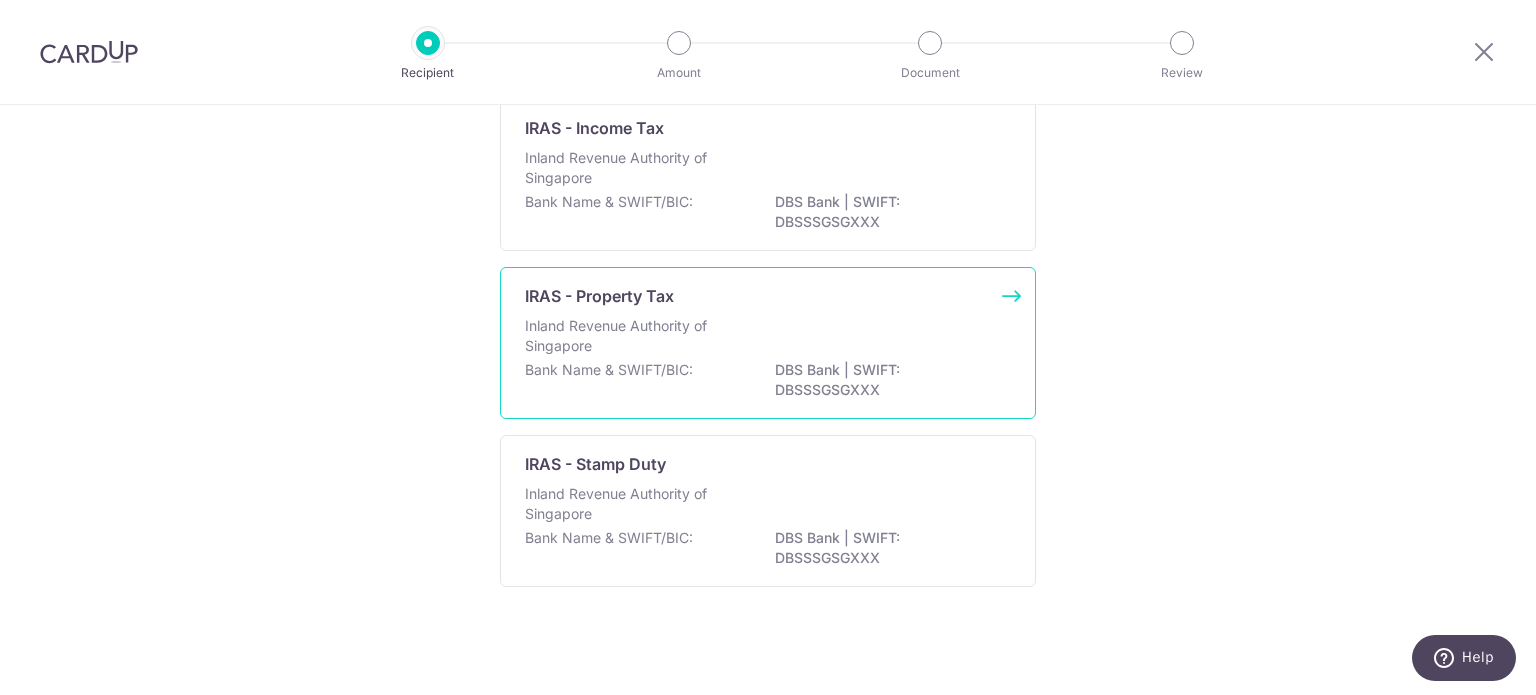 click on "IRAS - Property Tax" at bounding box center [756, 296] 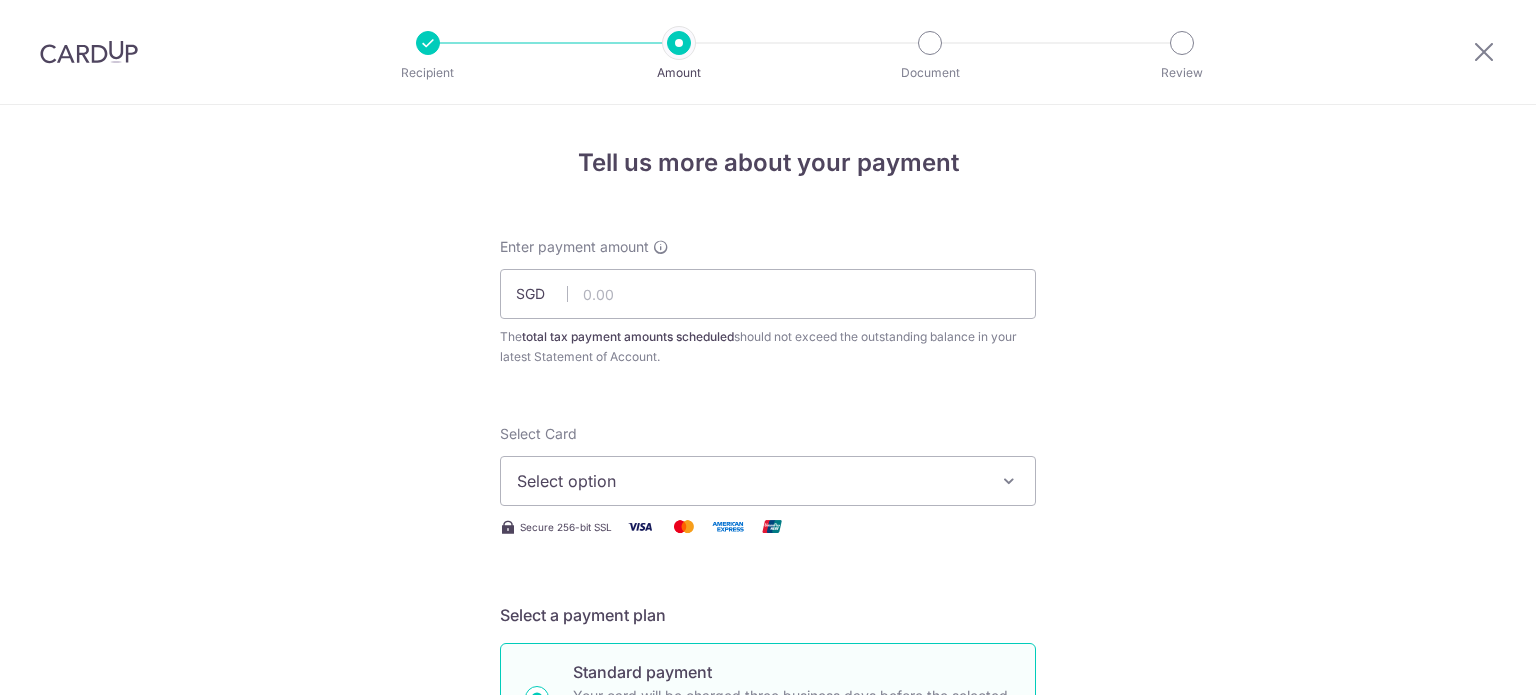 scroll, scrollTop: 0, scrollLeft: 0, axis: both 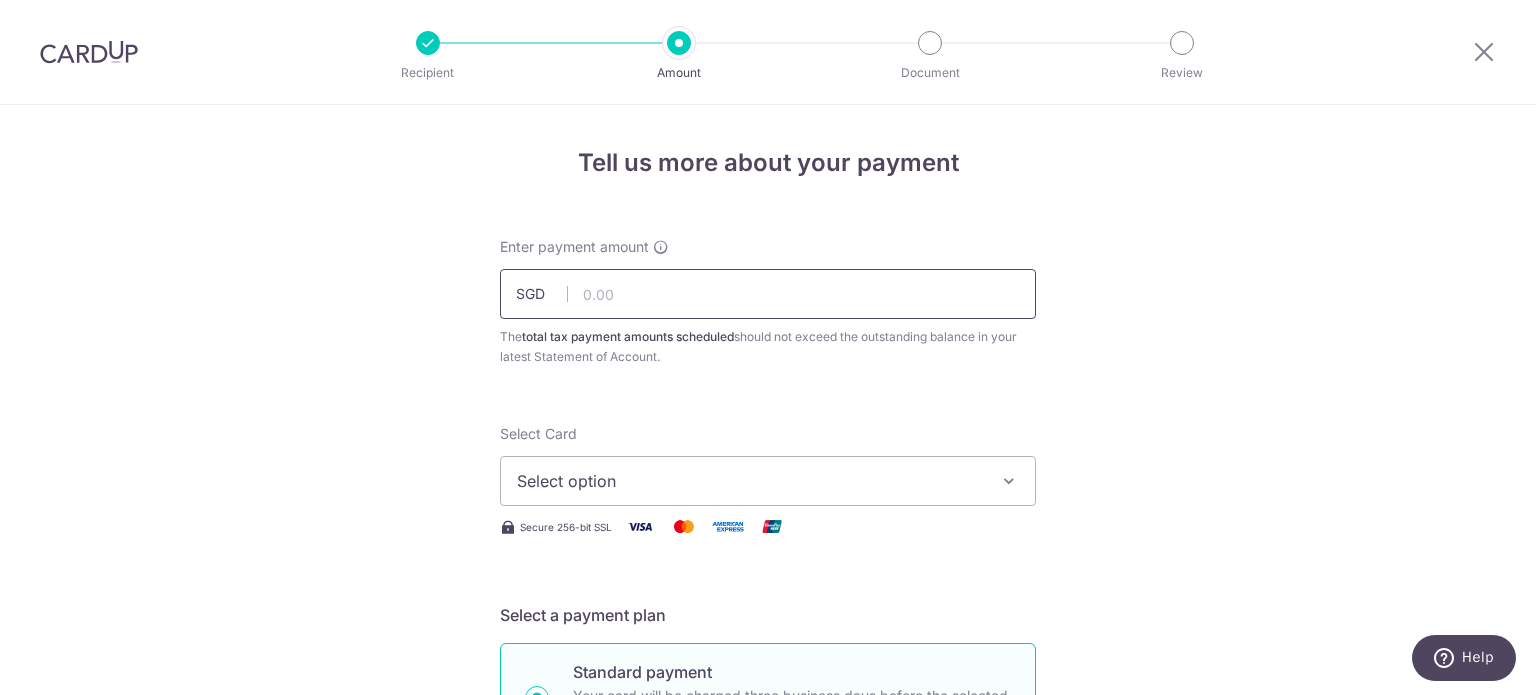 click at bounding box center (768, 294) 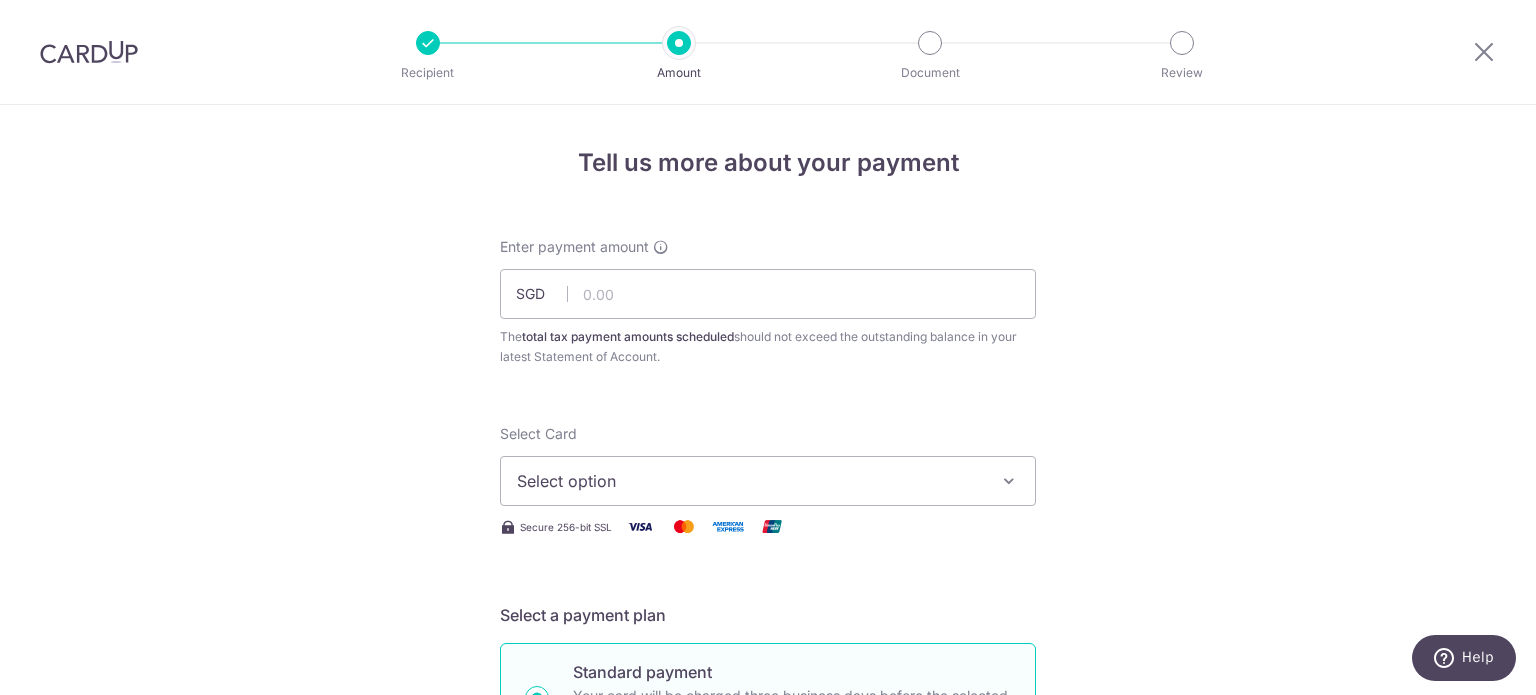 click at bounding box center (89, 52) 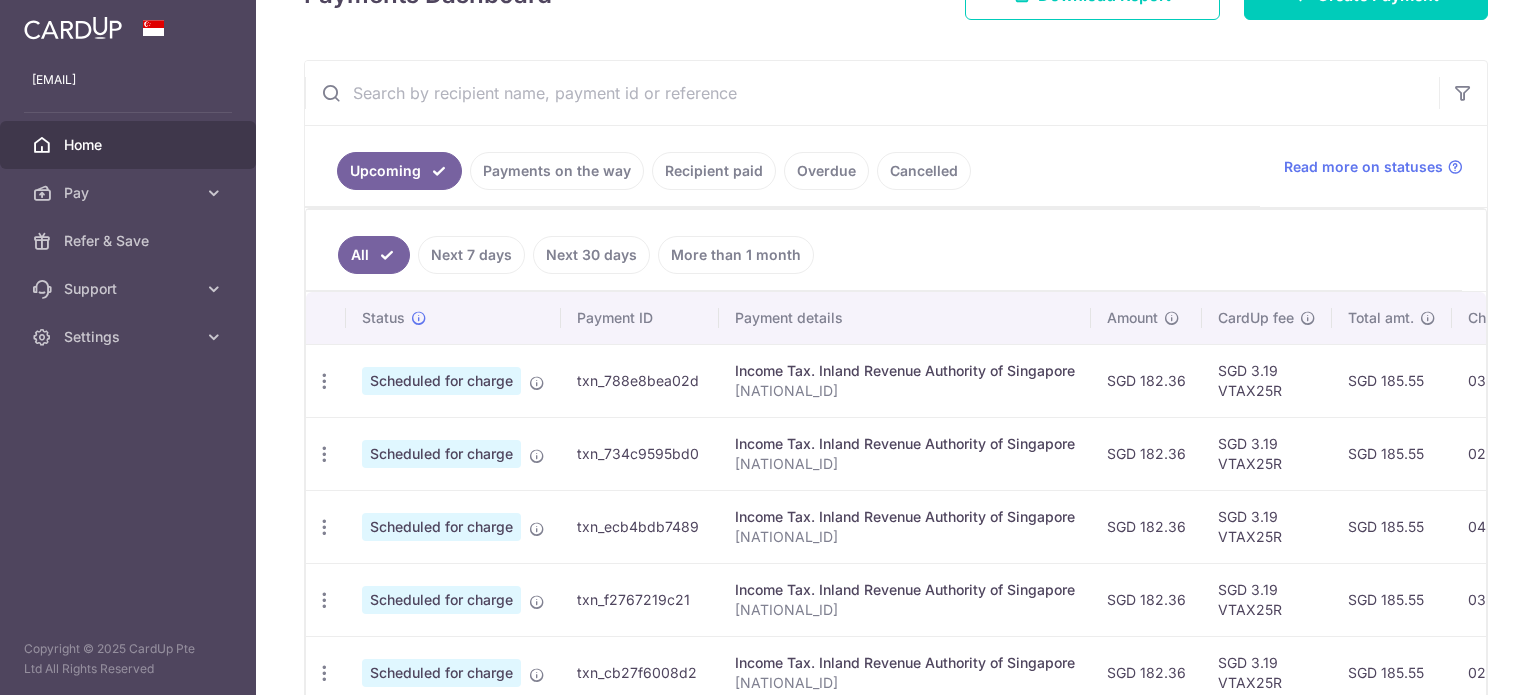 scroll, scrollTop: 400, scrollLeft: 0, axis: vertical 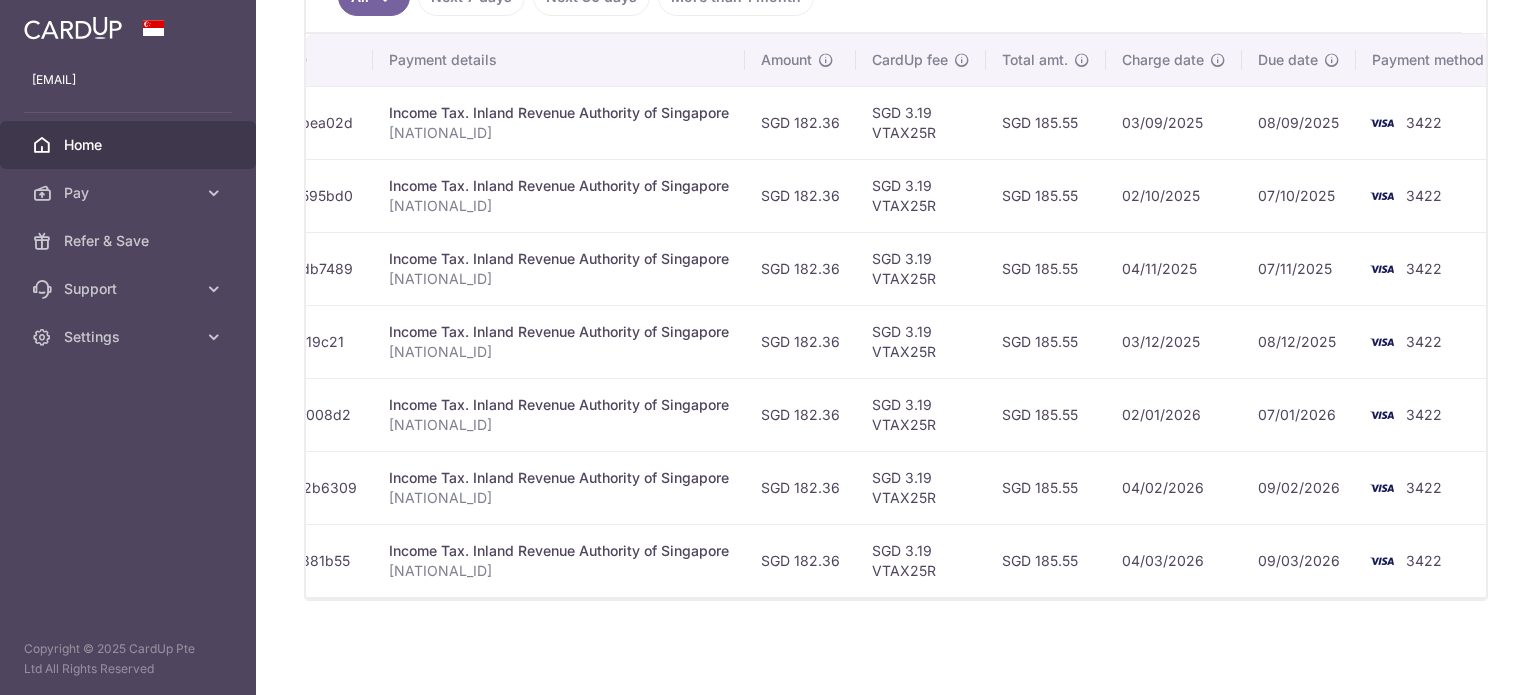 click on "Due date" at bounding box center [1299, 60] 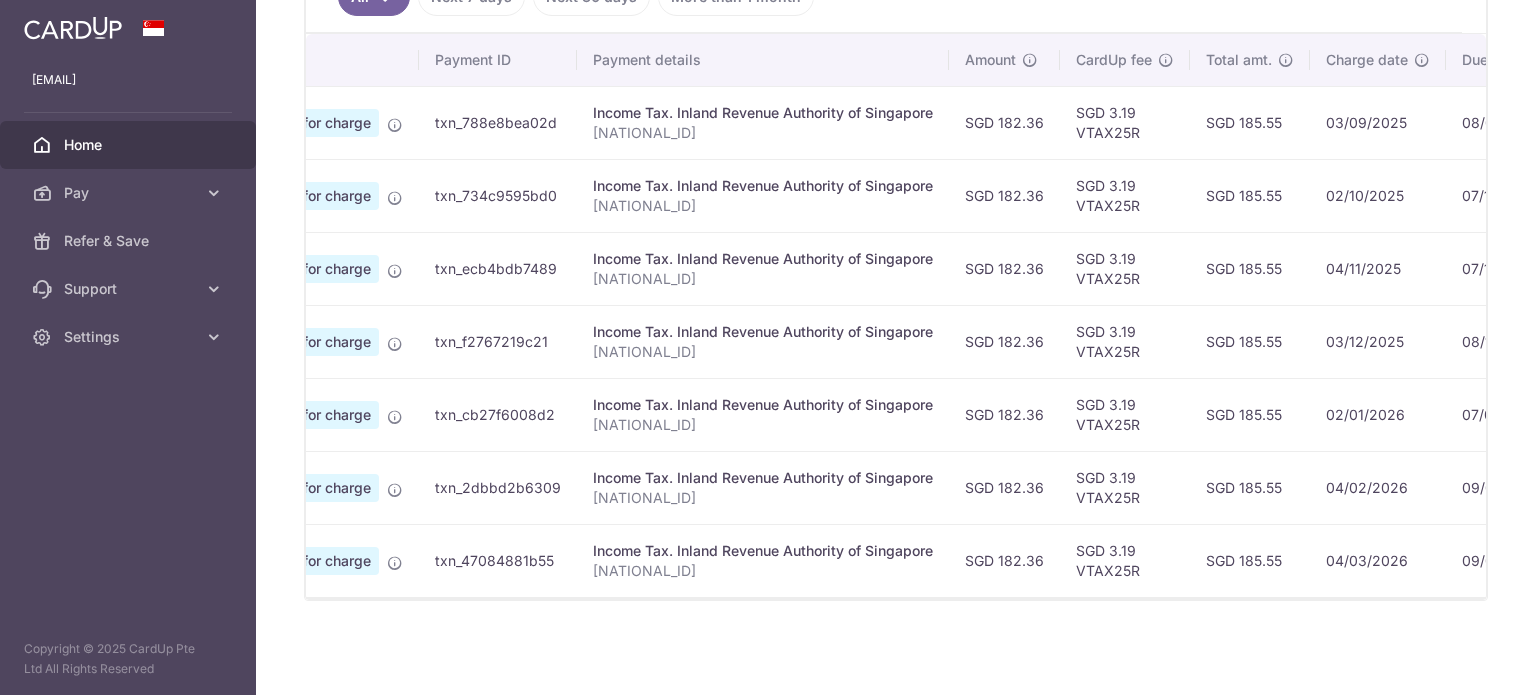 scroll, scrollTop: 0, scrollLeft: 0, axis: both 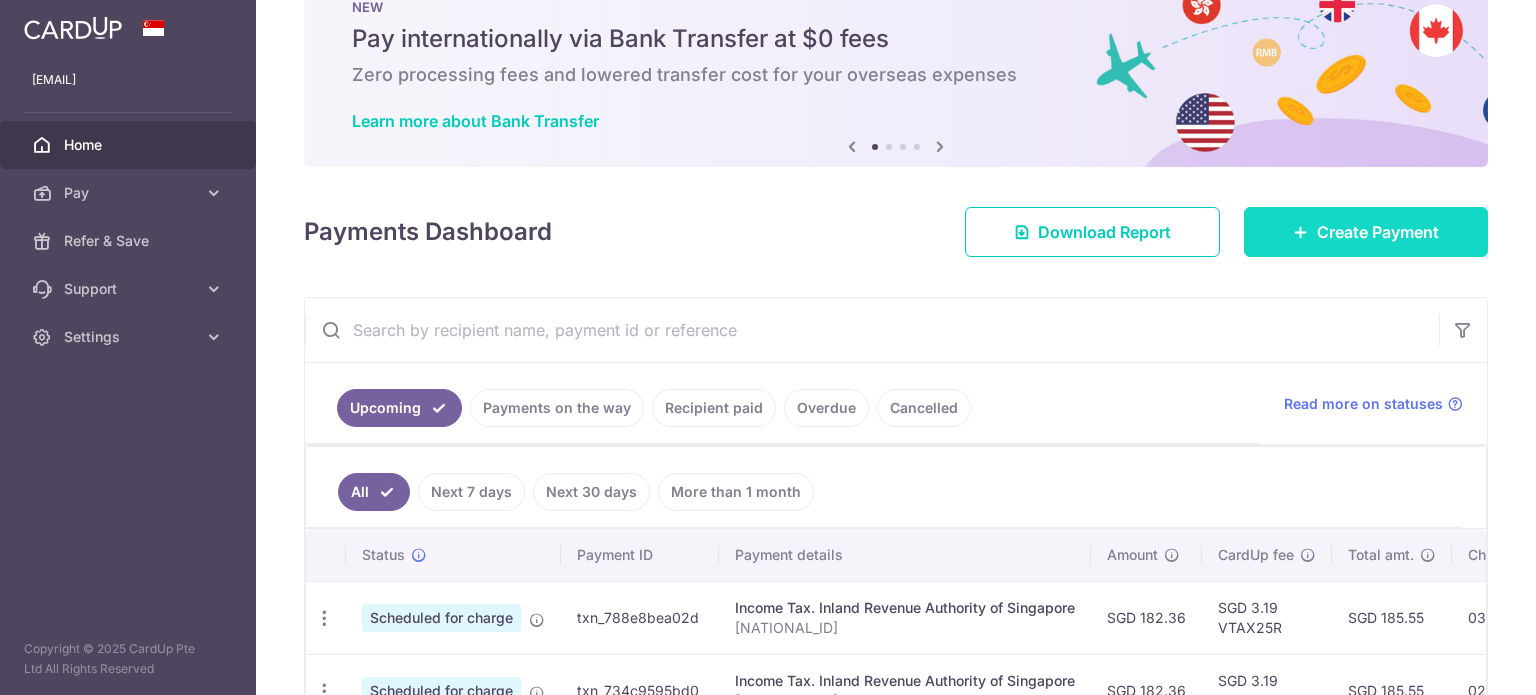 click on "Create Payment" at bounding box center (1366, 232) 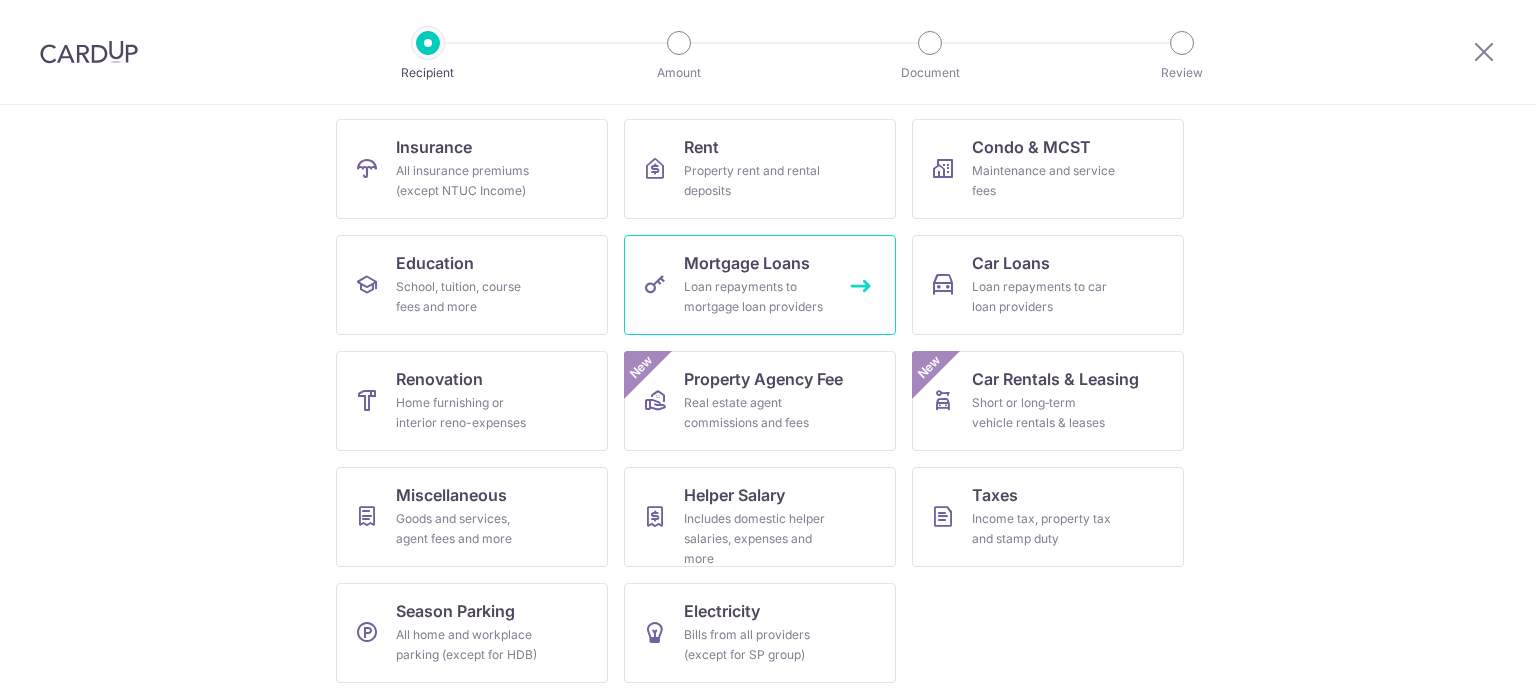 scroll, scrollTop: 199, scrollLeft: 0, axis: vertical 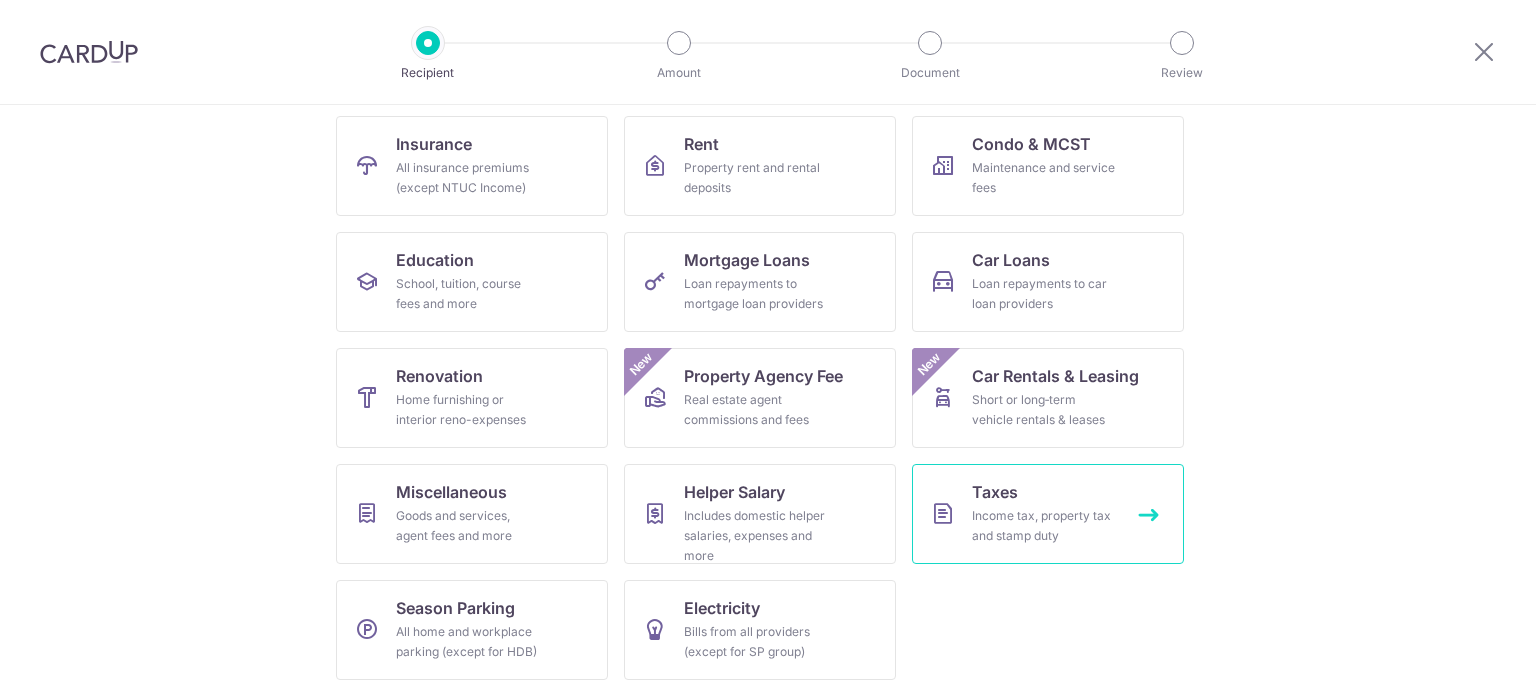 click on "Taxes Income tax, property tax and stamp duty" at bounding box center (1048, 514) 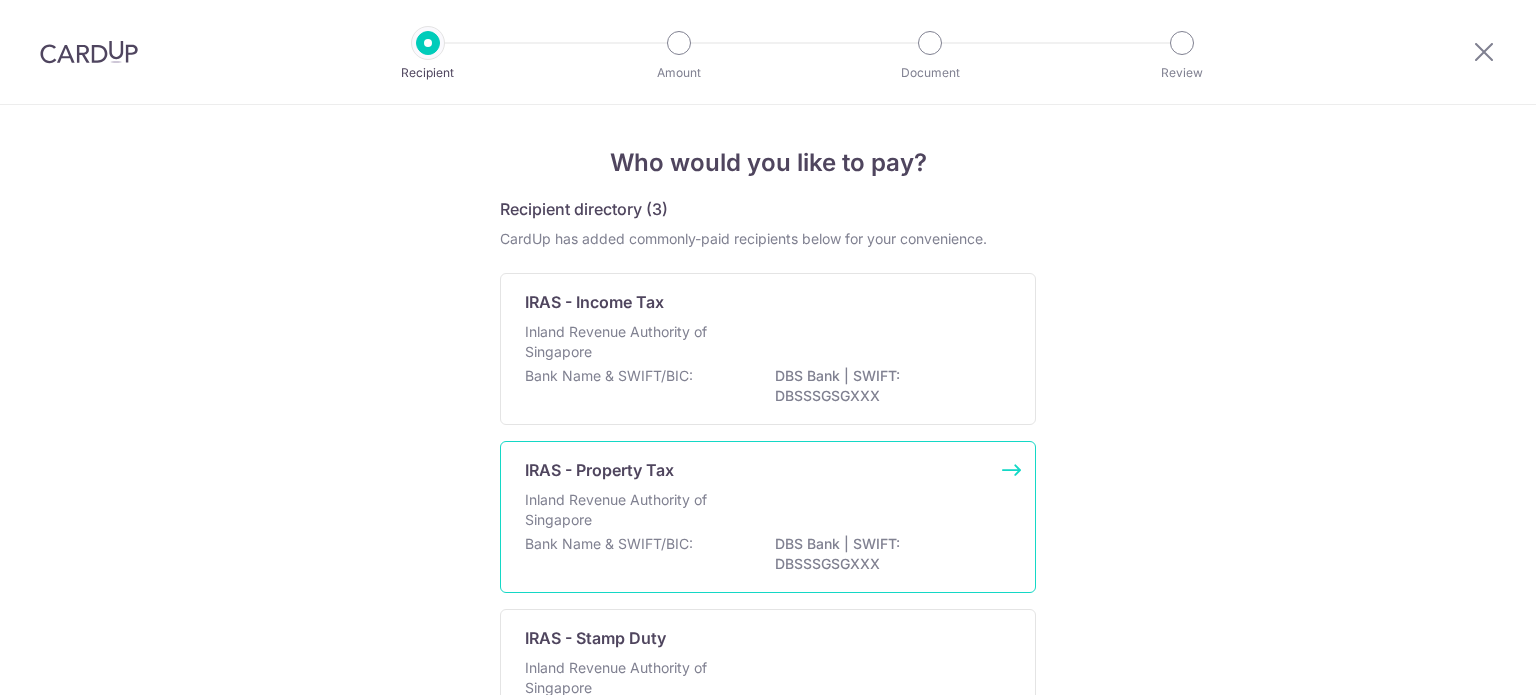 scroll, scrollTop: 0, scrollLeft: 0, axis: both 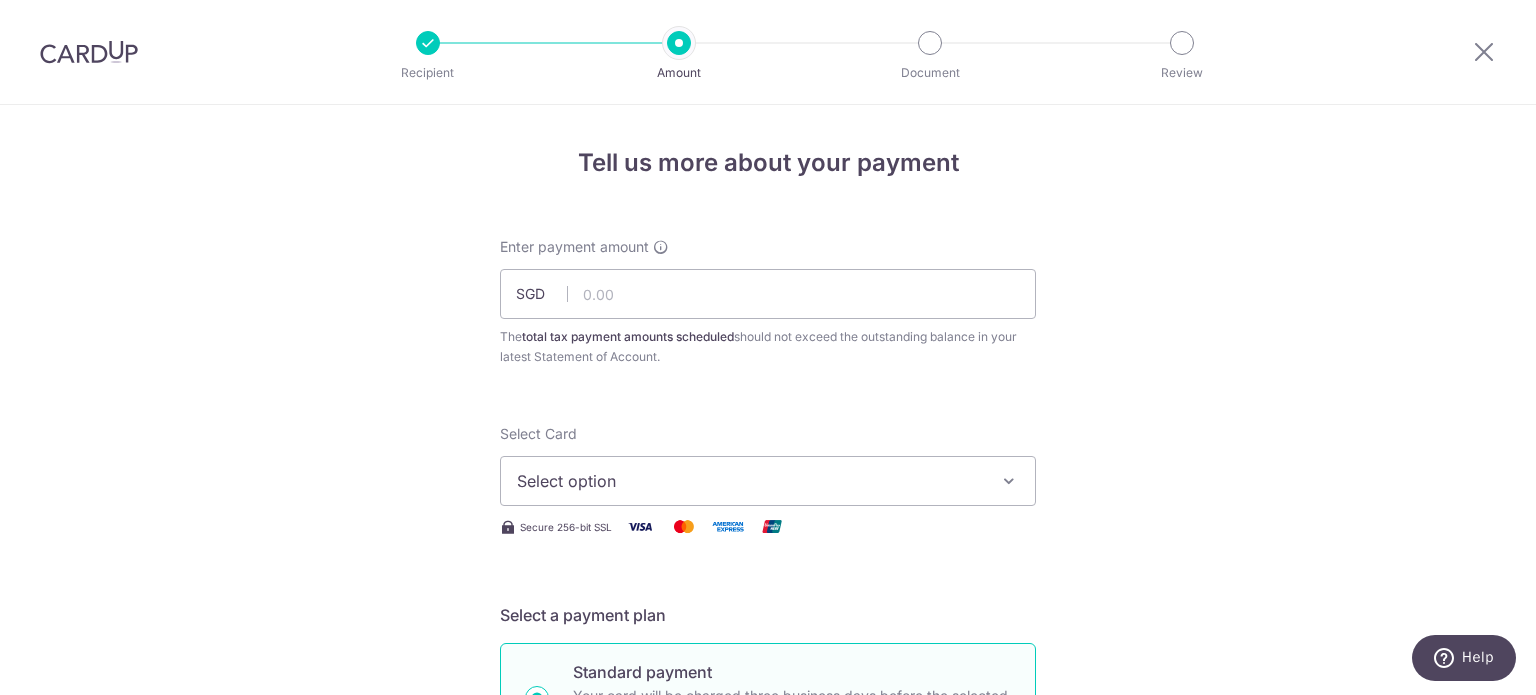 click at bounding box center [768, 294] 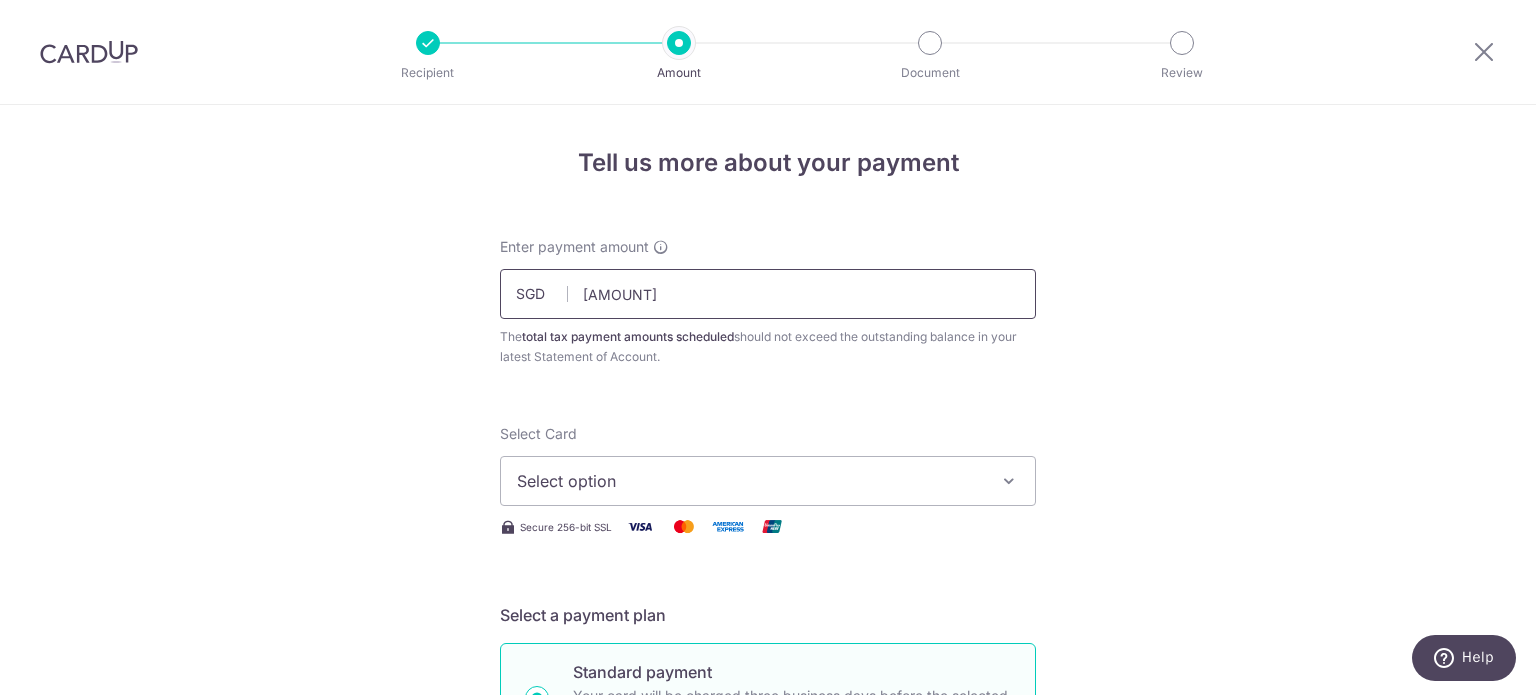 type on "12.32" 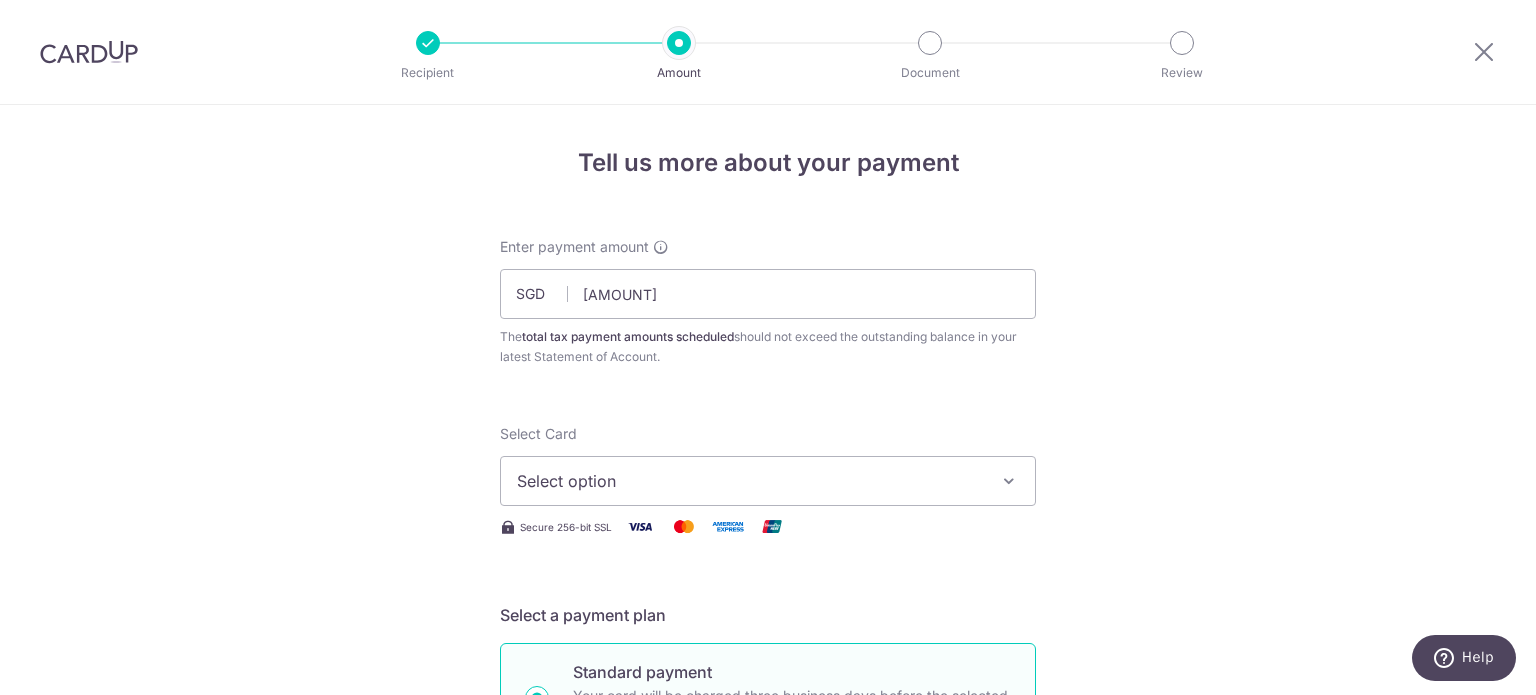 type 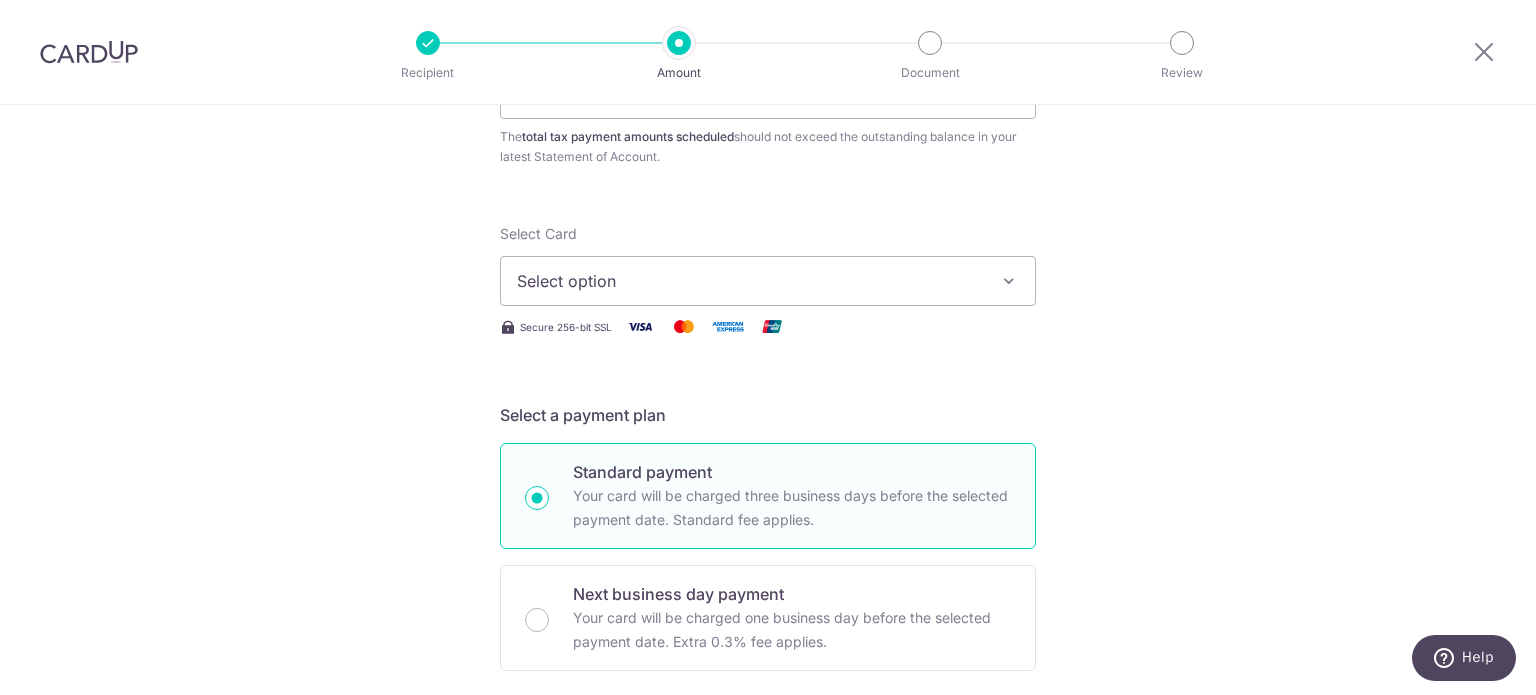 click on "Select option" at bounding box center [768, 281] 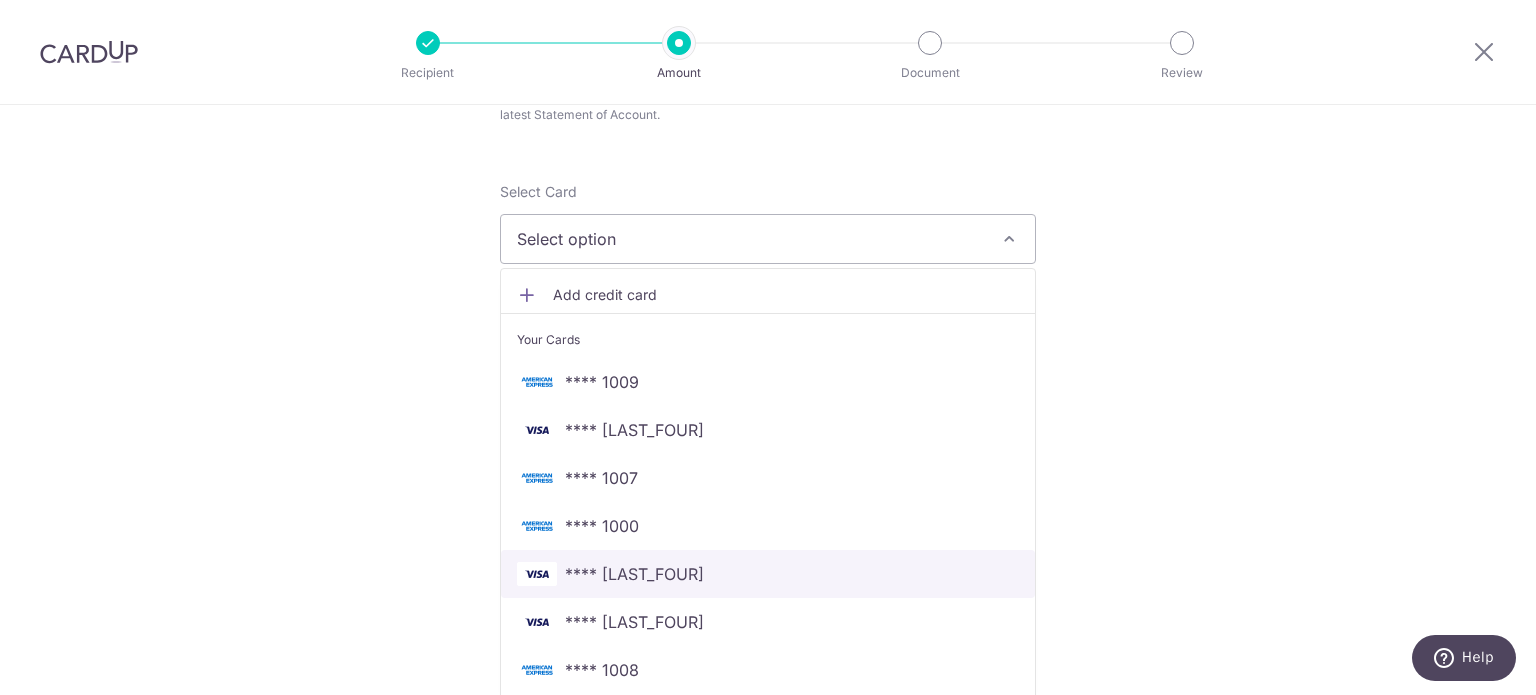 scroll, scrollTop: 300, scrollLeft: 0, axis: vertical 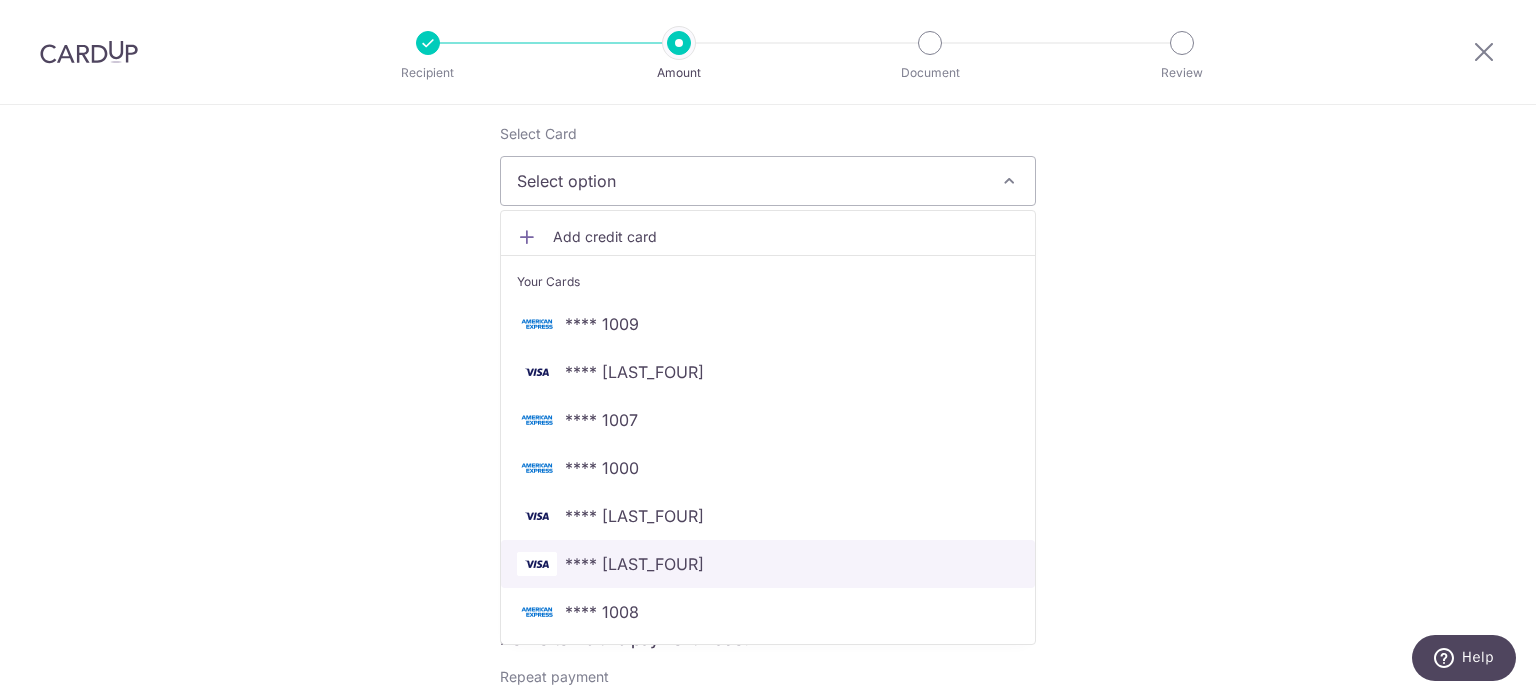 click on "[CREDIT_CARD]" at bounding box center (768, 564) 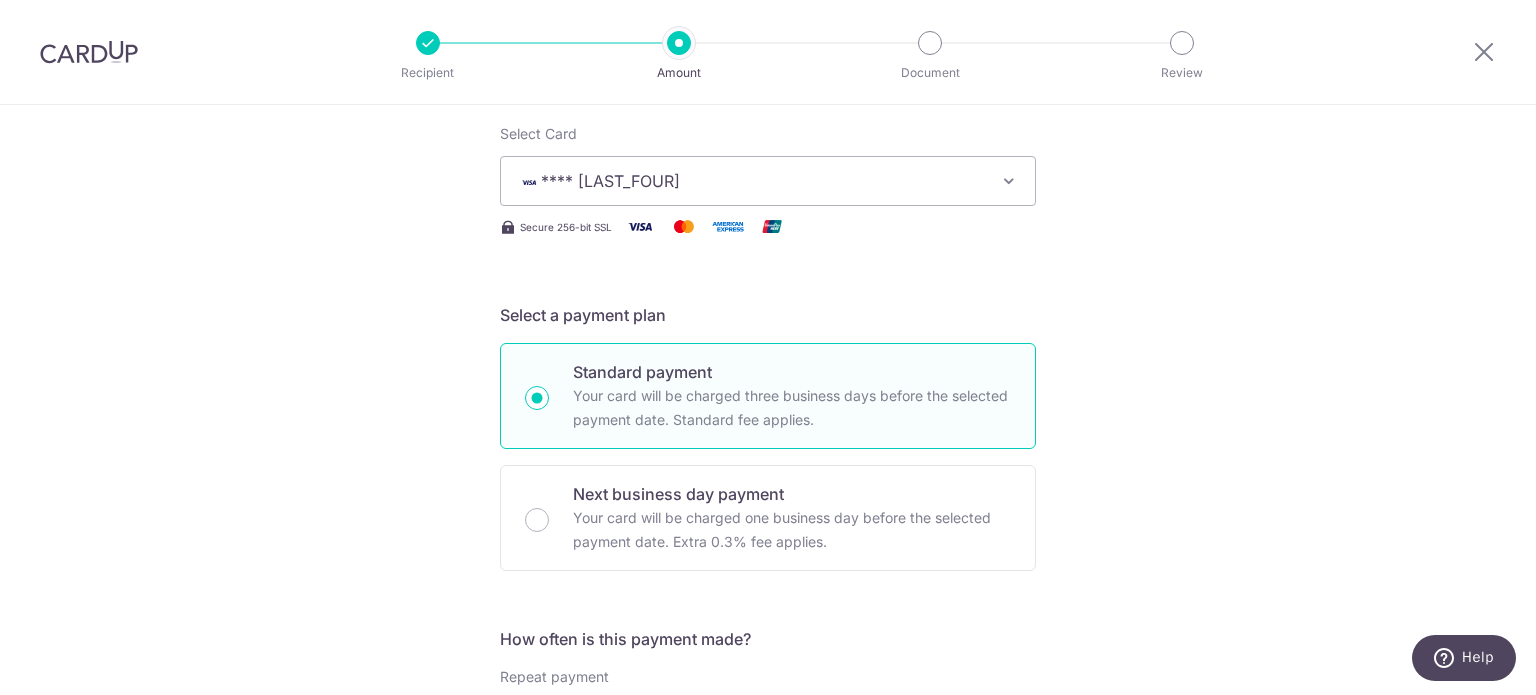 click on "Tell us more about your payment
Enter payment amount
SGD
12.32
12.32
The  total tax payment amounts scheduled  should not exceed the outstanding balance in your latest Statement of Account.
Select Card
**** 3422
Add credit card
Your Cards
**** 1009
**** 2382
**** 1007
**** 1000
**** 6415
**** 3422
**** 1008" at bounding box center [768, 774] 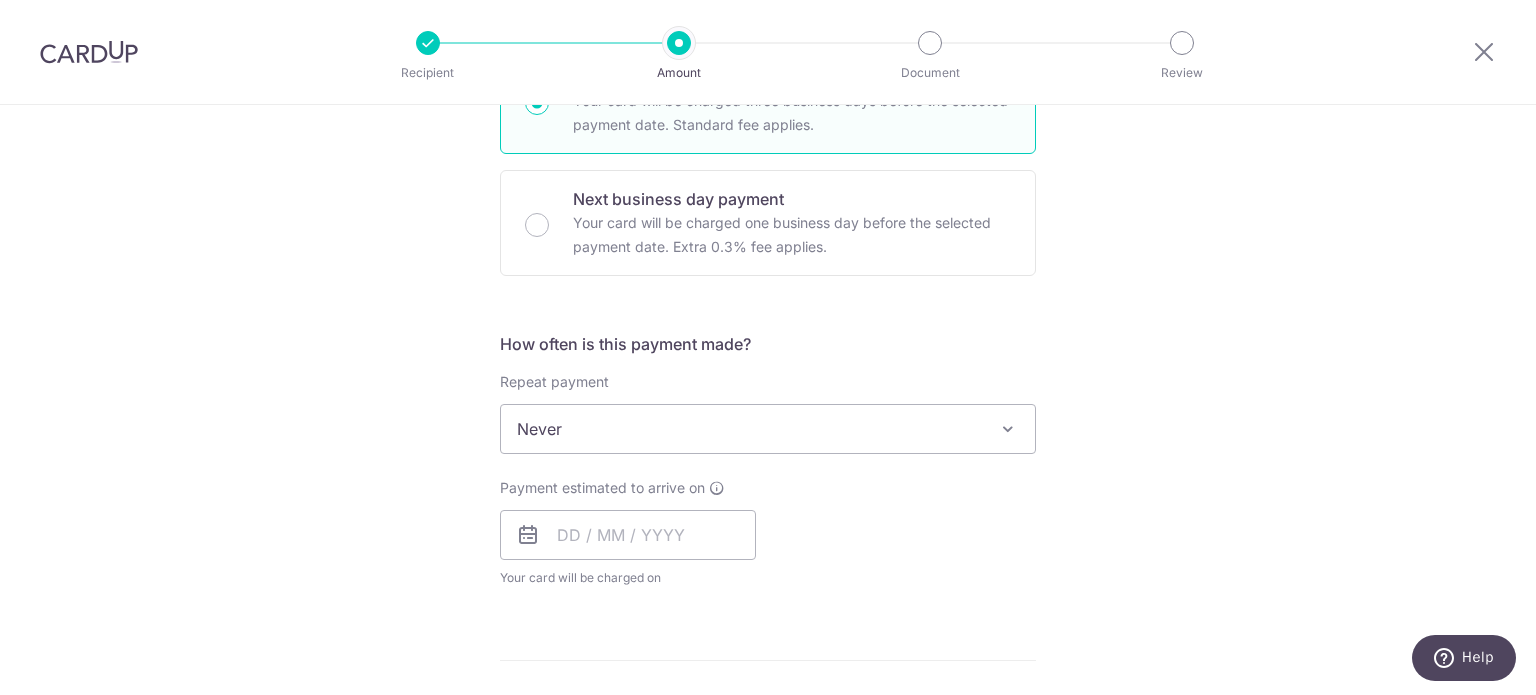 scroll, scrollTop: 600, scrollLeft: 0, axis: vertical 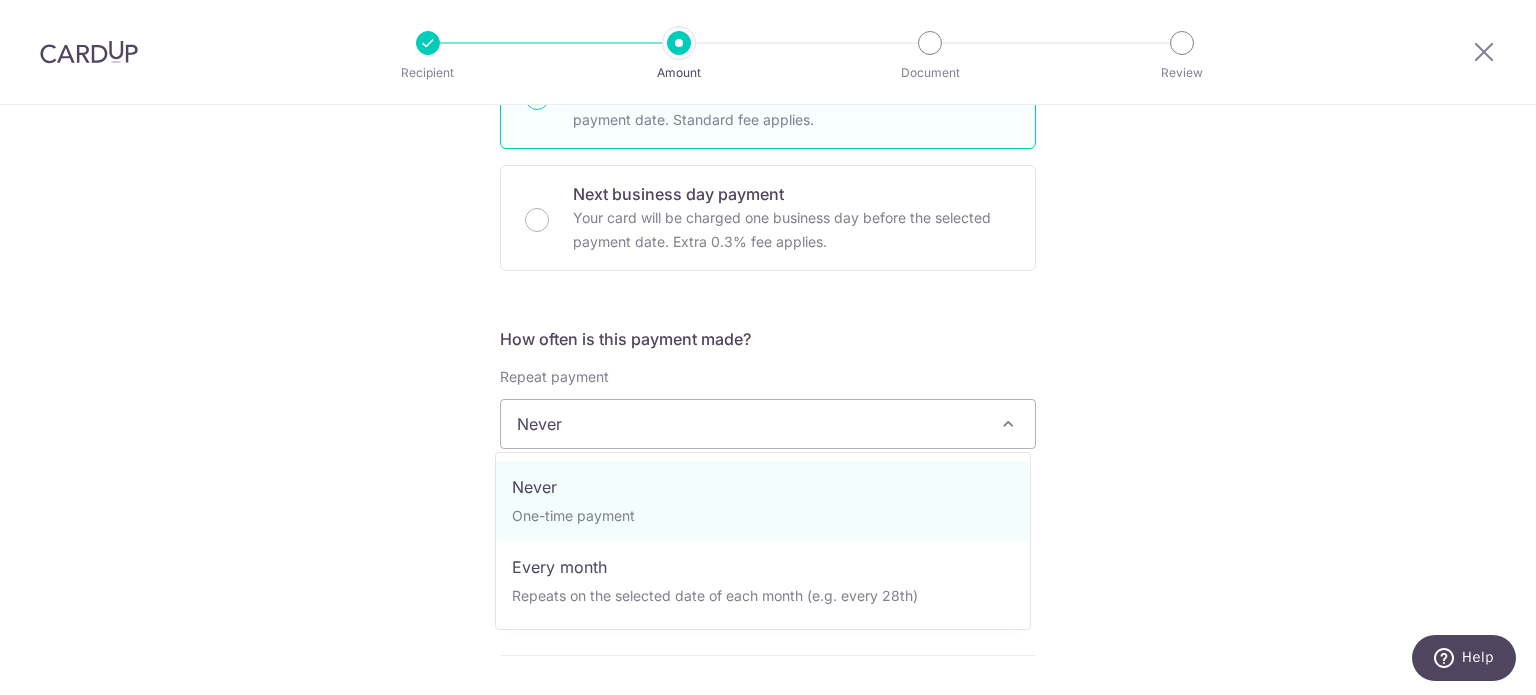 click on "Never" at bounding box center (768, 424) 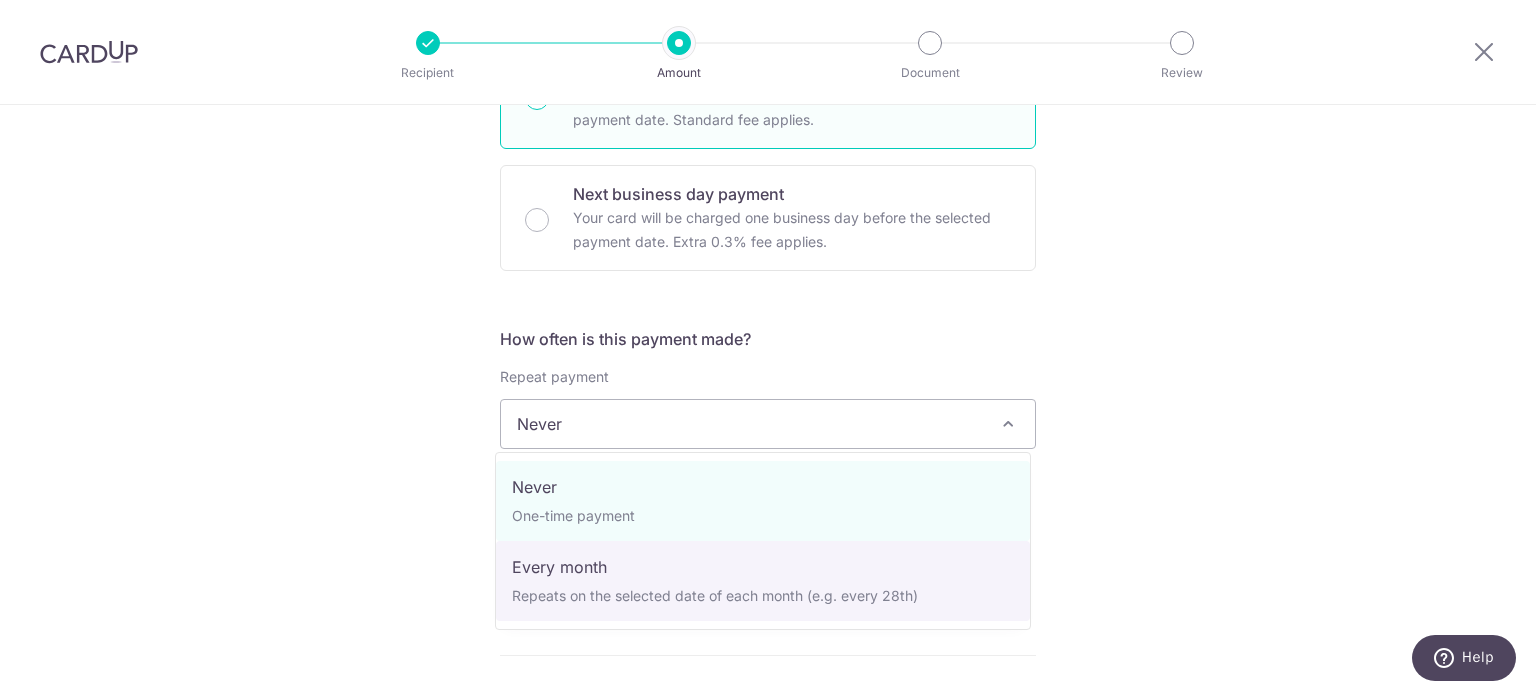 select on "3" 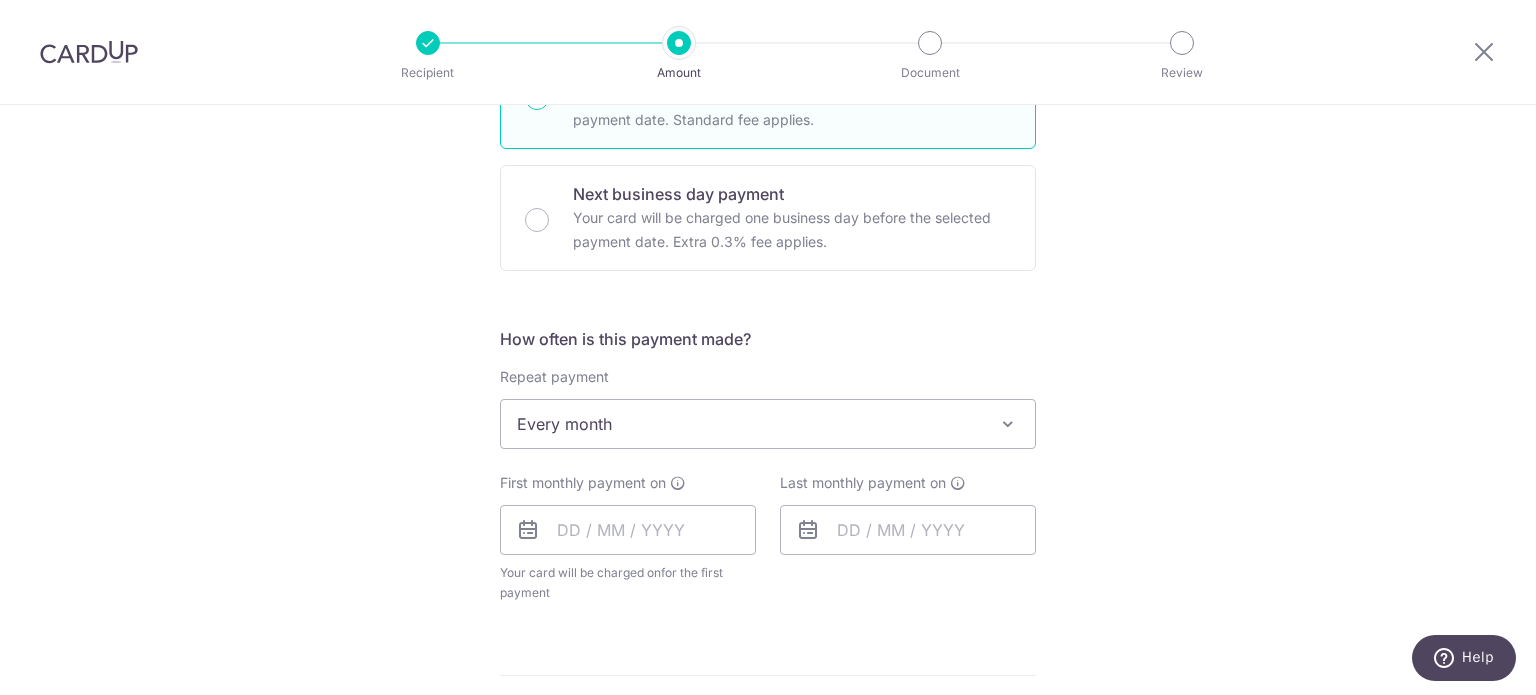 click on "Tell us more about your payment
Enter payment amount
SGD
12.32
12.32
The  total tax payment amounts scheduled  should not exceed the outstanding balance in your latest Statement of Account.
Select Card
**** 3422
Add credit card
Your Cards
**** 1009
**** 2382
**** 1007
**** 1000
**** 6415
**** 3422
**** 1008" at bounding box center (768, 484) 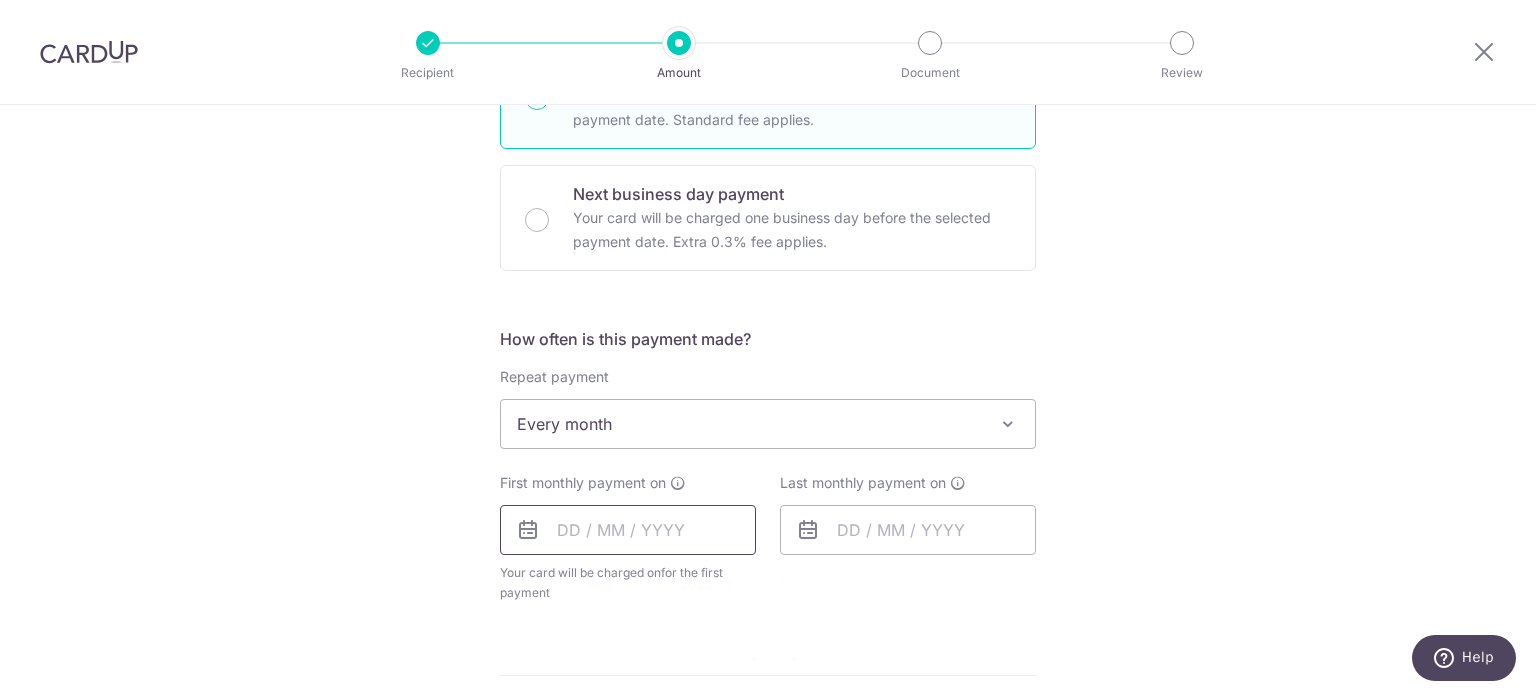 click at bounding box center [628, 530] 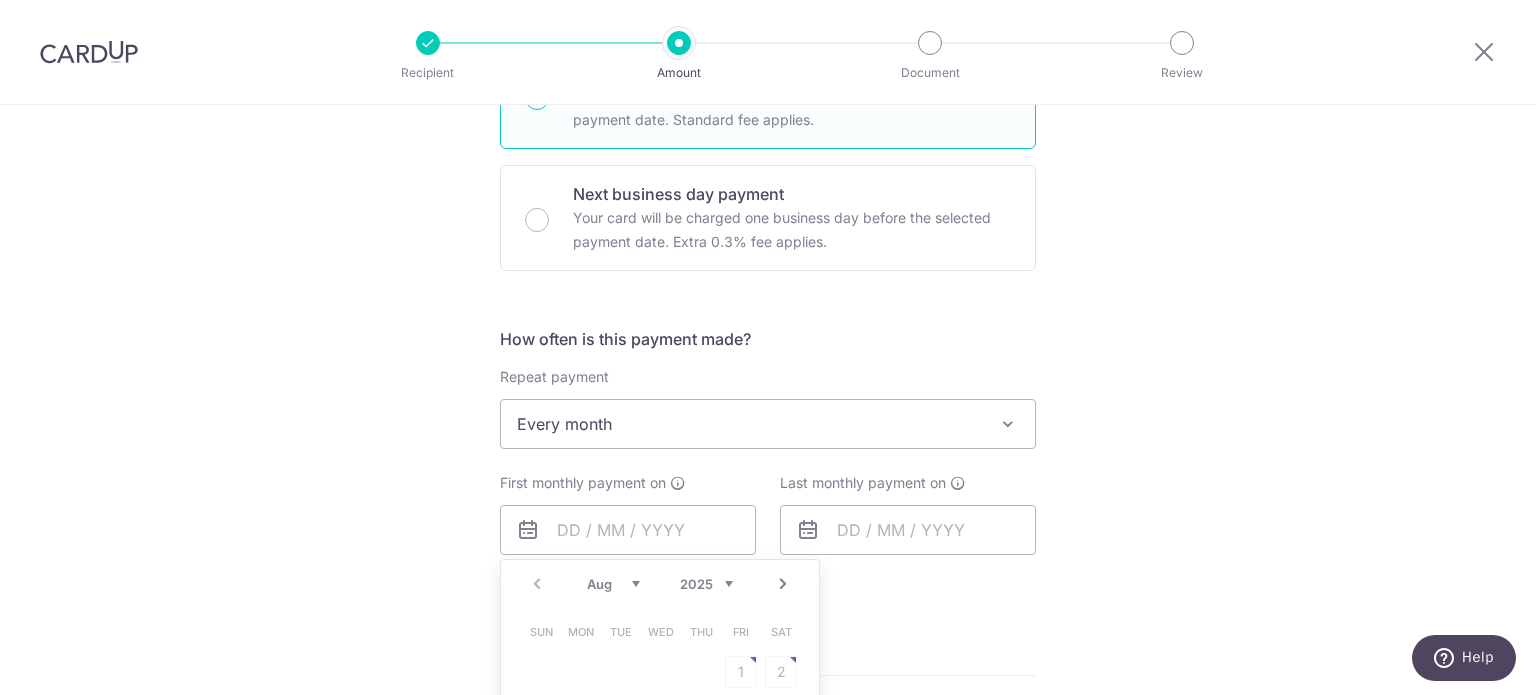 click on "Next" at bounding box center [783, 584] 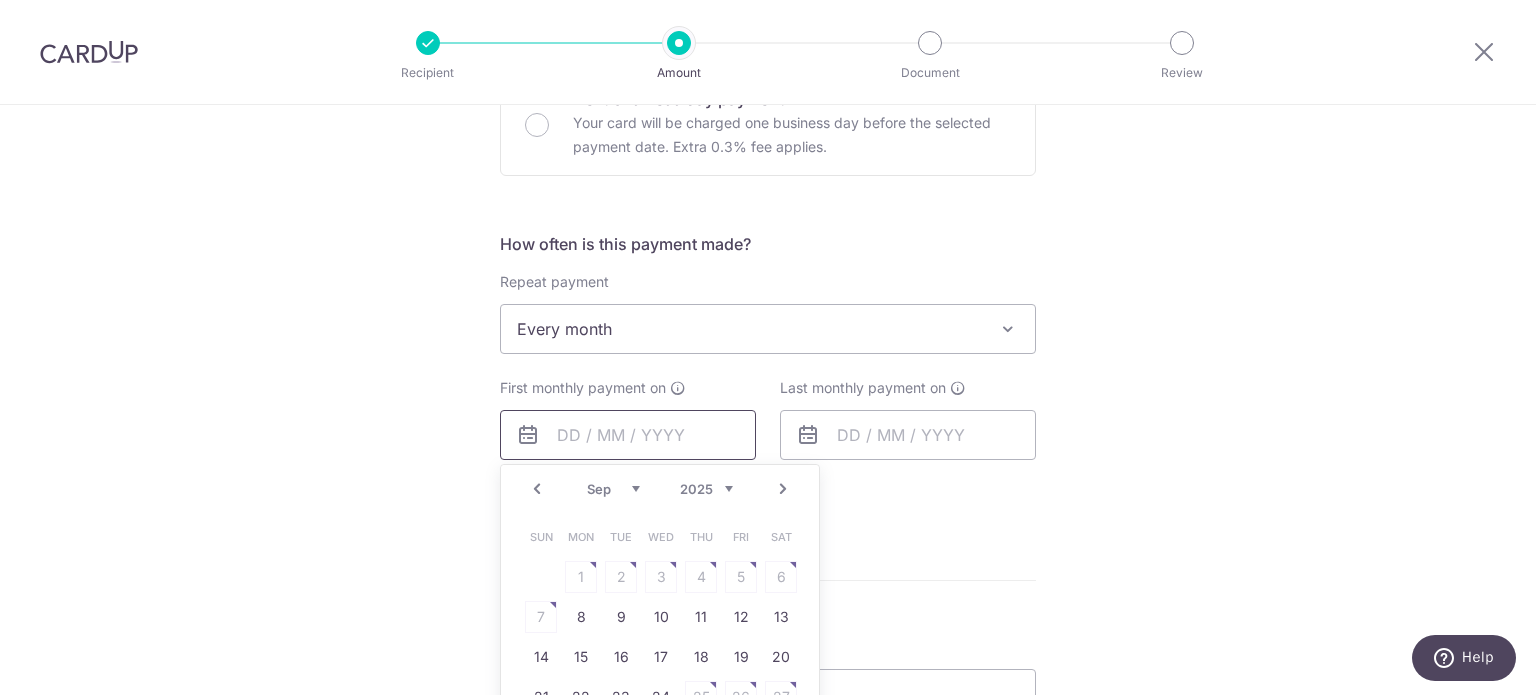 scroll, scrollTop: 700, scrollLeft: 0, axis: vertical 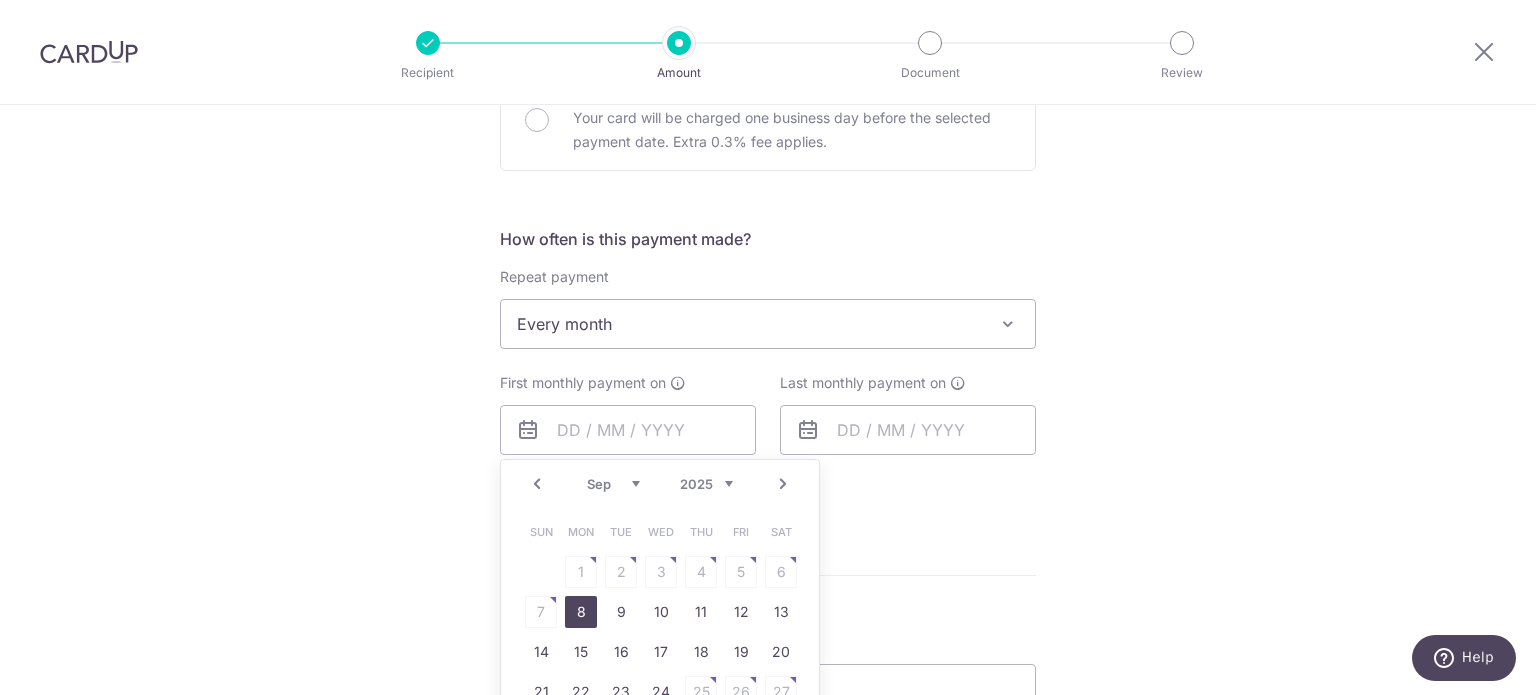 click on "8" at bounding box center (581, 612) 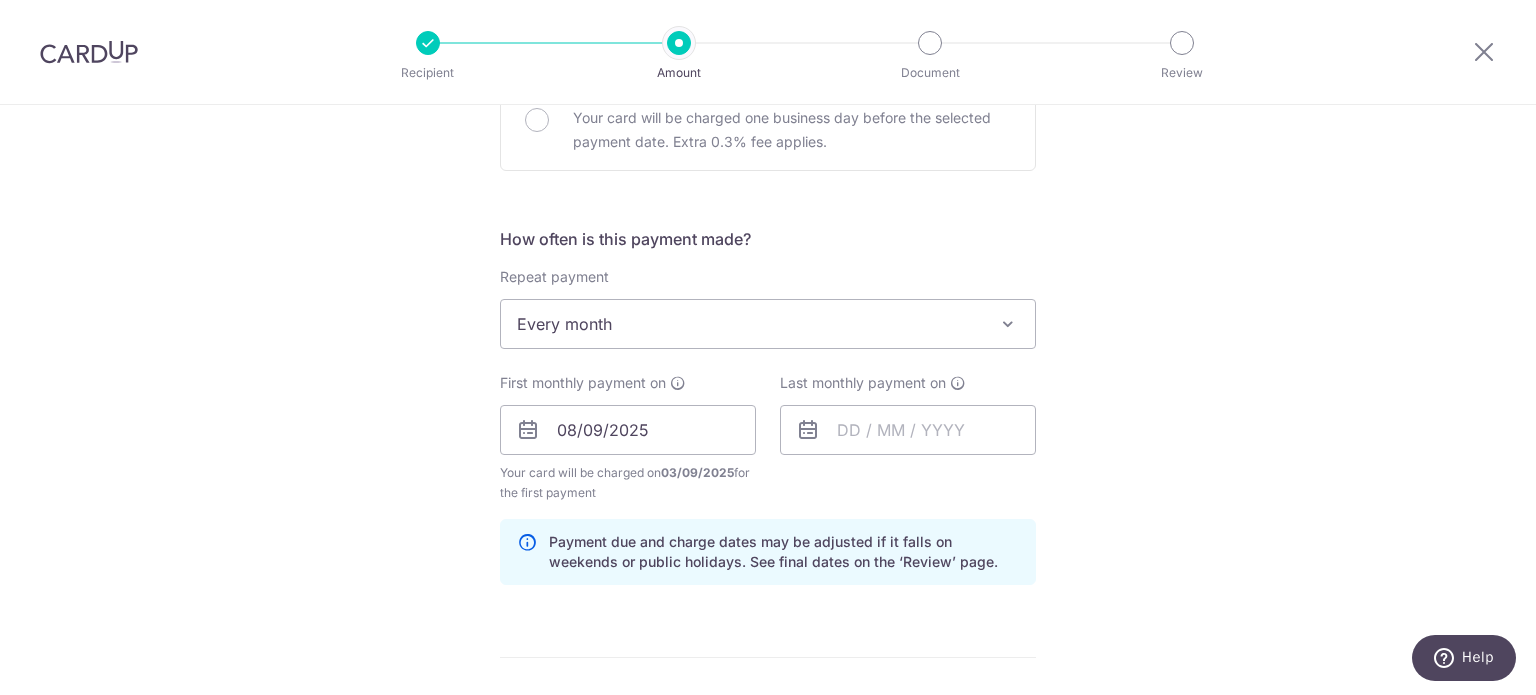 click on "First monthly payment on
08/09/2025
Prev Next Aug Sep Oct Nov Dec 2025 2026 Sun Mon Tue Wed Thu Fri Sat           1 2 3 4 5 6 7 8 9 10 11 12 13 14 15 16 17 18 19 20 21 22 23 24 25 26 27 28 29 30 31
Your card will be charged on  03/09/2025  for the first payment
* If your payment is funded by  9:00am SGT on Monday 11/08/2025
12/08/2025" at bounding box center [628, 438] 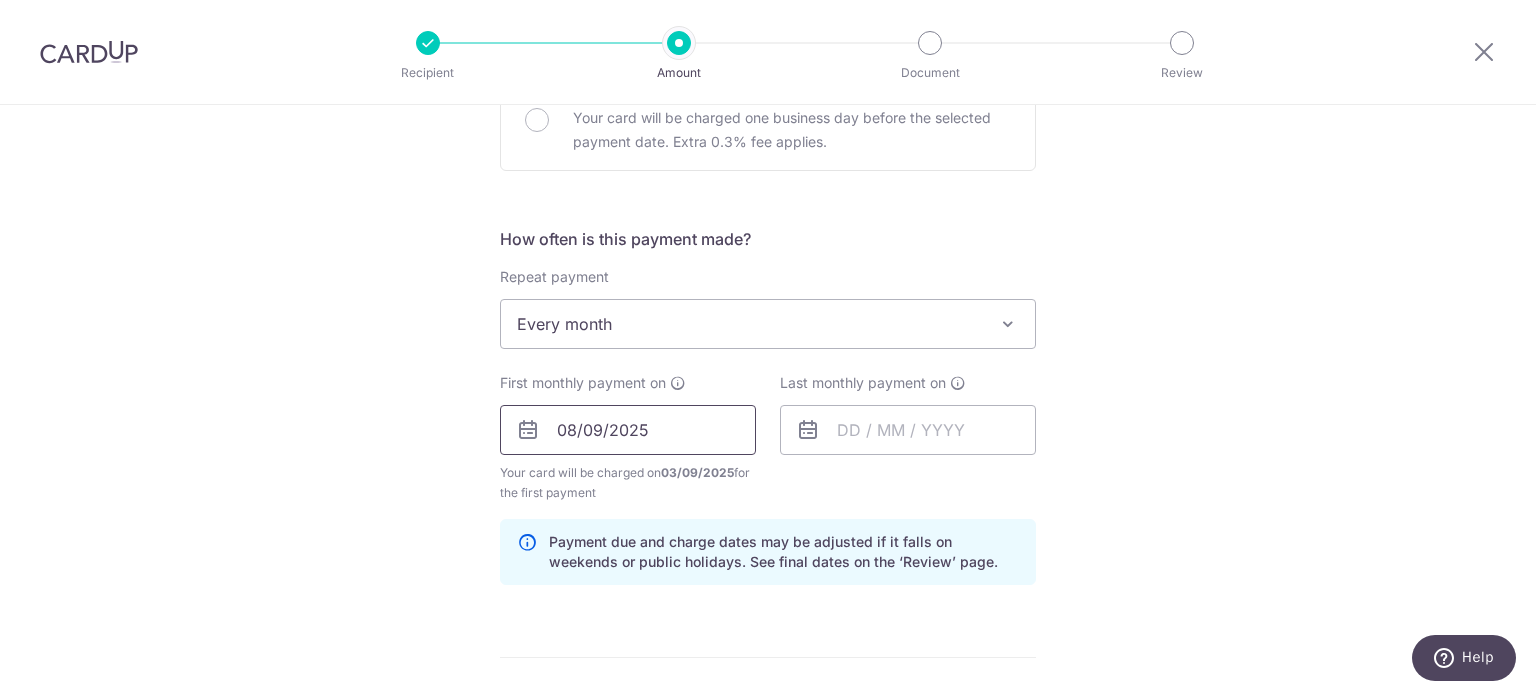 click on "08/09/2025" at bounding box center (628, 430) 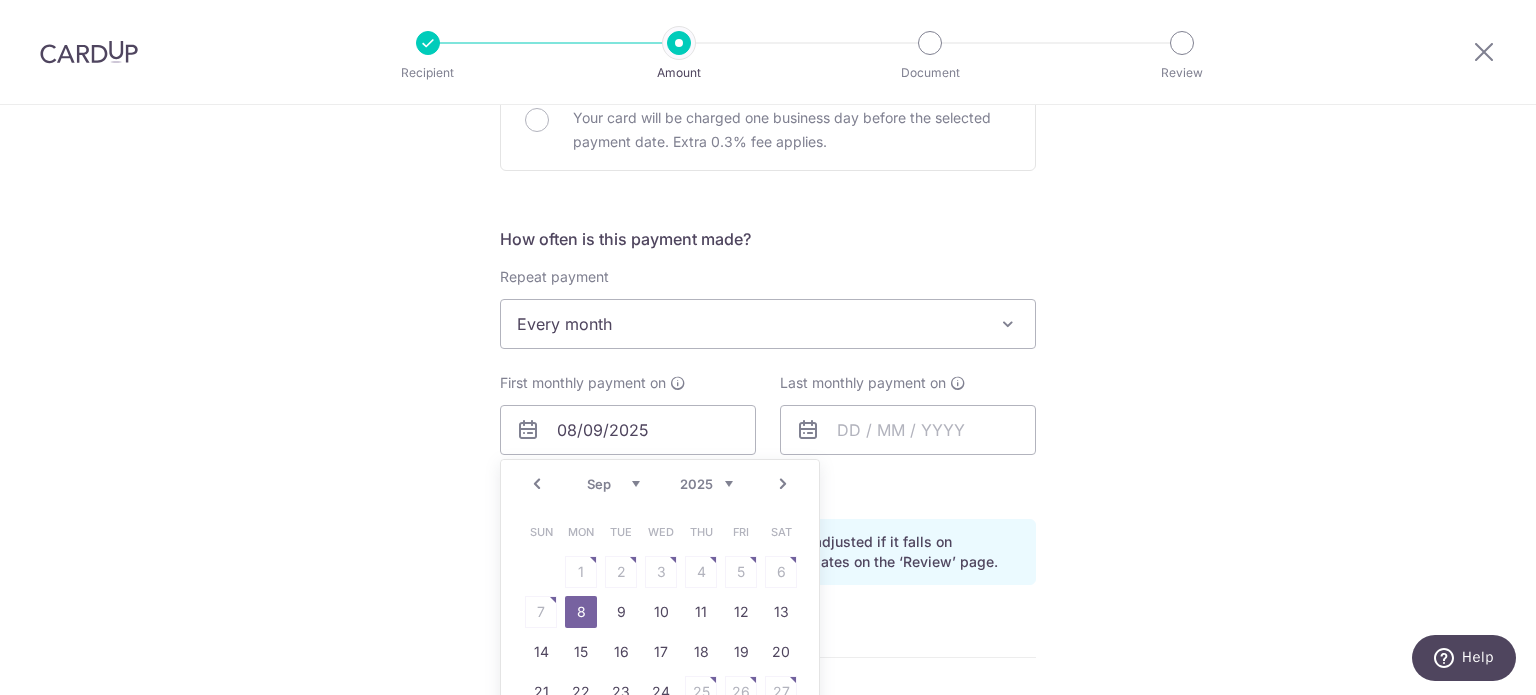 click on "Prev" at bounding box center (537, 484) 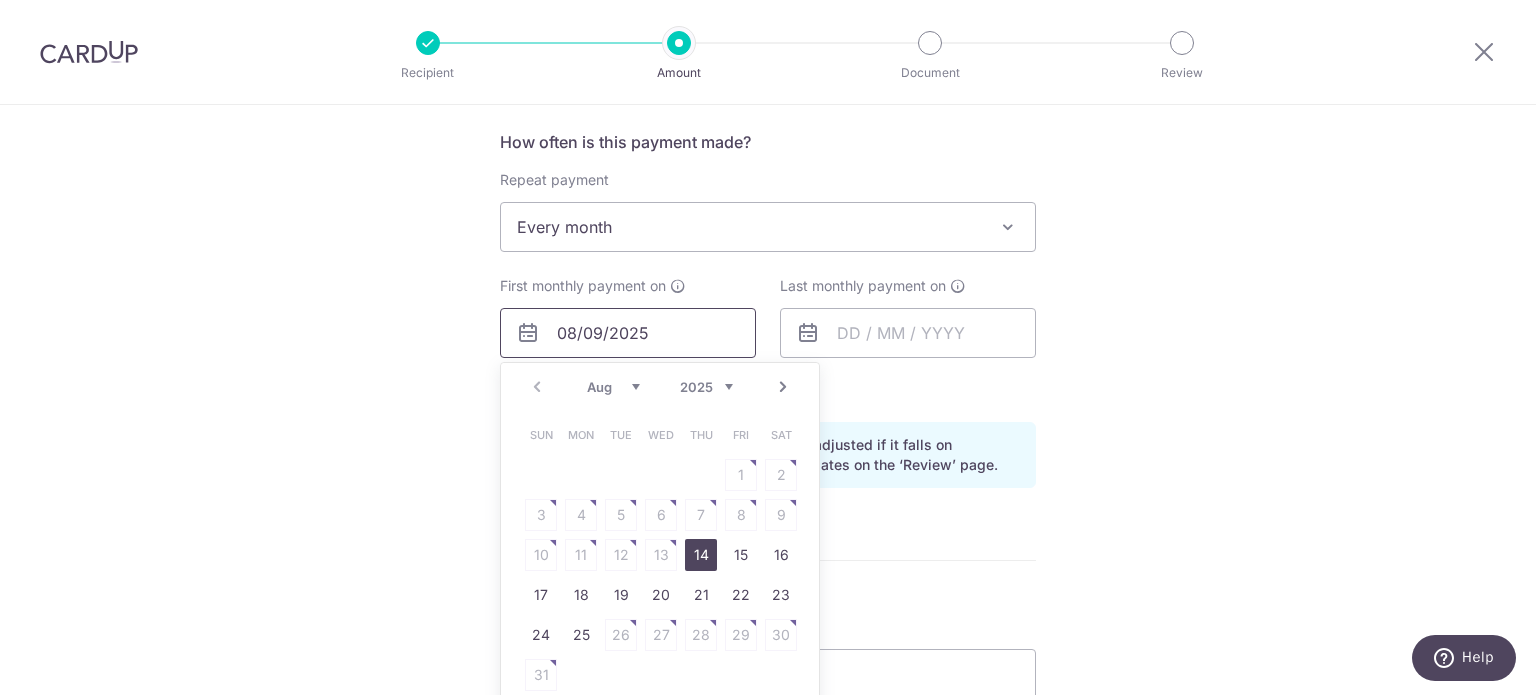 scroll, scrollTop: 800, scrollLeft: 0, axis: vertical 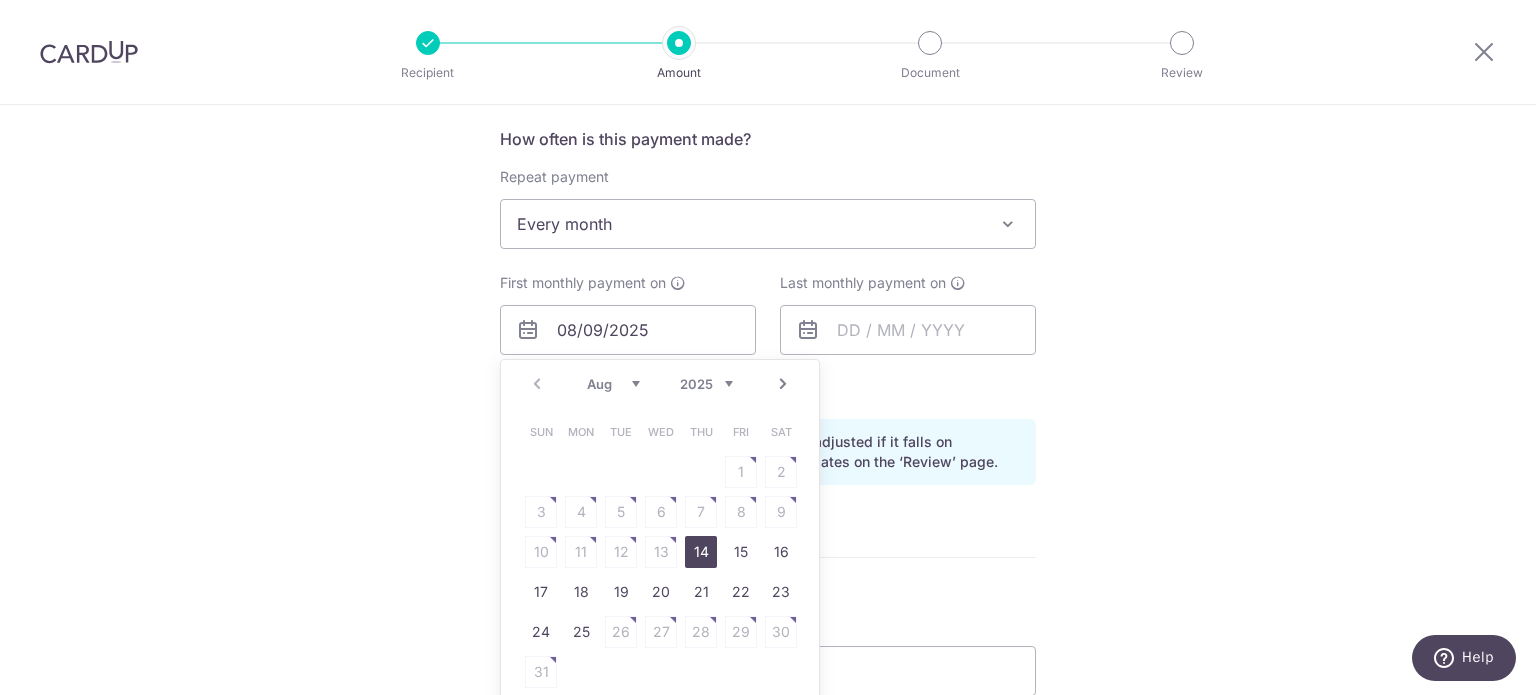 click on "14" at bounding box center [701, 552] 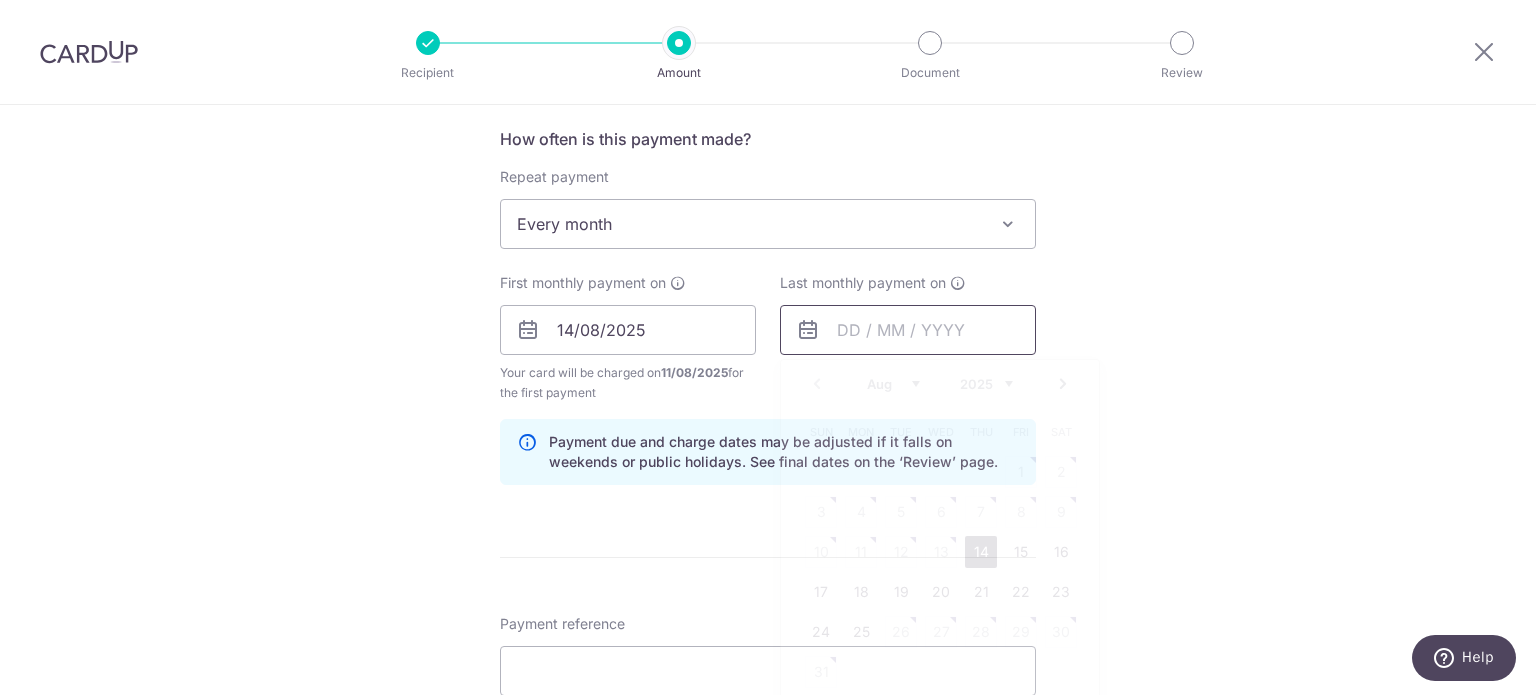 click at bounding box center [908, 330] 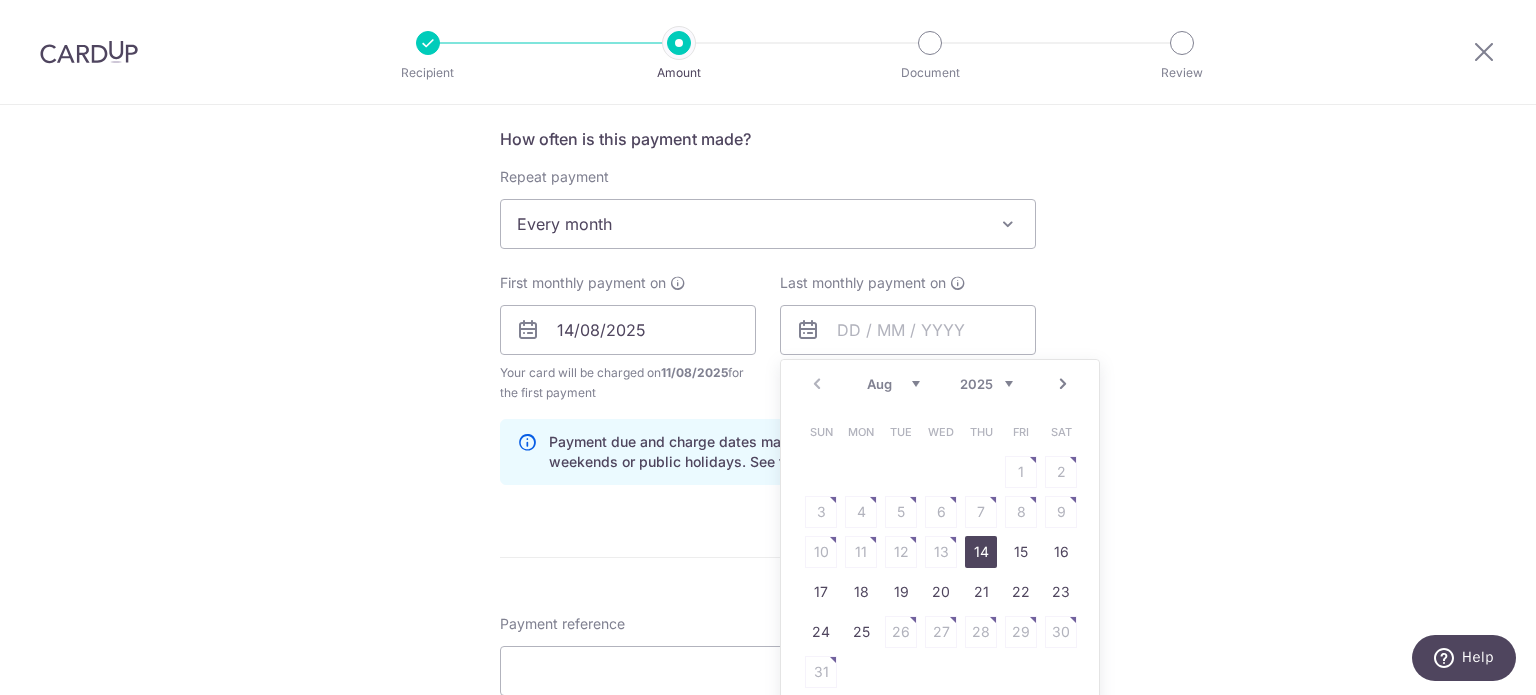 click on "Tell us more about your payment
Enter payment amount
SGD
12.32
12.32
The  total tax payment amounts scheduled  should not exceed the outstanding balance in your latest Statement of Account.
Select Card
**** 3422
Add credit card
Your Cards
**** 1009
**** 2382
**** 1007
**** 1000
**** 6415
**** 3422
**** 1008" at bounding box center (768, 325) 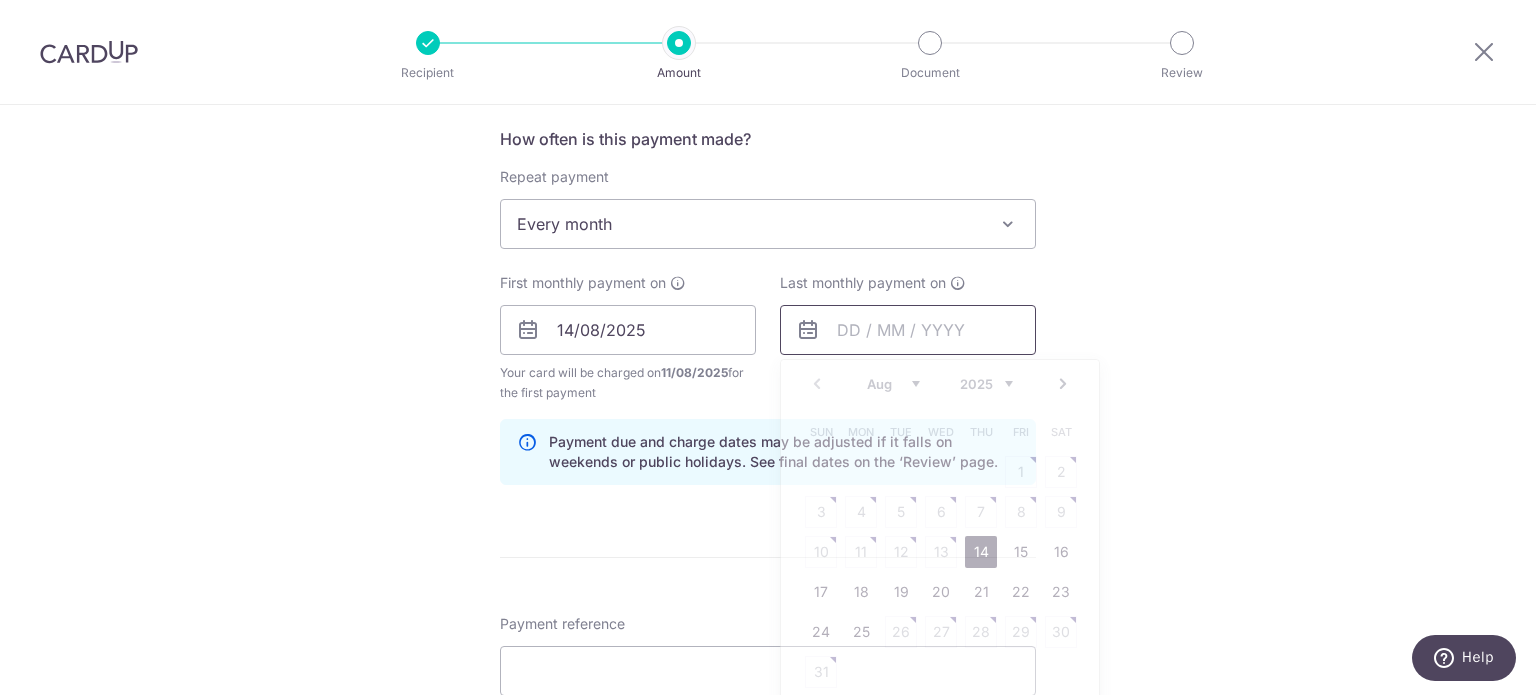 click at bounding box center [908, 330] 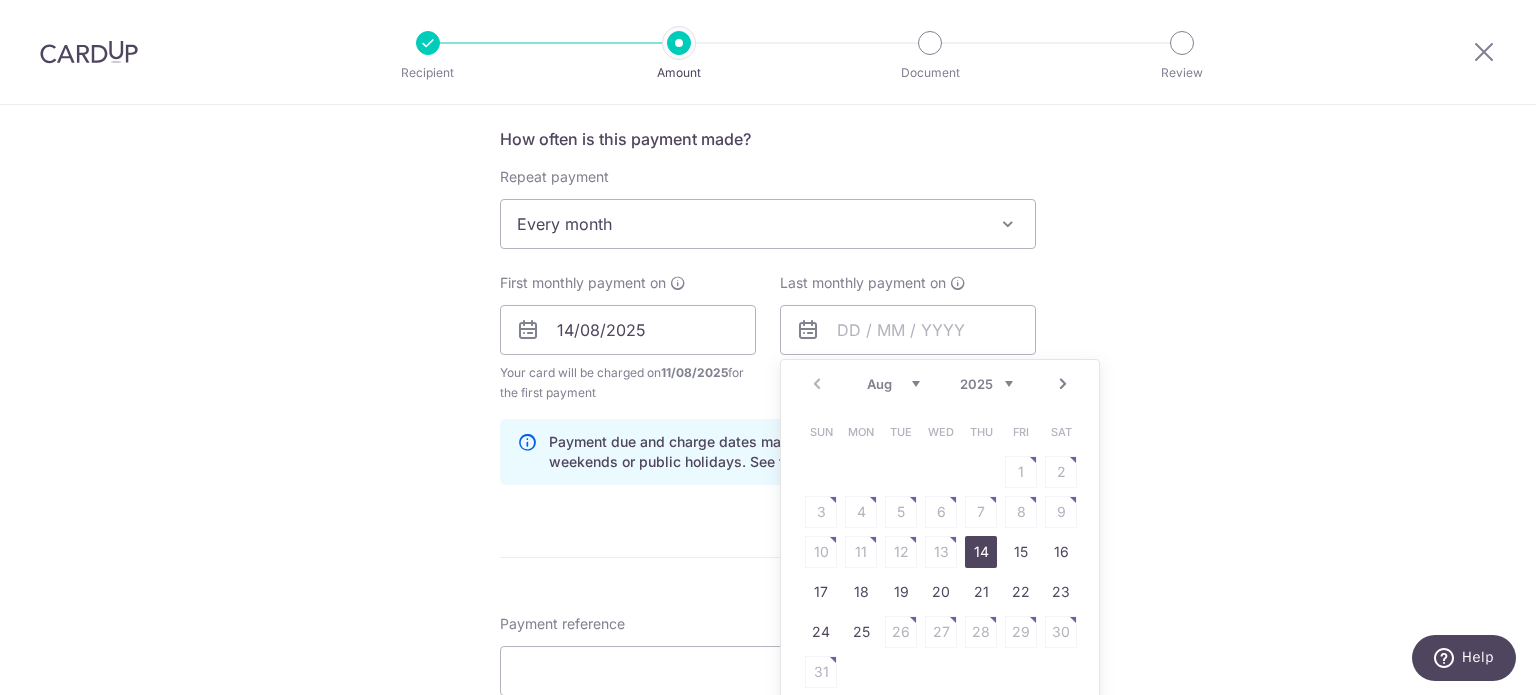 click on "Next" at bounding box center (1063, 384) 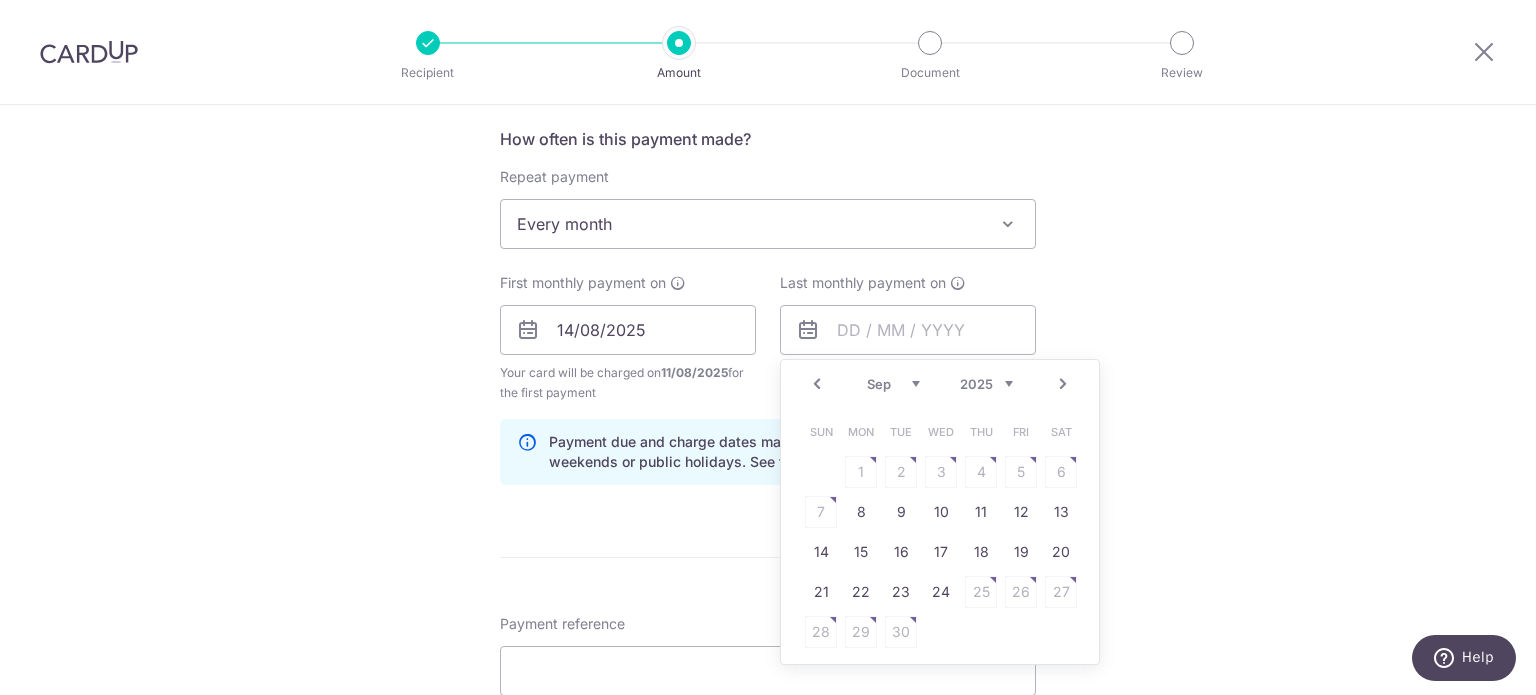 click on "Next" at bounding box center [1063, 384] 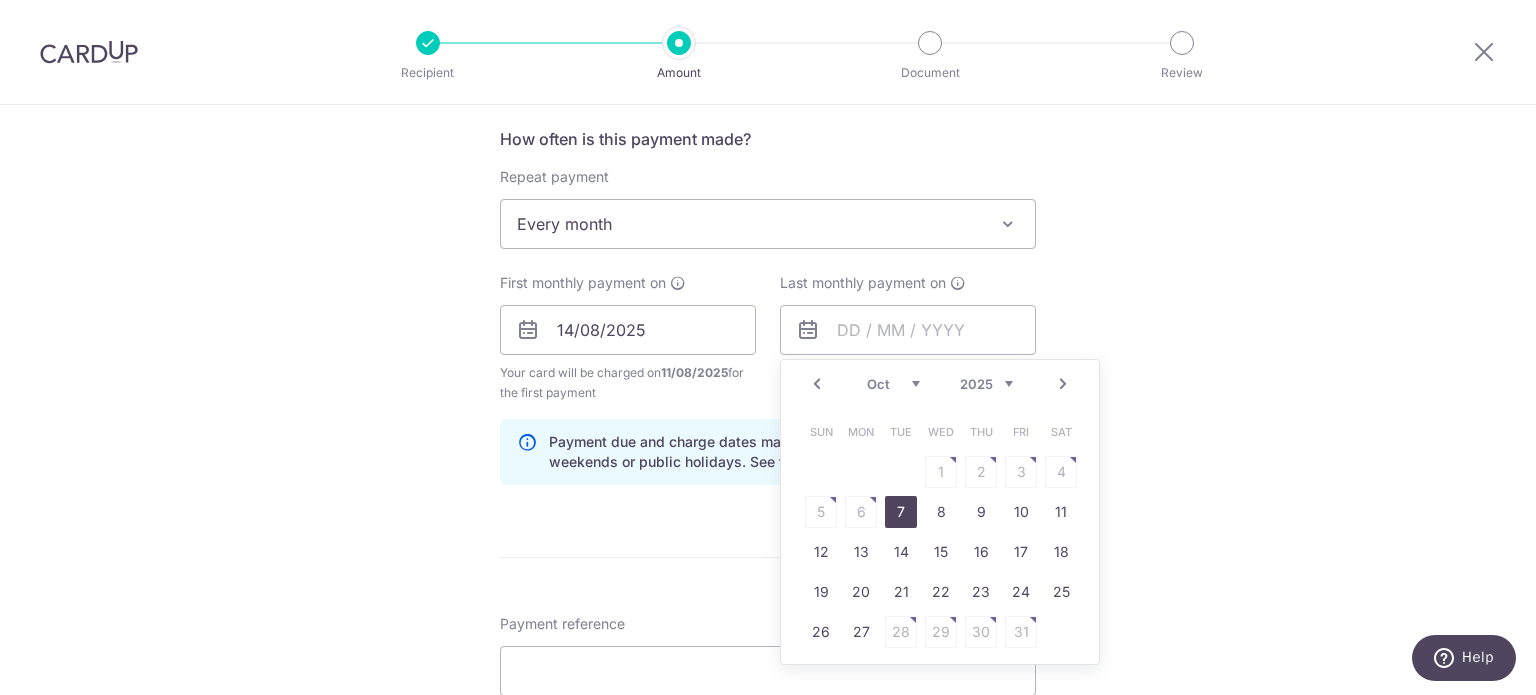 click on "7" at bounding box center (901, 512) 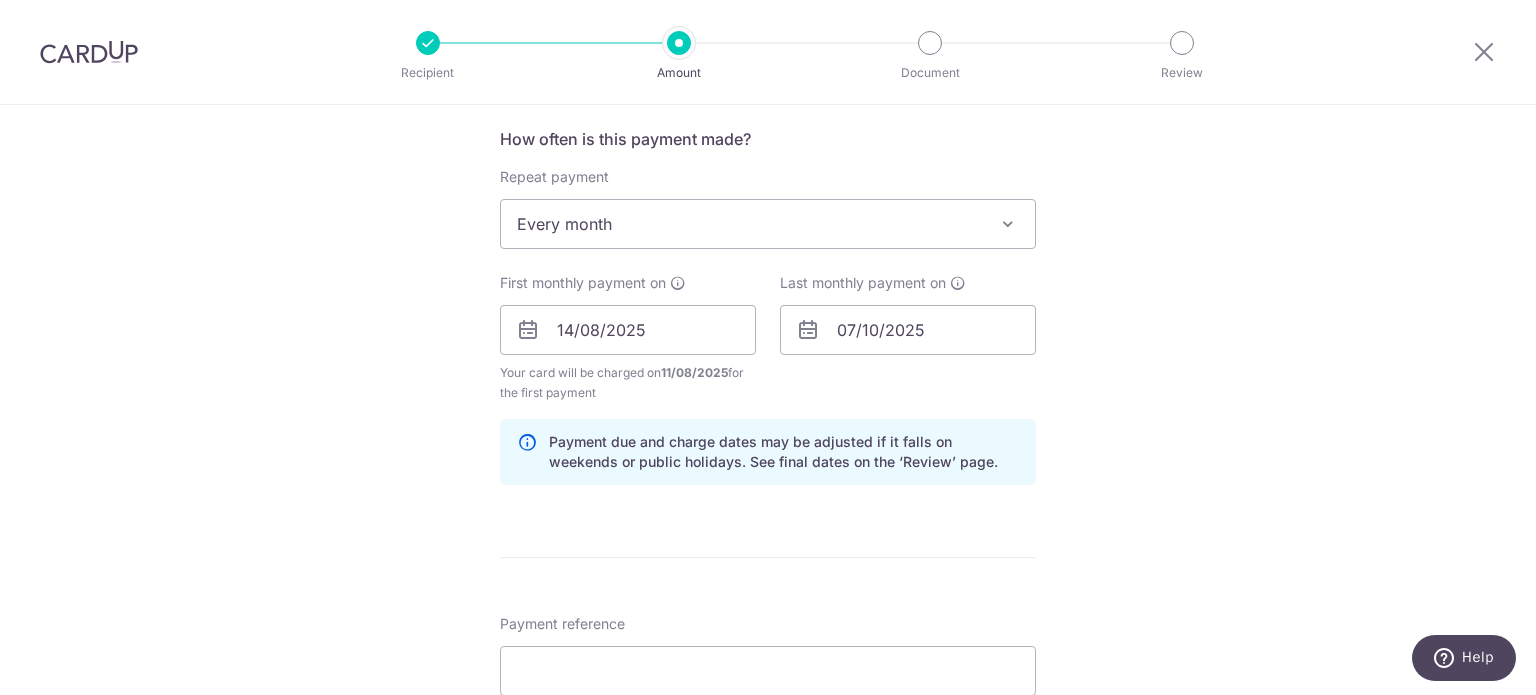 click on "Tell us more about your payment
Enter payment amount
SGD
12.32
12.32
The  total tax payment amounts scheduled  should not exceed the outstanding balance in your latest Statement of Account.
Select Card
**** 3422
Add credit card
Your Cards
**** 1009
**** 2382
**** 1007
**** 1000
**** 6415
**** 3422
**** 1008" at bounding box center [768, 325] 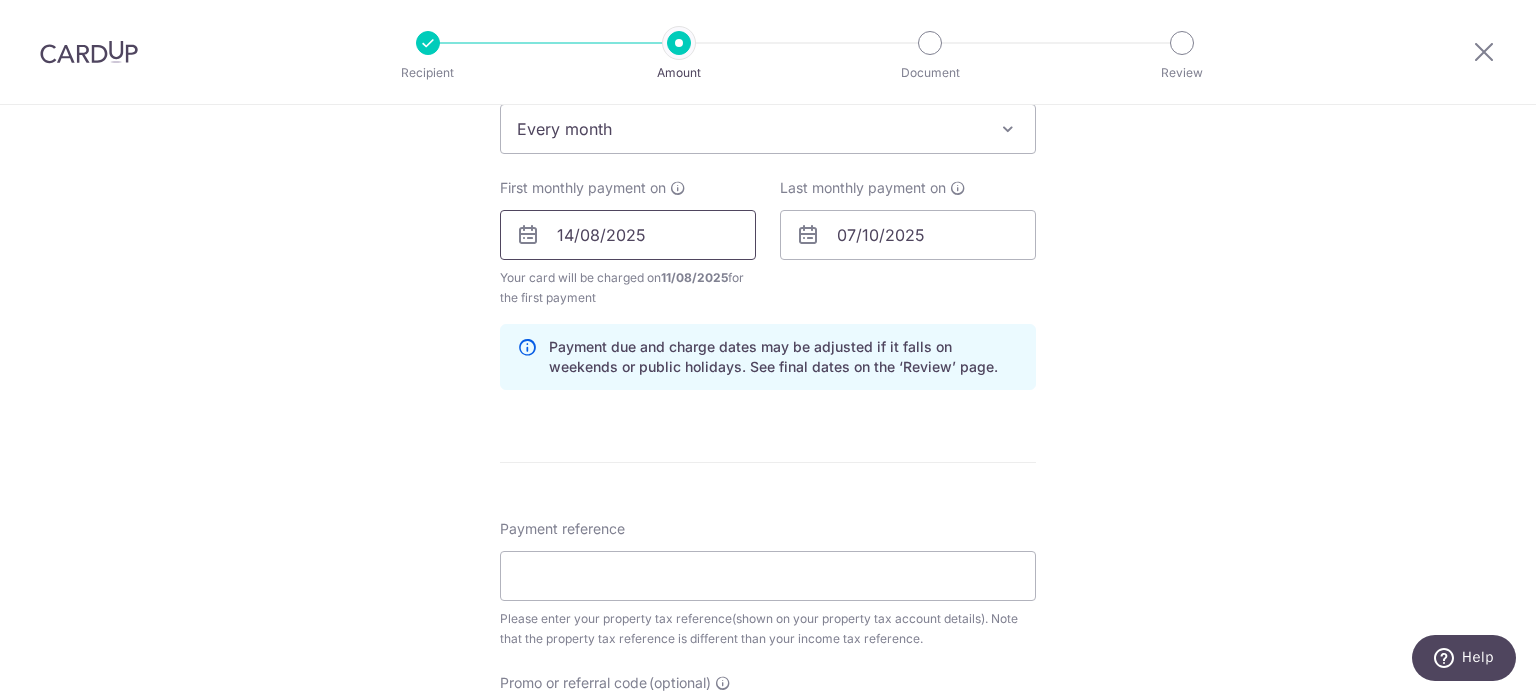 scroll, scrollTop: 900, scrollLeft: 0, axis: vertical 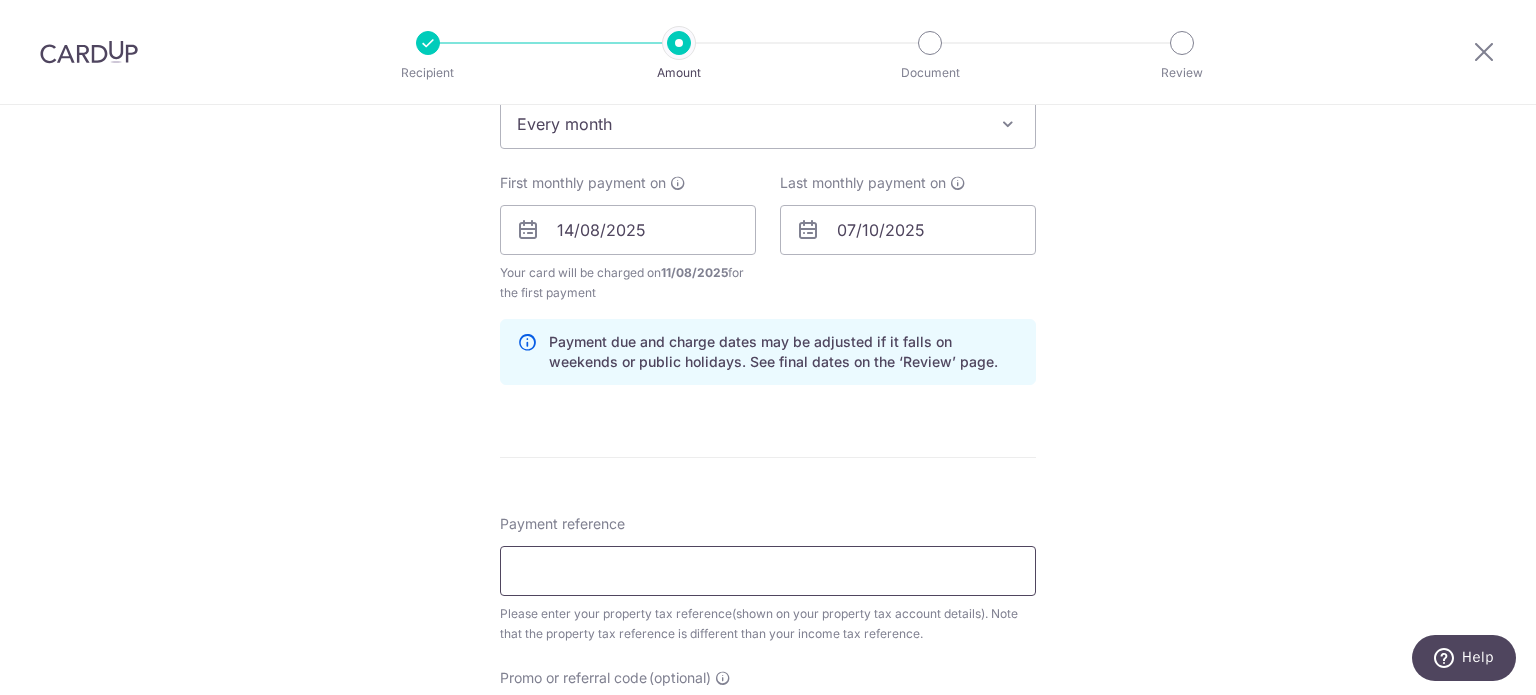 click on "Payment reference" at bounding box center (768, 571) 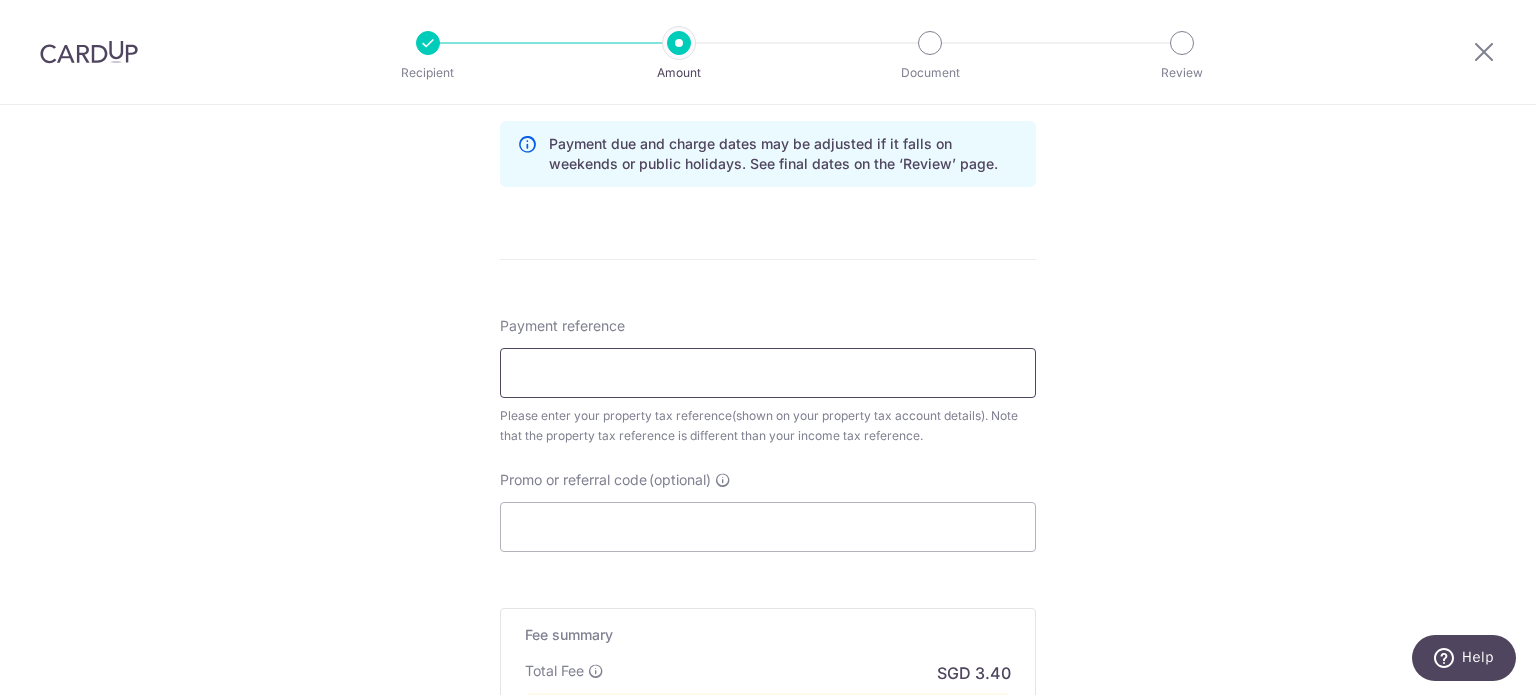 scroll, scrollTop: 1100, scrollLeft: 0, axis: vertical 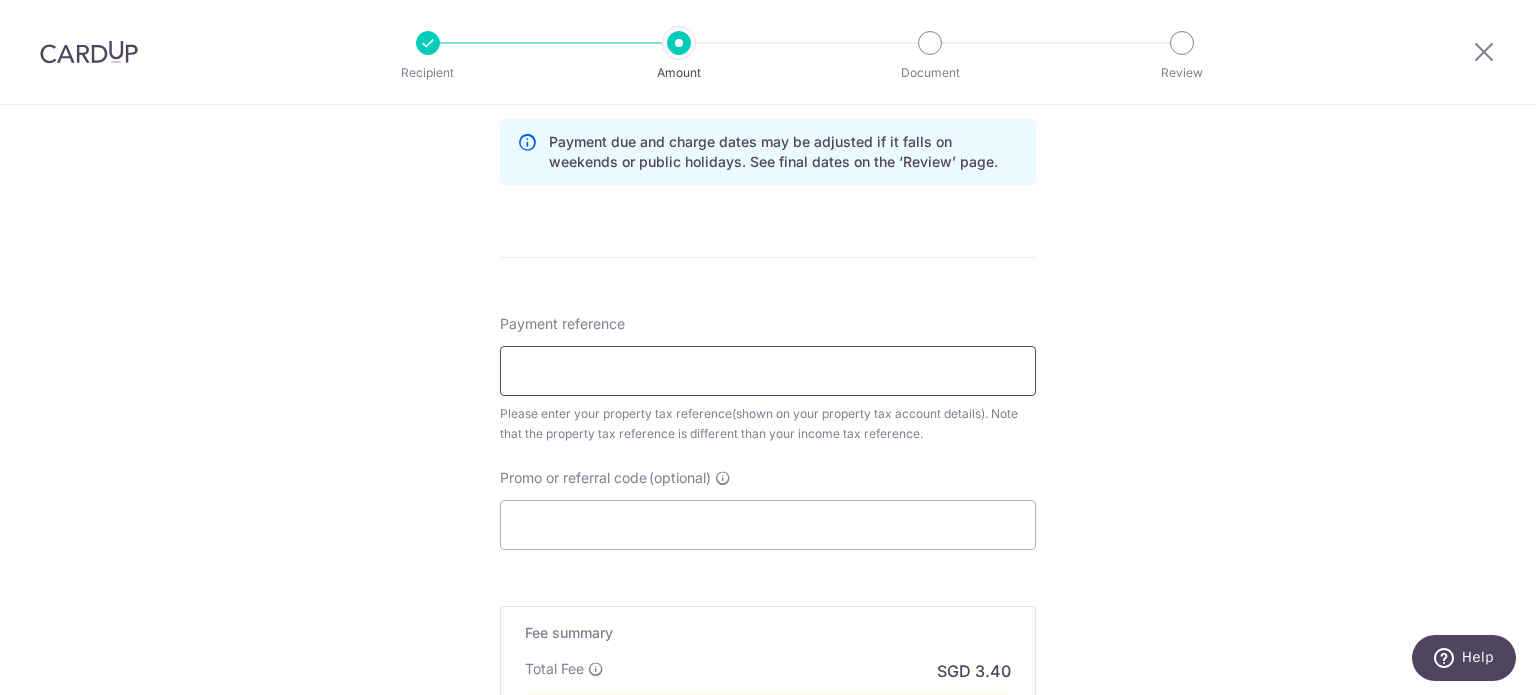 paste on "5353844R" 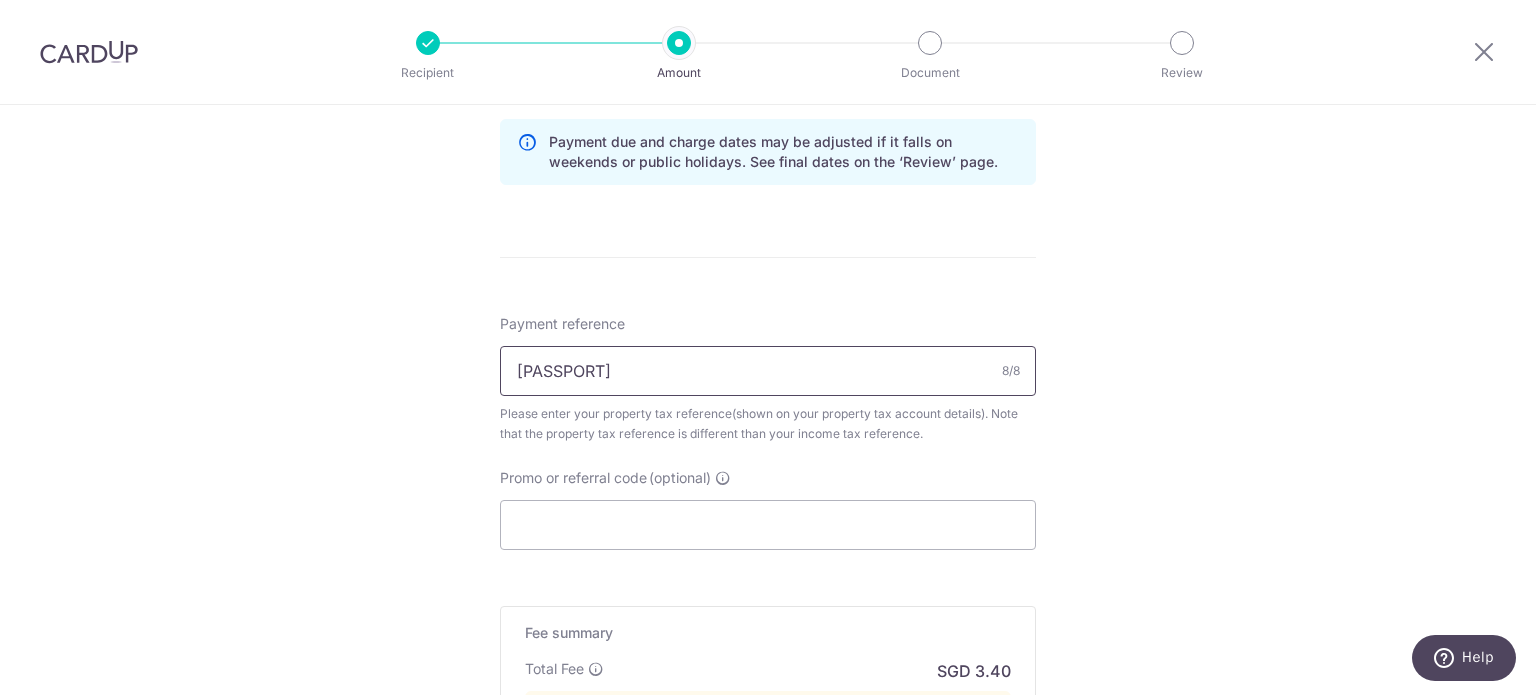 type on "5353844R" 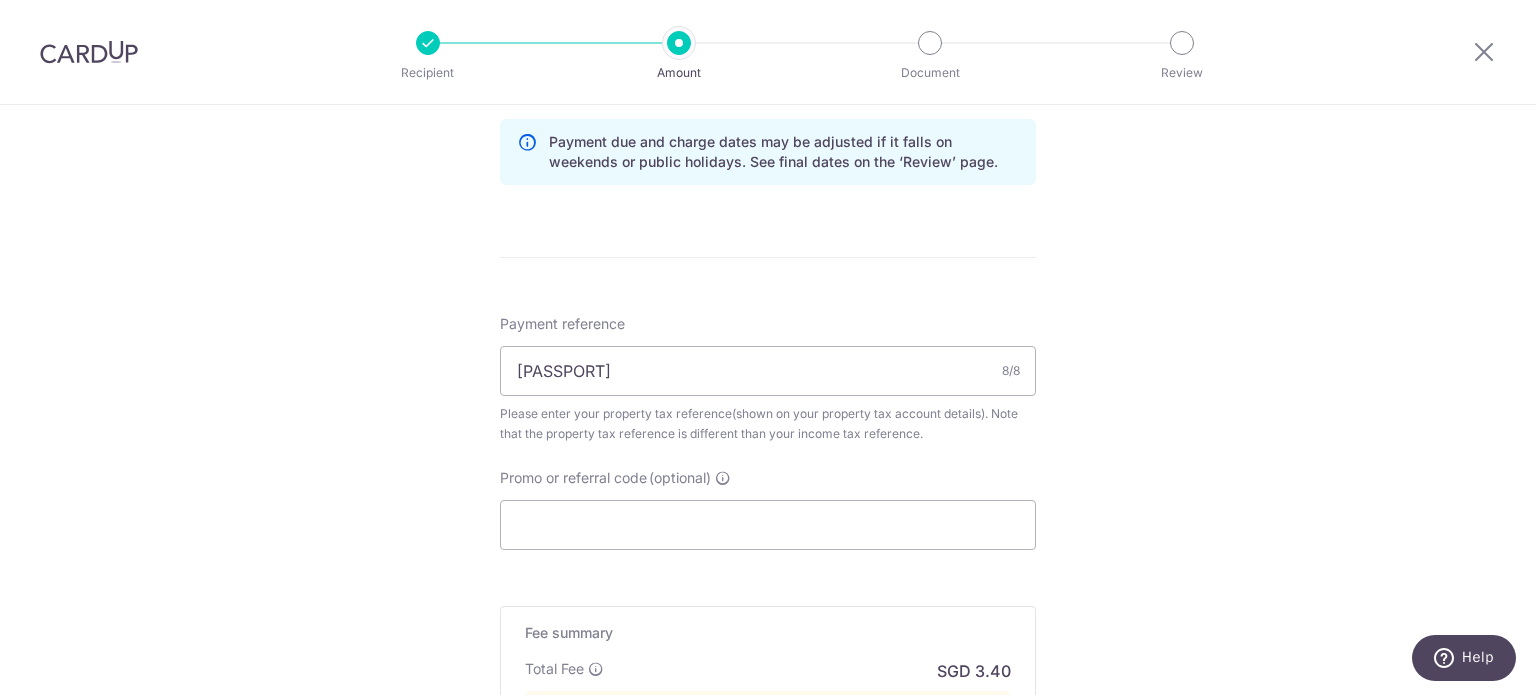 click on "Tell us more about your payment
Enter payment amount
SGD
12.32
12.32
The  total tax payment amounts scheduled  should not exceed the outstanding balance in your latest Statement of Account.
Select Card
**** 3422
Add credit card
Your Cards
**** 1009
**** 2382
**** 1007
**** 1000
**** 6415
**** 3422
**** 1008" at bounding box center [768, 25] 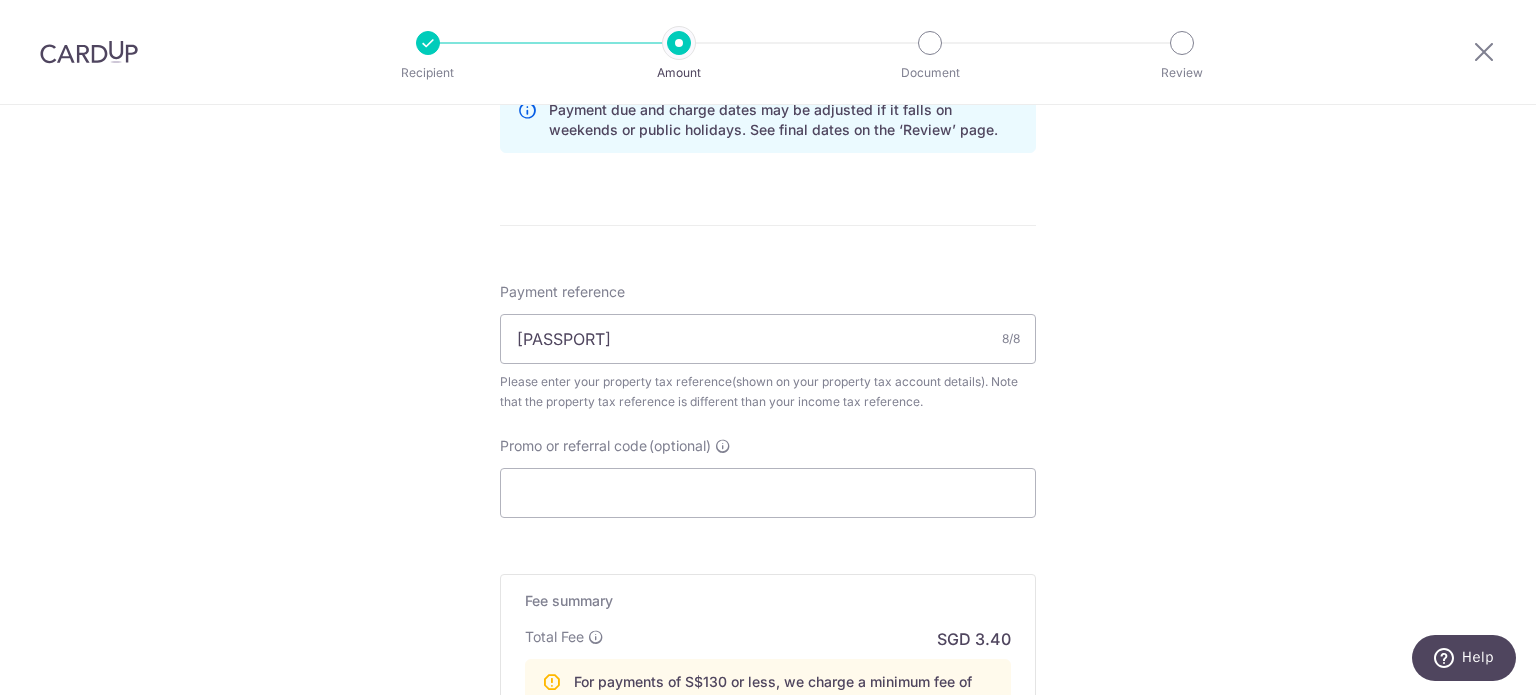 scroll, scrollTop: 1200, scrollLeft: 0, axis: vertical 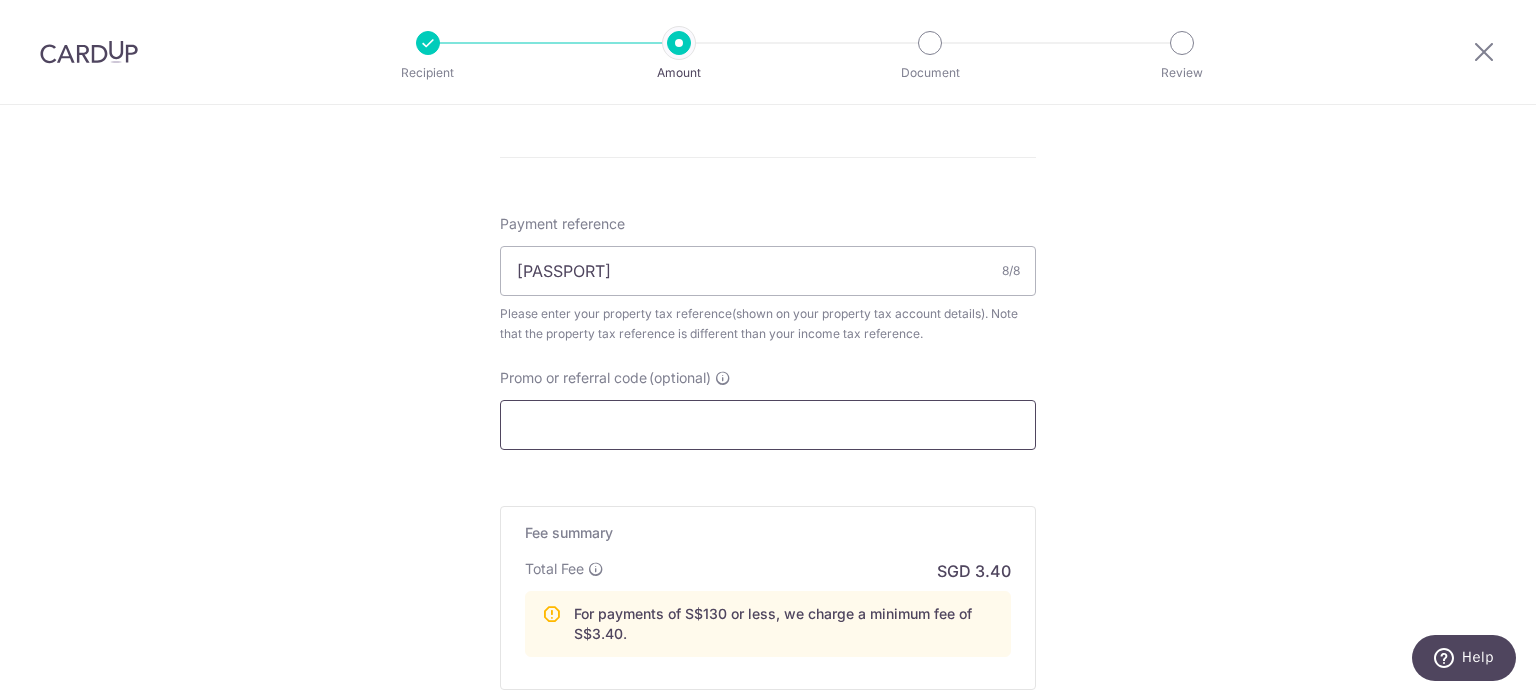 click on "Promo or referral code
(optional)" at bounding box center (768, 425) 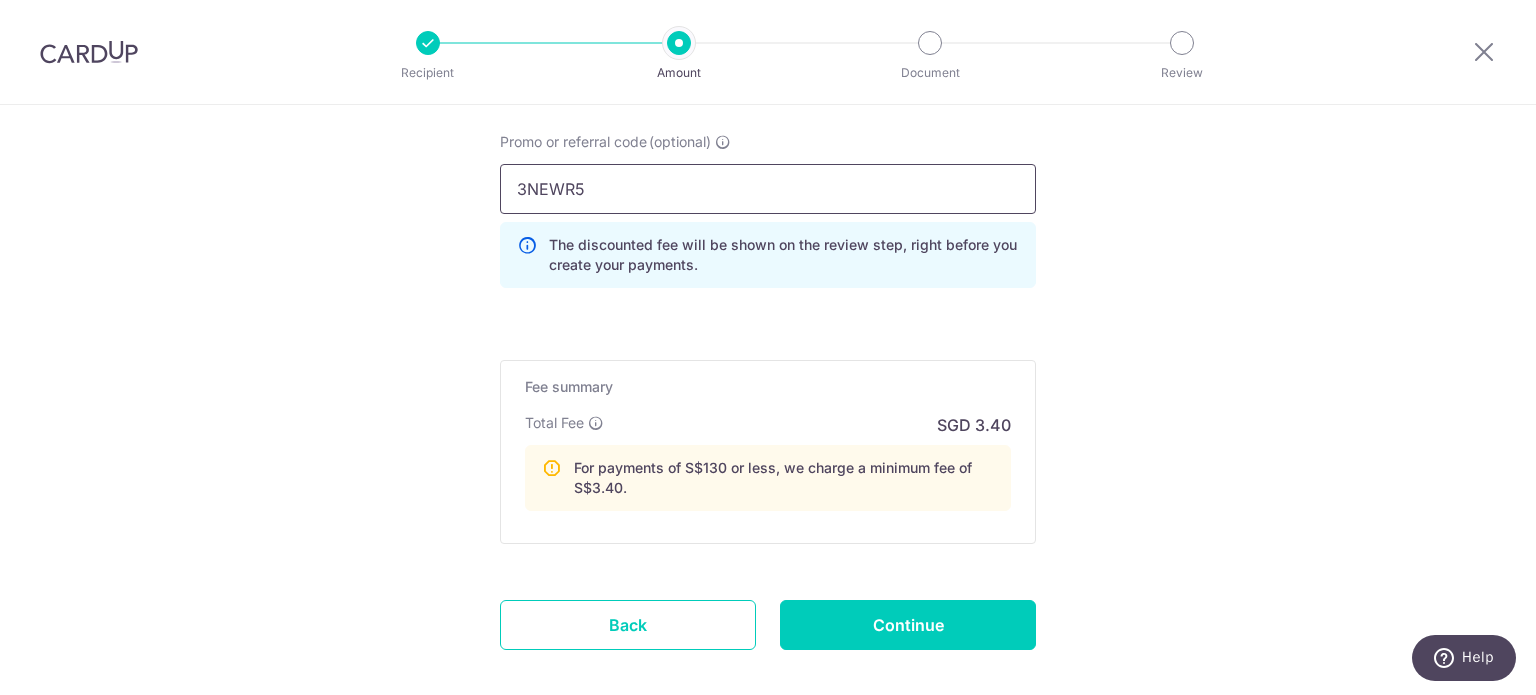 scroll, scrollTop: 1500, scrollLeft: 0, axis: vertical 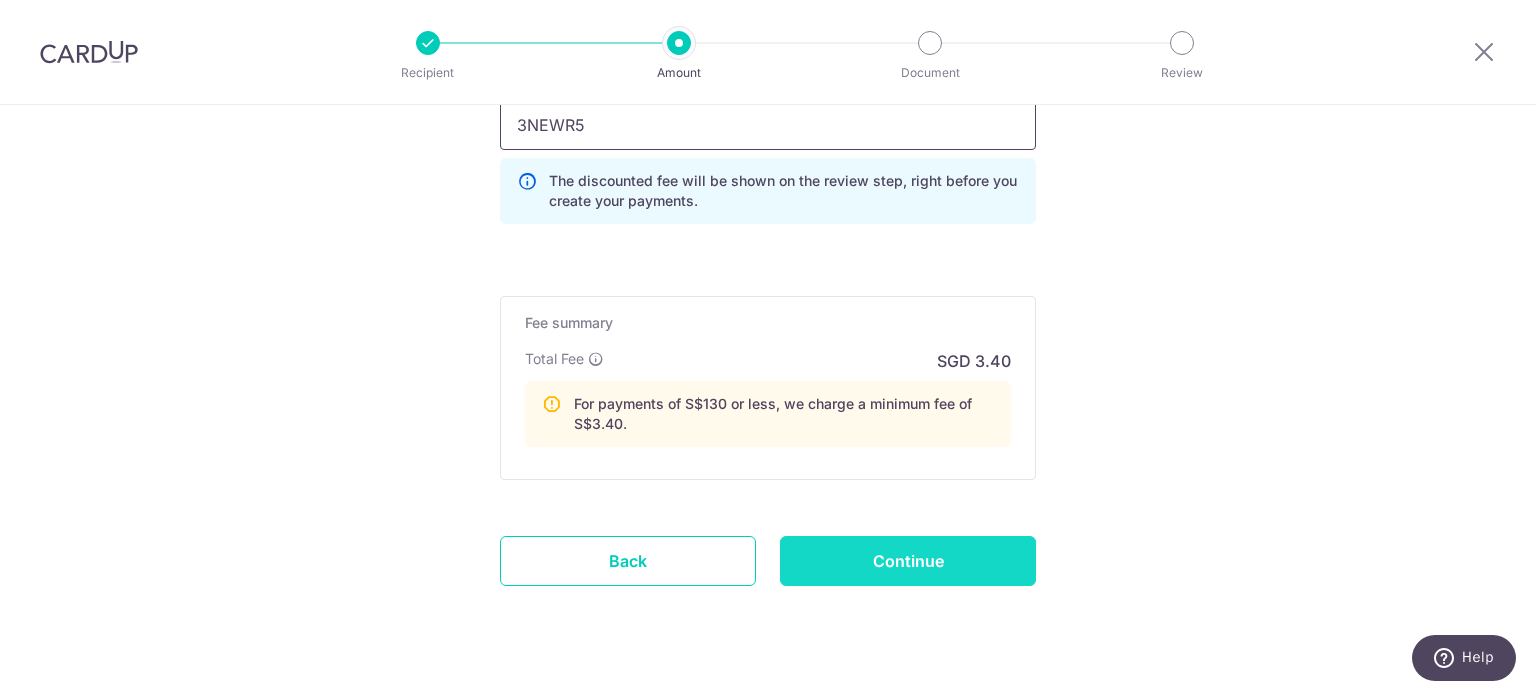 type on "3NEWR5" 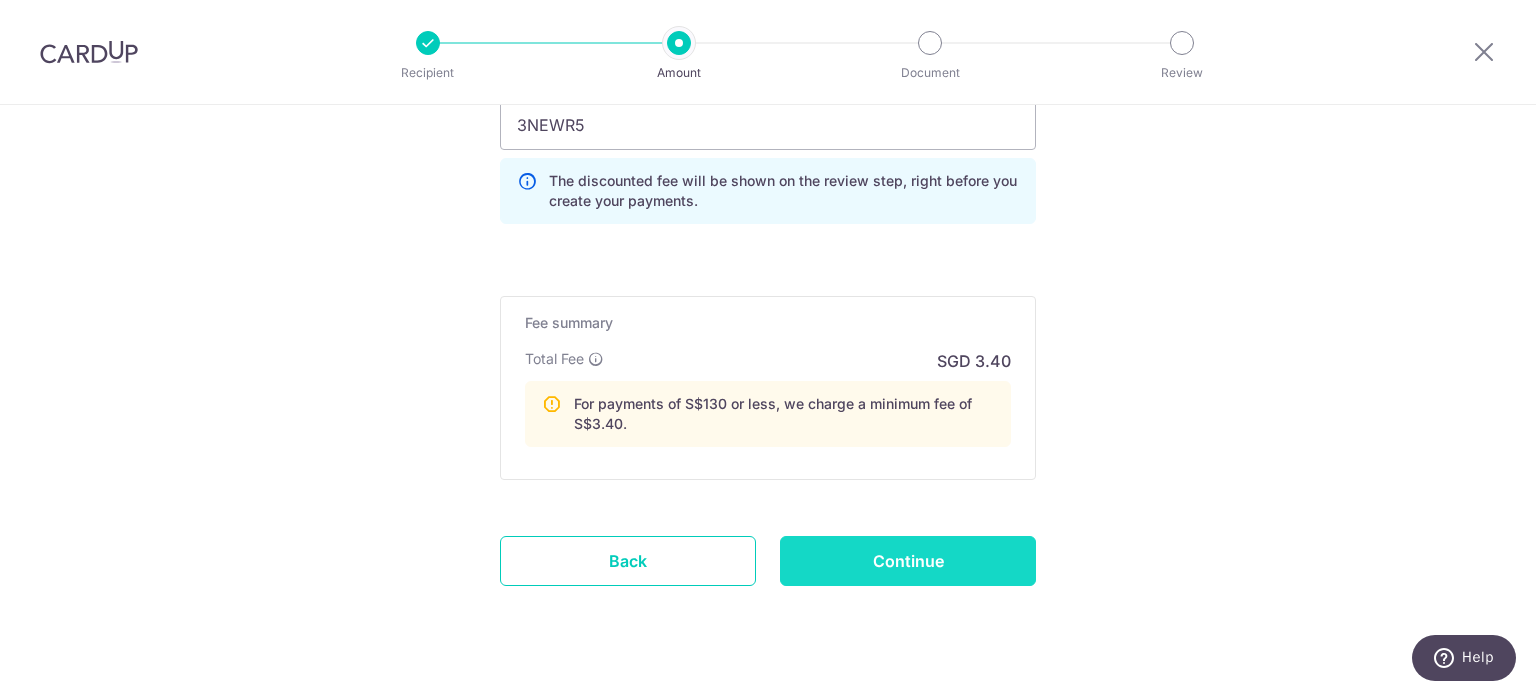 click on "Continue" at bounding box center [908, 561] 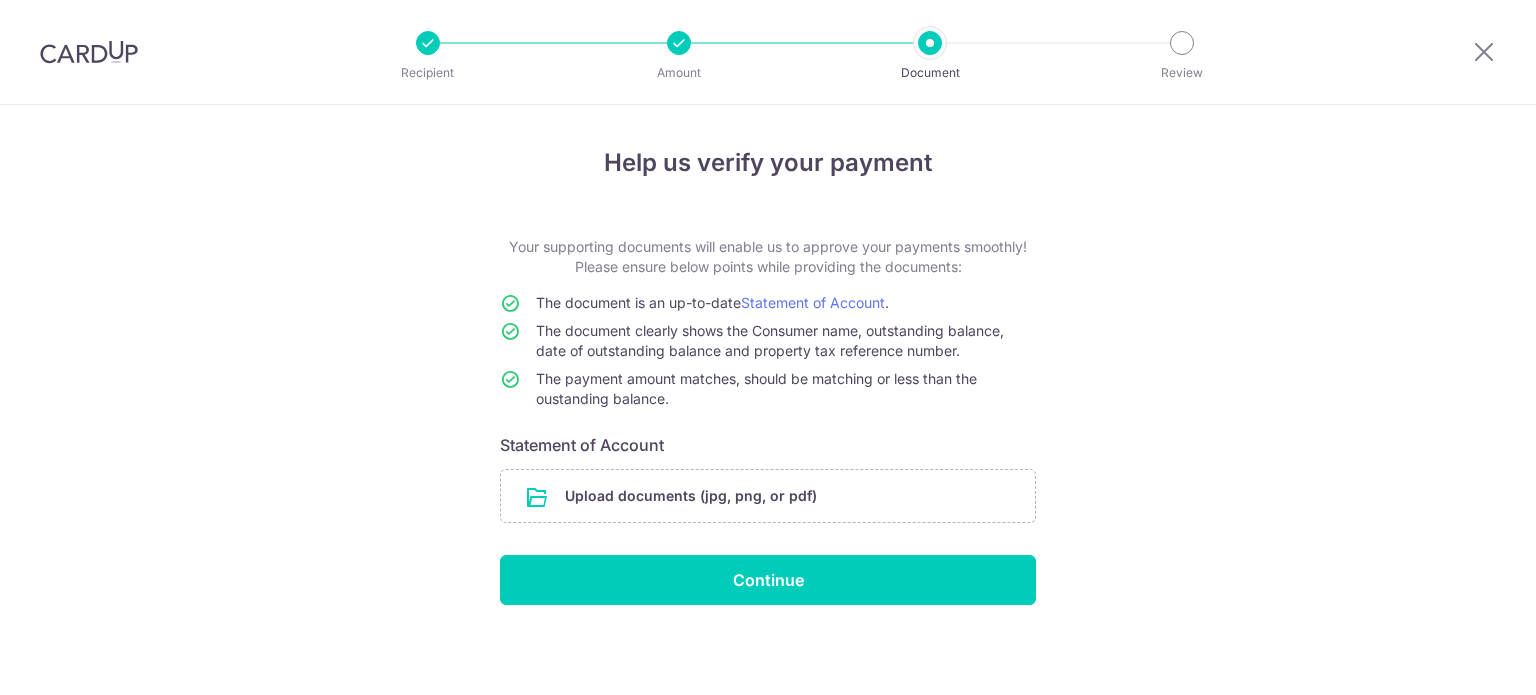 scroll, scrollTop: 0, scrollLeft: 0, axis: both 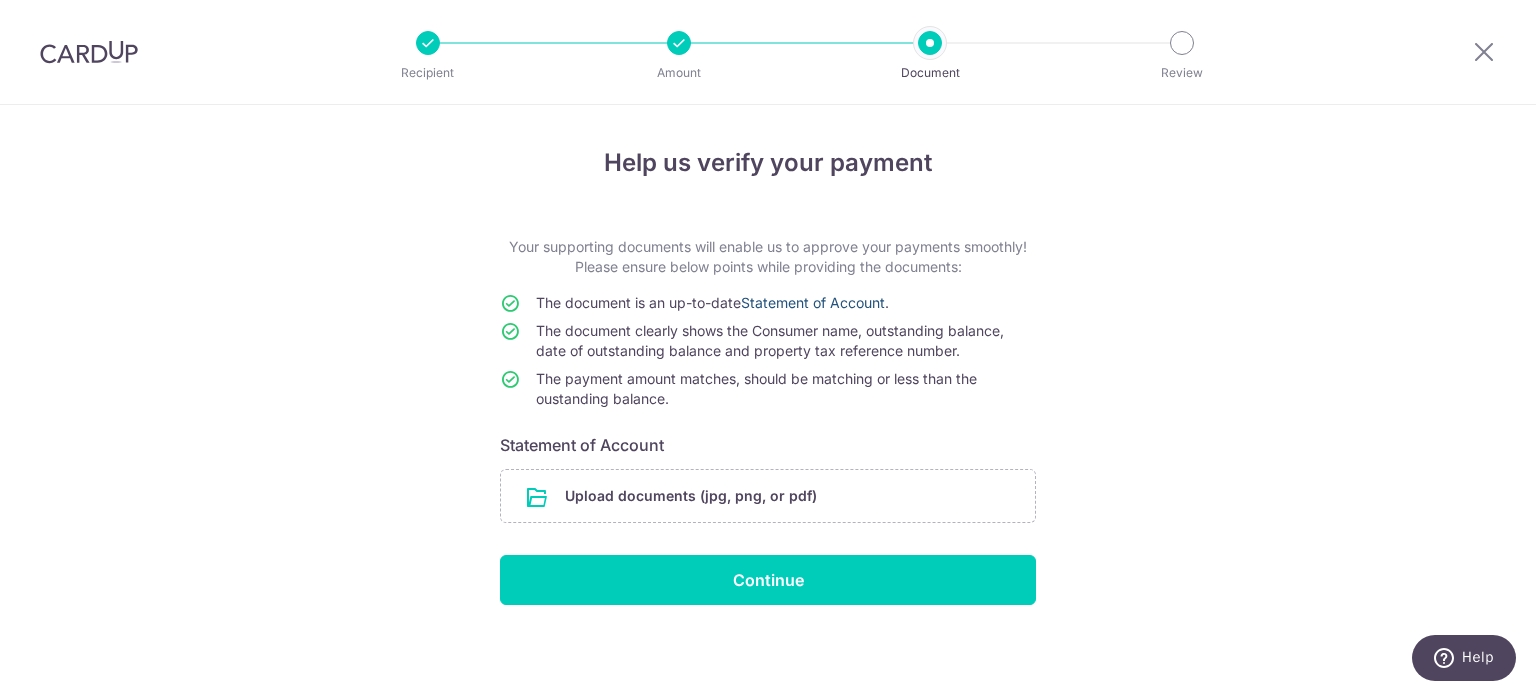 click on "Statement of Account" at bounding box center (813, 302) 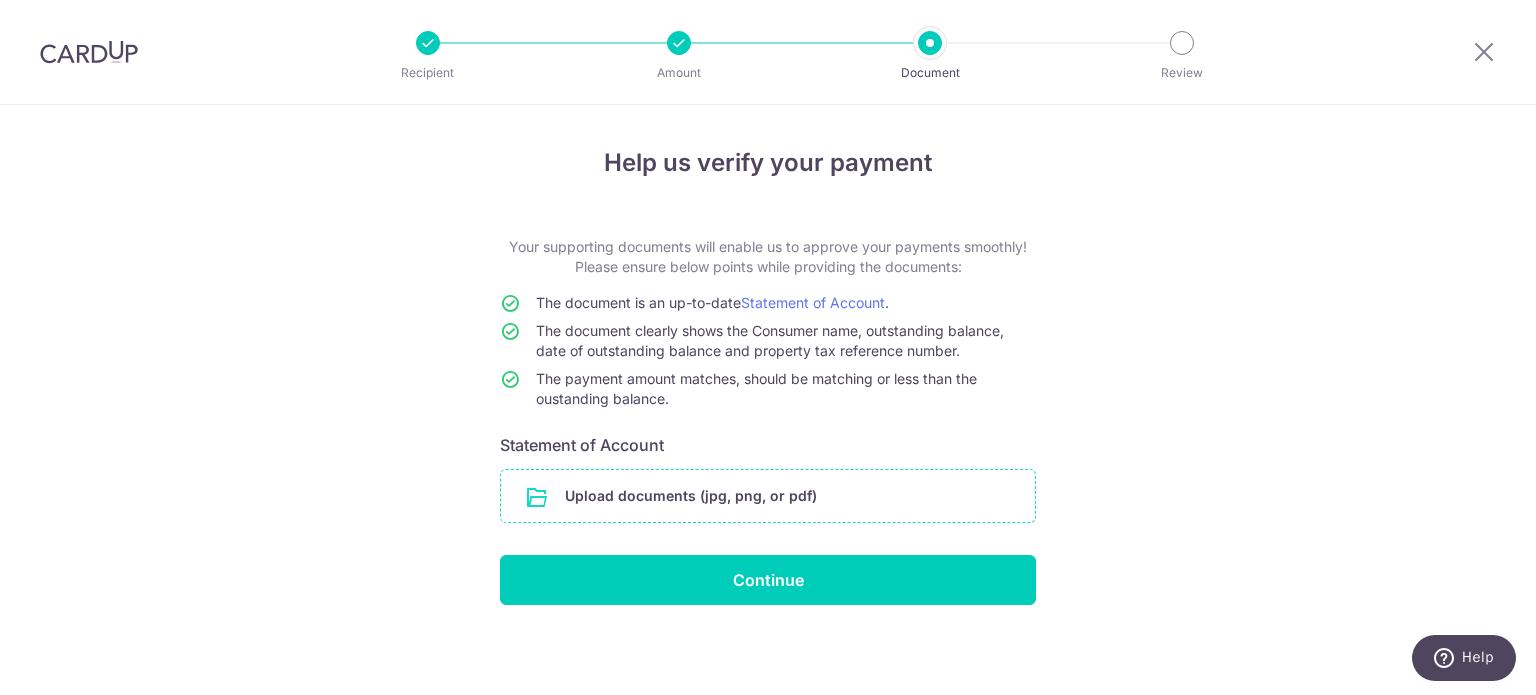 click at bounding box center (768, 496) 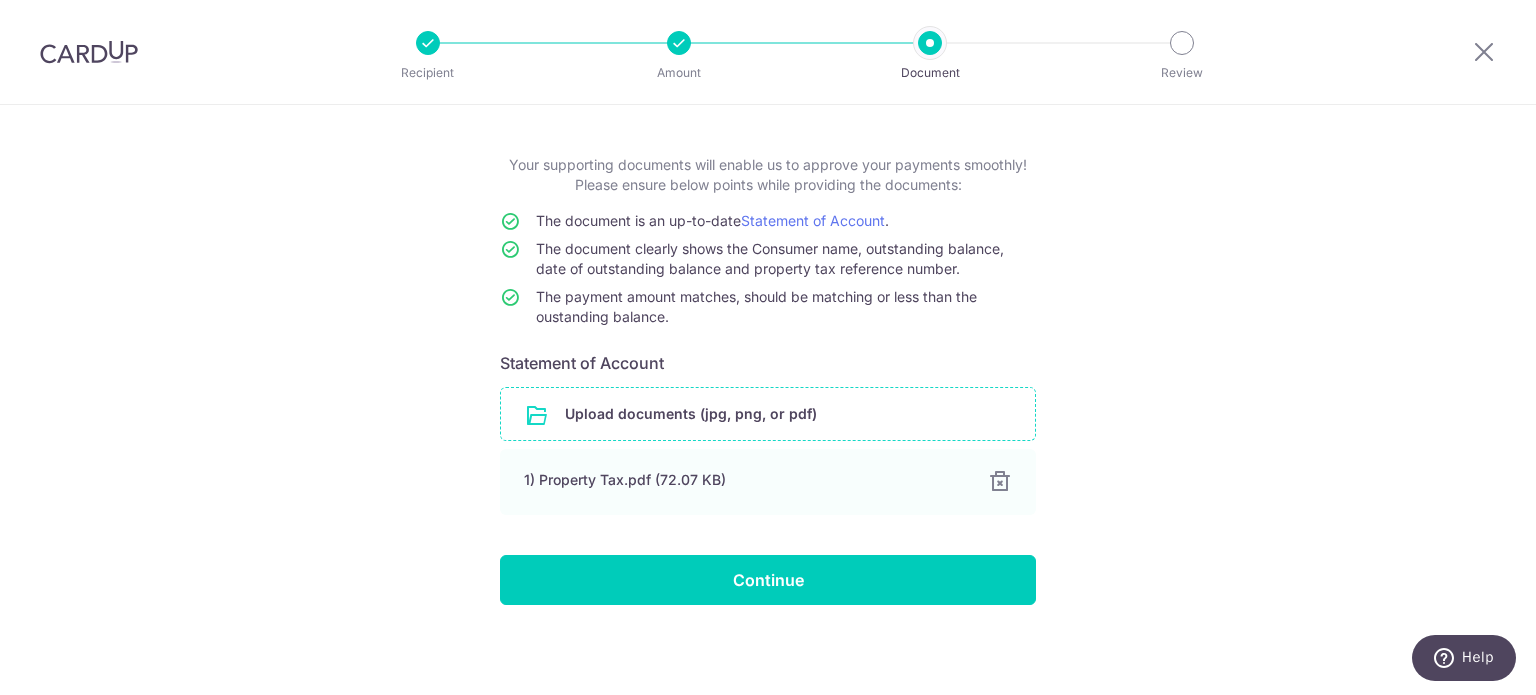 scroll, scrollTop: 84, scrollLeft: 0, axis: vertical 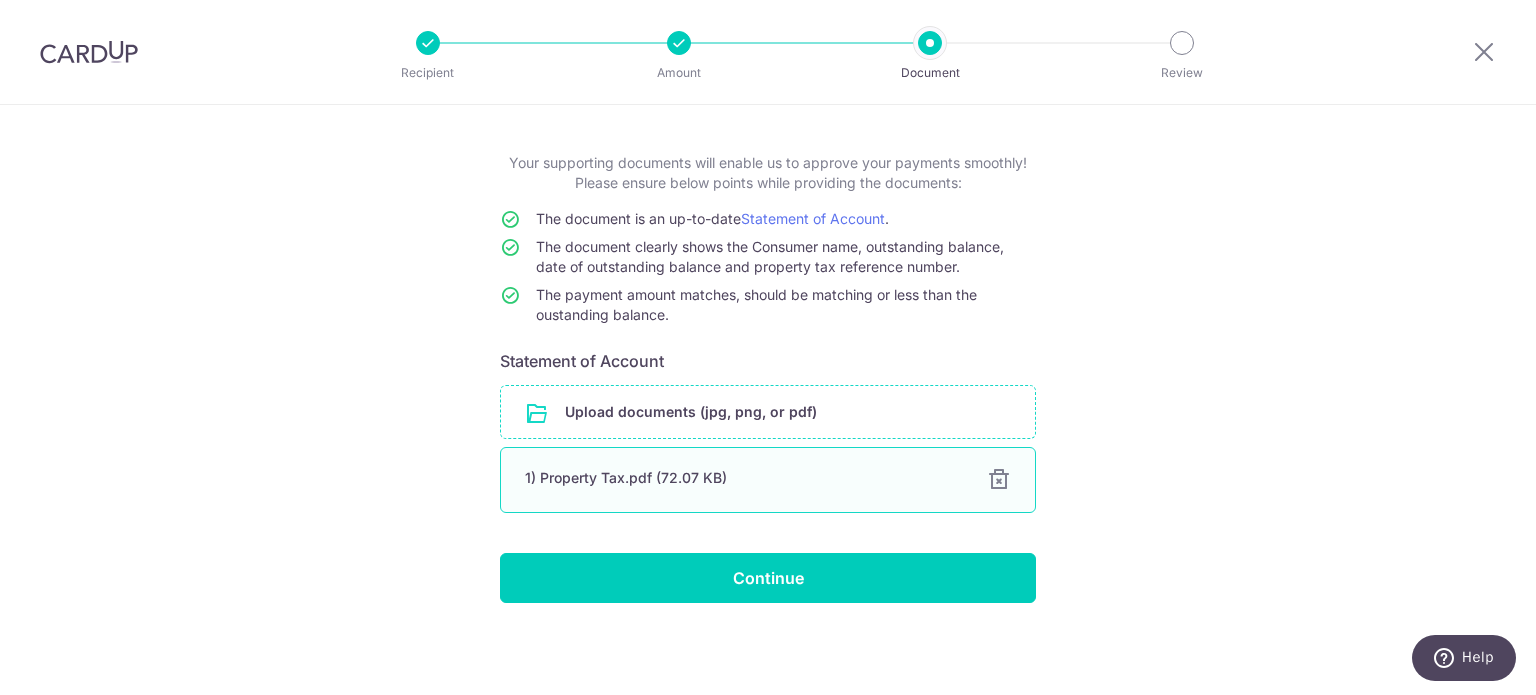 click on "1) Property Tax.pdf (72.07 KB) 100% Done Download" at bounding box center (768, 480) 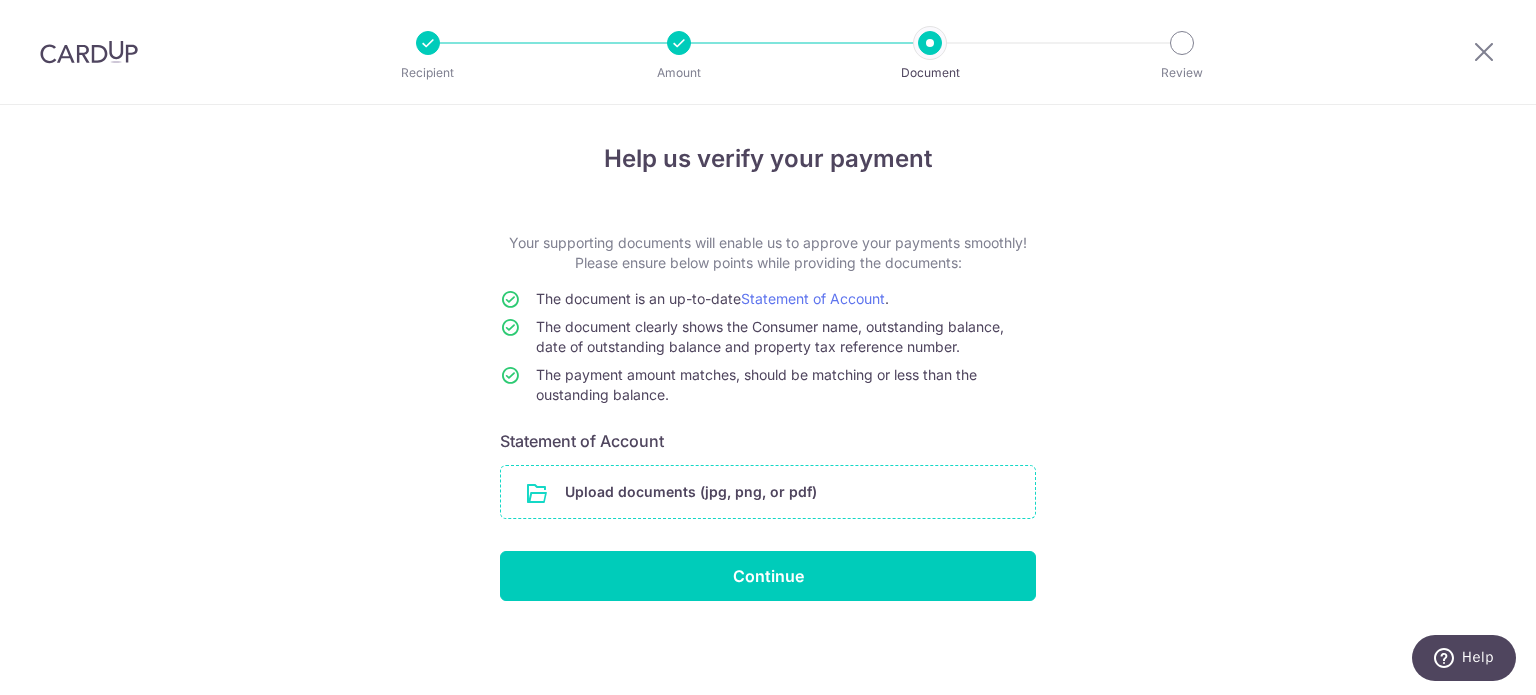 scroll, scrollTop: 3, scrollLeft: 0, axis: vertical 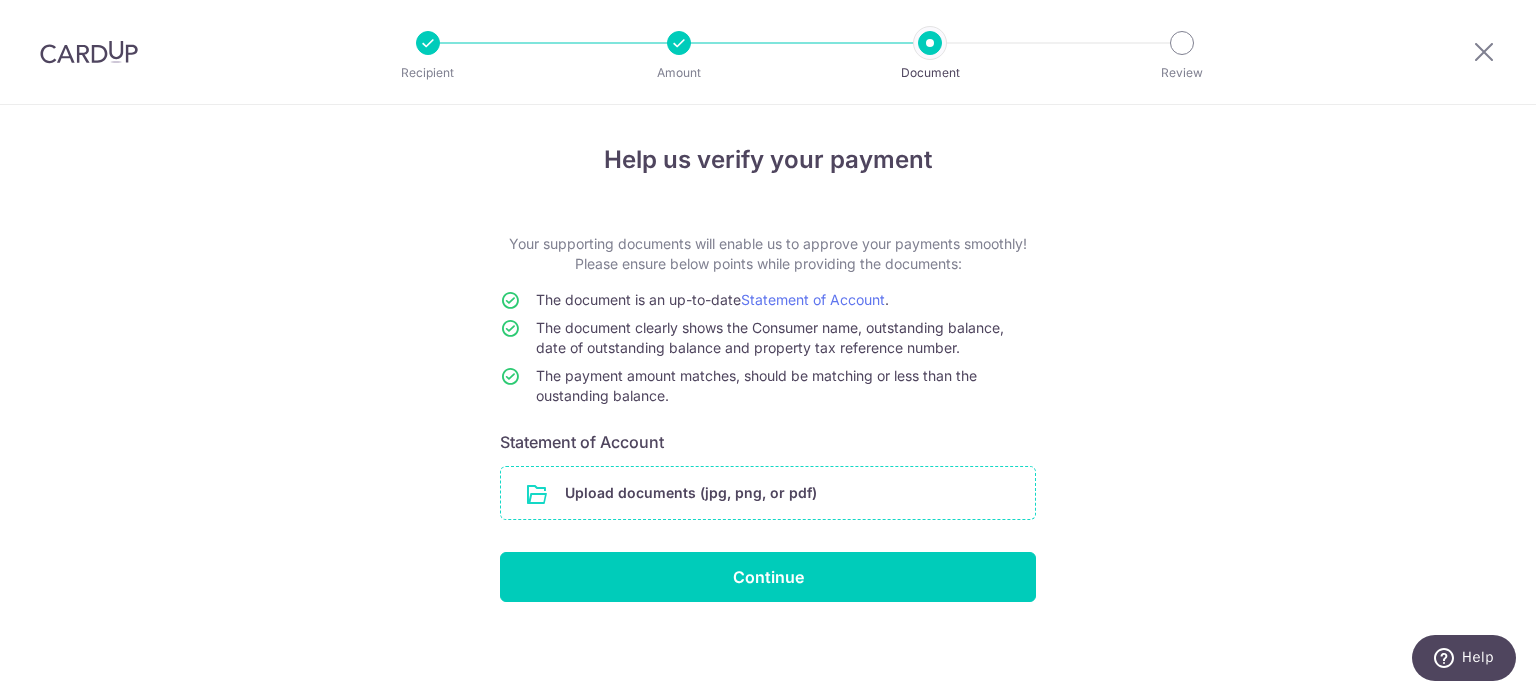 click at bounding box center (768, 493) 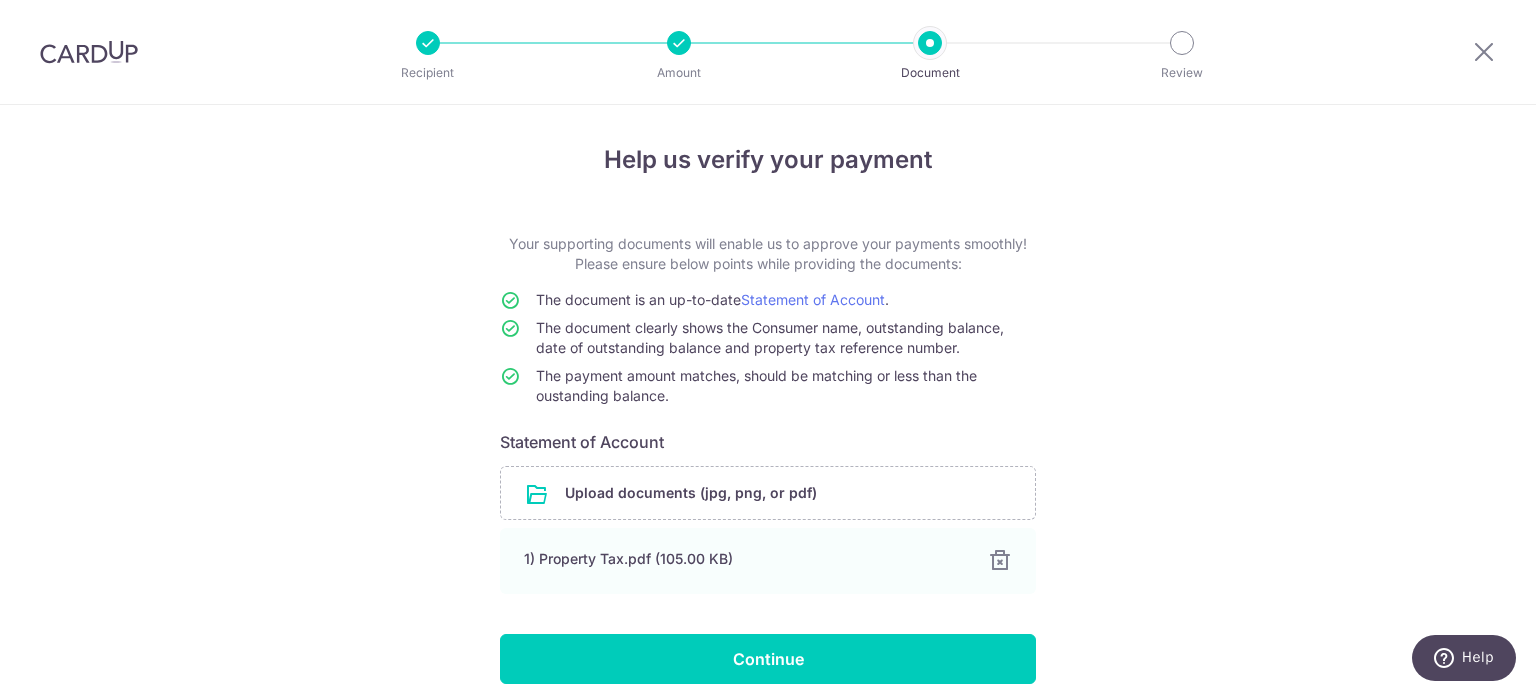 click on "Help us verify your payment
Your supporting documents will enable us to approve your payments smoothly!  Please ensure below points while providing the documents:
The document is an up-to-date  Statement of Account .
The document clearly shows the Consumer name, outstanding balance, date of outstanding balance and property tax reference number.
The payment amount matches, should be matching or less than the oustanding balance.
Statement of Account
Upload documents (jpg, png, or pdf) 1) Property Tax.pdf (105.00 KB) 100% Done Download
Continue" at bounding box center (768, 440) 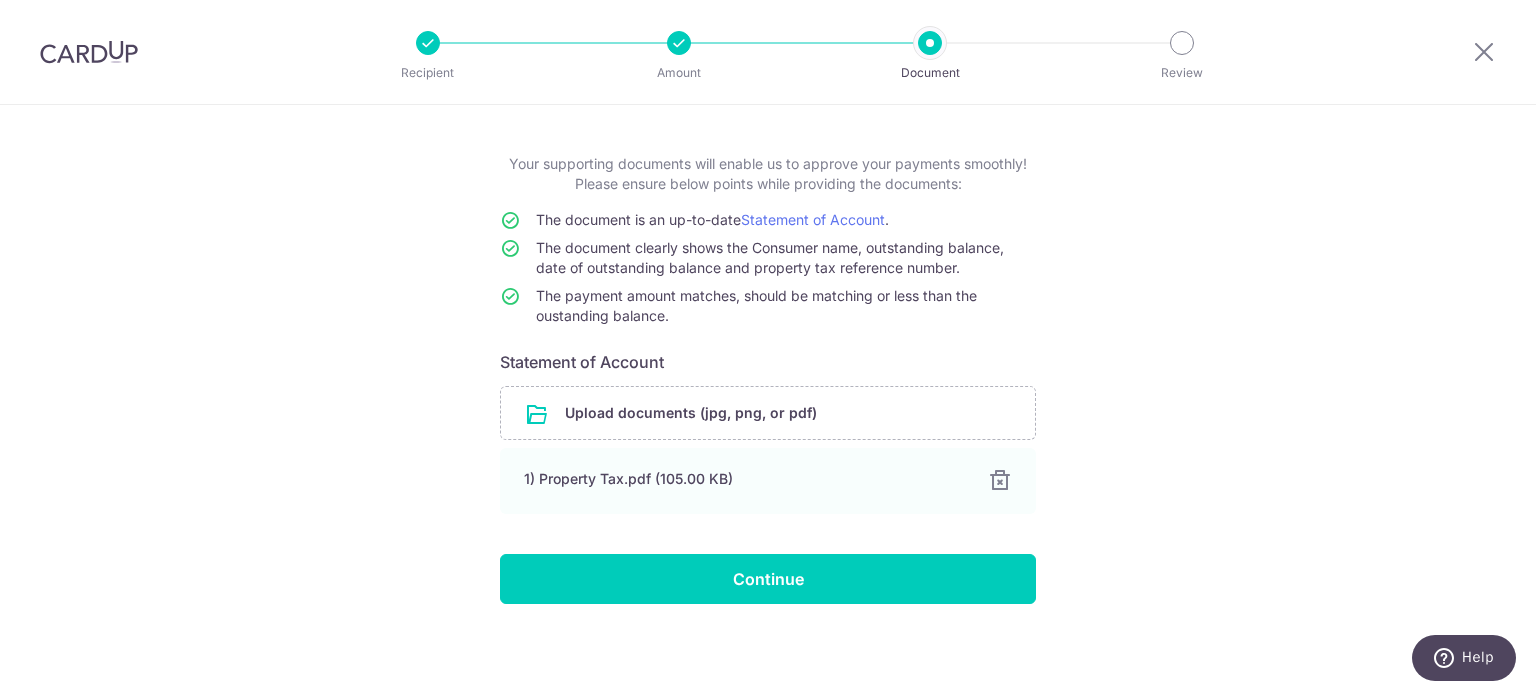 scroll, scrollTop: 84, scrollLeft: 0, axis: vertical 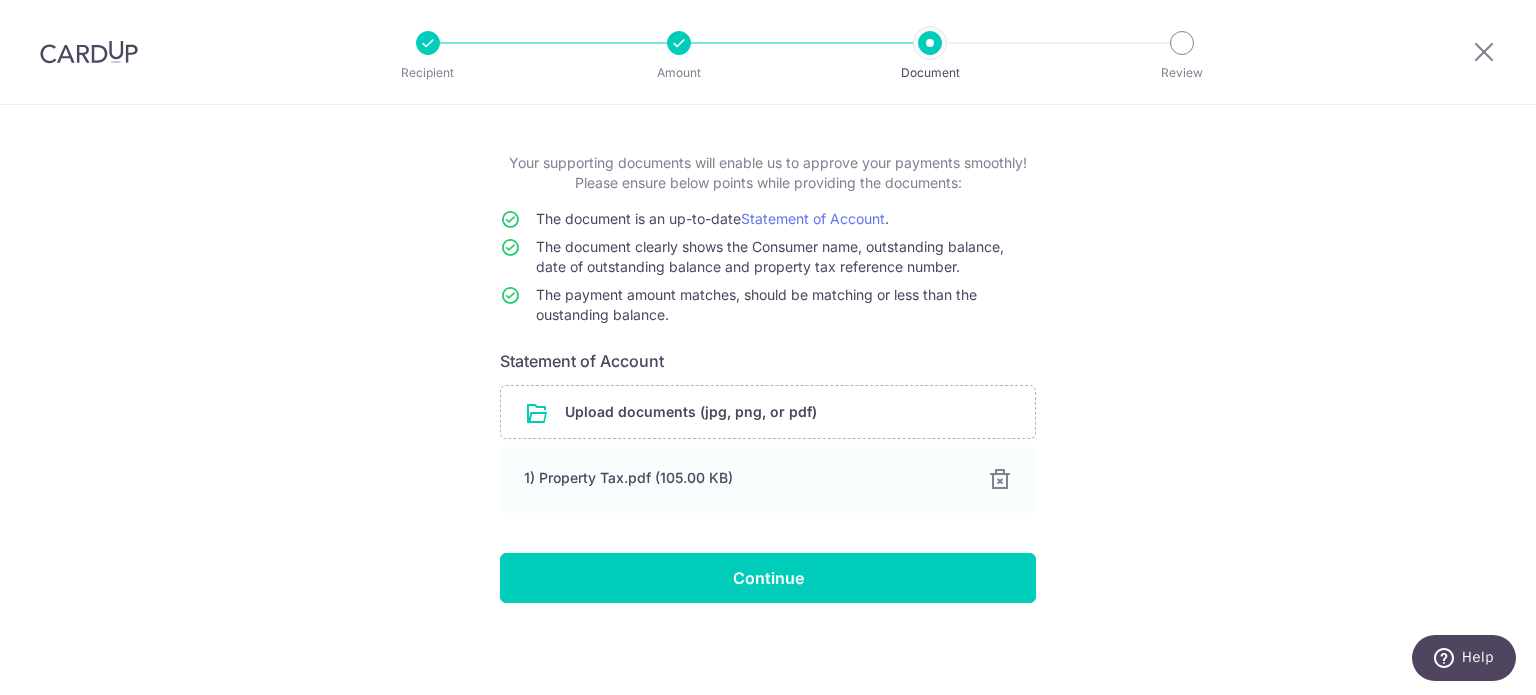 click on "Help us verify your payment
Your supporting documents will enable us to approve your payments smoothly!  Please ensure below points while providing the documents:
The document is an up-to-date  Statement of Account .
The document clearly shows the Consumer name, outstanding balance, date of outstanding balance and property tax reference number.
The payment amount matches, should be matching or less than the oustanding balance.
Statement of Account
Upload documents (jpg, png, or pdf) 1) Property Tax.pdf (105.00 KB) 100% Done Download
Continue" at bounding box center [768, 359] 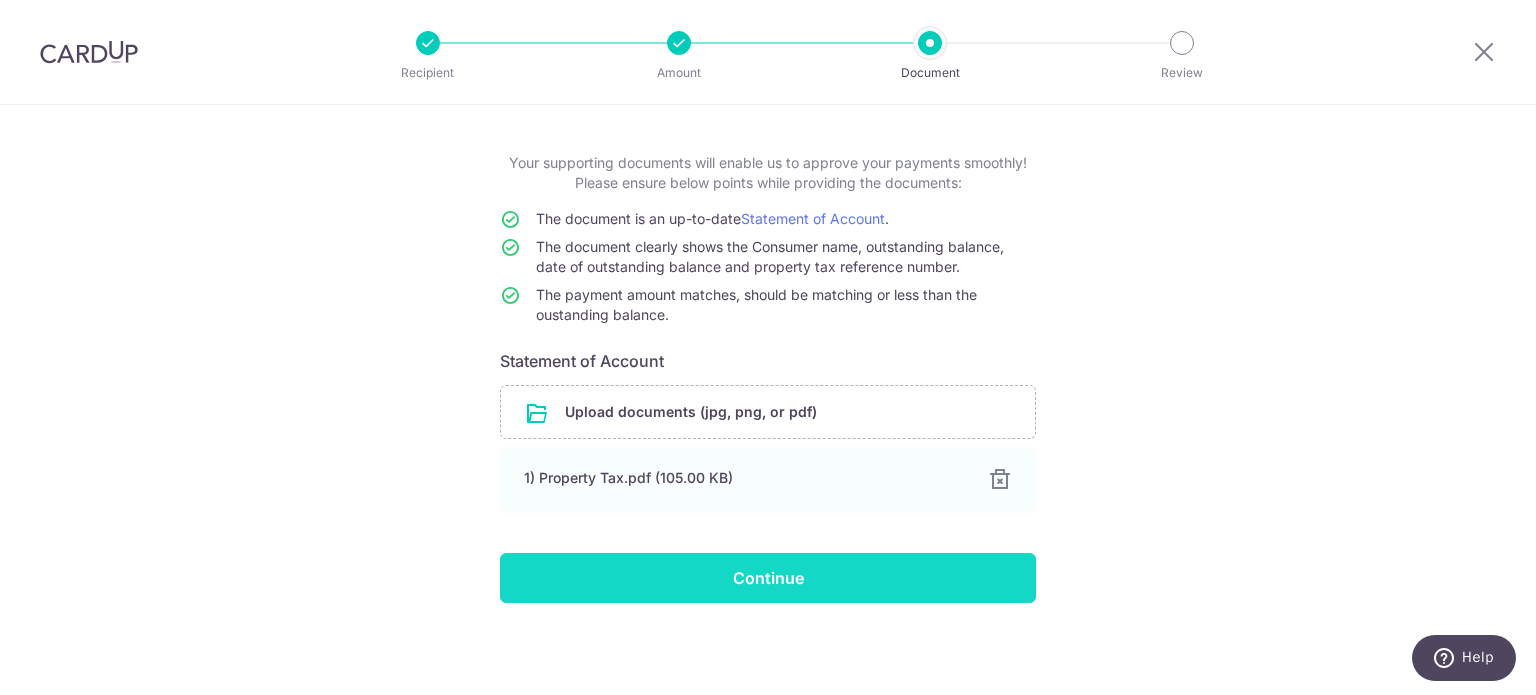 click on "Help us verify your payment
Your supporting documents will enable us to approve your payments smoothly!  Please ensure below points while providing the documents:
The document is an up-to-date  Statement of Account .
The document clearly shows the Consumer name, outstanding balance, date of outstanding balance and property tax reference number.
The payment amount matches, should be matching or less than the oustanding balance.
Statement of Account
Upload documents (jpg, png, or pdf) 1) Property Tax.pdf (105.00 KB) 100% Done Download
Continue" at bounding box center (768, 359) 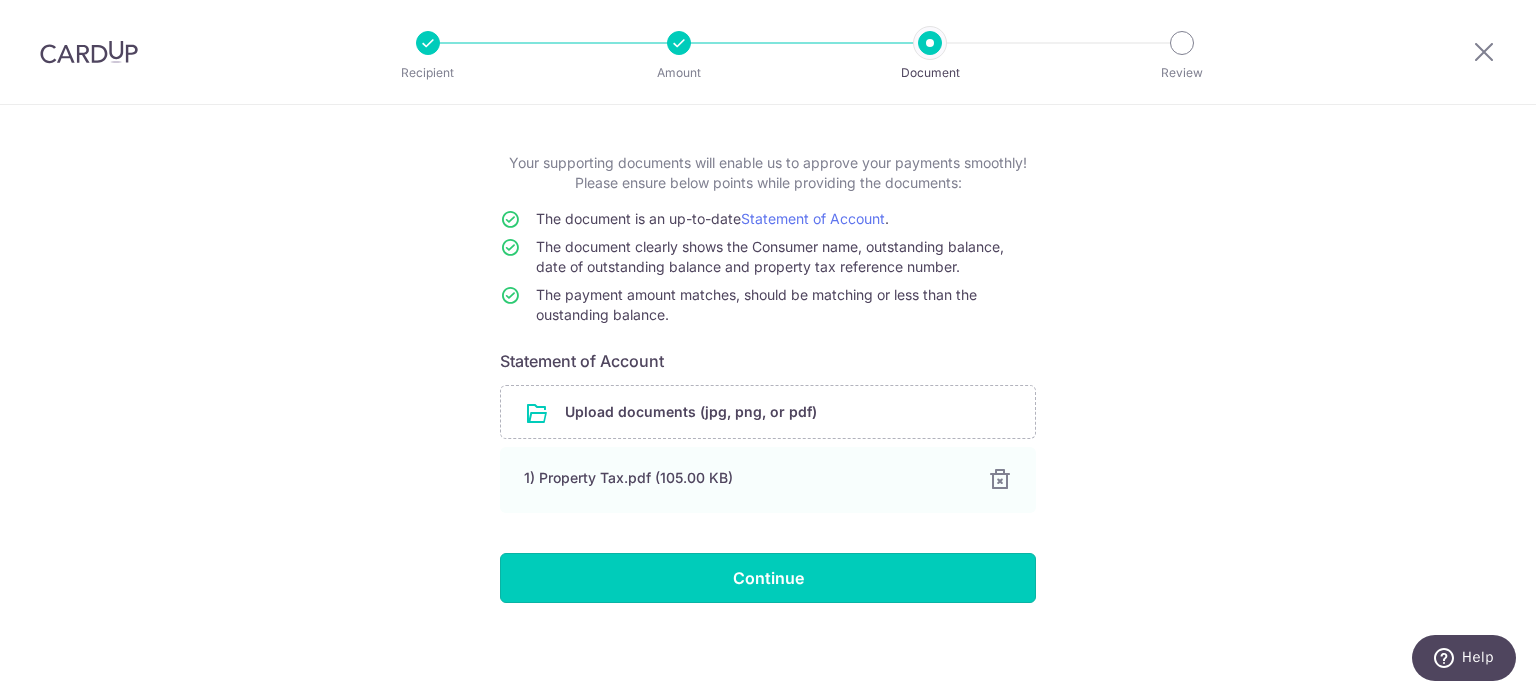 drag, startPoint x: 673, startPoint y: 592, endPoint x: 756, endPoint y: 688, distance: 126.90548 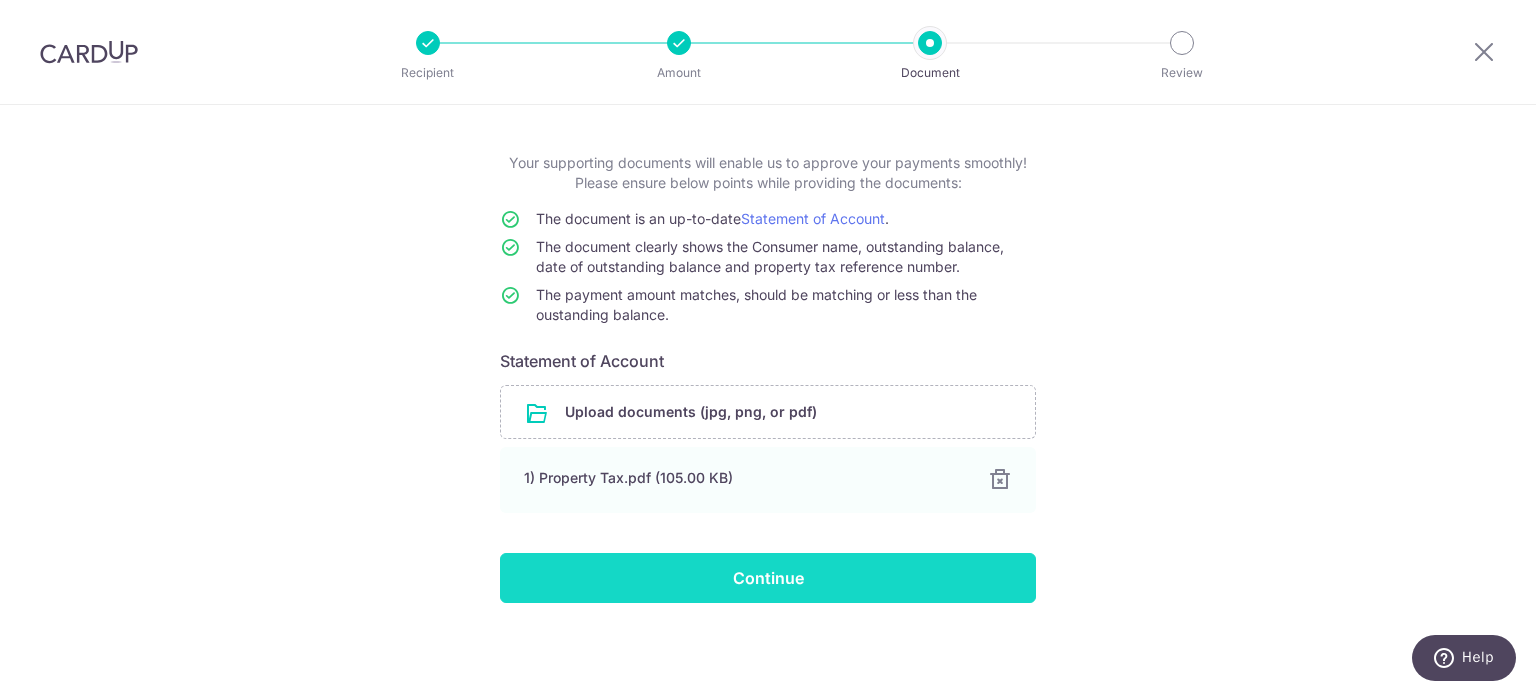 click on "Continue" at bounding box center (768, 578) 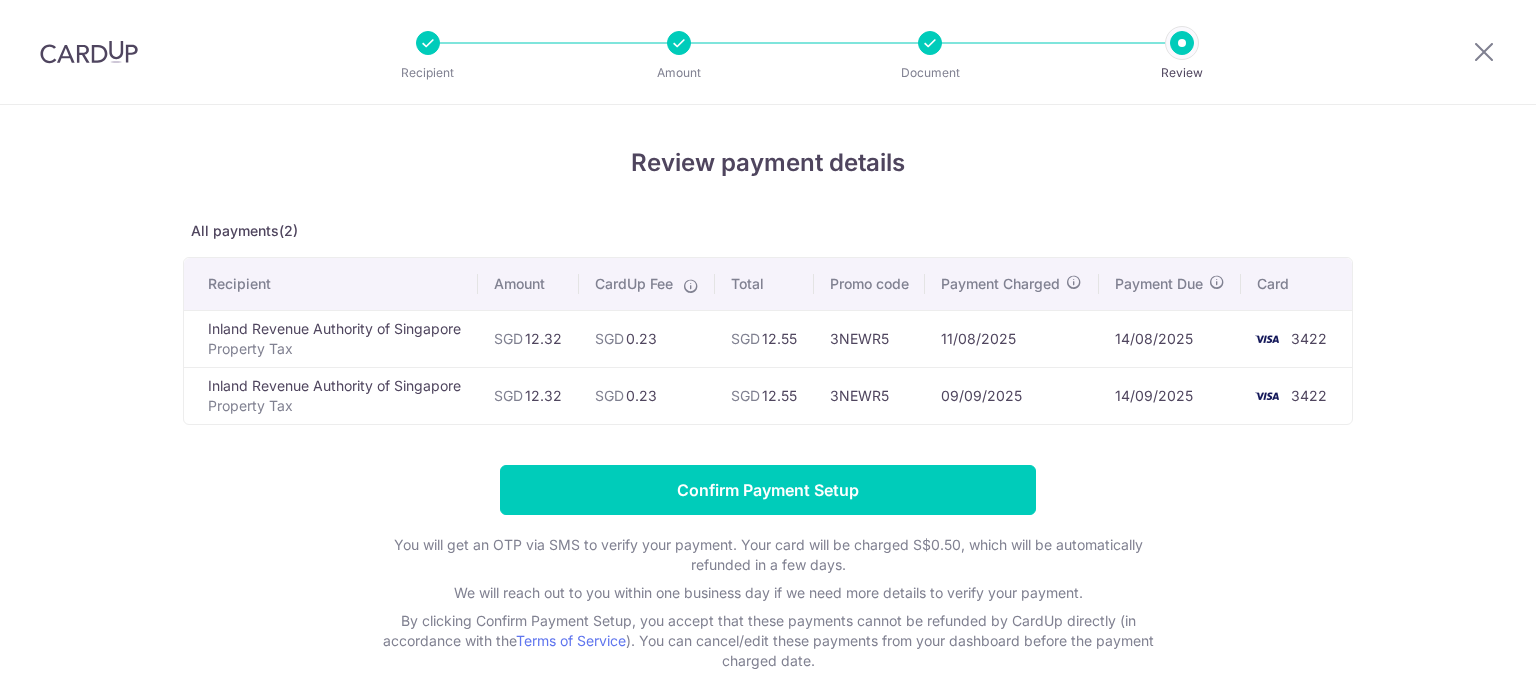 scroll, scrollTop: 0, scrollLeft: 0, axis: both 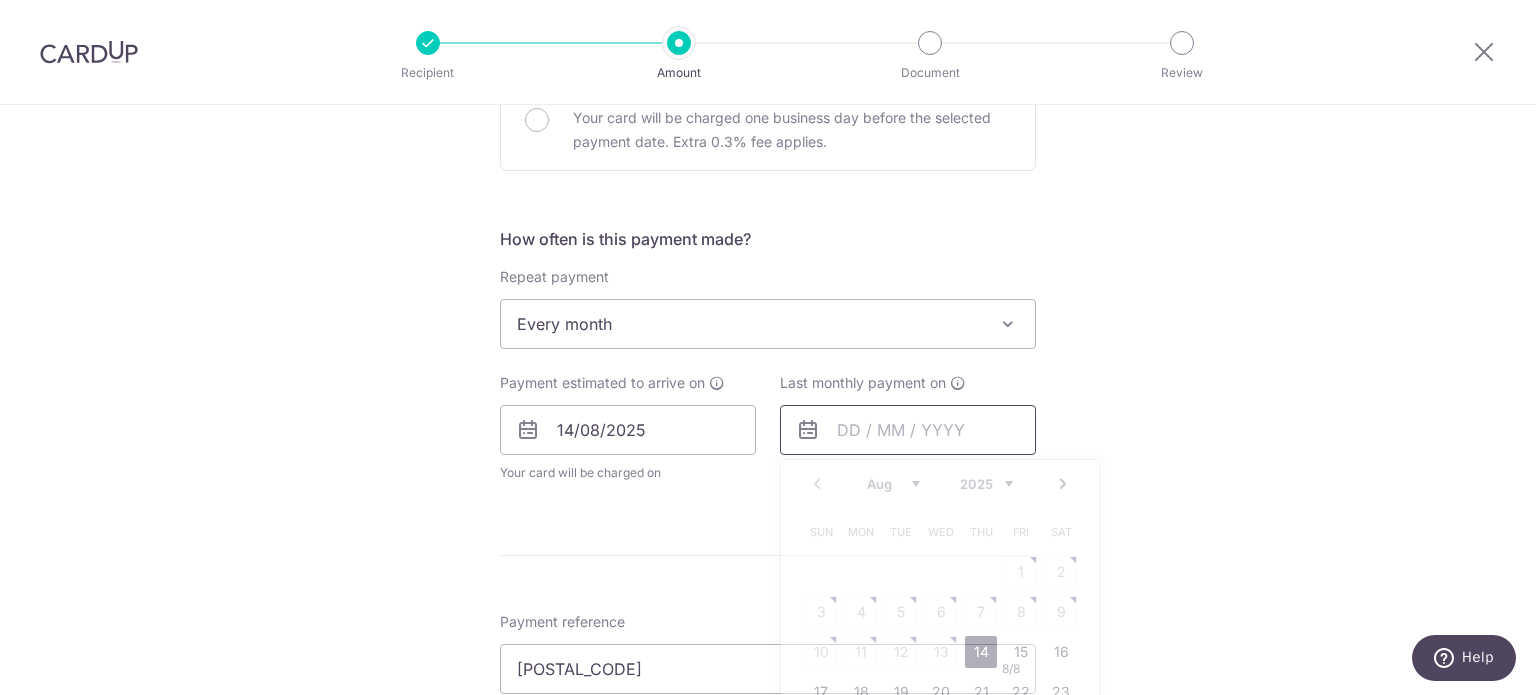 click at bounding box center (908, 430) 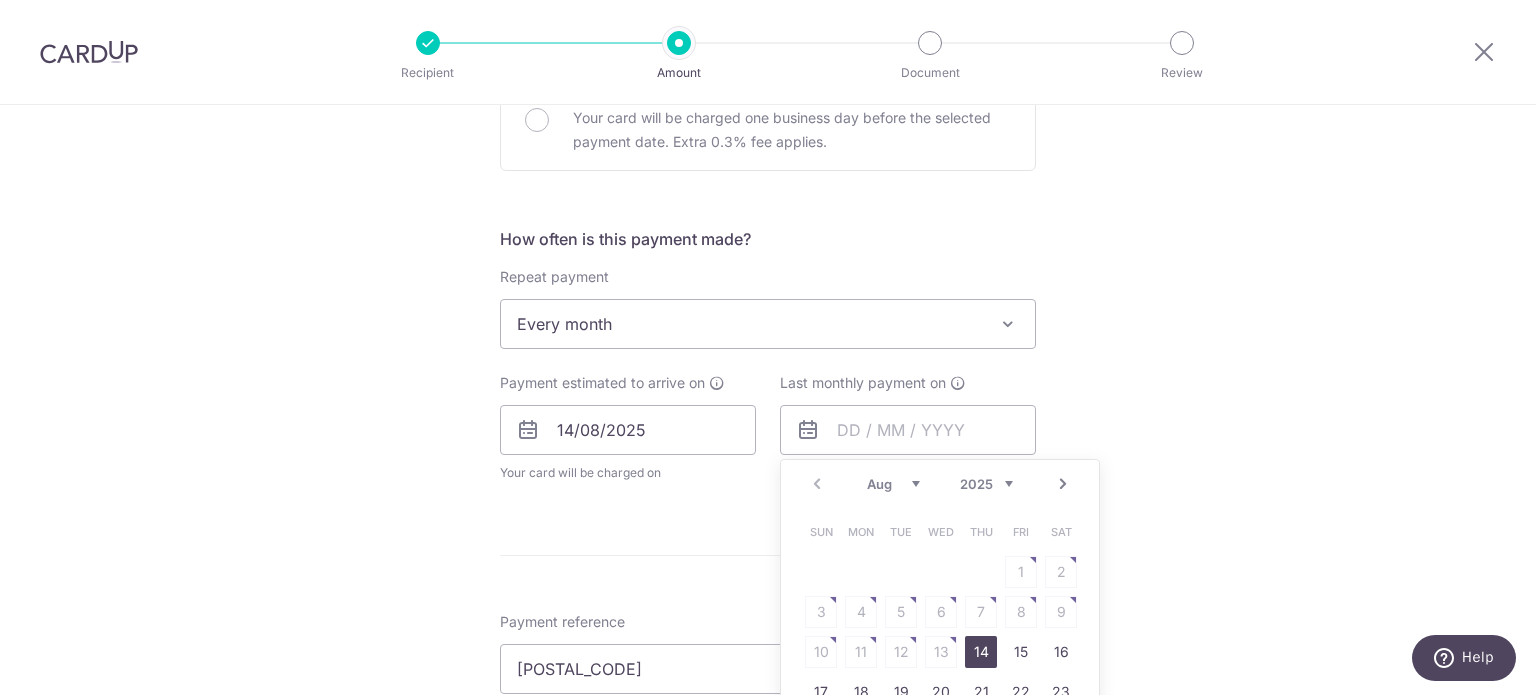 click on "Next" at bounding box center (1063, 484) 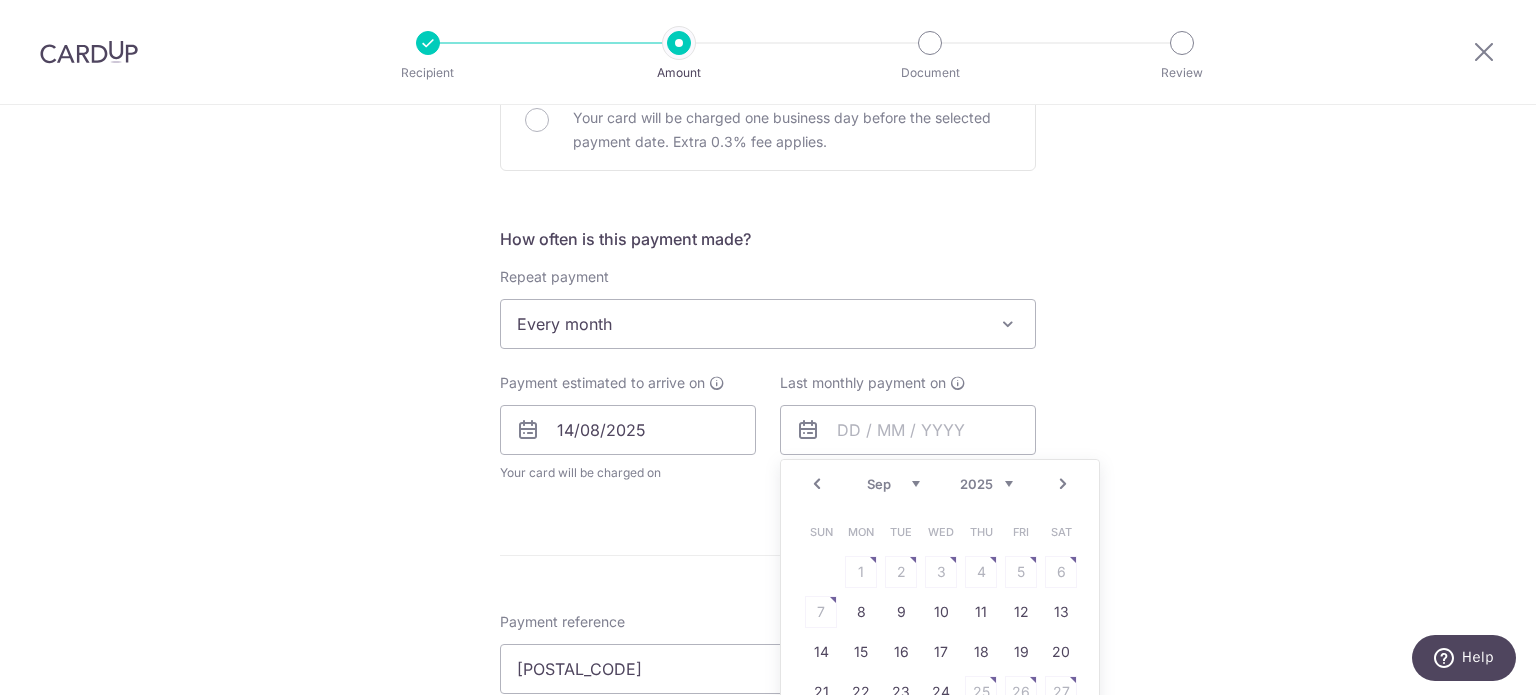 click on "Next" at bounding box center (1063, 484) 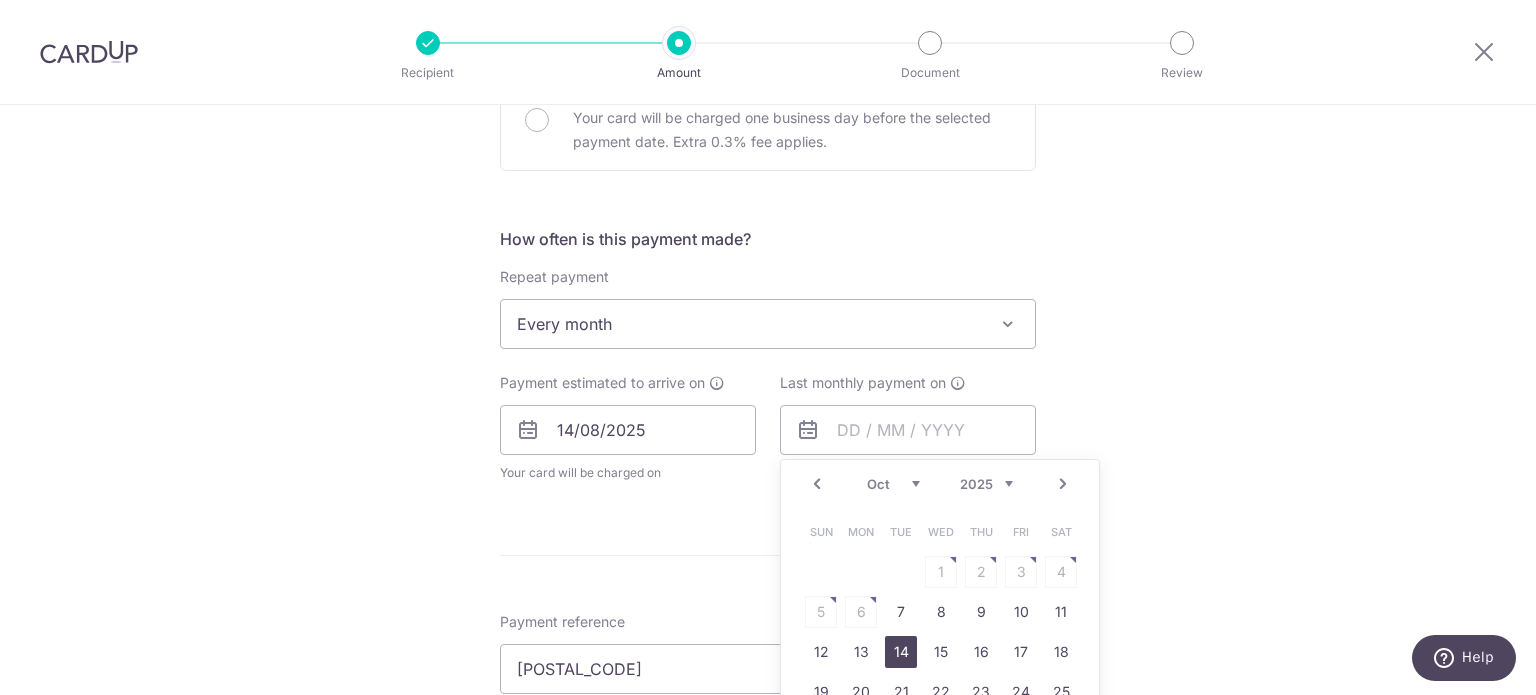 click on "14" at bounding box center (901, 652) 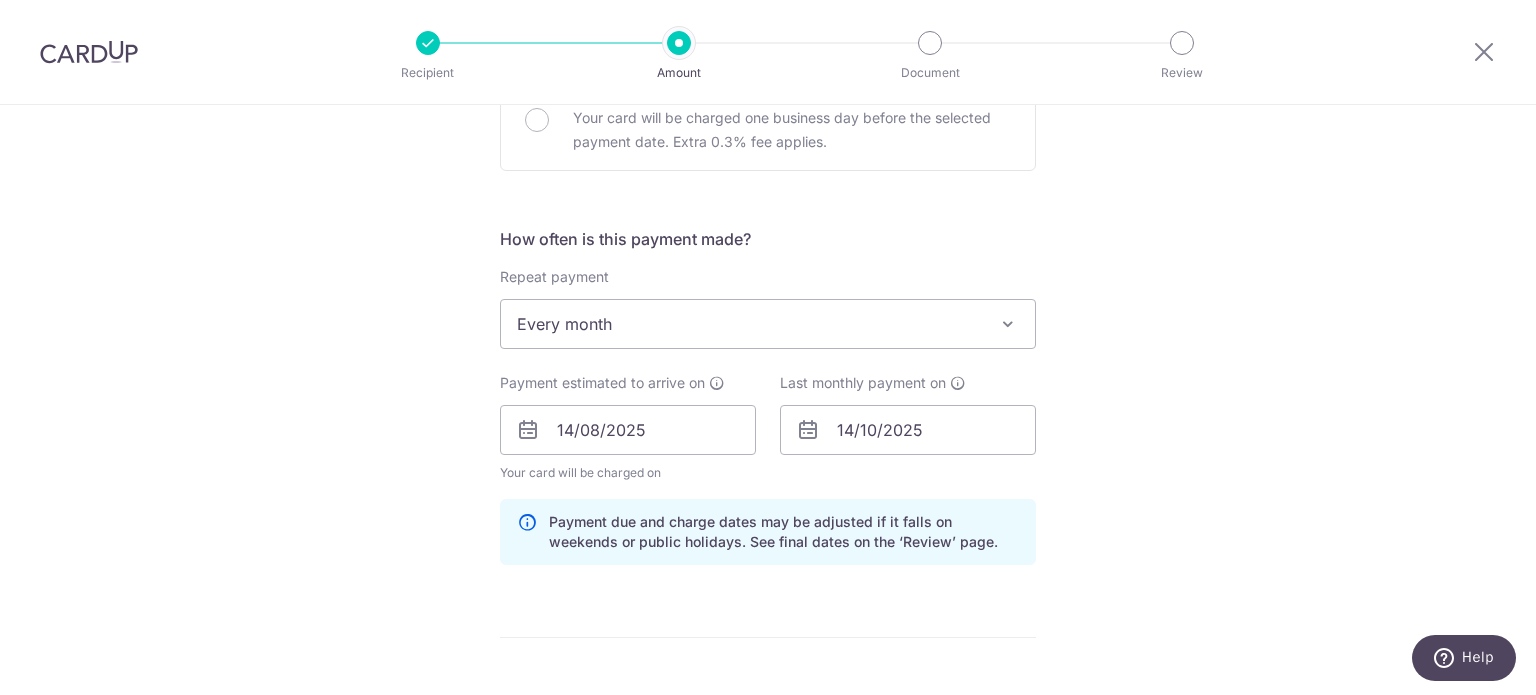 click on "Tell us more about your payment
Enter payment amount
SGD
12.32
12.32
The  total tax payment amounts scheduled  should not exceed the outstanding balance in your latest Statement of Account.
Select Card
**** 3422
Add credit card
Your Cards
**** 1009
**** 2382
**** 1007
**** 1000
**** 6415
**** 3422
**** 1008" at bounding box center [768, 460] 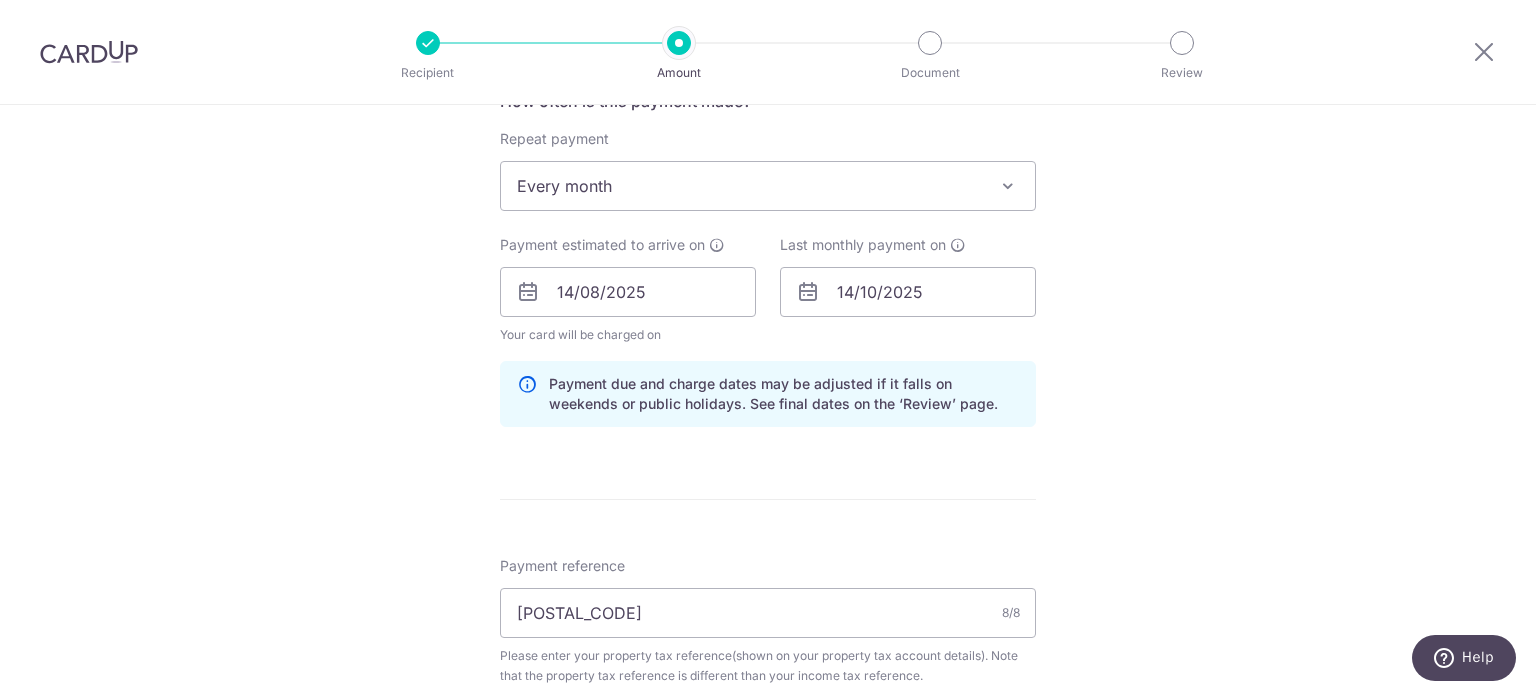 scroll, scrollTop: 1000, scrollLeft: 0, axis: vertical 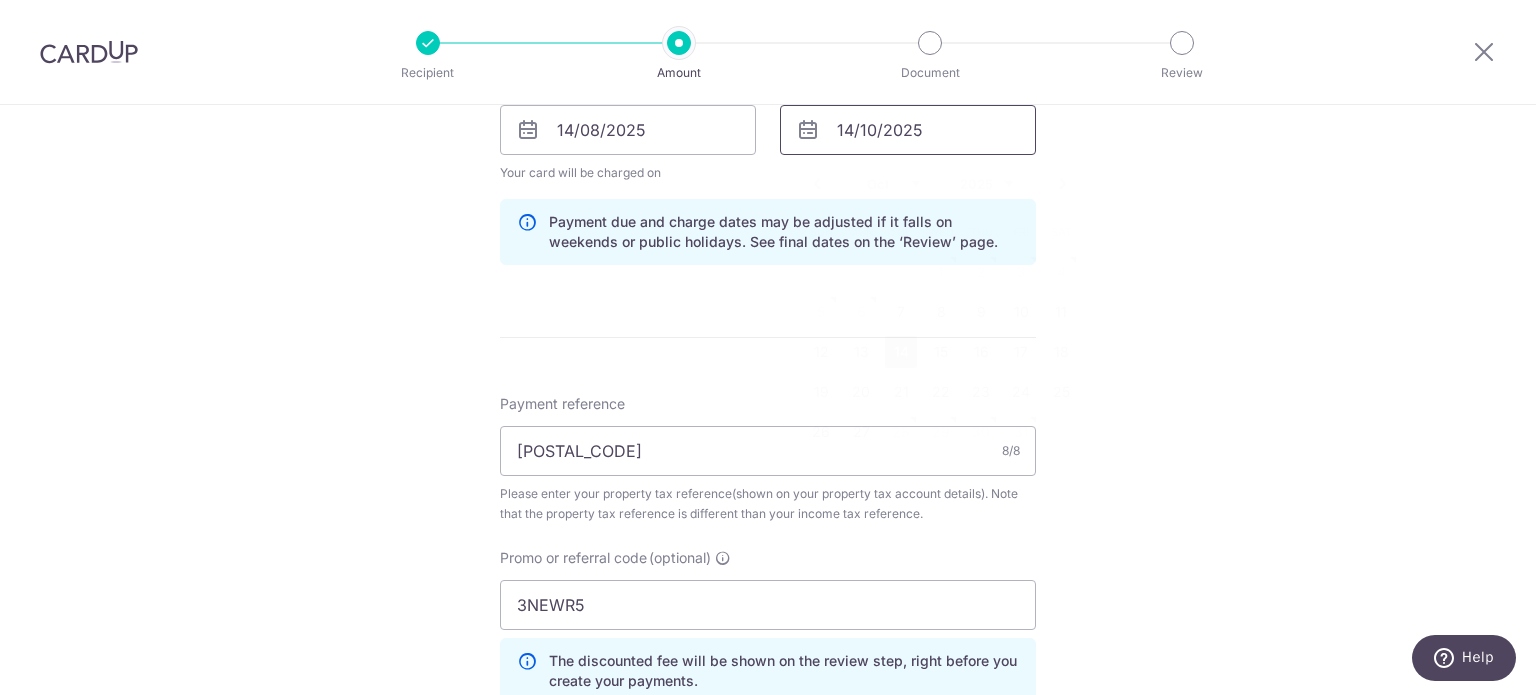 click on "14/10/2025" at bounding box center (908, 130) 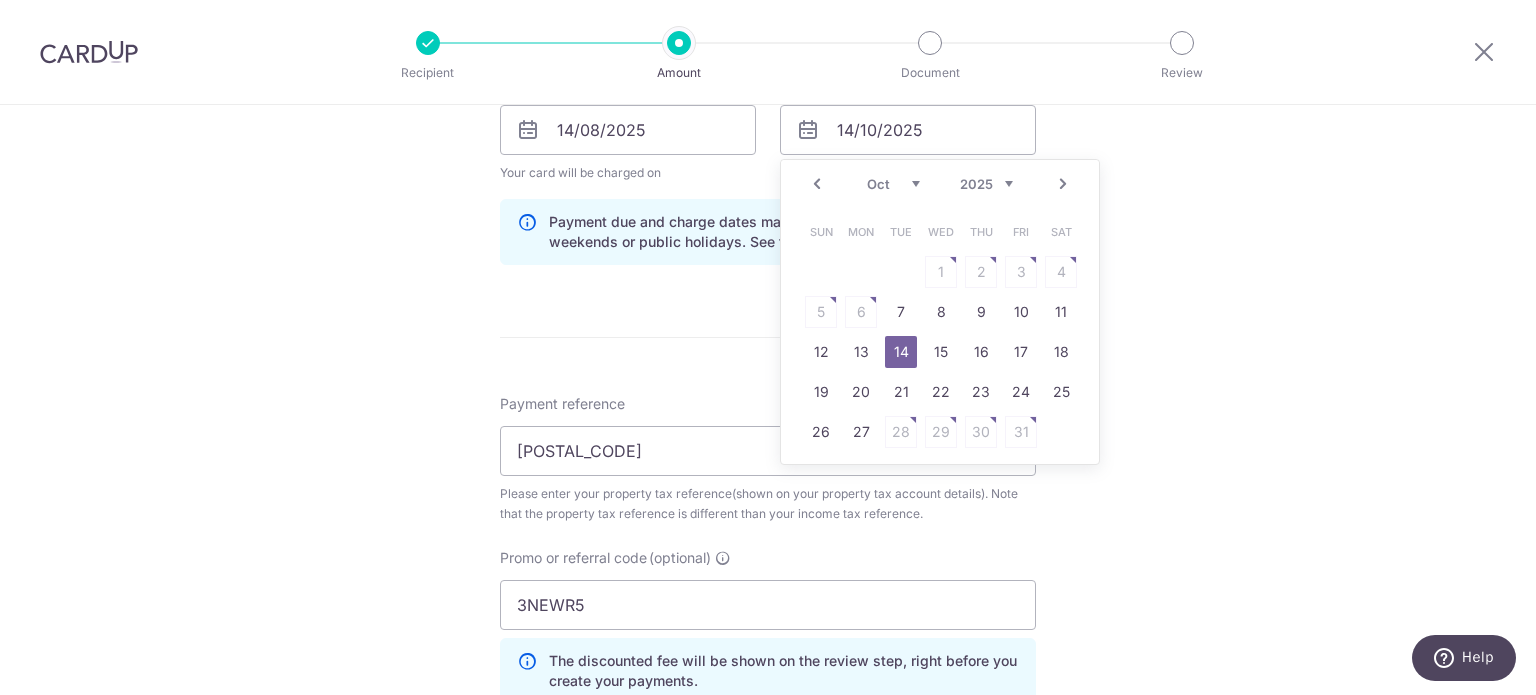 click on "Tell us more about your payment
Enter payment amount
SGD
12.32
12.32
The  total tax payment amounts scheduled  should not exceed the outstanding balance in your latest Statement of Account.
Select Card
**** 3422
Add credit card
Your Cards
**** 1009
**** 2382
**** 1007
**** 1000
**** 6415
**** 3422
**** 1008" at bounding box center [768, 160] 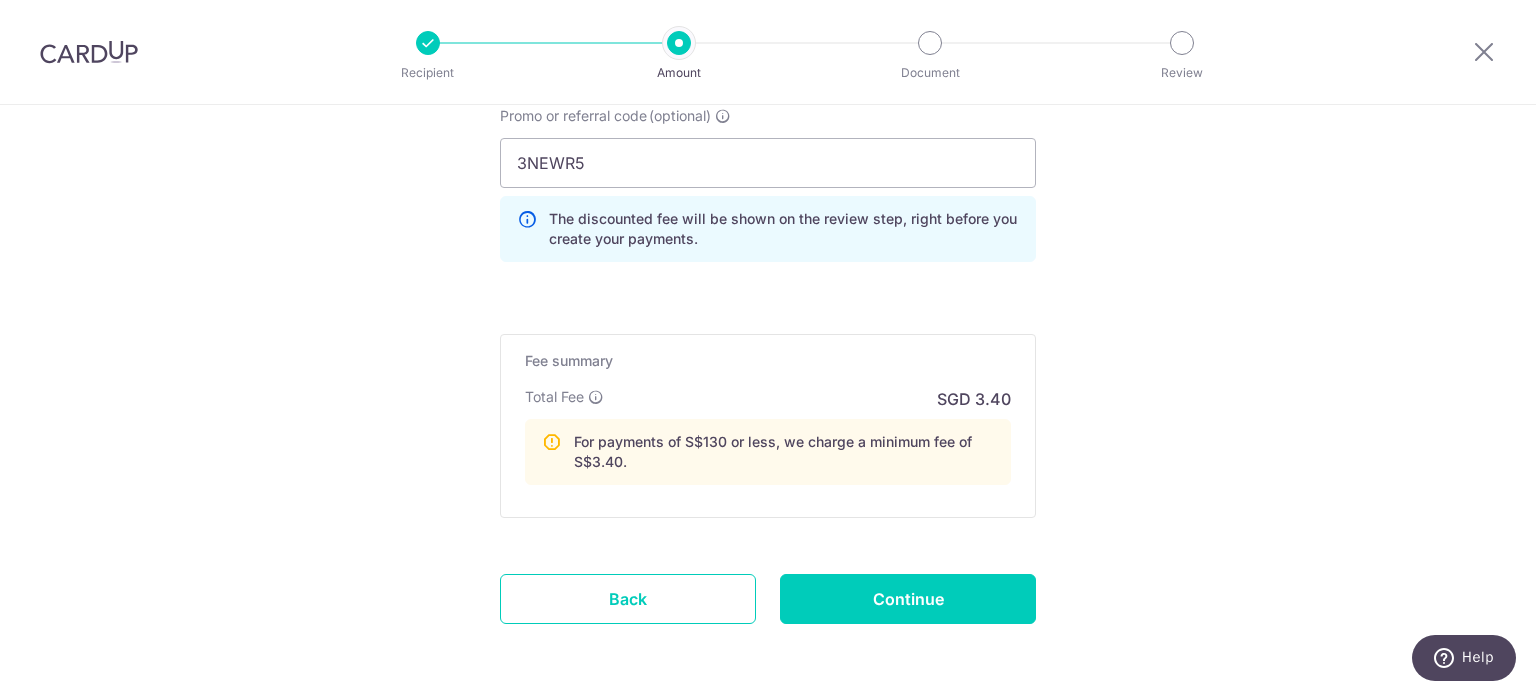 scroll, scrollTop: 1500, scrollLeft: 0, axis: vertical 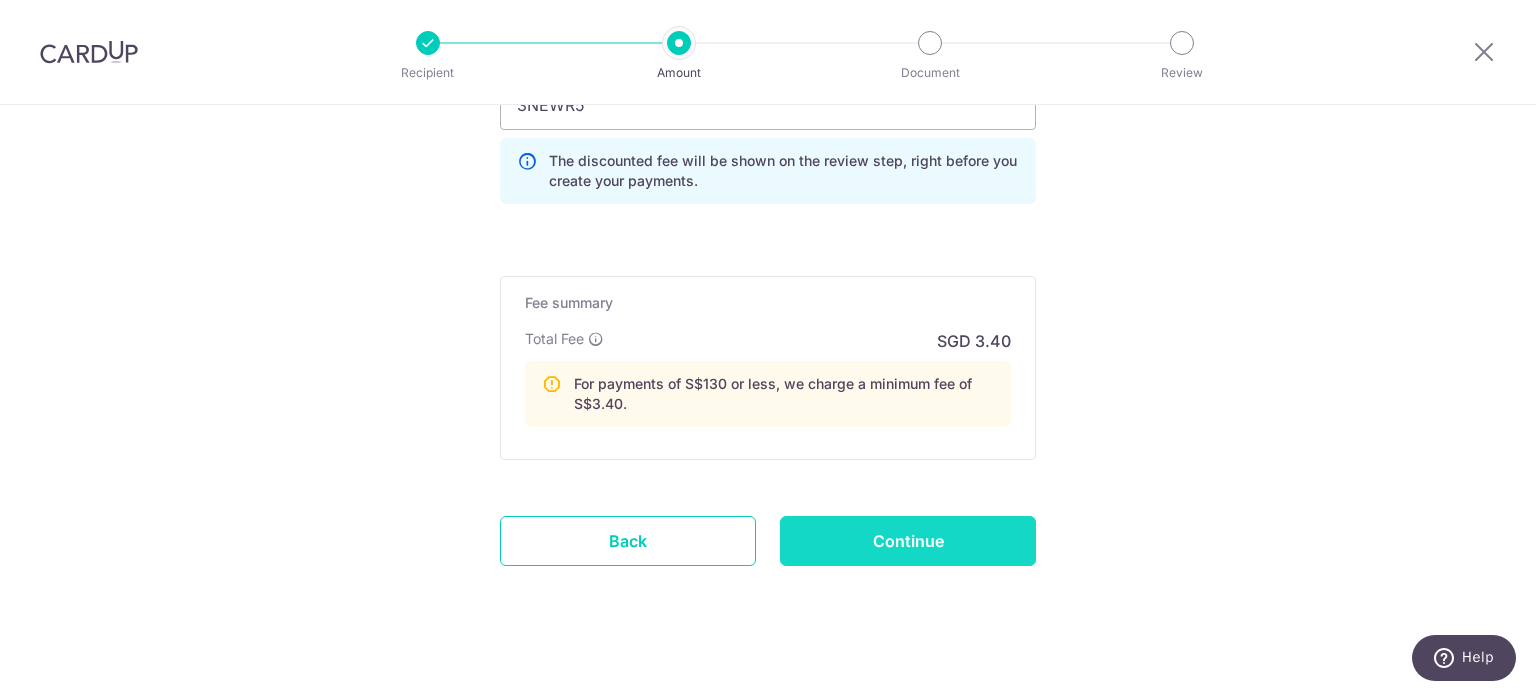 click on "Continue" at bounding box center [908, 541] 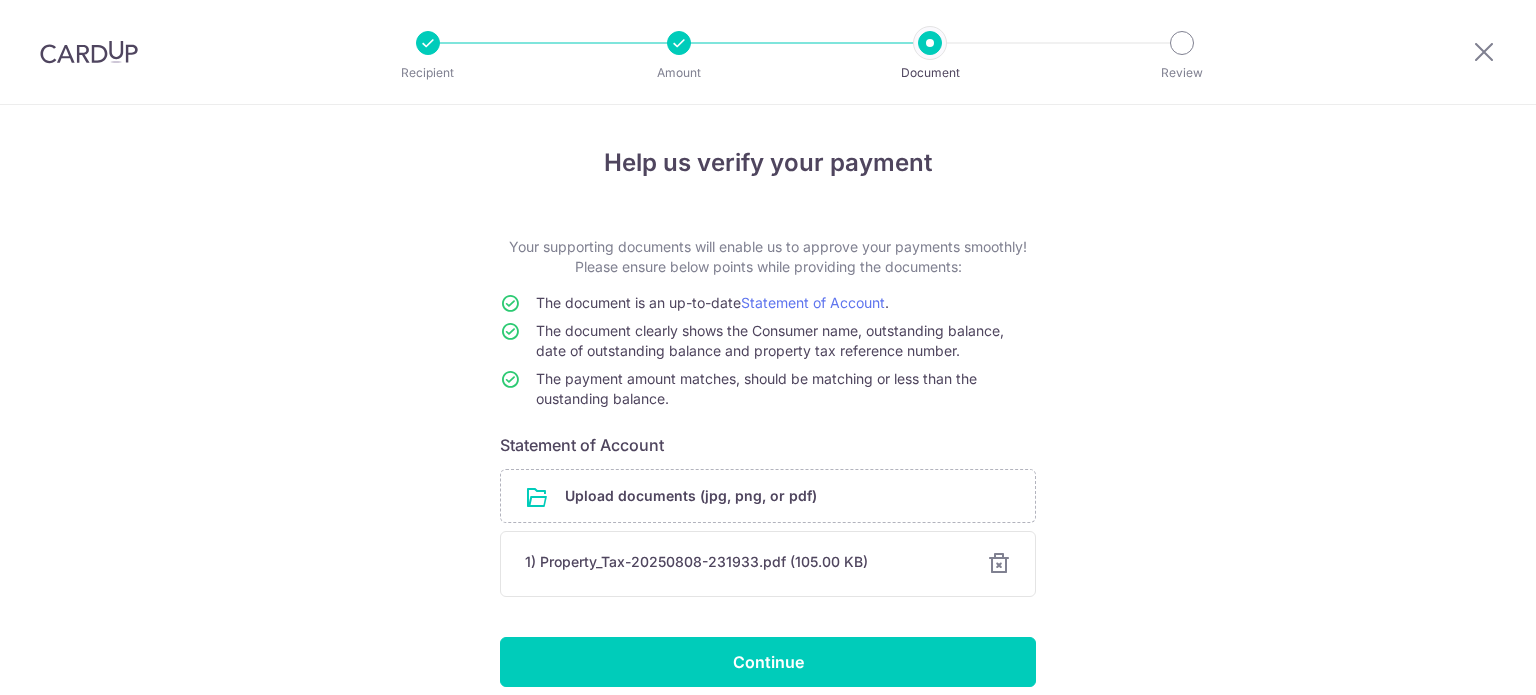 scroll, scrollTop: 0, scrollLeft: 0, axis: both 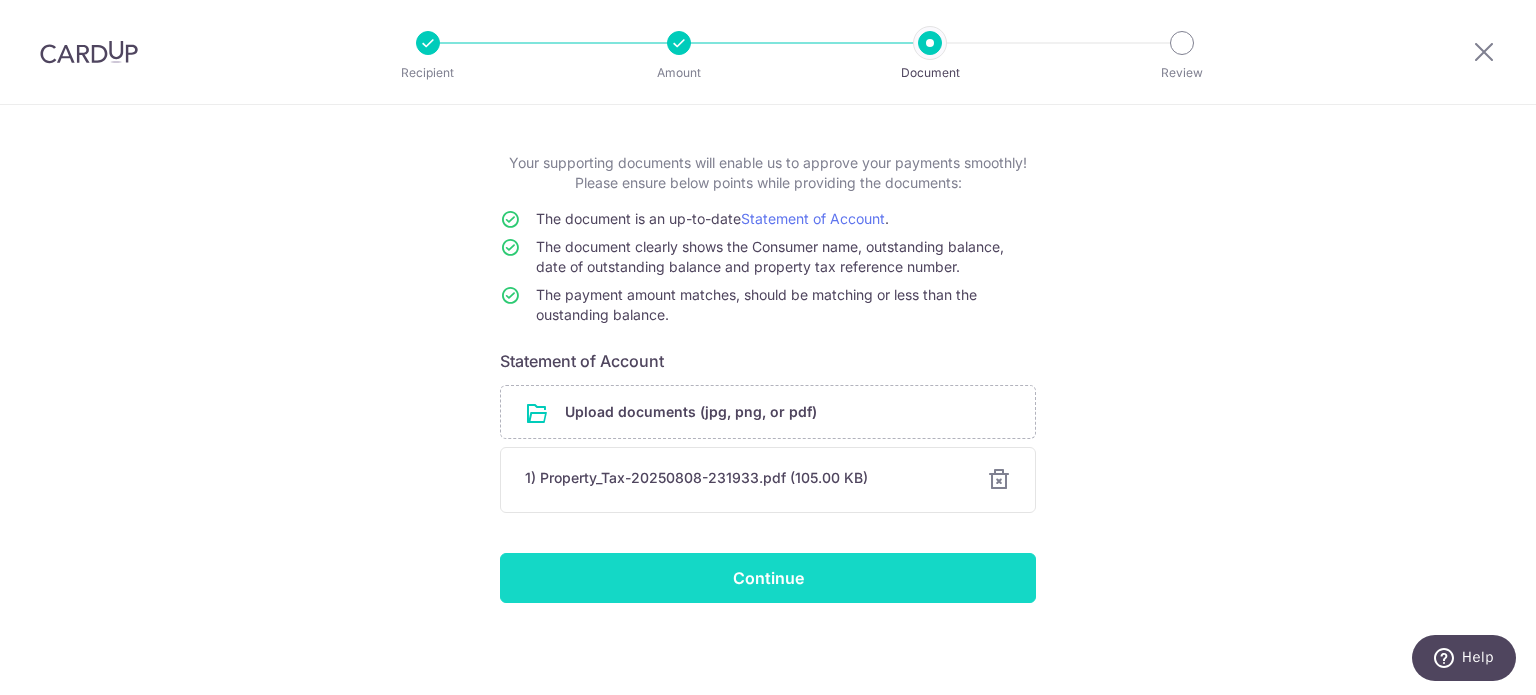 click on "Continue" at bounding box center (768, 578) 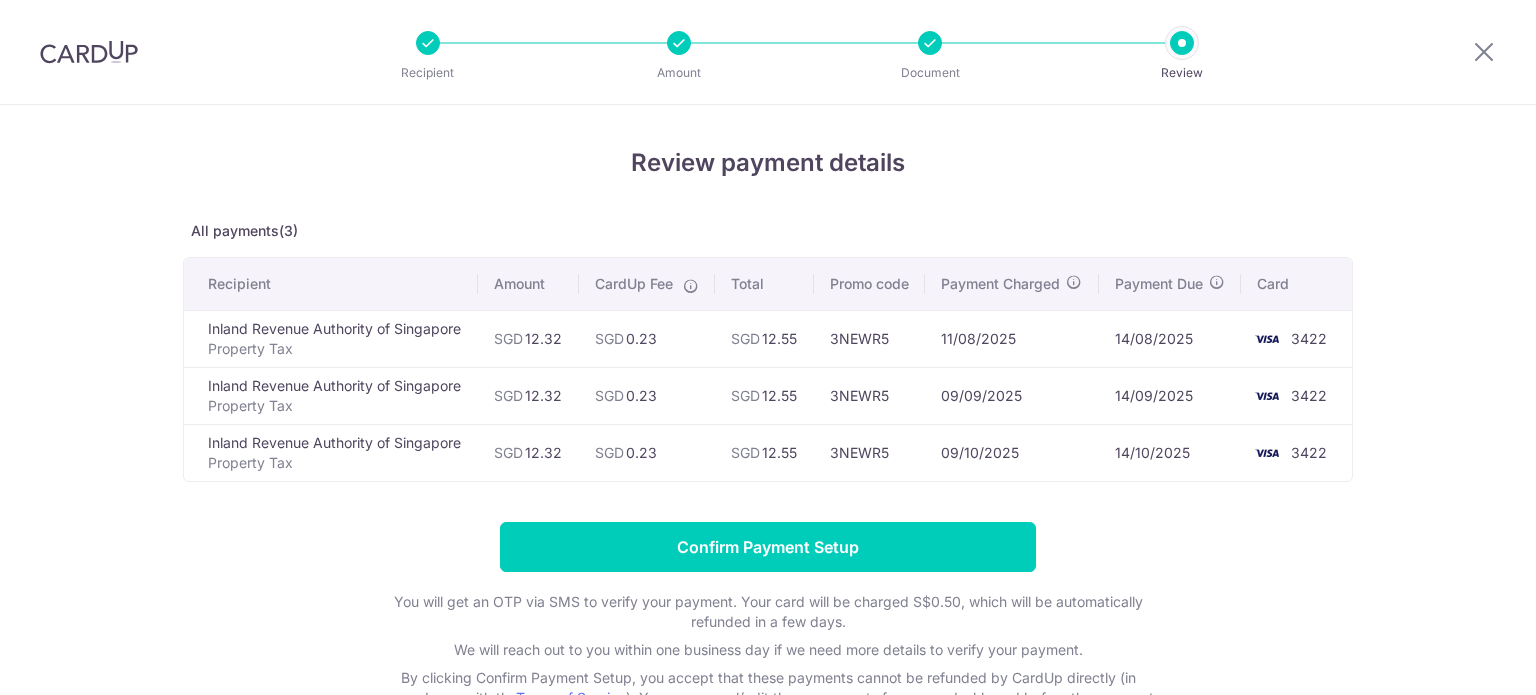 scroll, scrollTop: 0, scrollLeft: 0, axis: both 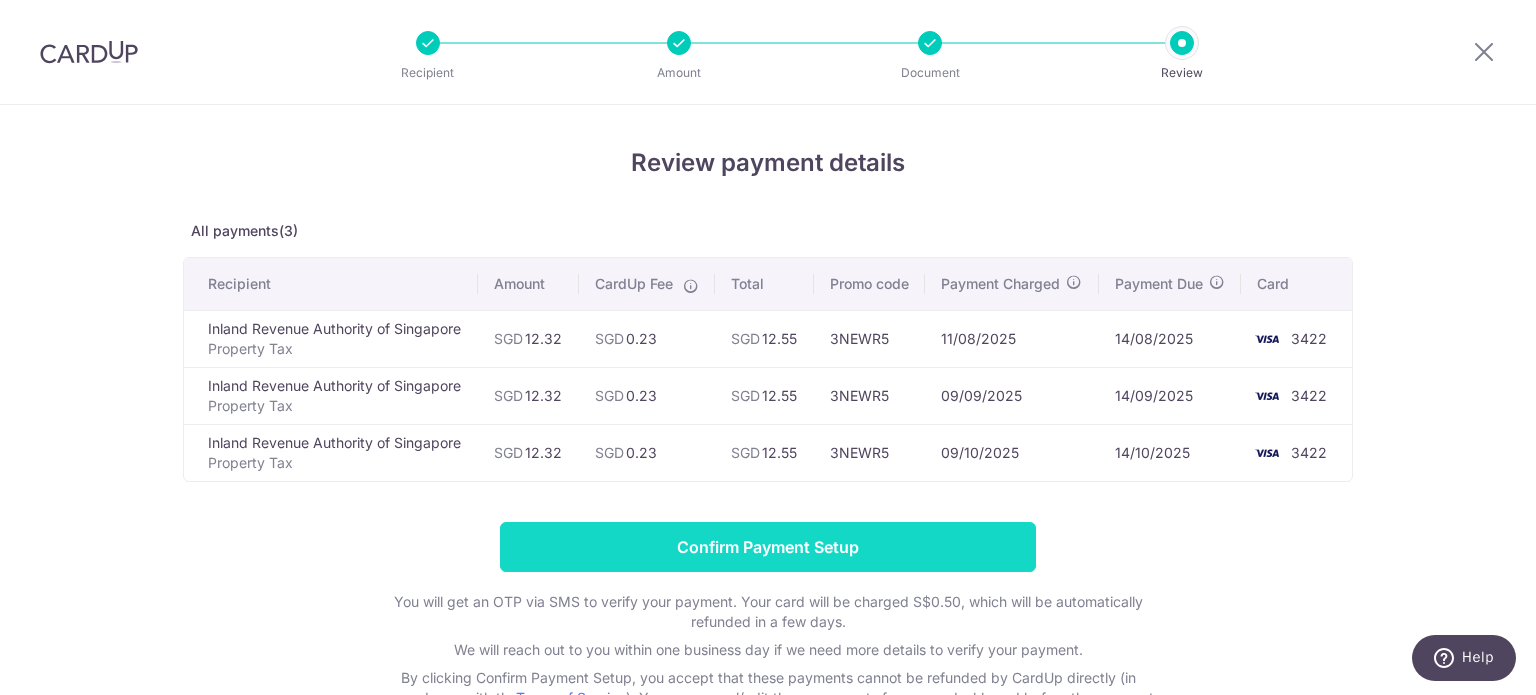click on "Confirm Payment Setup" at bounding box center [768, 547] 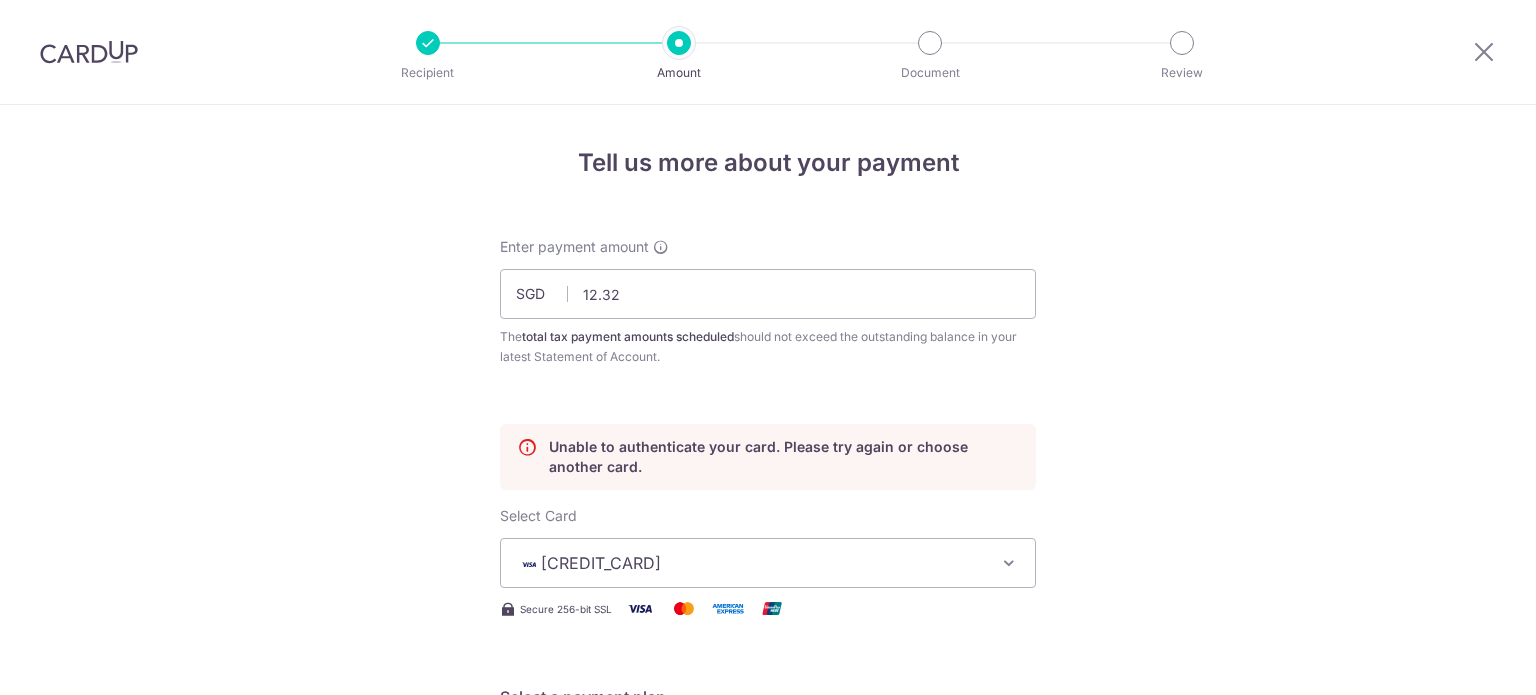 scroll, scrollTop: 0, scrollLeft: 0, axis: both 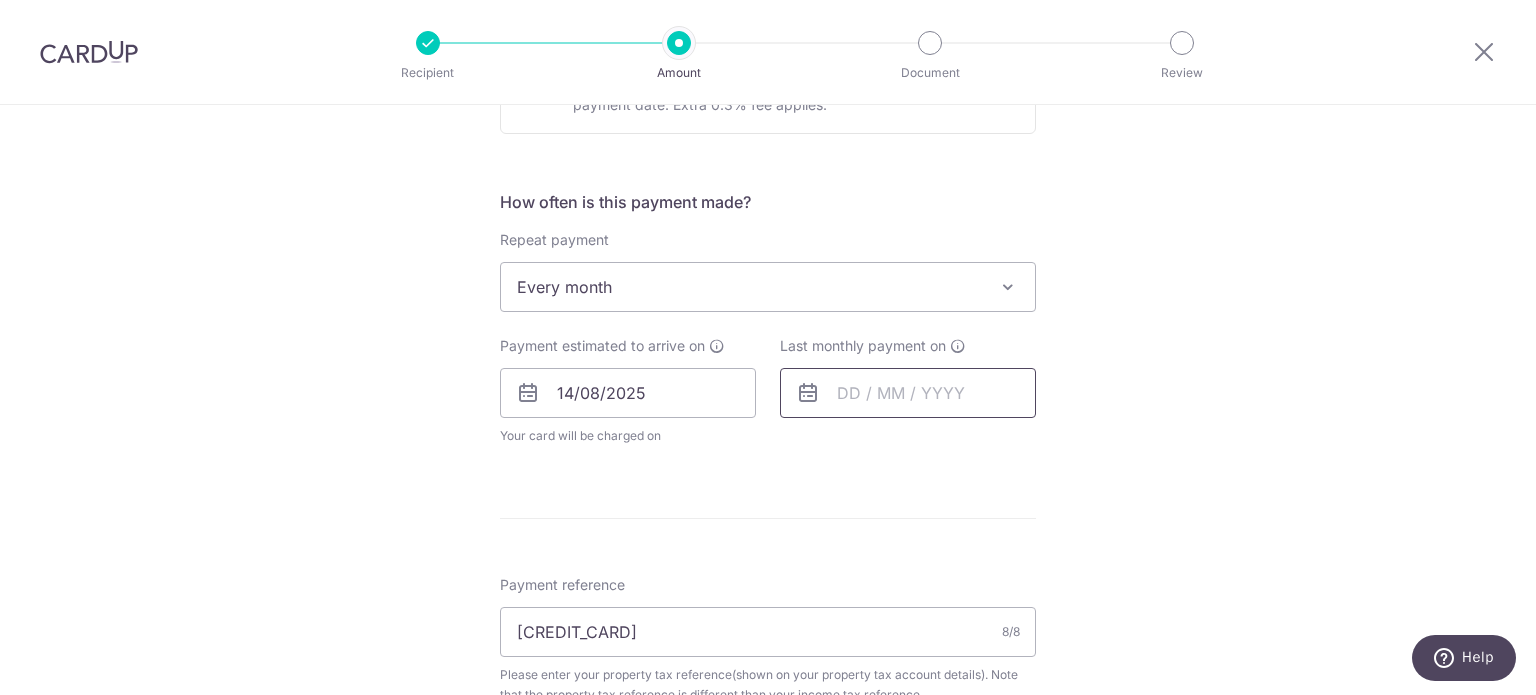 click at bounding box center (908, 393) 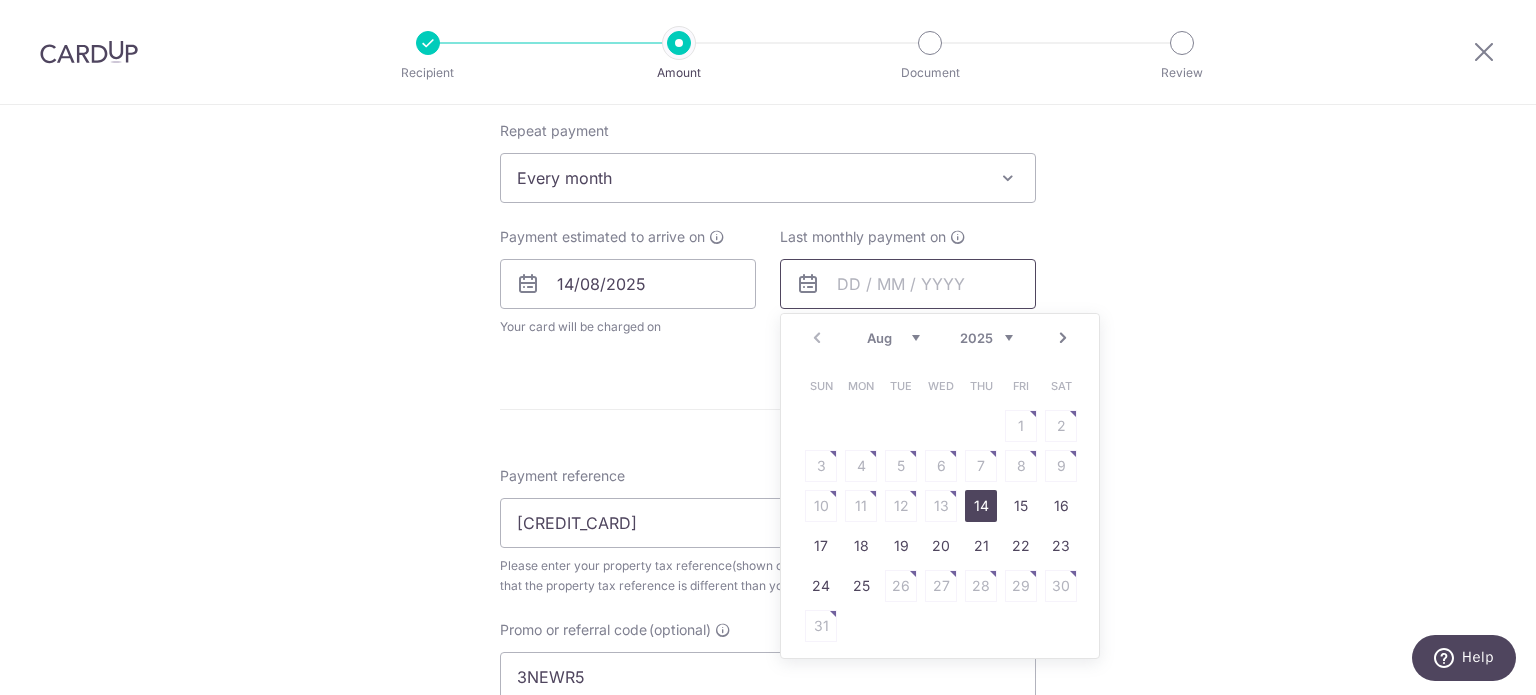 scroll, scrollTop: 1019, scrollLeft: 0, axis: vertical 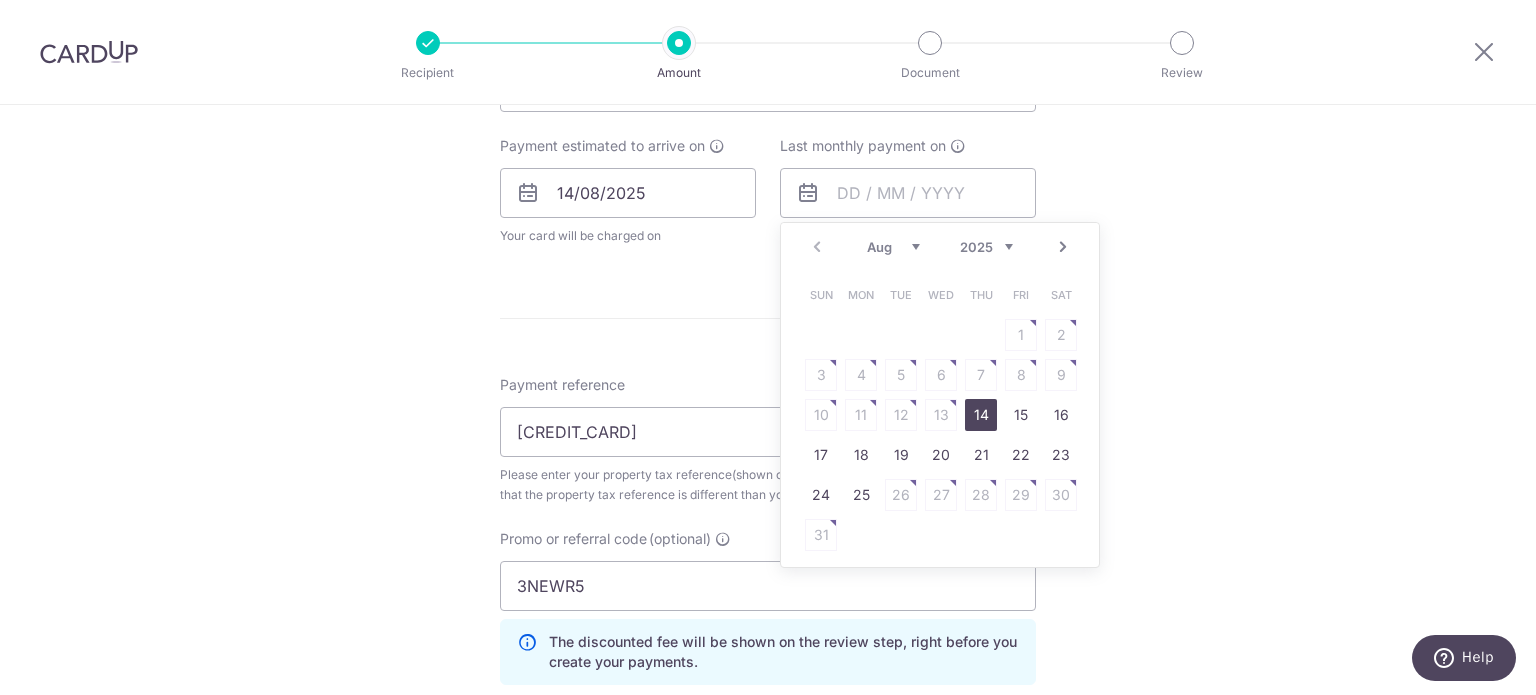 click on "Prev Next Aug Sep Oct Nov Dec 2025 2026" at bounding box center [940, 247] 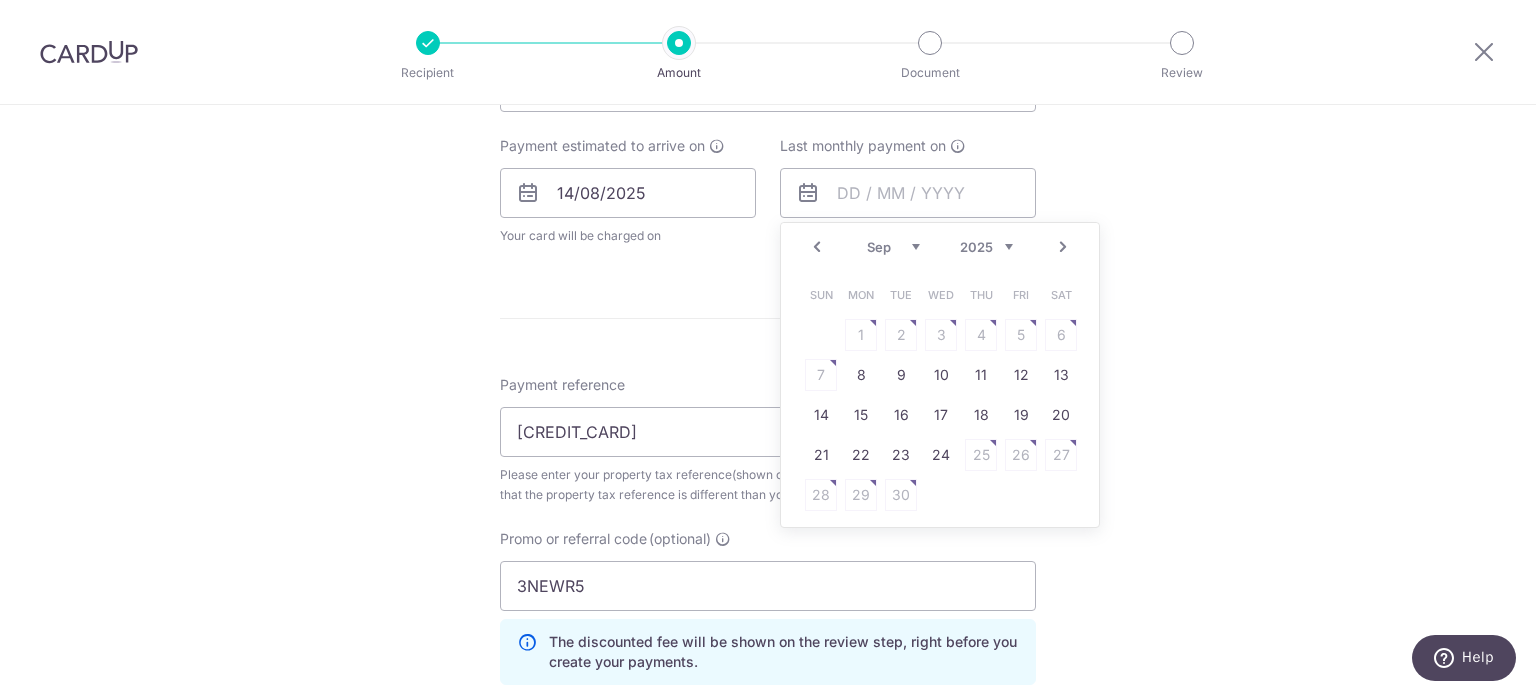 click on "Next" at bounding box center [1063, 247] 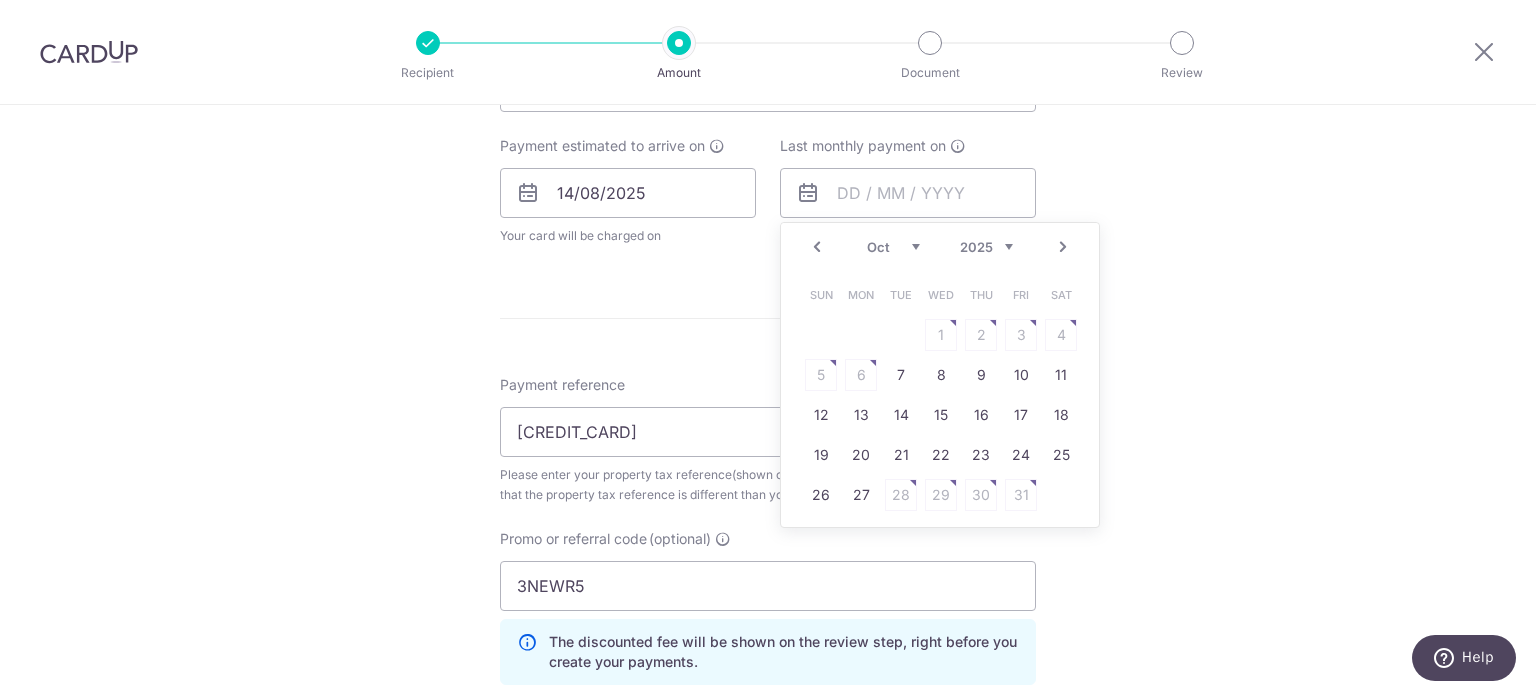 click on "Next" at bounding box center (1063, 247) 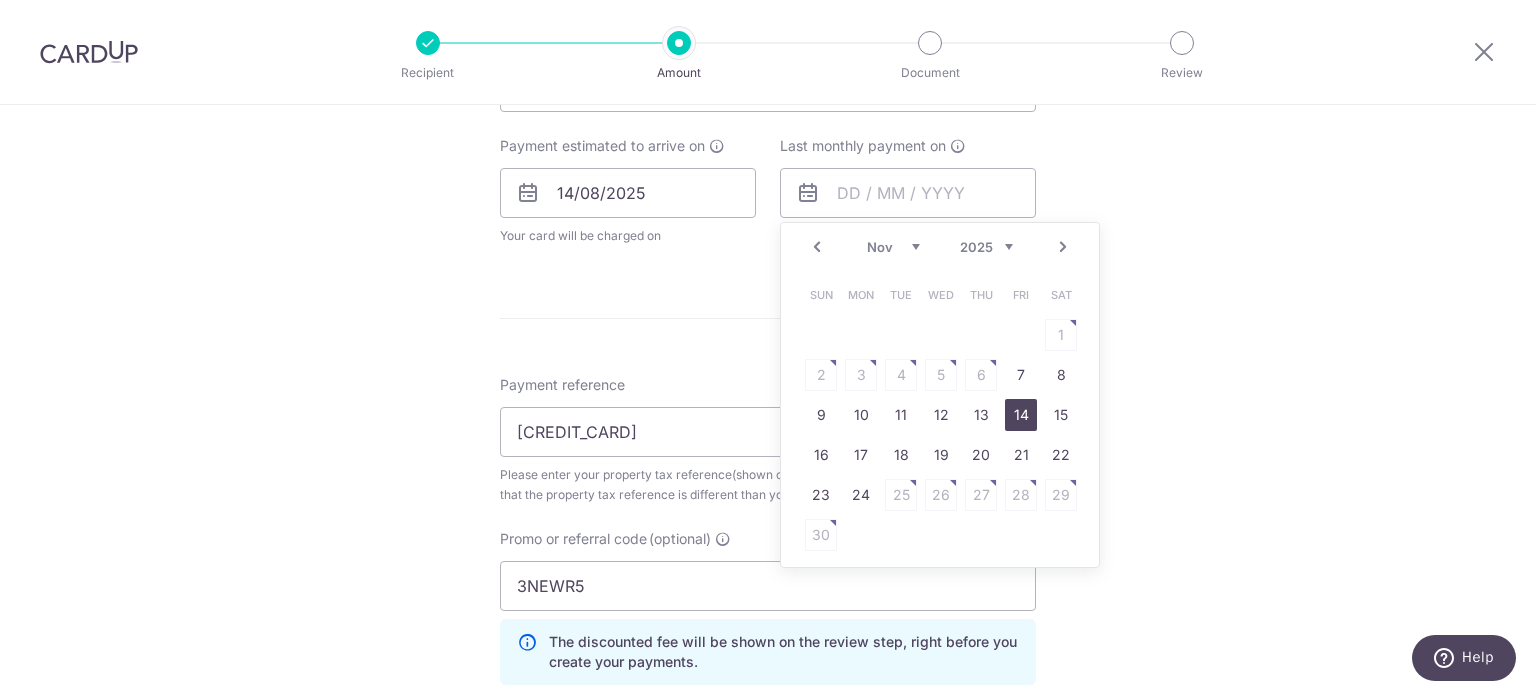 drag, startPoint x: 1015, startPoint y: 419, endPoint x: 980, endPoint y: 420, distance: 35.014282 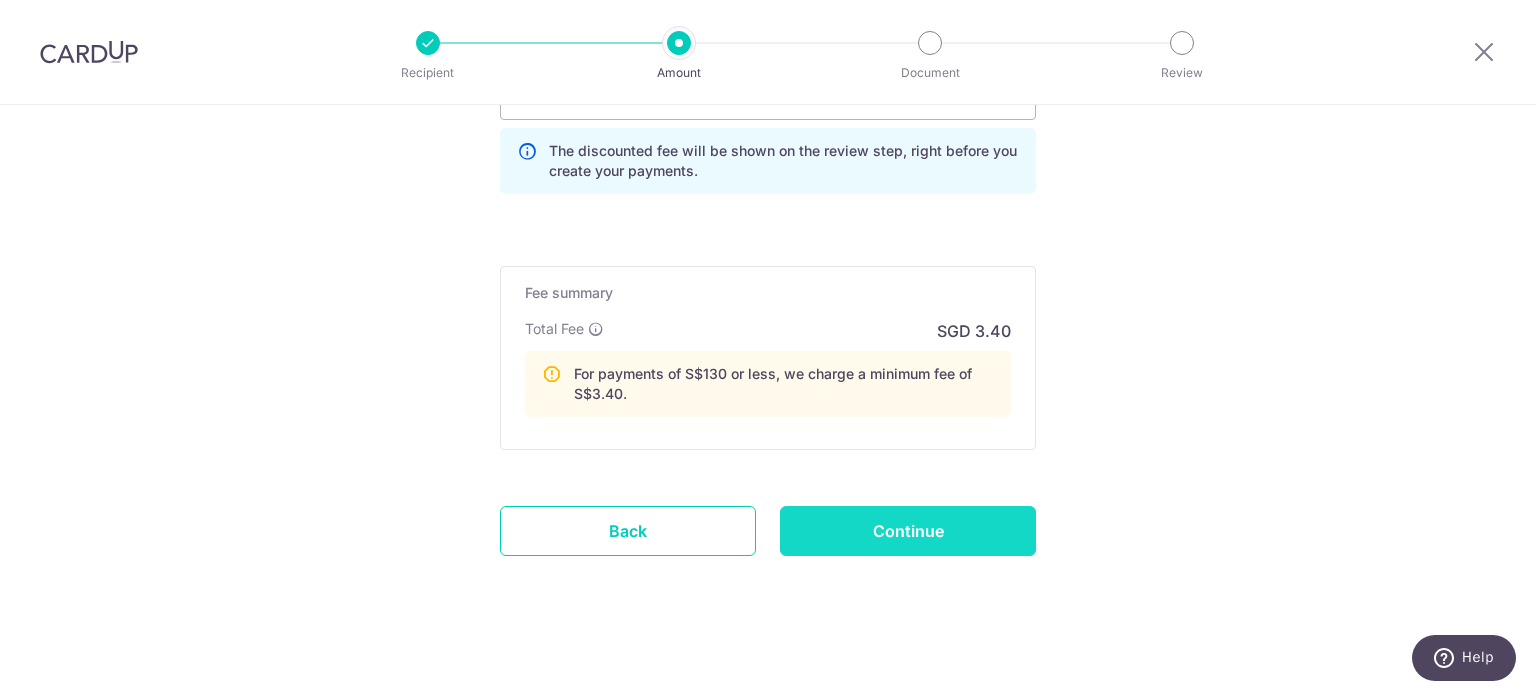 scroll, scrollTop: 1599, scrollLeft: 0, axis: vertical 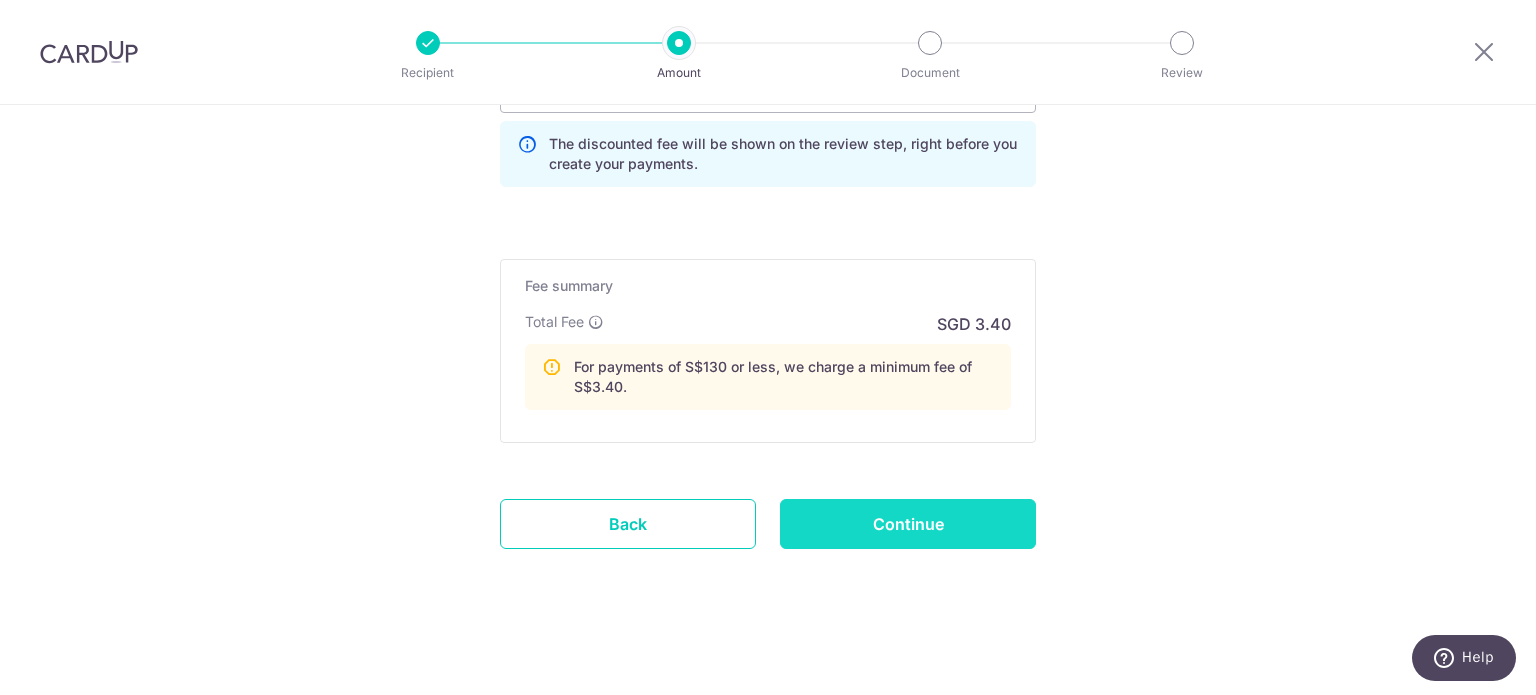 click on "Continue" at bounding box center (908, 524) 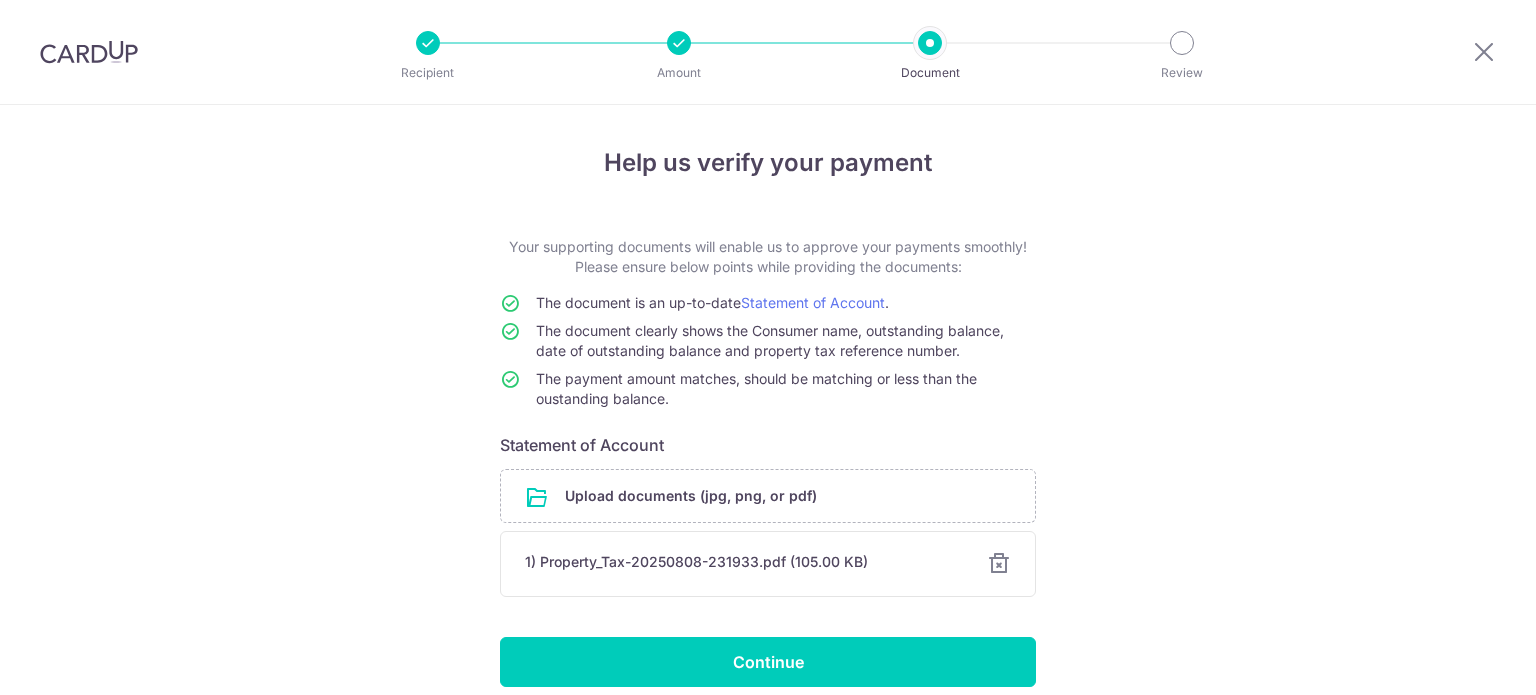 scroll, scrollTop: 0, scrollLeft: 0, axis: both 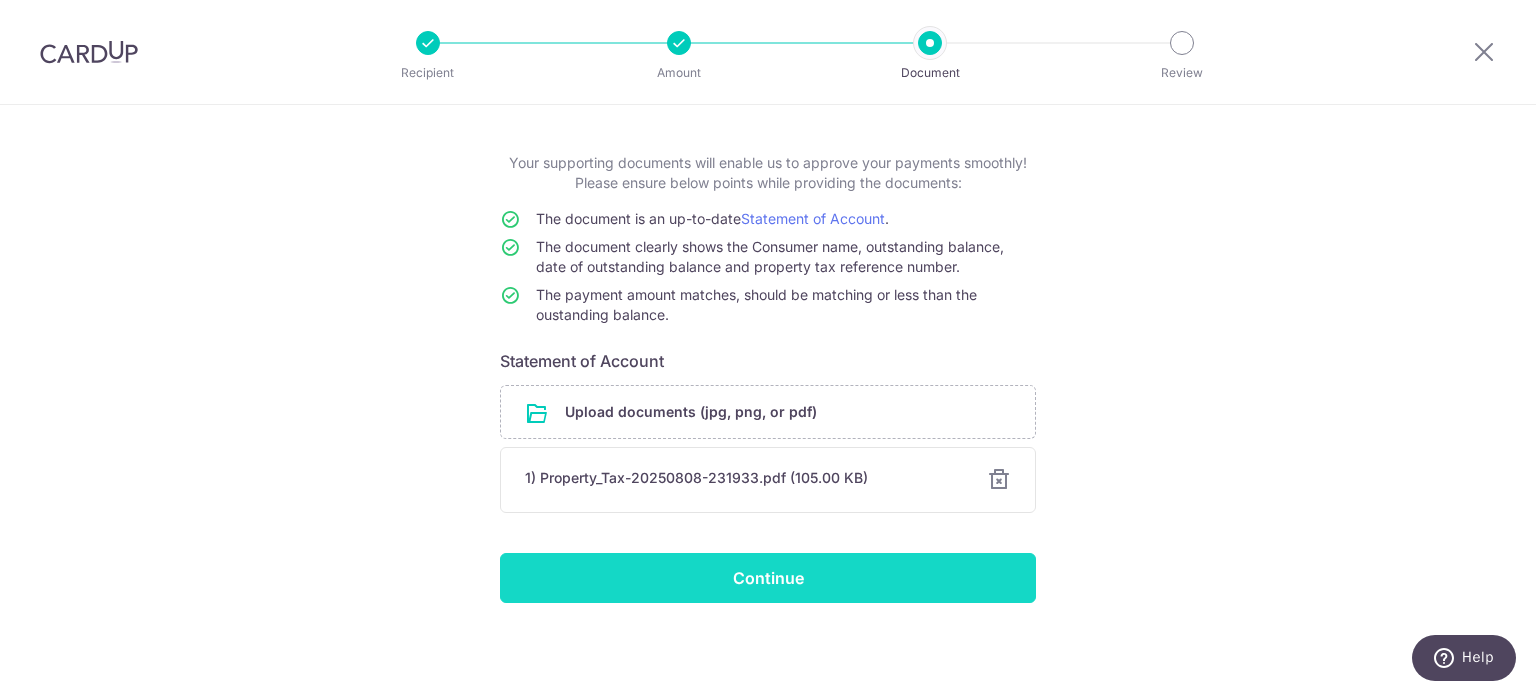 click on "Continue" at bounding box center [768, 578] 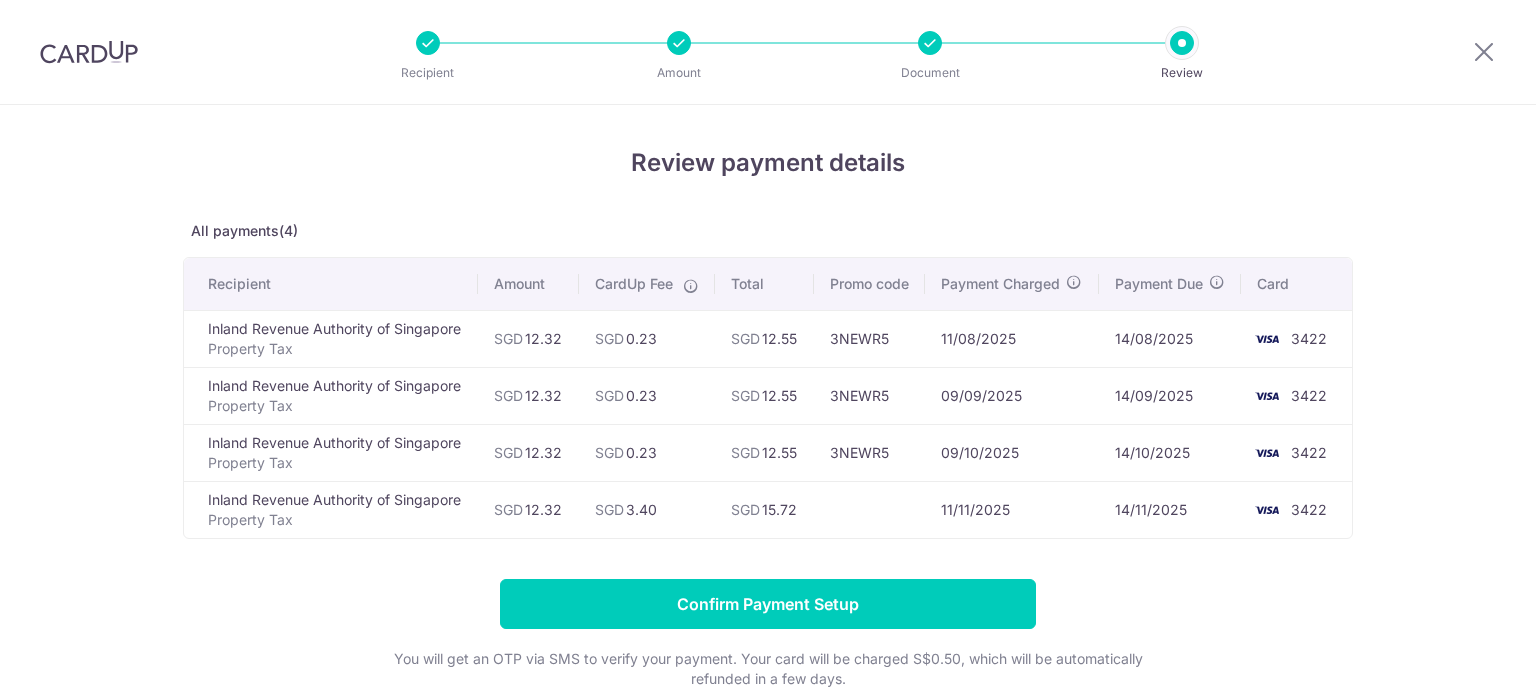scroll, scrollTop: 0, scrollLeft: 0, axis: both 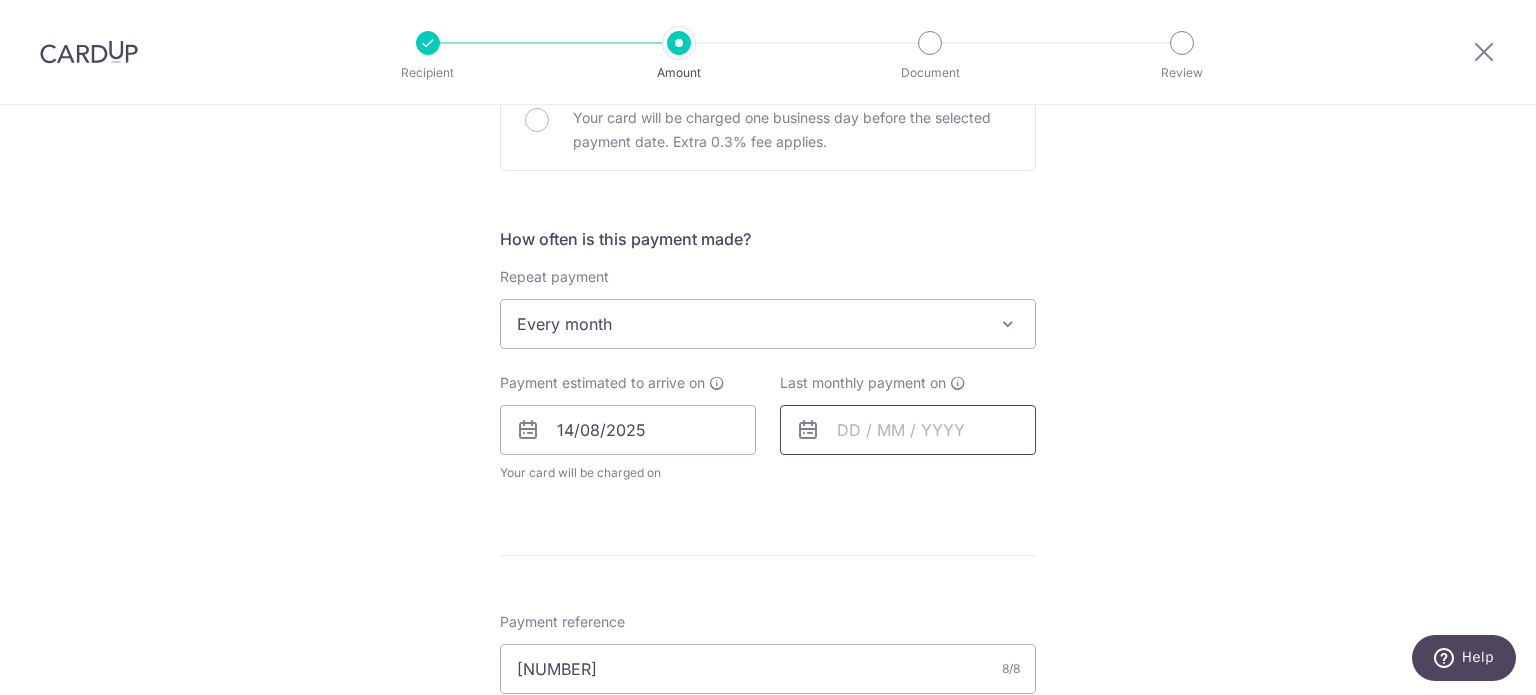 click at bounding box center (908, 430) 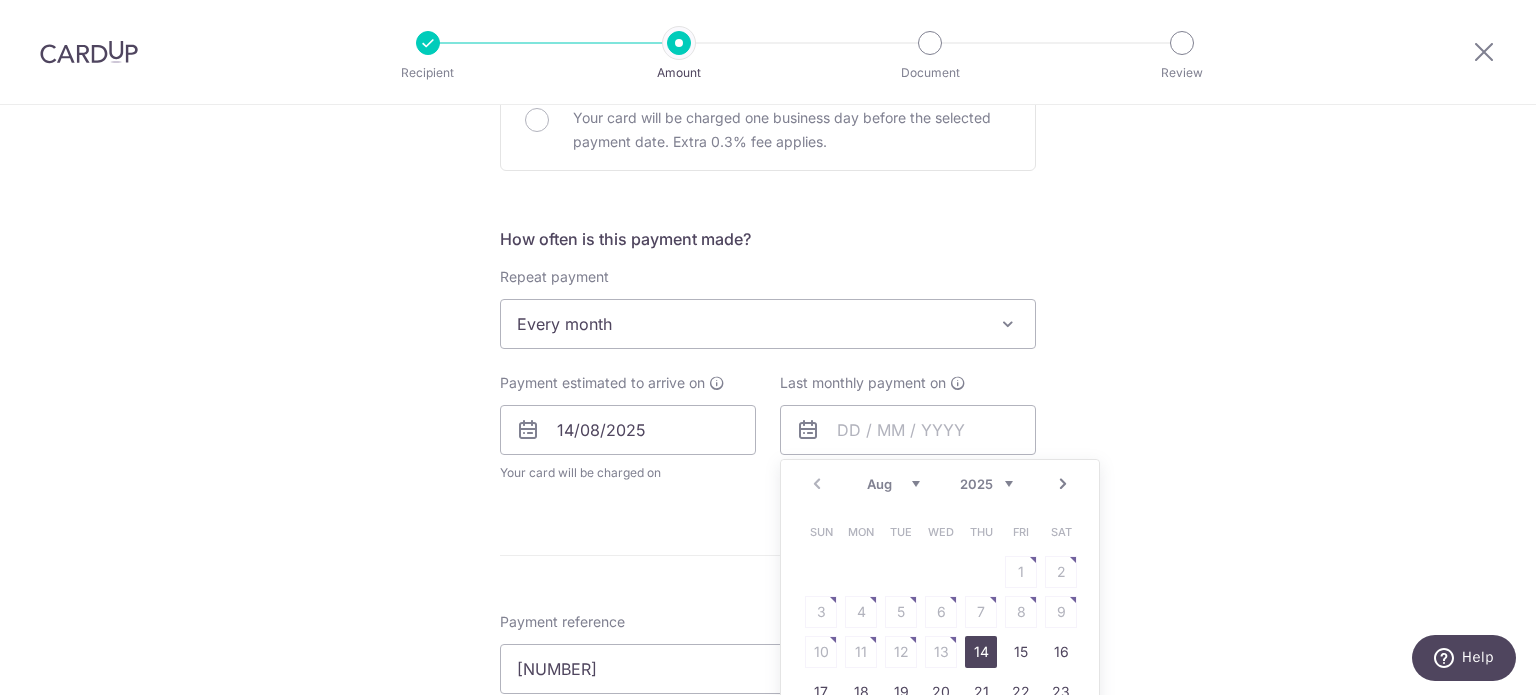 click on "Next" at bounding box center [1063, 484] 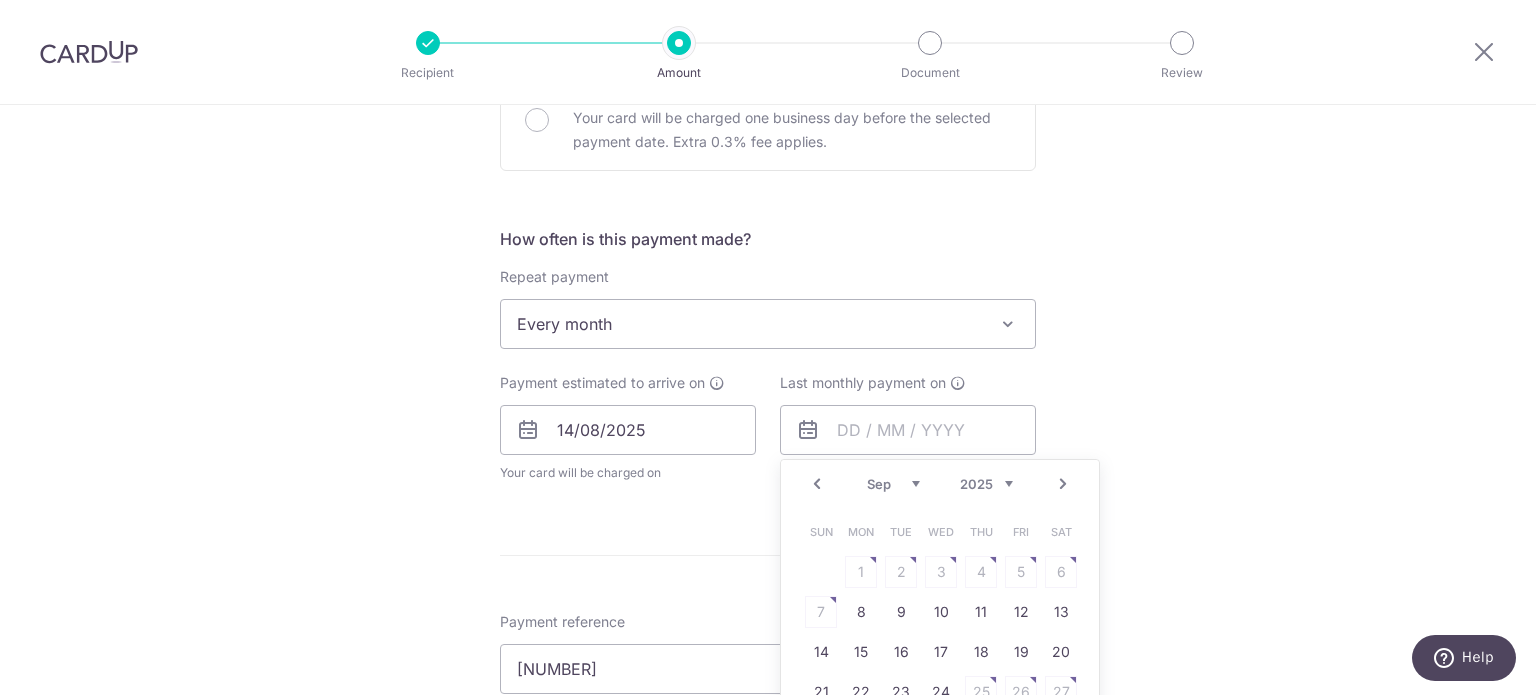click on "Next" at bounding box center [1063, 484] 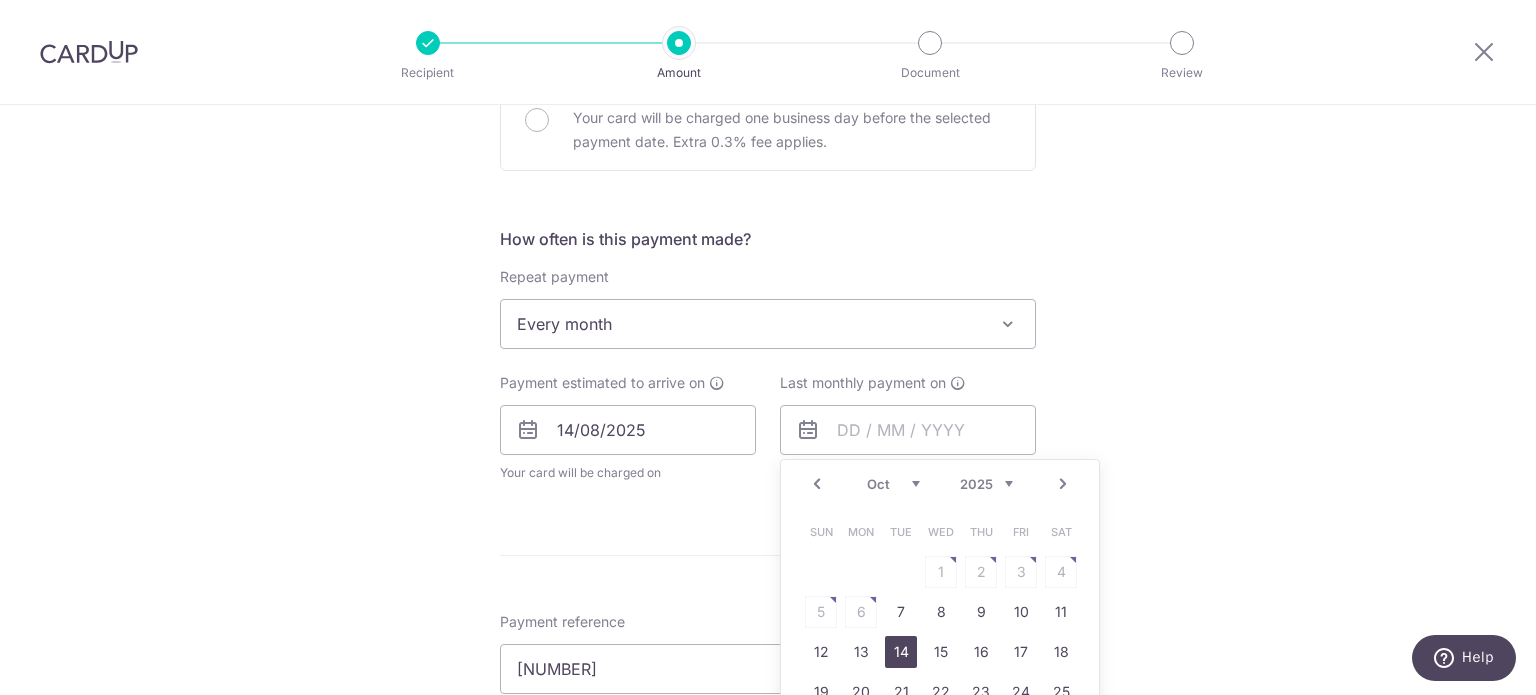 click on "14" at bounding box center [901, 652] 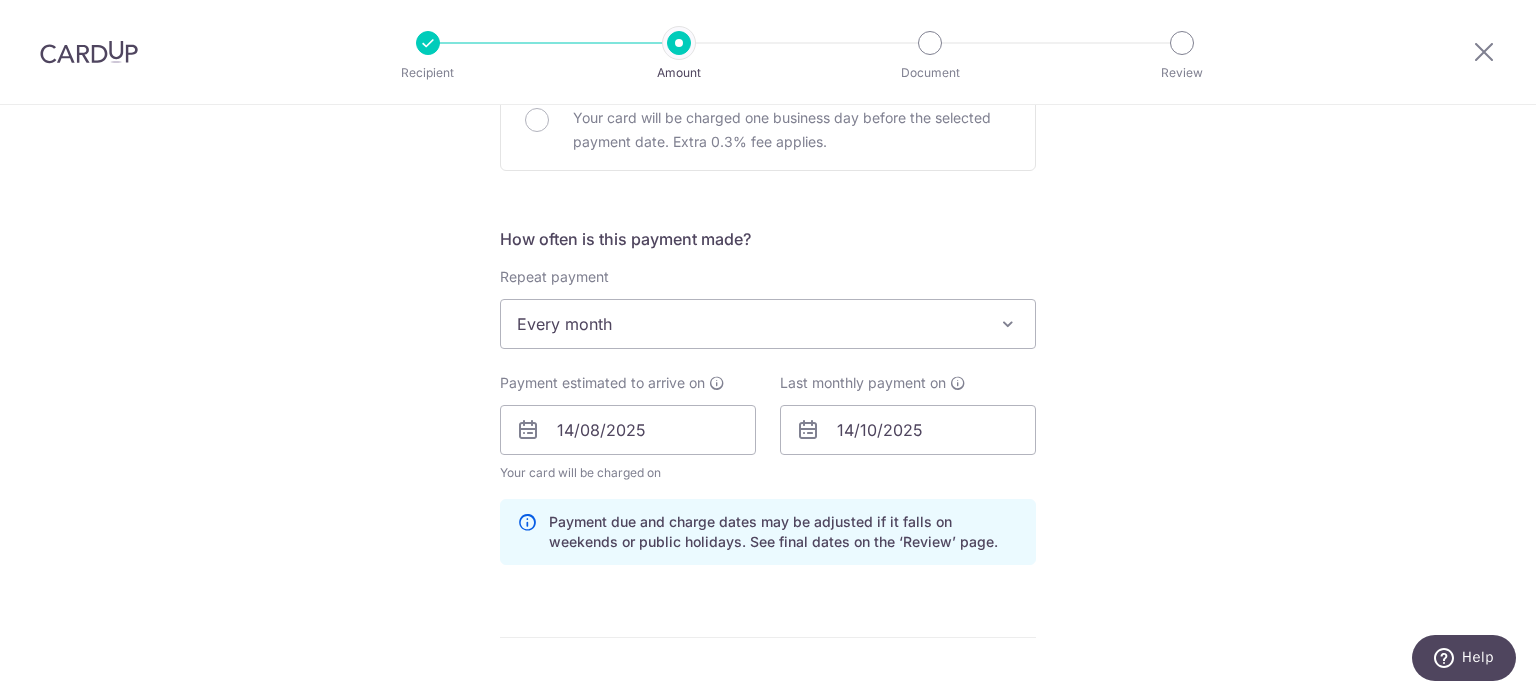 click on "Tell us more about your payment
Enter payment amount
SGD
12.32
12.32
The  total tax payment amounts scheduled  should not exceed the outstanding balance in your latest Statement of Account.
Select Card
**** 3422
Add credit card
Your Cards
**** 1009
**** 2382
**** 1007
**** 1000
**** 6415
**** 3422
**** 1008" at bounding box center (768, 460) 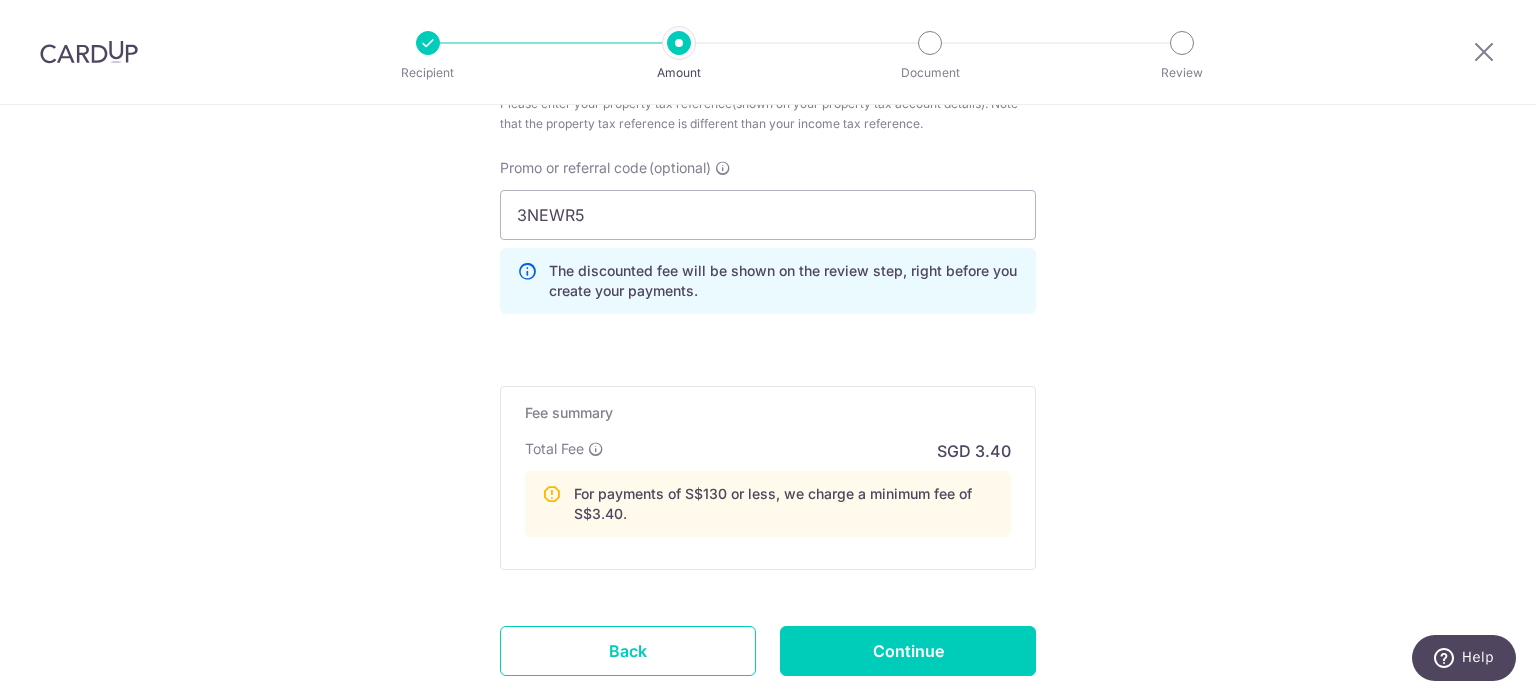 scroll, scrollTop: 1400, scrollLeft: 0, axis: vertical 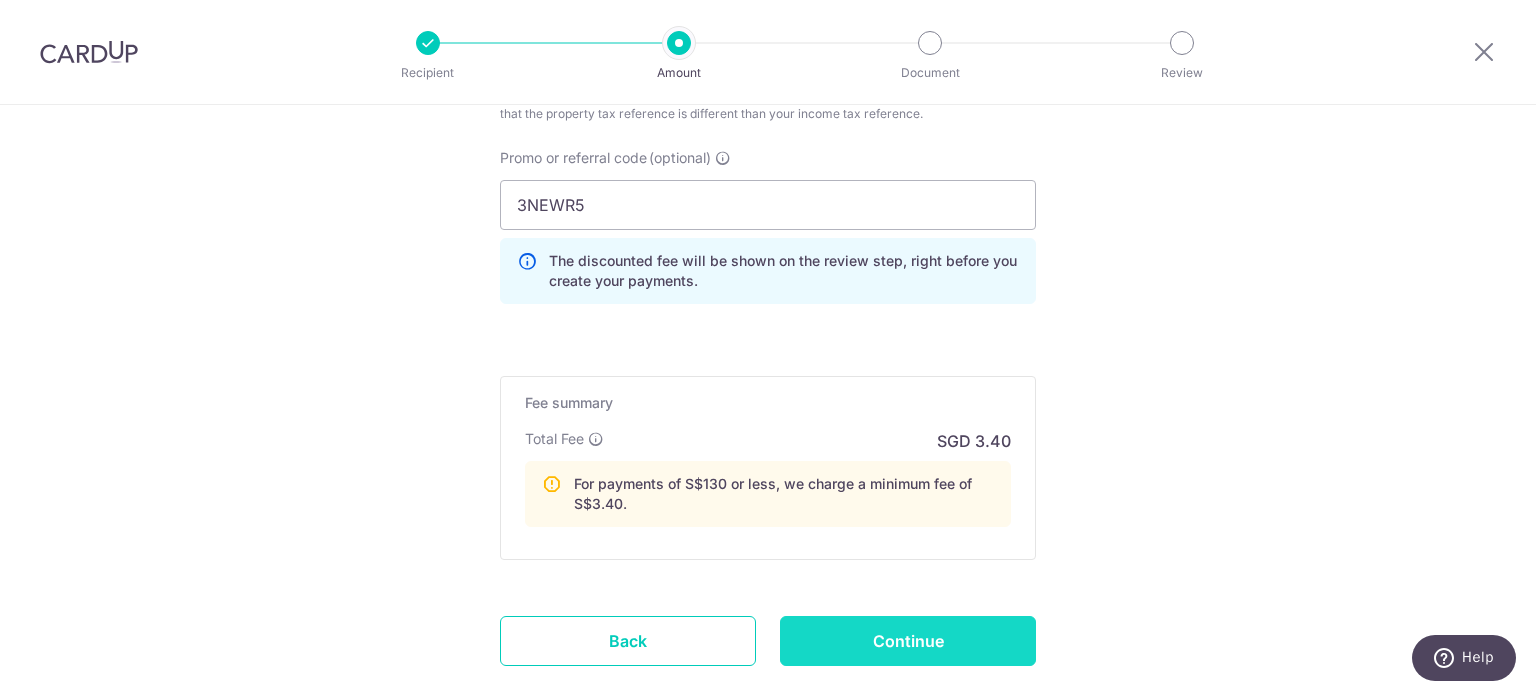 click on "Continue" at bounding box center (908, 641) 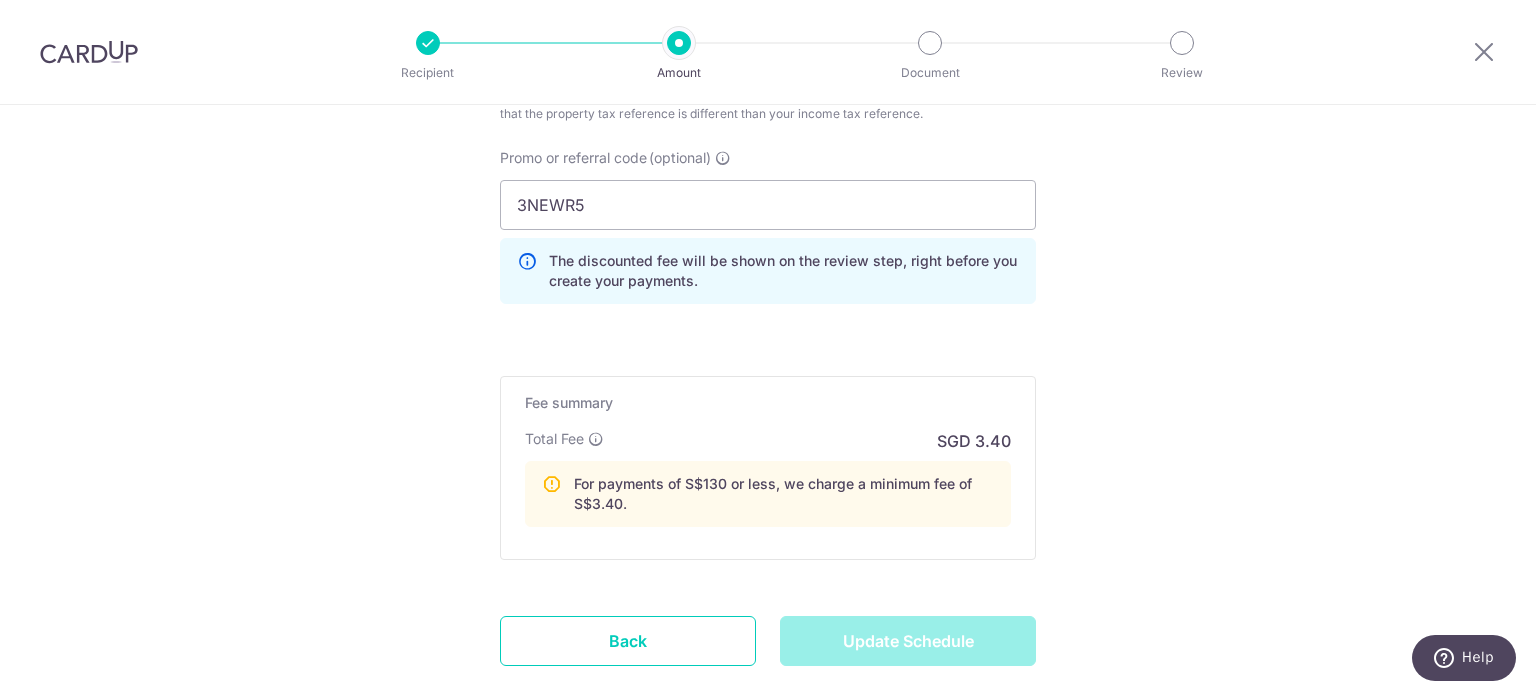 type on "Update Schedule" 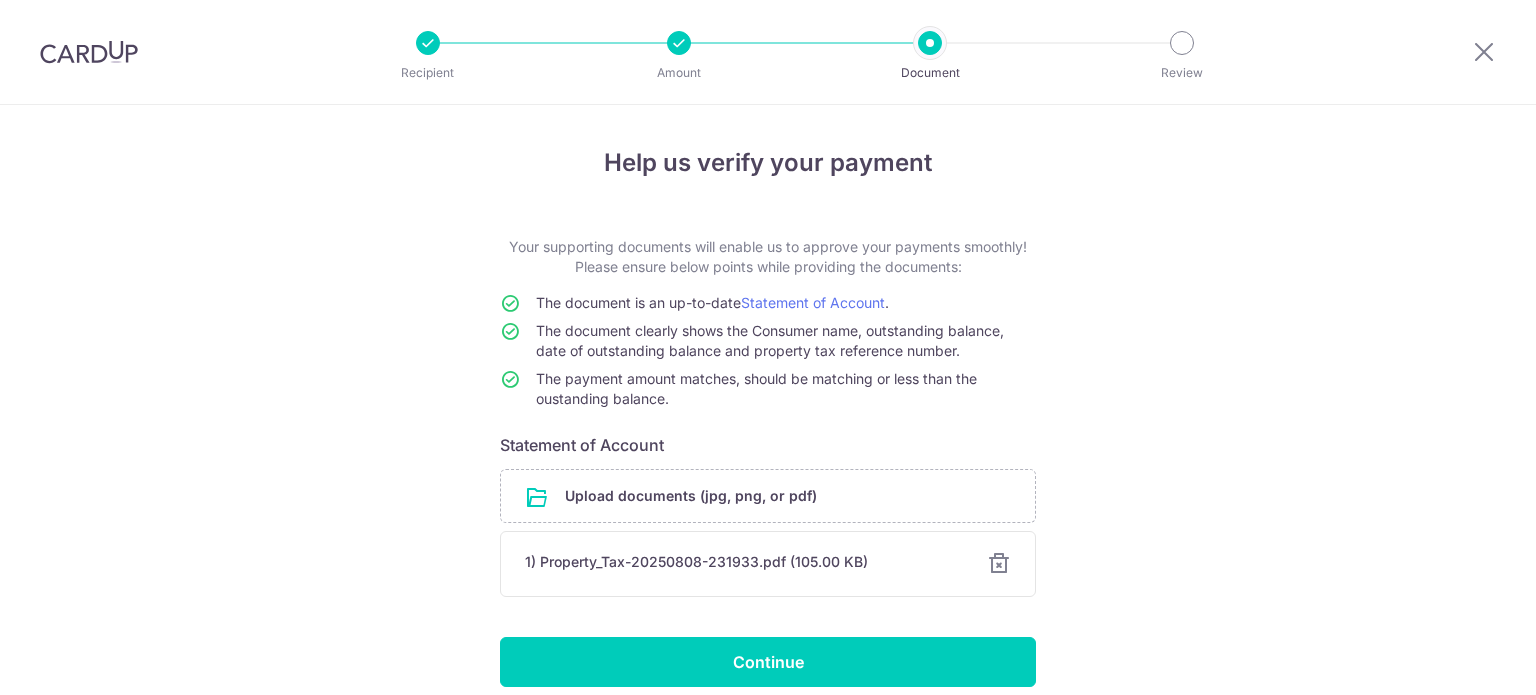 scroll, scrollTop: 0, scrollLeft: 0, axis: both 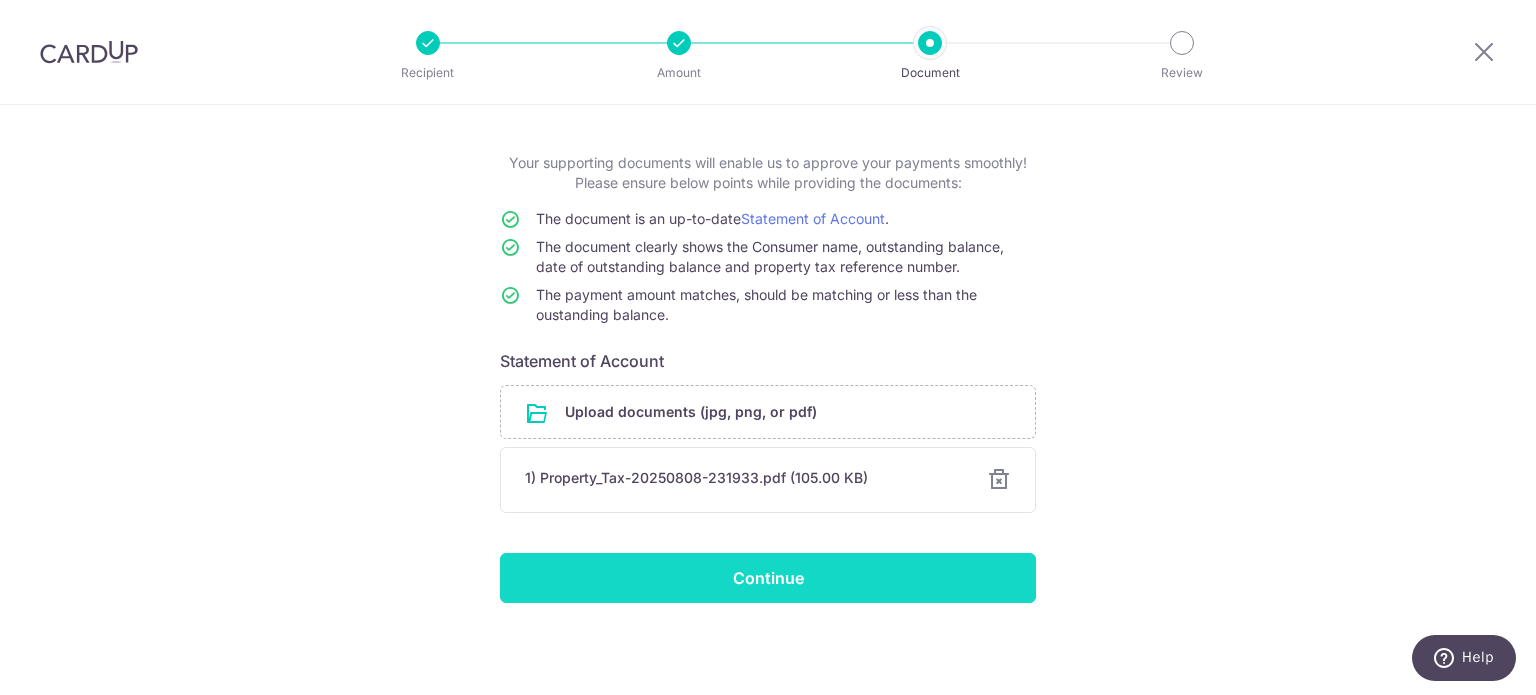 click on "Continue" at bounding box center [768, 578] 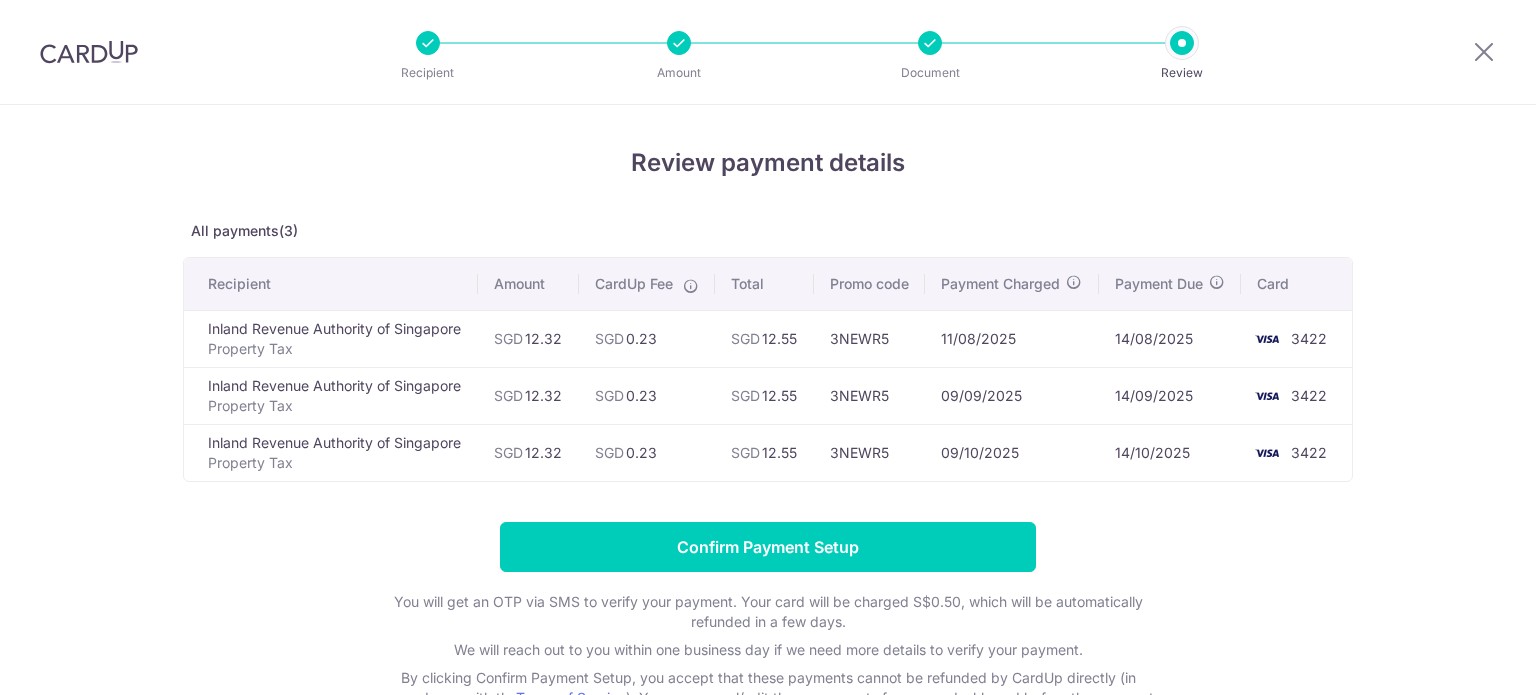 scroll, scrollTop: 0, scrollLeft: 0, axis: both 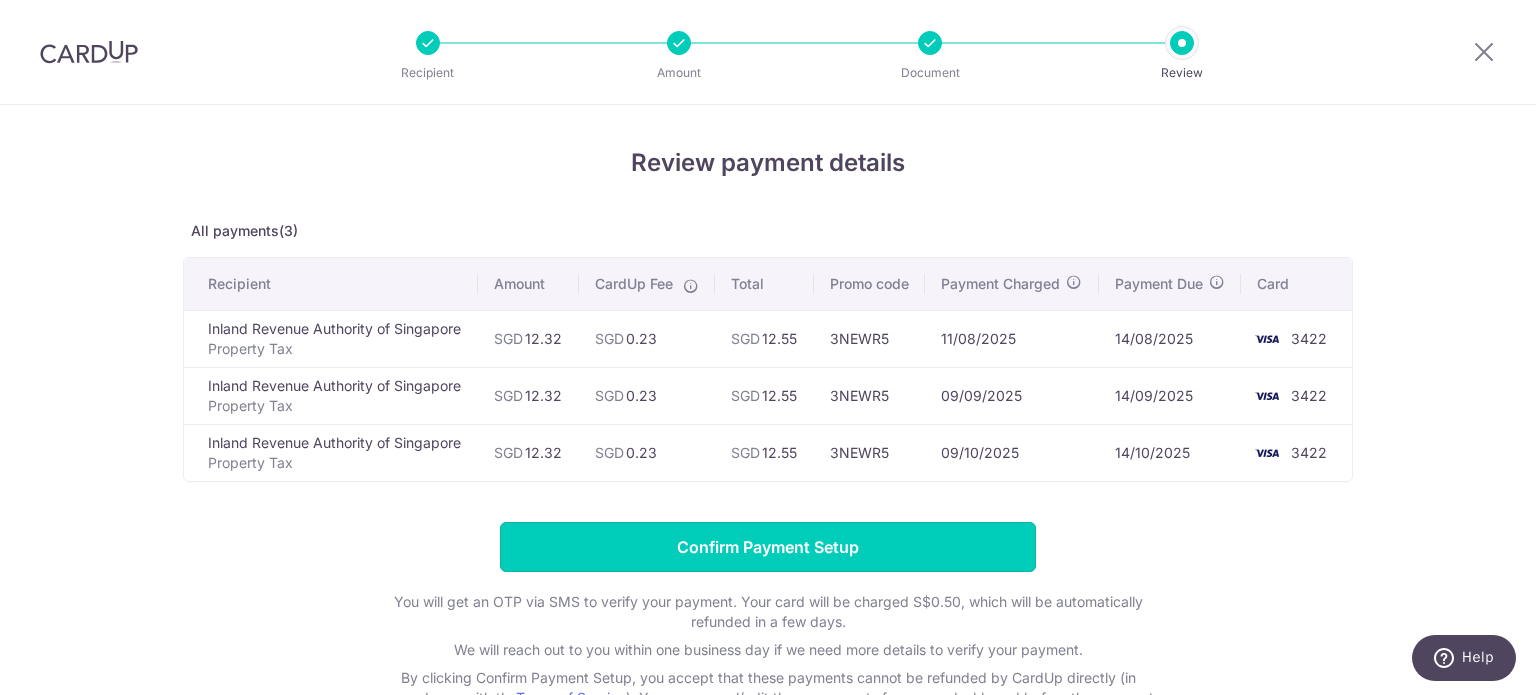 click on "Confirm Payment Setup" at bounding box center (768, 547) 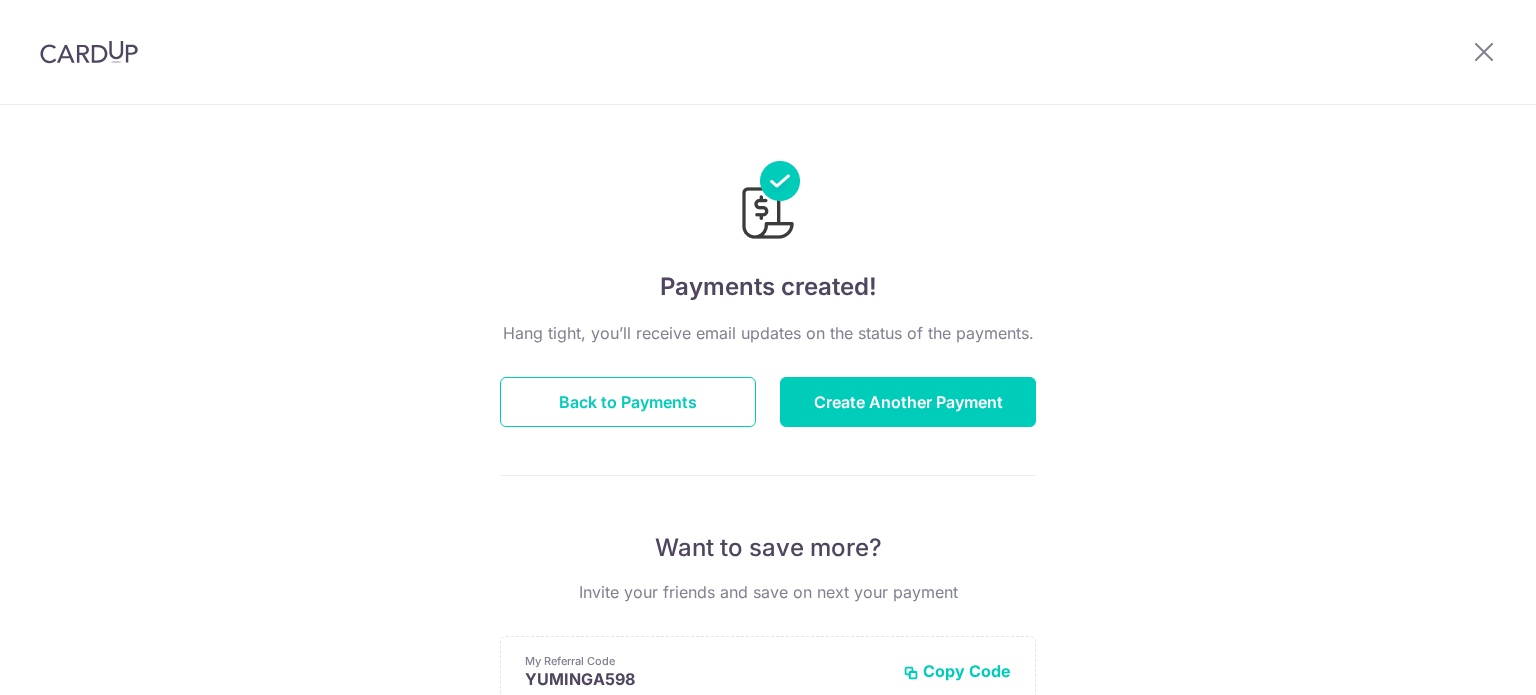 scroll, scrollTop: 0, scrollLeft: 0, axis: both 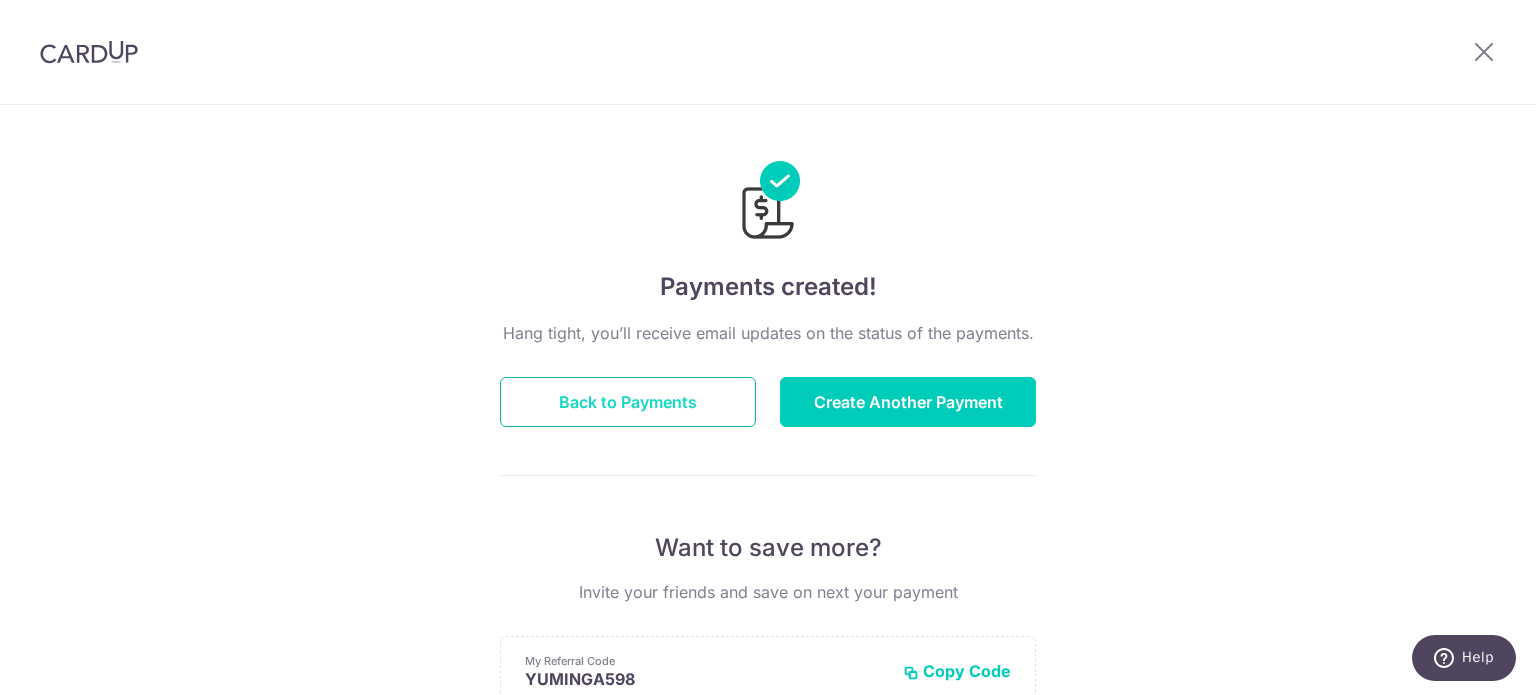 click on "Back to Payments" at bounding box center [628, 402] 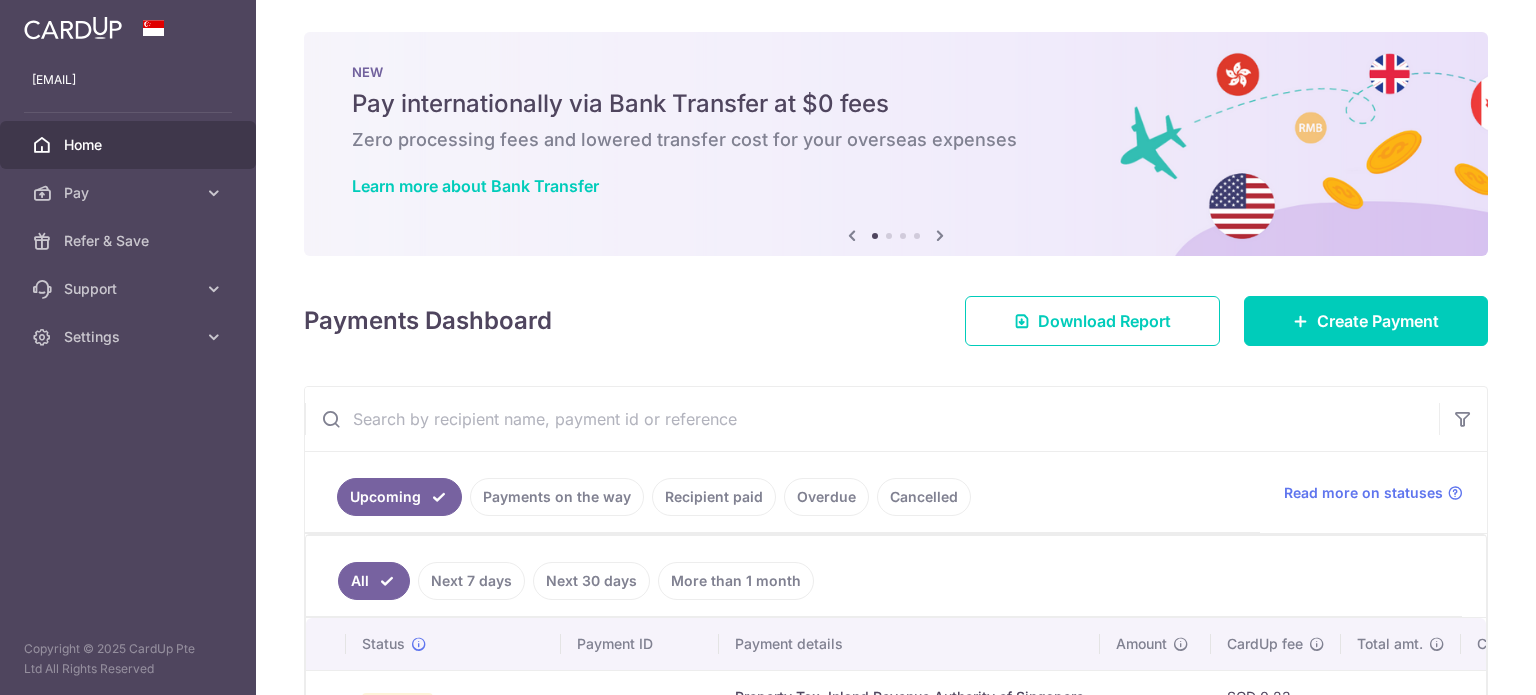 scroll, scrollTop: 0, scrollLeft: 0, axis: both 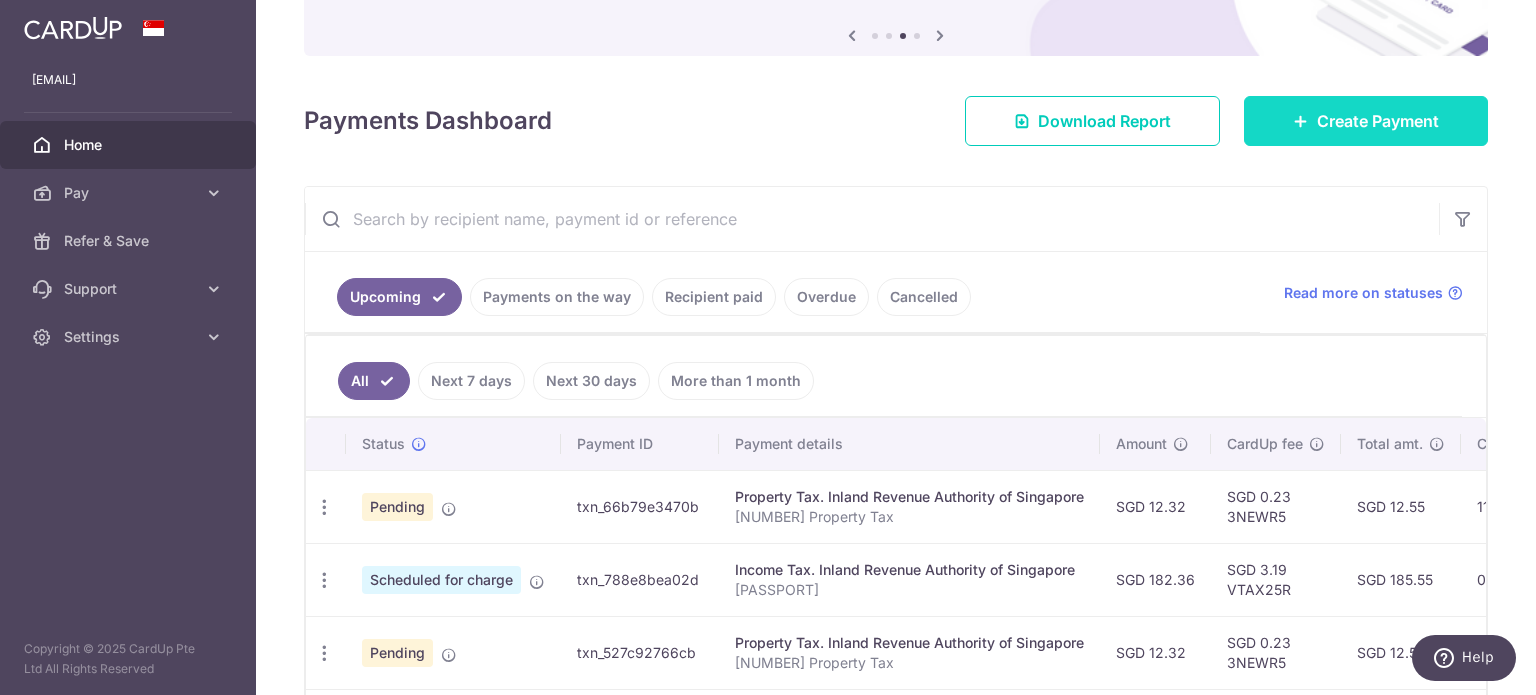 click at bounding box center (1301, 121) 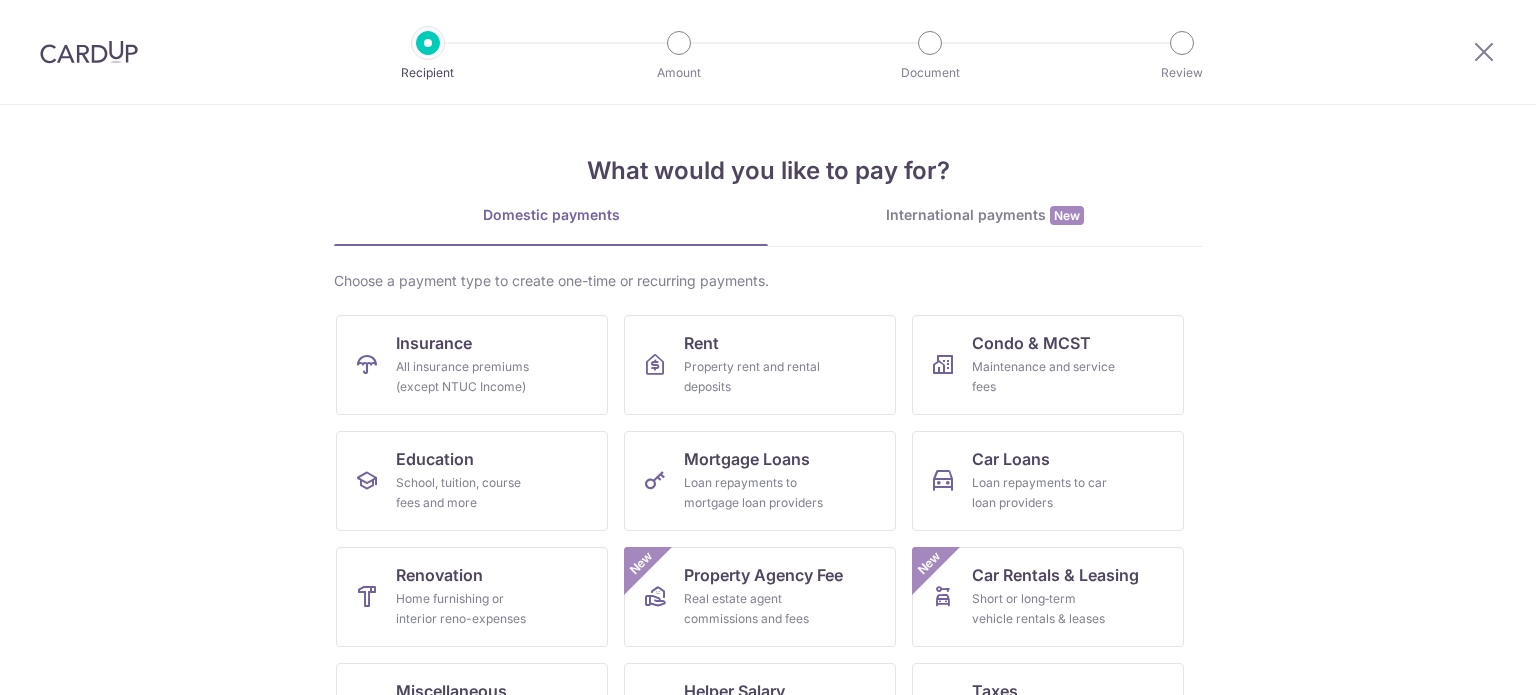 scroll, scrollTop: 0, scrollLeft: 0, axis: both 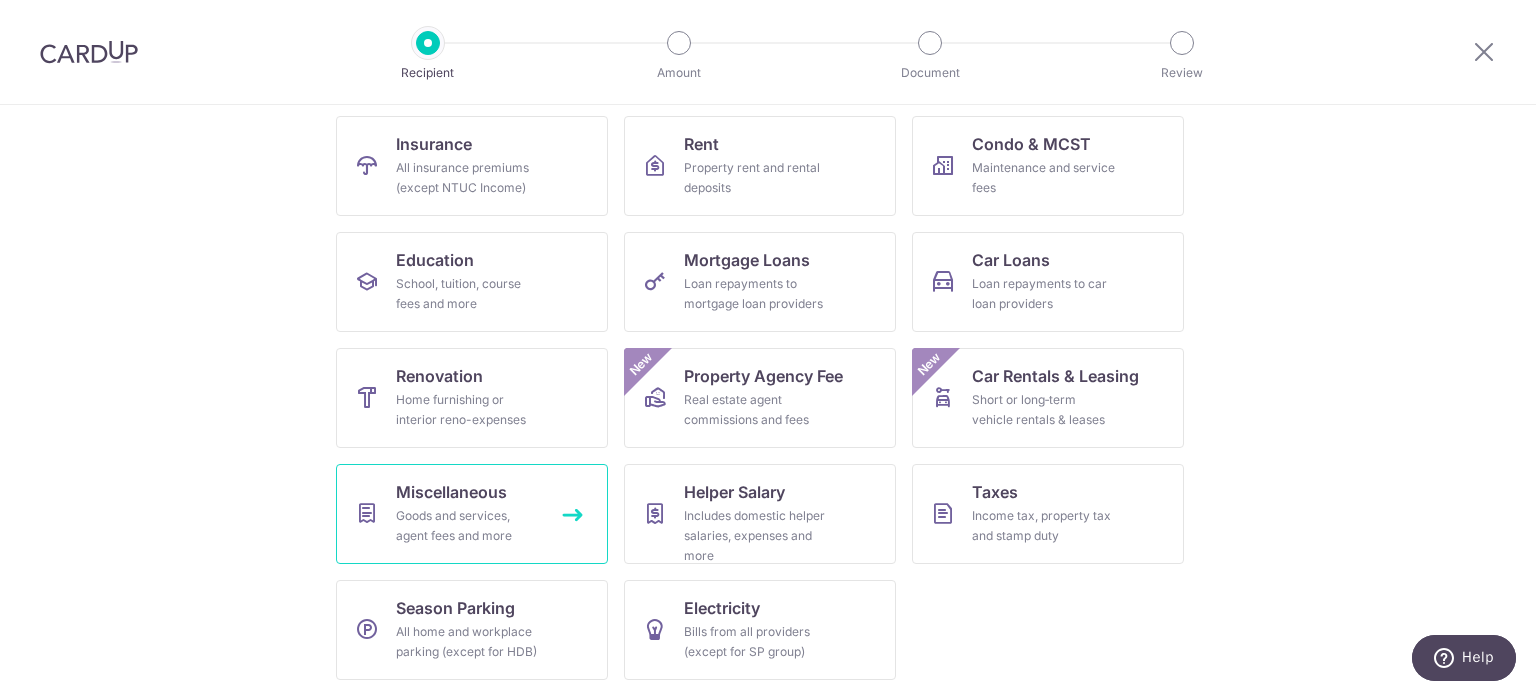 click on "Goods and services, agent fees and more" at bounding box center [468, 526] 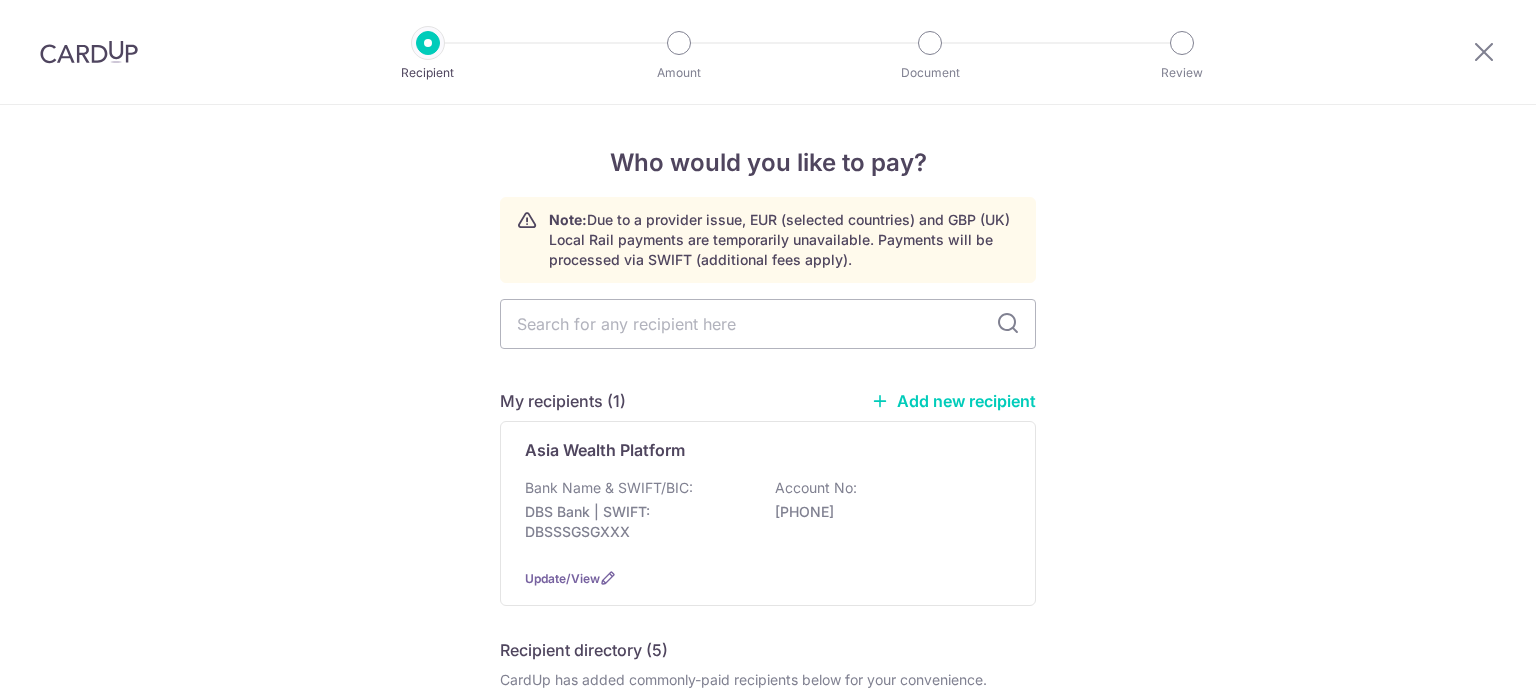scroll, scrollTop: 0, scrollLeft: 0, axis: both 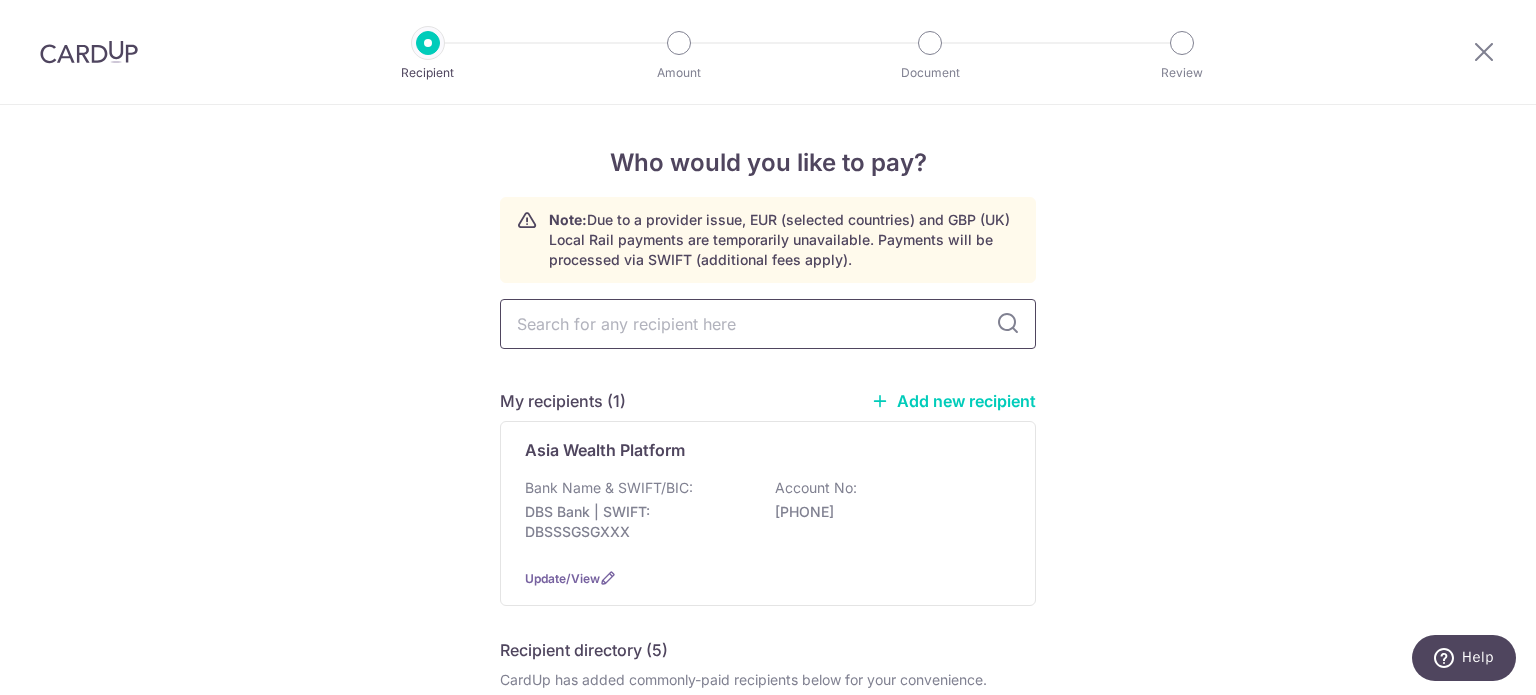 click at bounding box center (768, 324) 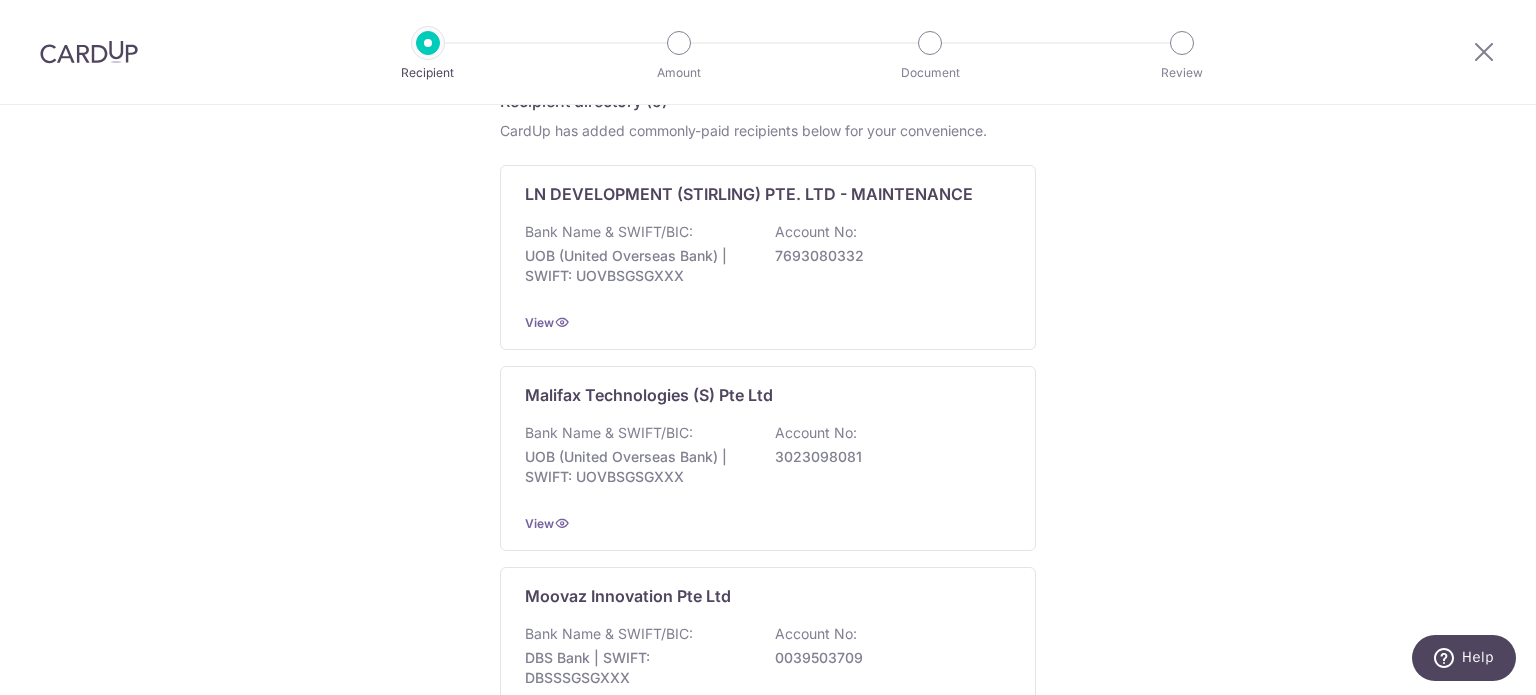 scroll, scrollTop: 600, scrollLeft: 0, axis: vertical 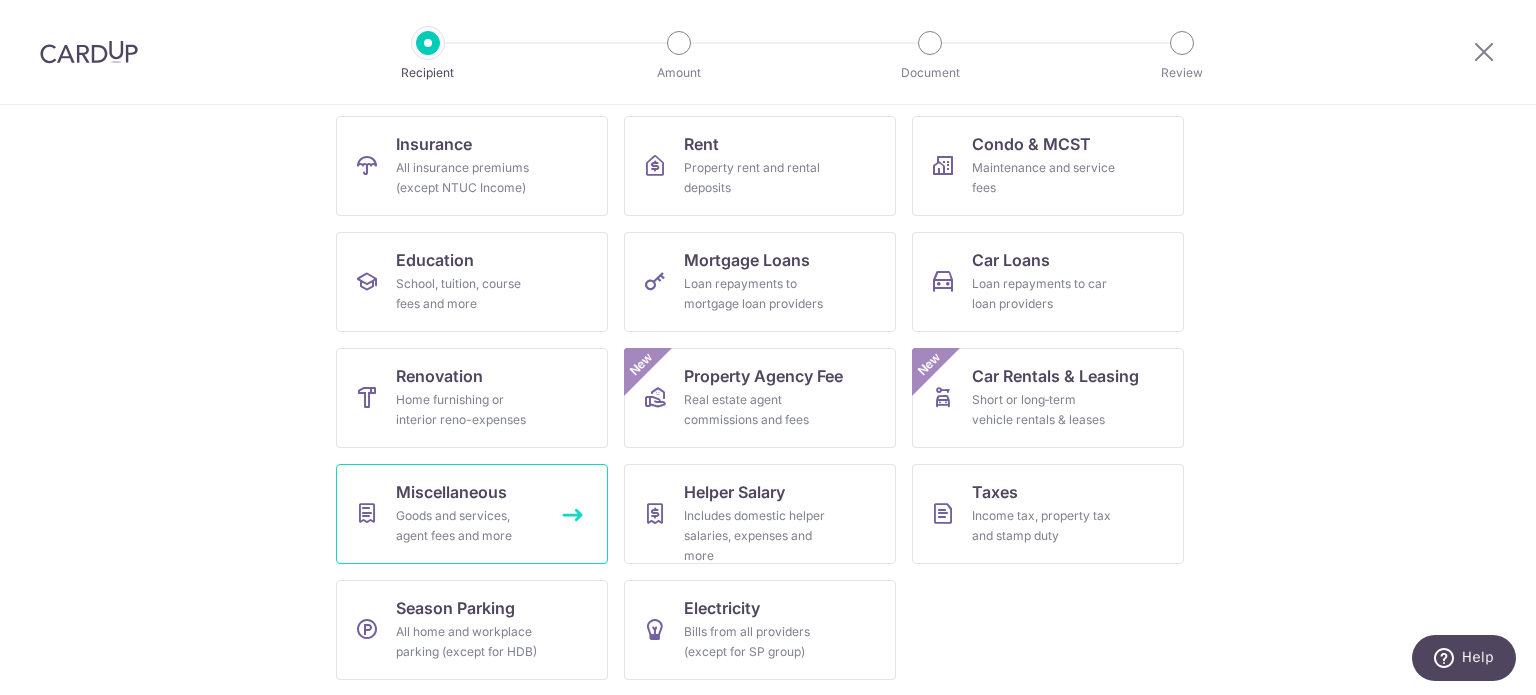click on "Miscellaneous" at bounding box center (451, 492) 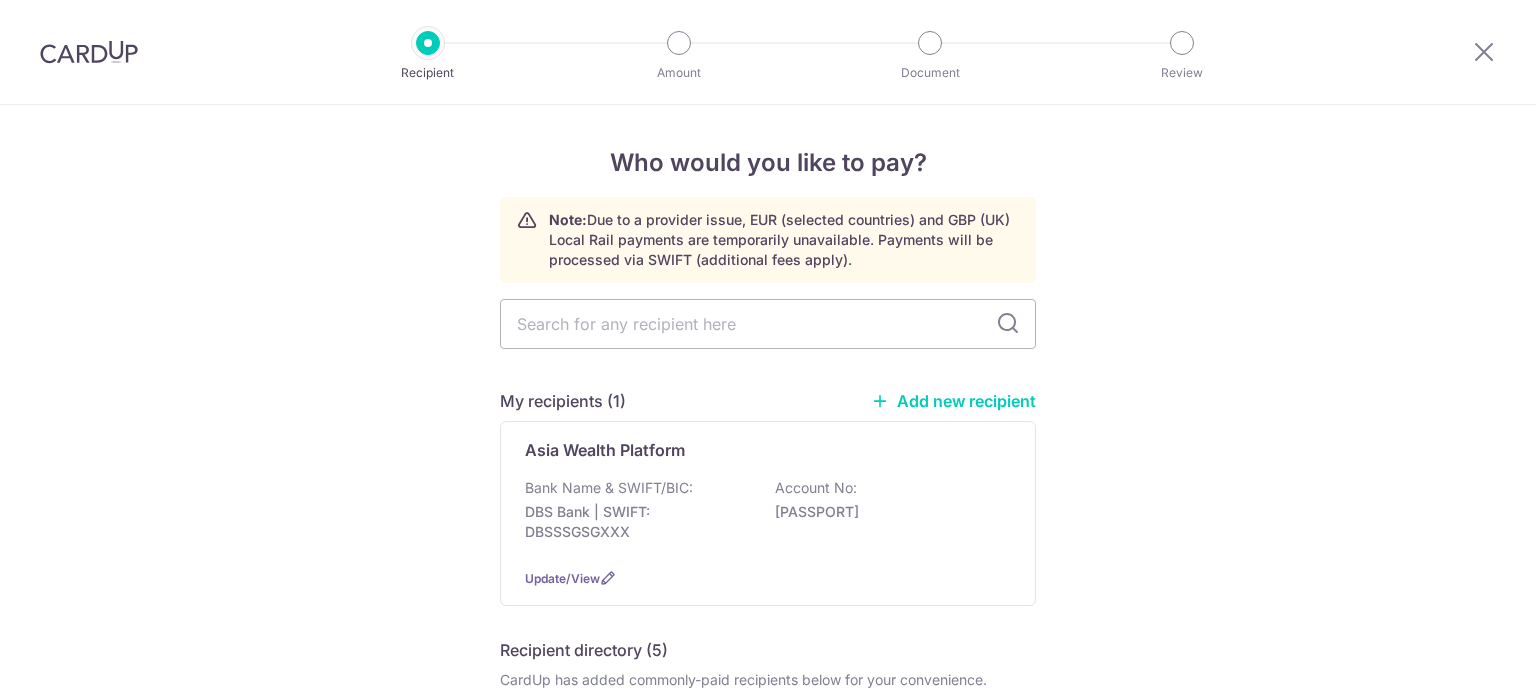 scroll, scrollTop: 0, scrollLeft: 0, axis: both 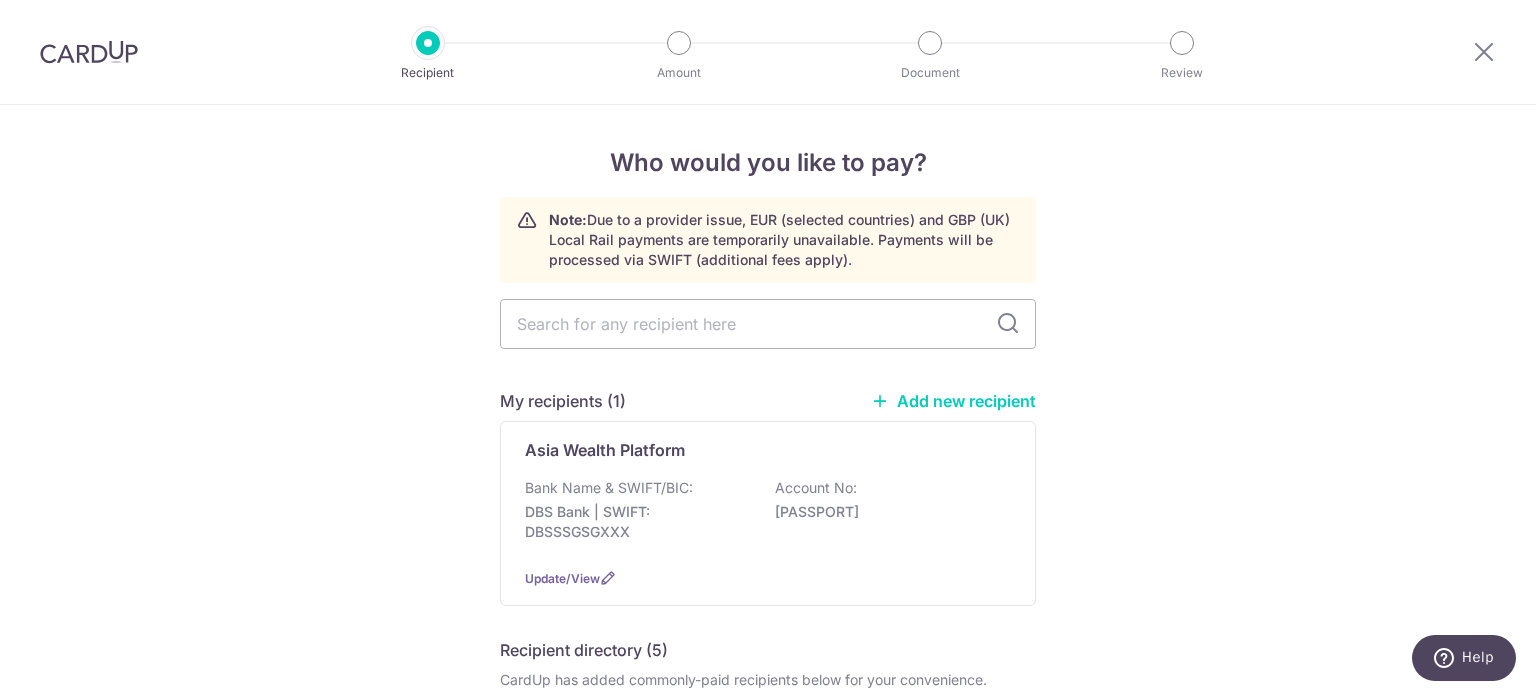 click on "Add new recipient" at bounding box center [953, 401] 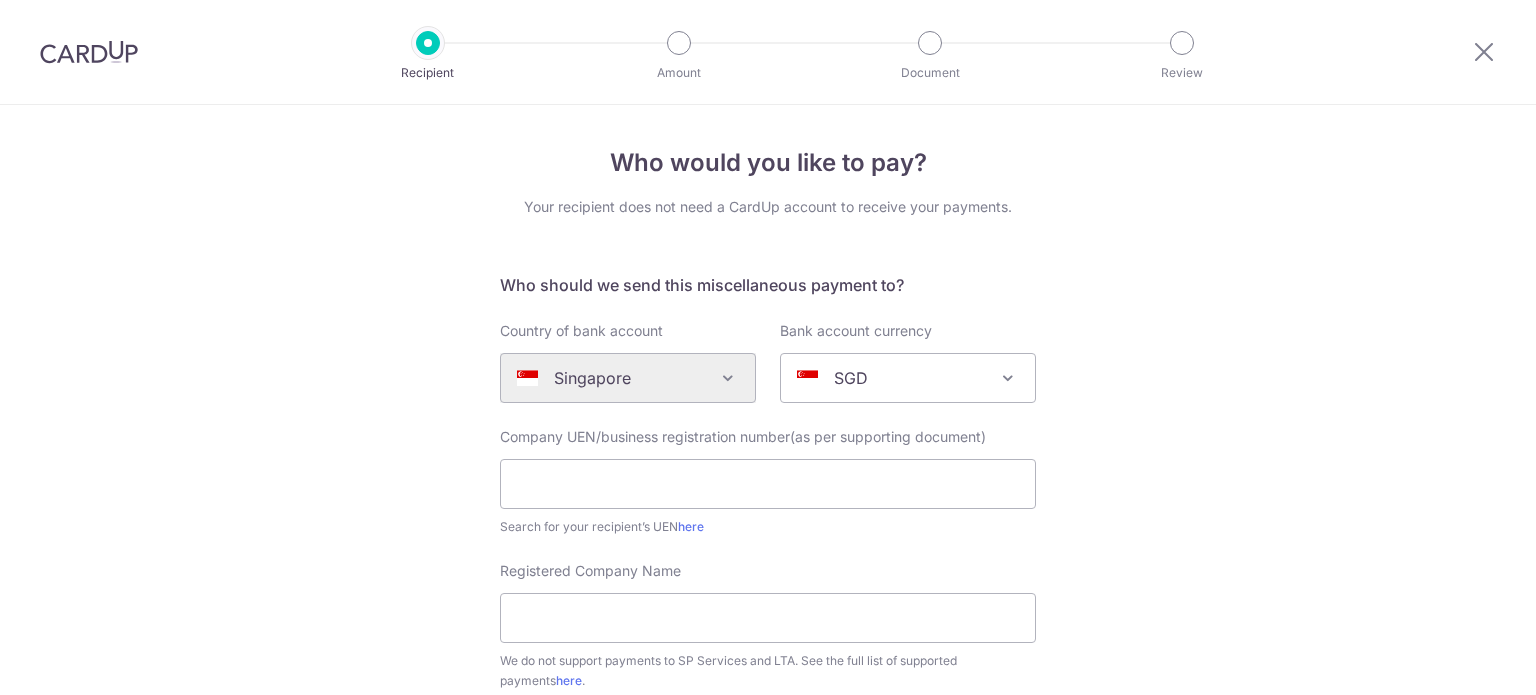 scroll, scrollTop: 0, scrollLeft: 0, axis: both 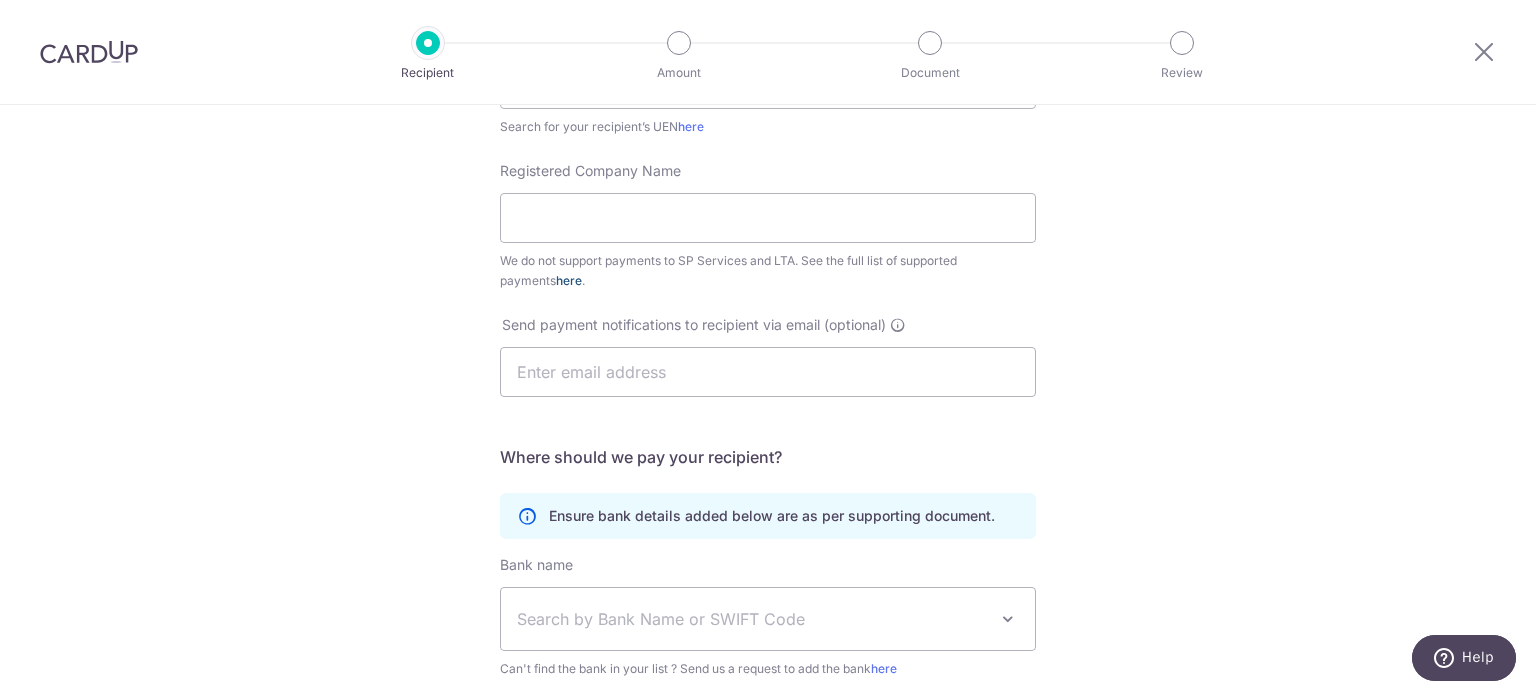 click on "here" at bounding box center (569, 280) 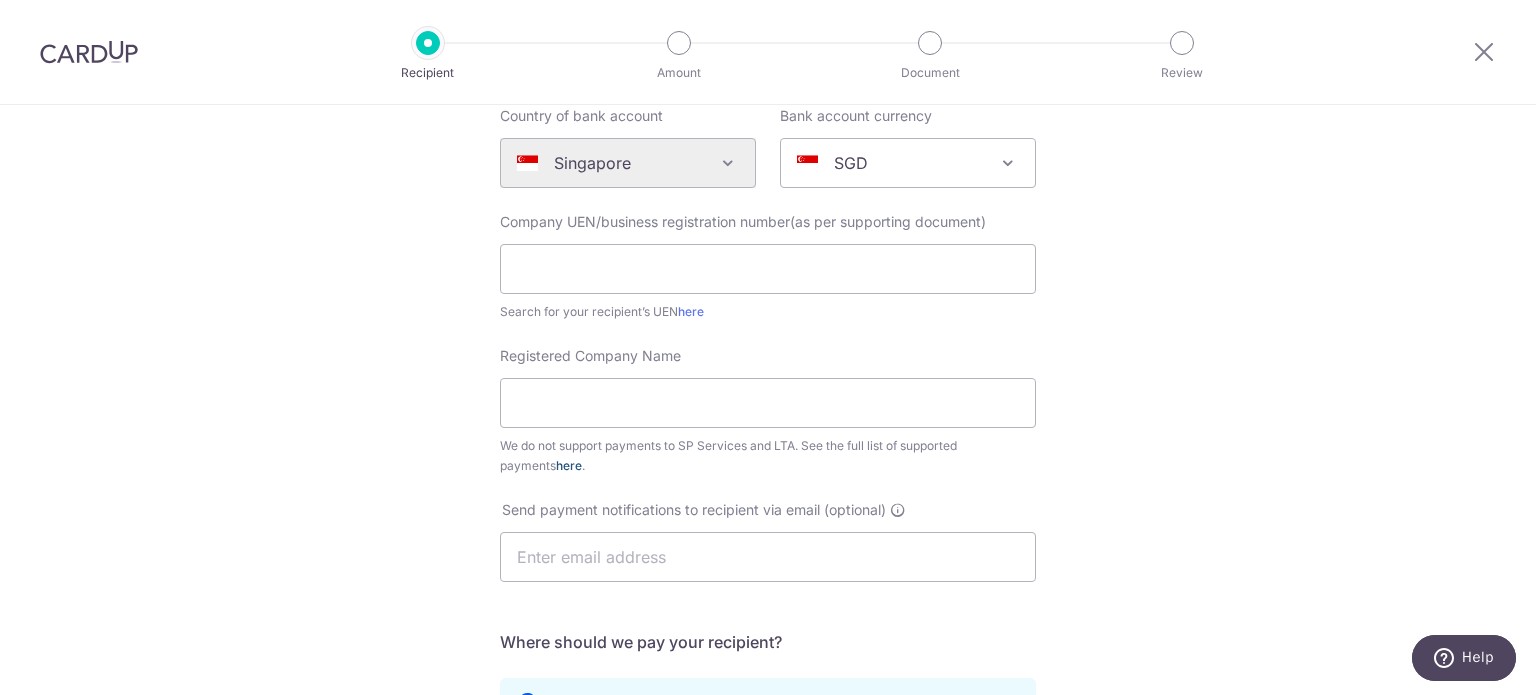 scroll, scrollTop: 0, scrollLeft: 0, axis: both 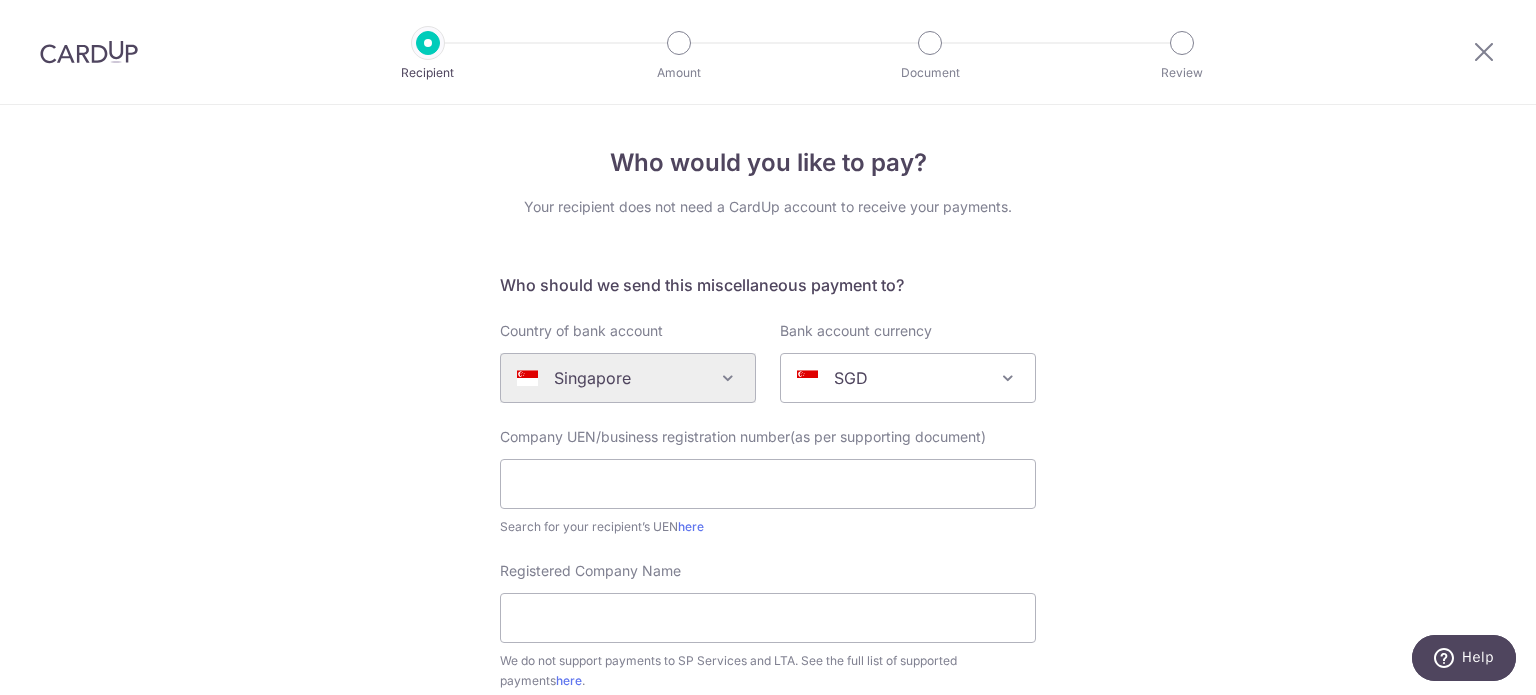 drag, startPoint x: 63, startPoint y: 62, endPoint x: 854, endPoint y: 100, distance: 791.91223 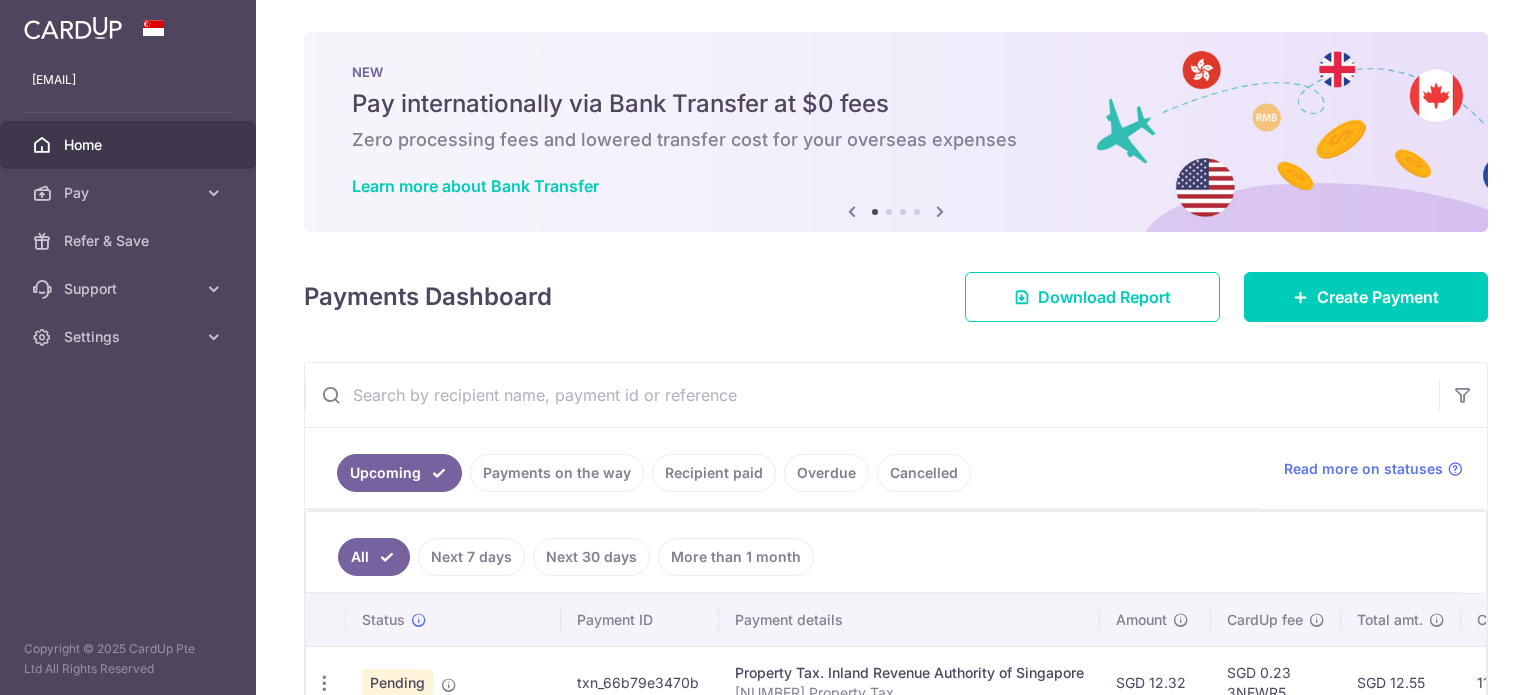 scroll, scrollTop: 0, scrollLeft: 0, axis: both 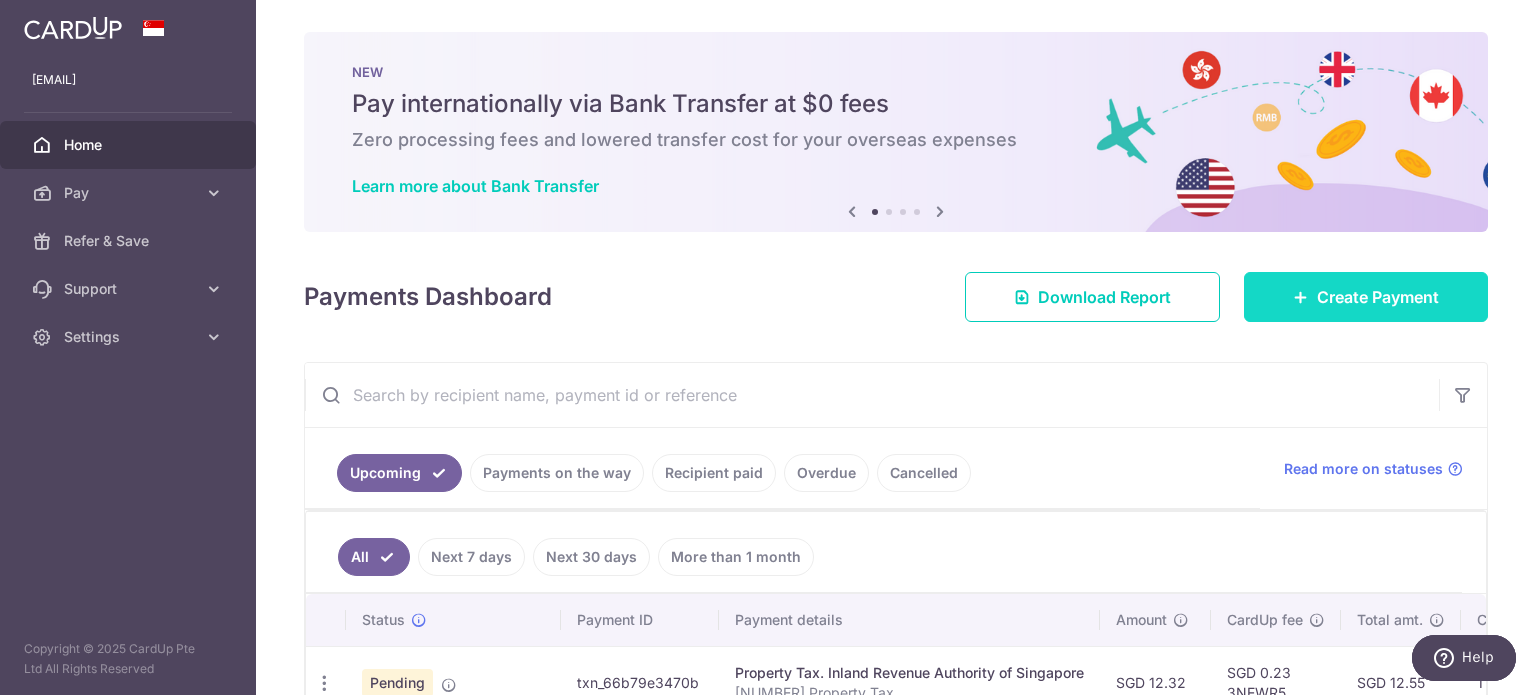 click at bounding box center [1301, 297] 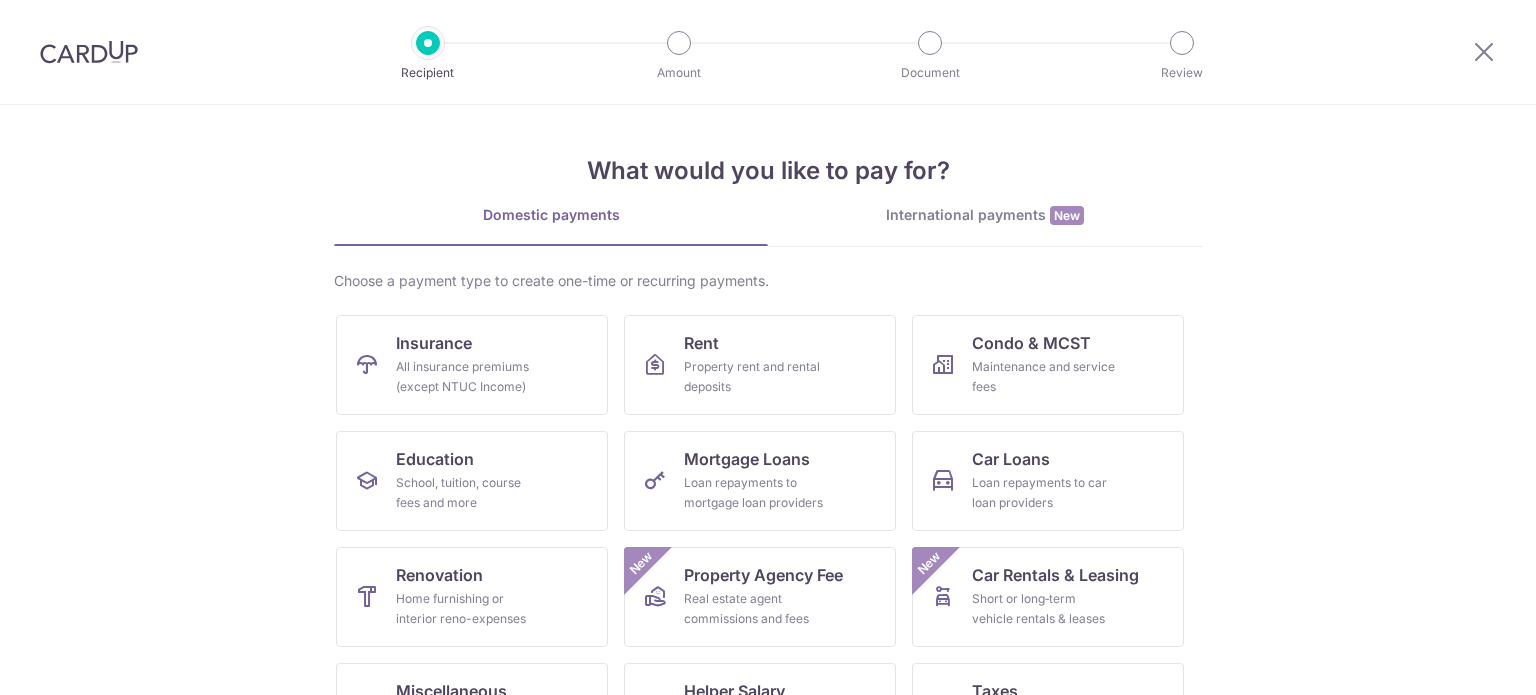 scroll, scrollTop: 0, scrollLeft: 0, axis: both 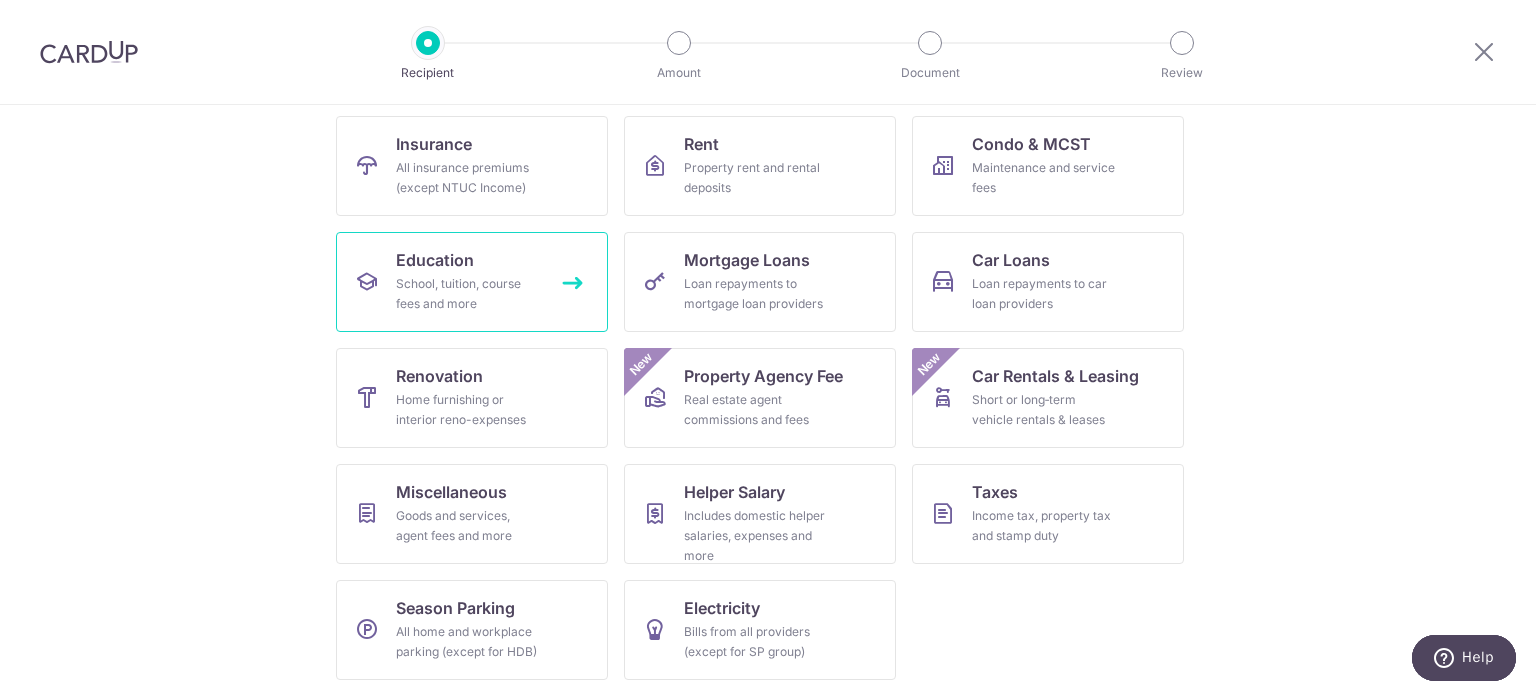 click on "Education School, tuition, course fees and more" at bounding box center (472, 282) 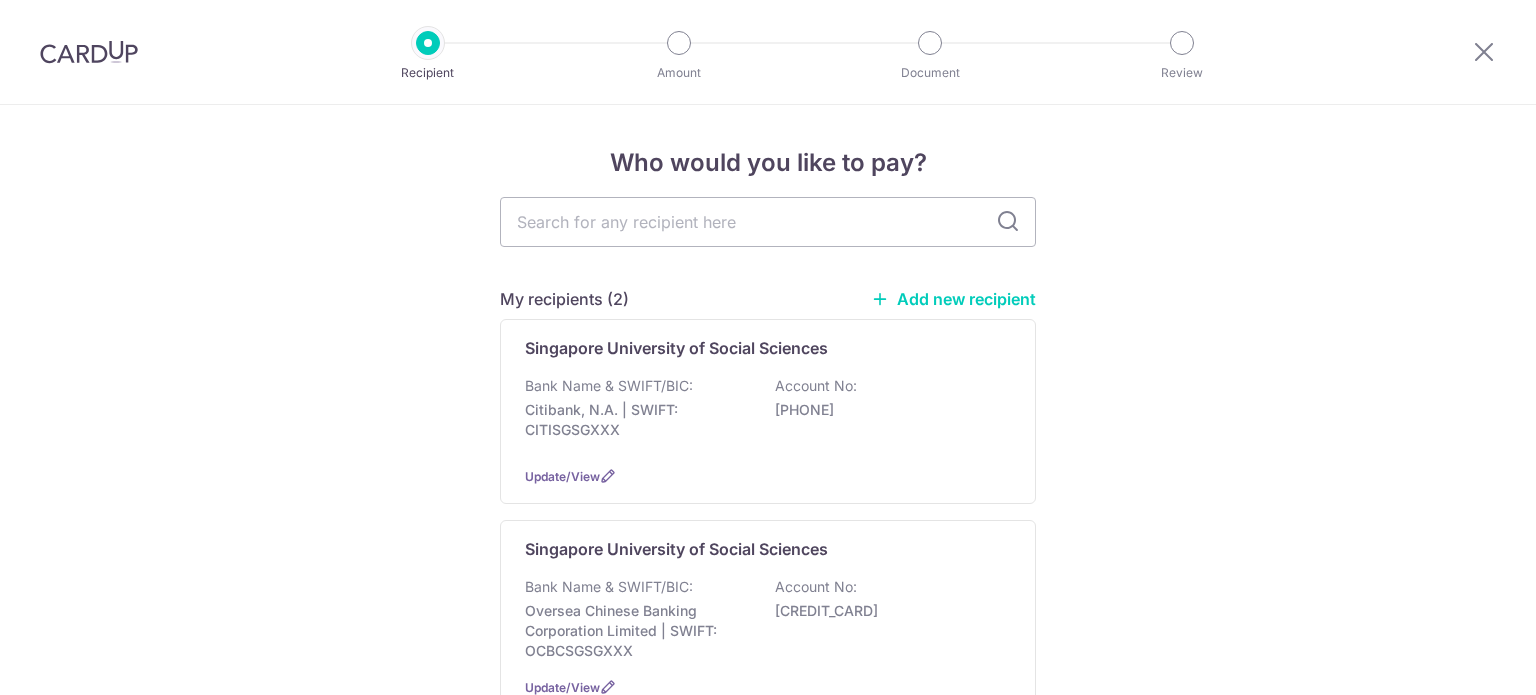 scroll, scrollTop: 0, scrollLeft: 0, axis: both 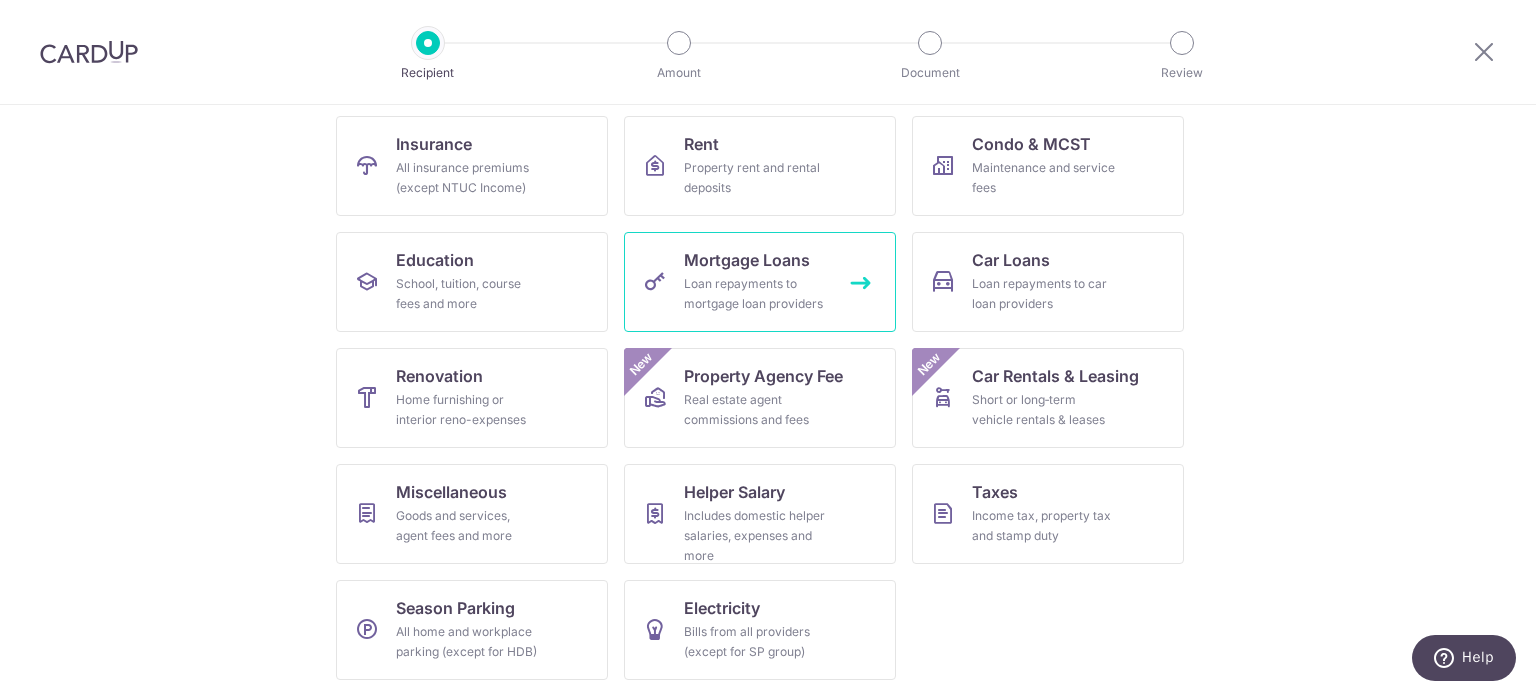 click on "Loan repayments to mortgage loan providers" at bounding box center [756, 294] 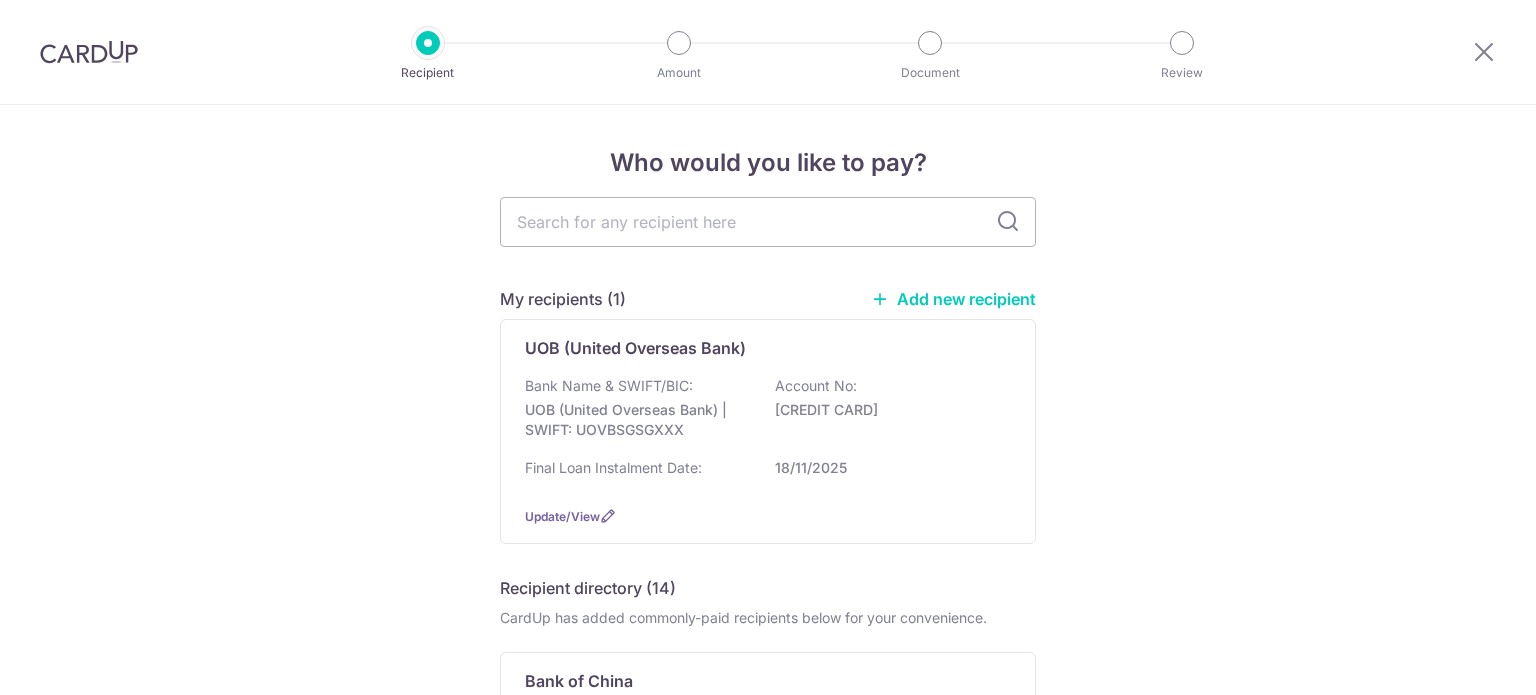 scroll, scrollTop: 0, scrollLeft: 0, axis: both 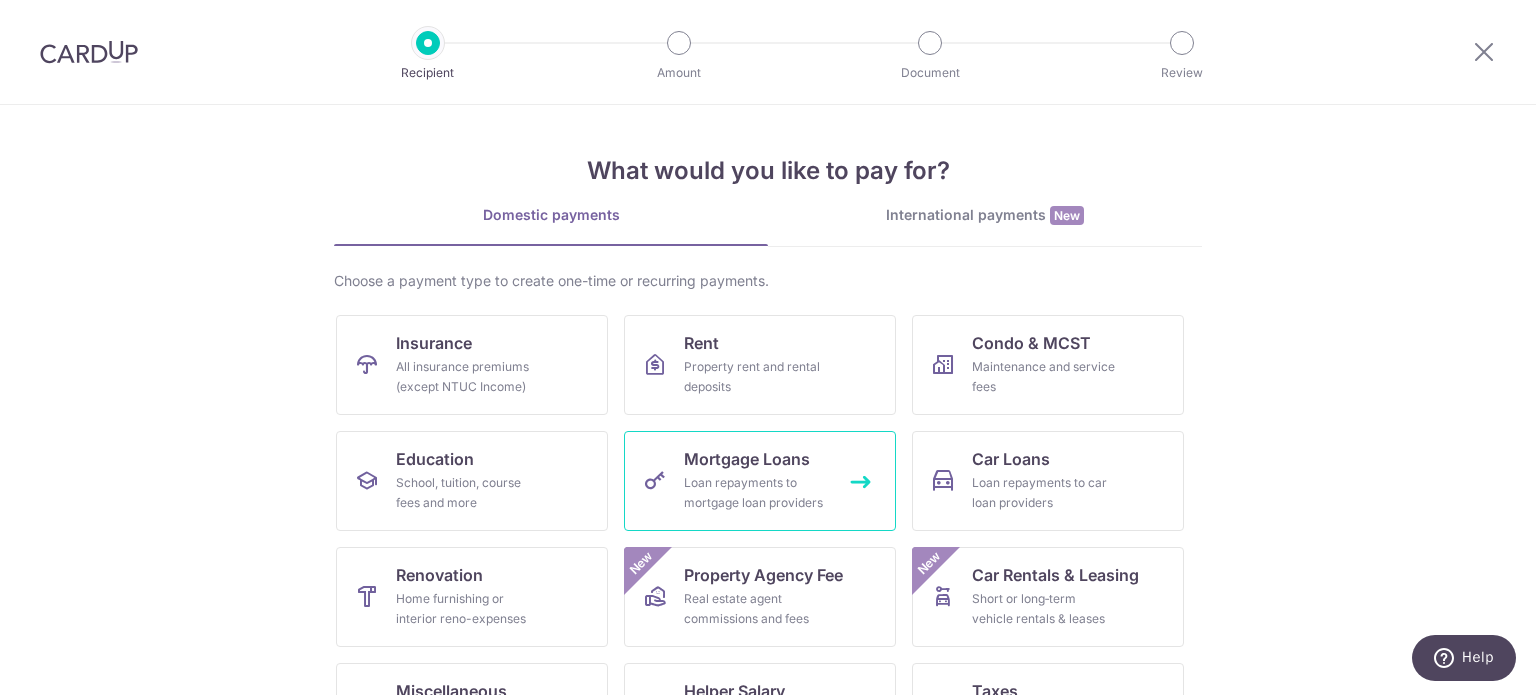 click on "Mortgage Loans Loan repayments to mortgage loan providers" at bounding box center (760, 481) 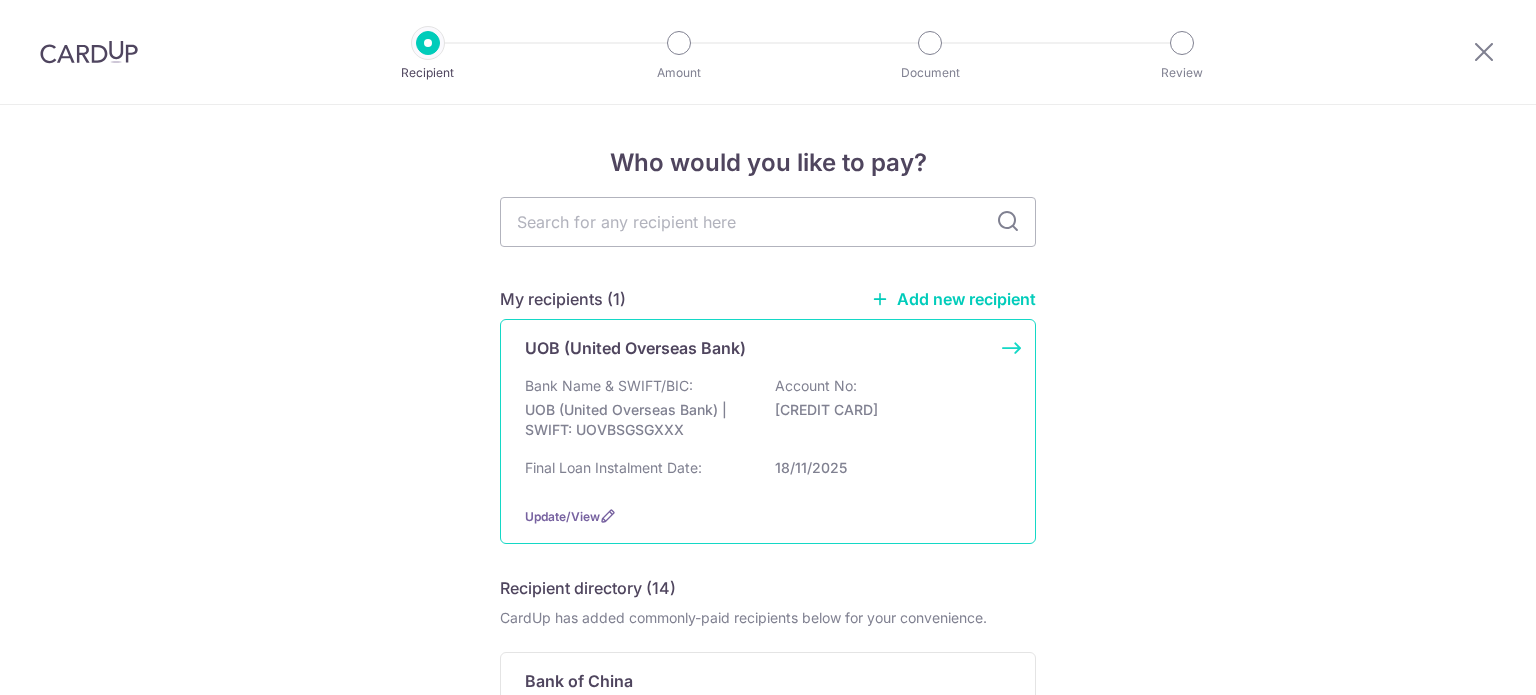 scroll, scrollTop: 0, scrollLeft: 0, axis: both 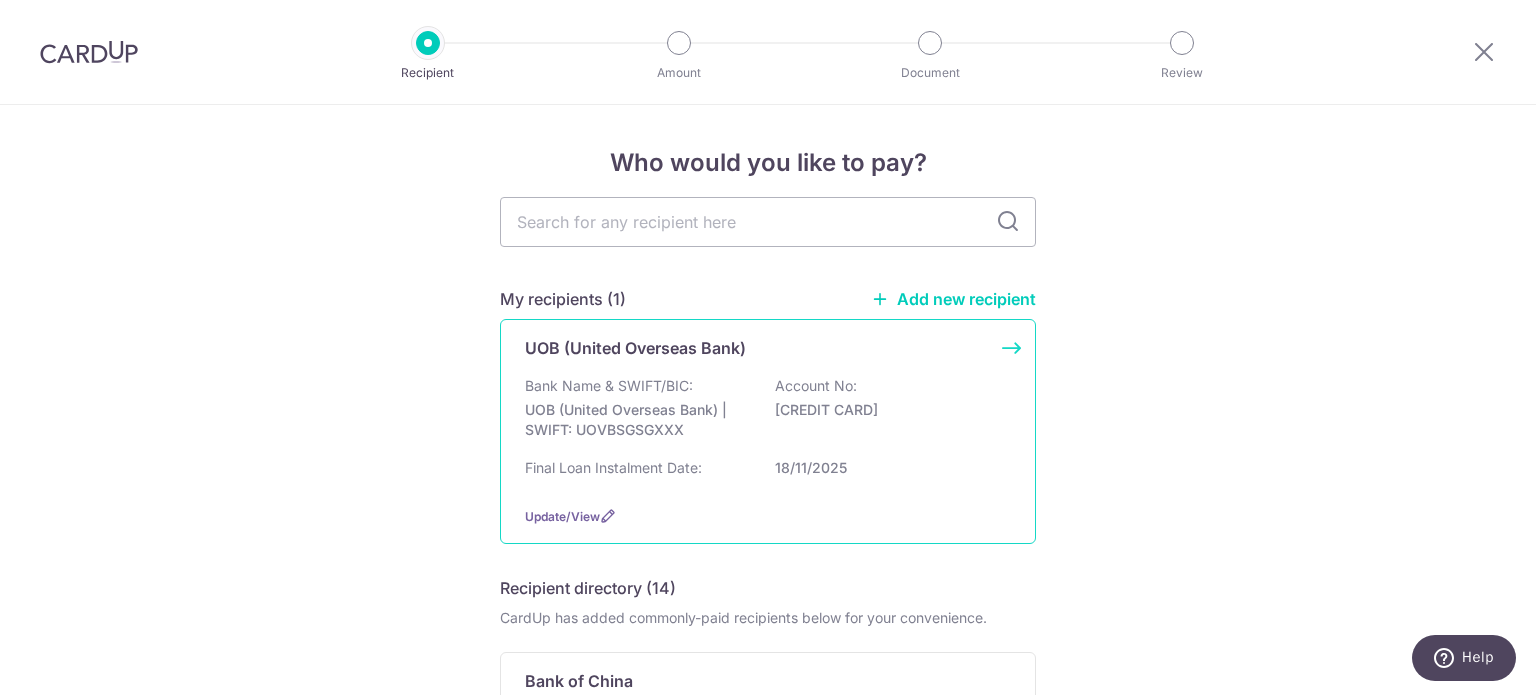 click on "[CREDIT CARD]" at bounding box center [887, 410] 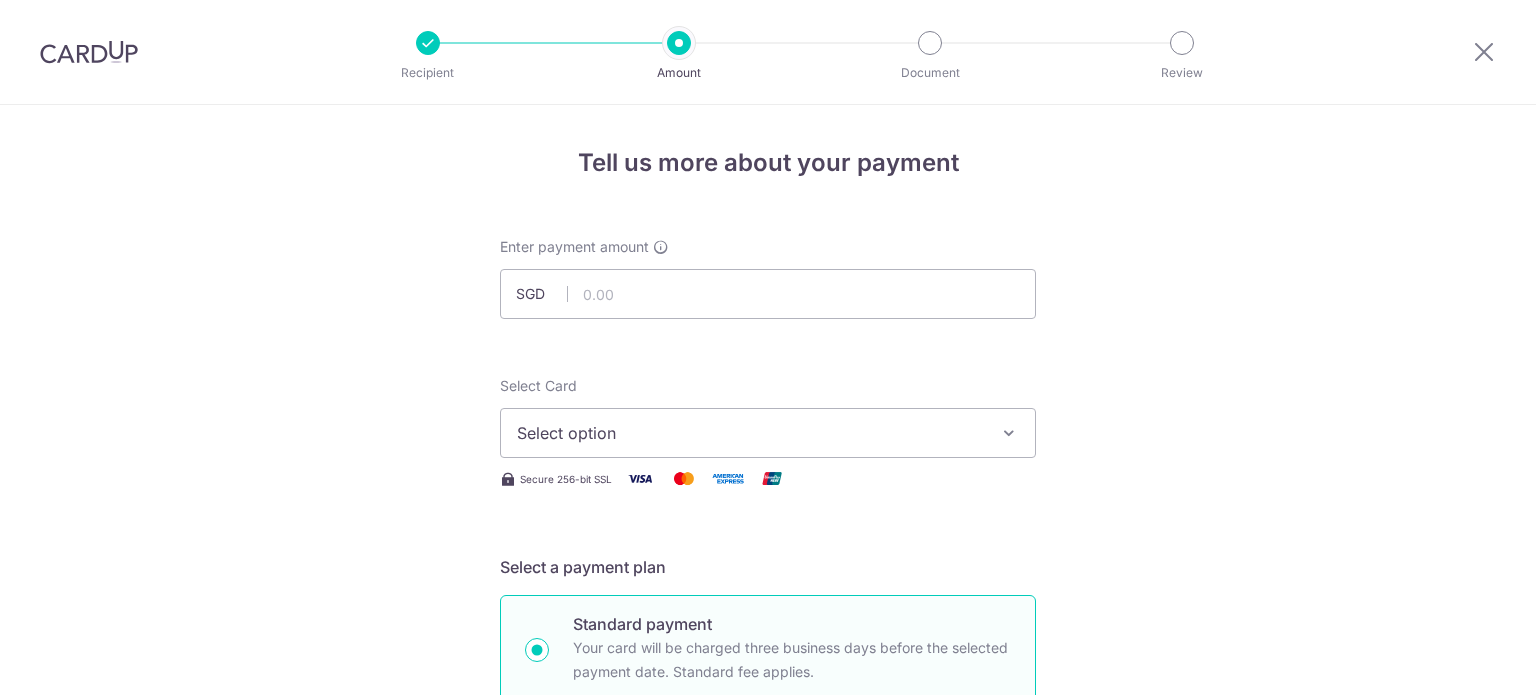 scroll, scrollTop: 0, scrollLeft: 0, axis: both 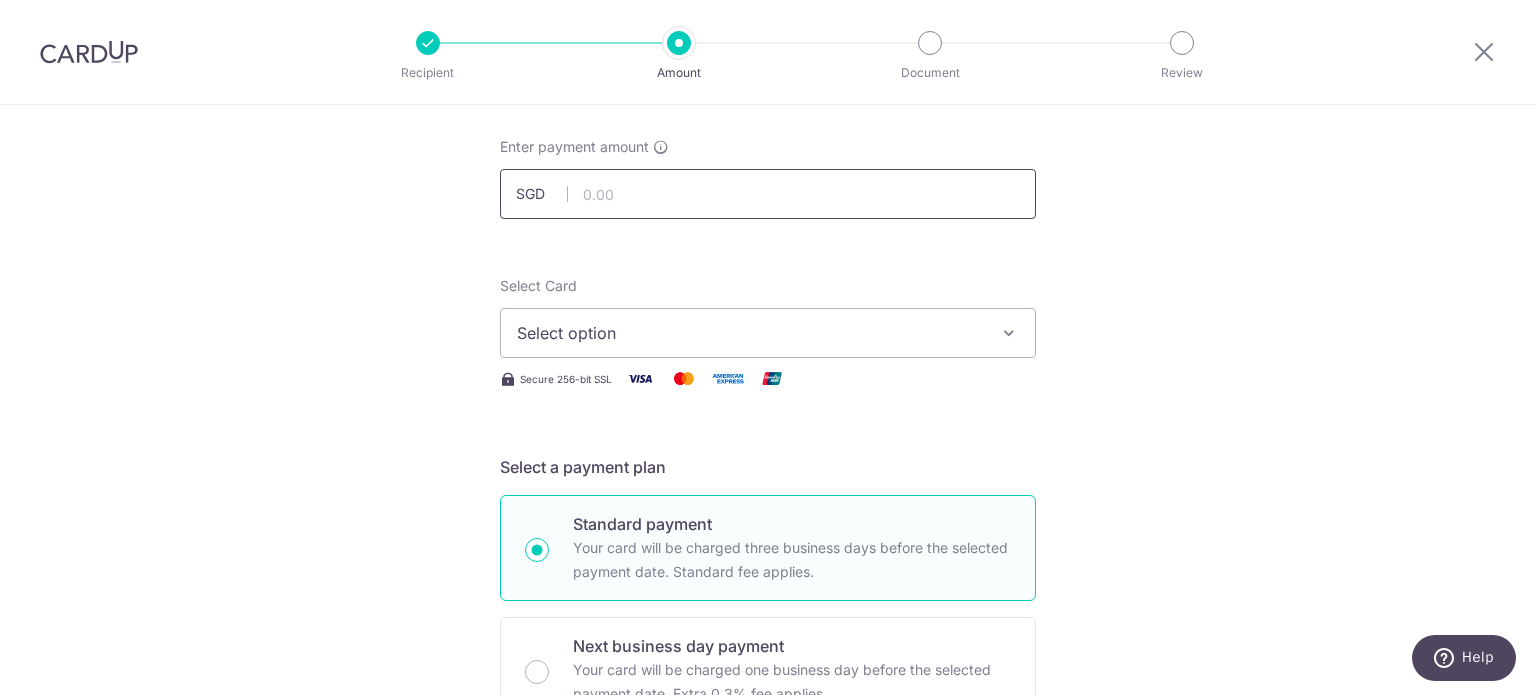 click at bounding box center (768, 194) 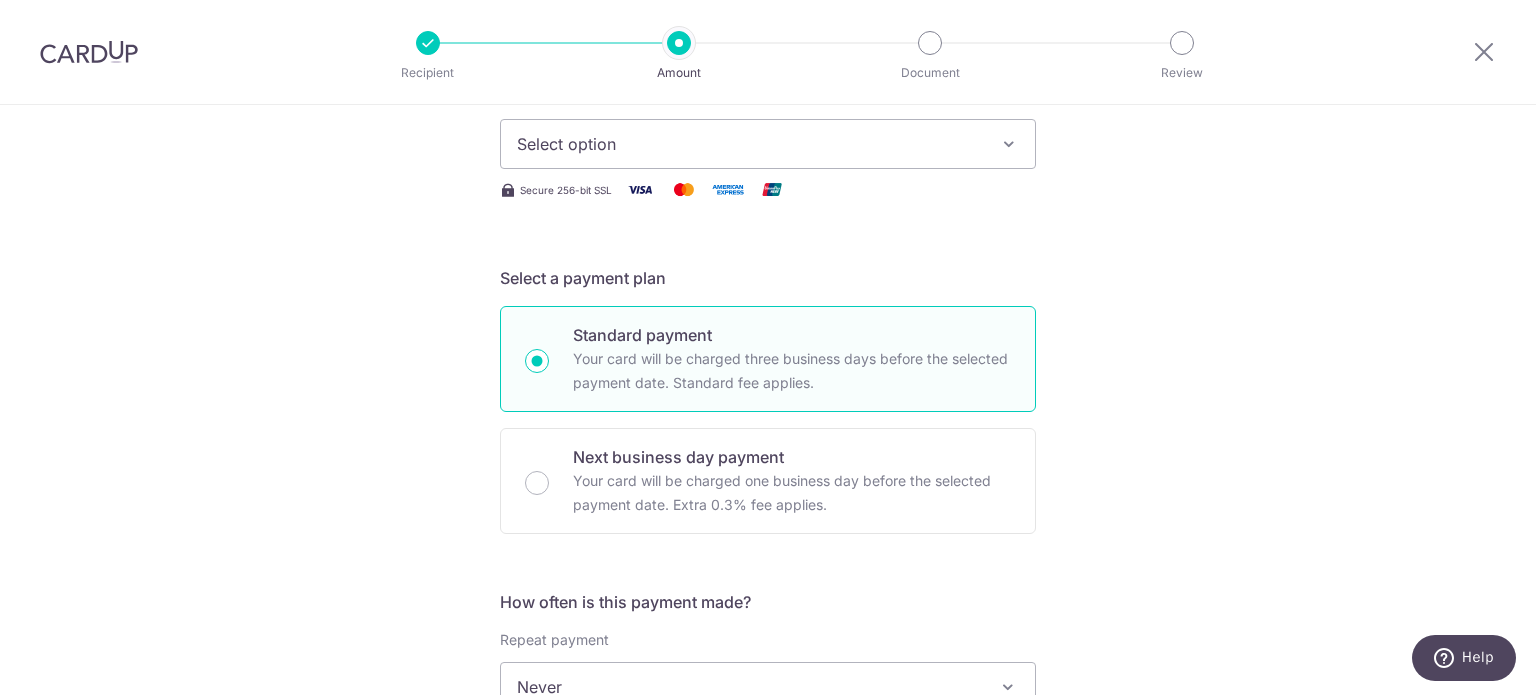 scroll, scrollTop: 300, scrollLeft: 0, axis: vertical 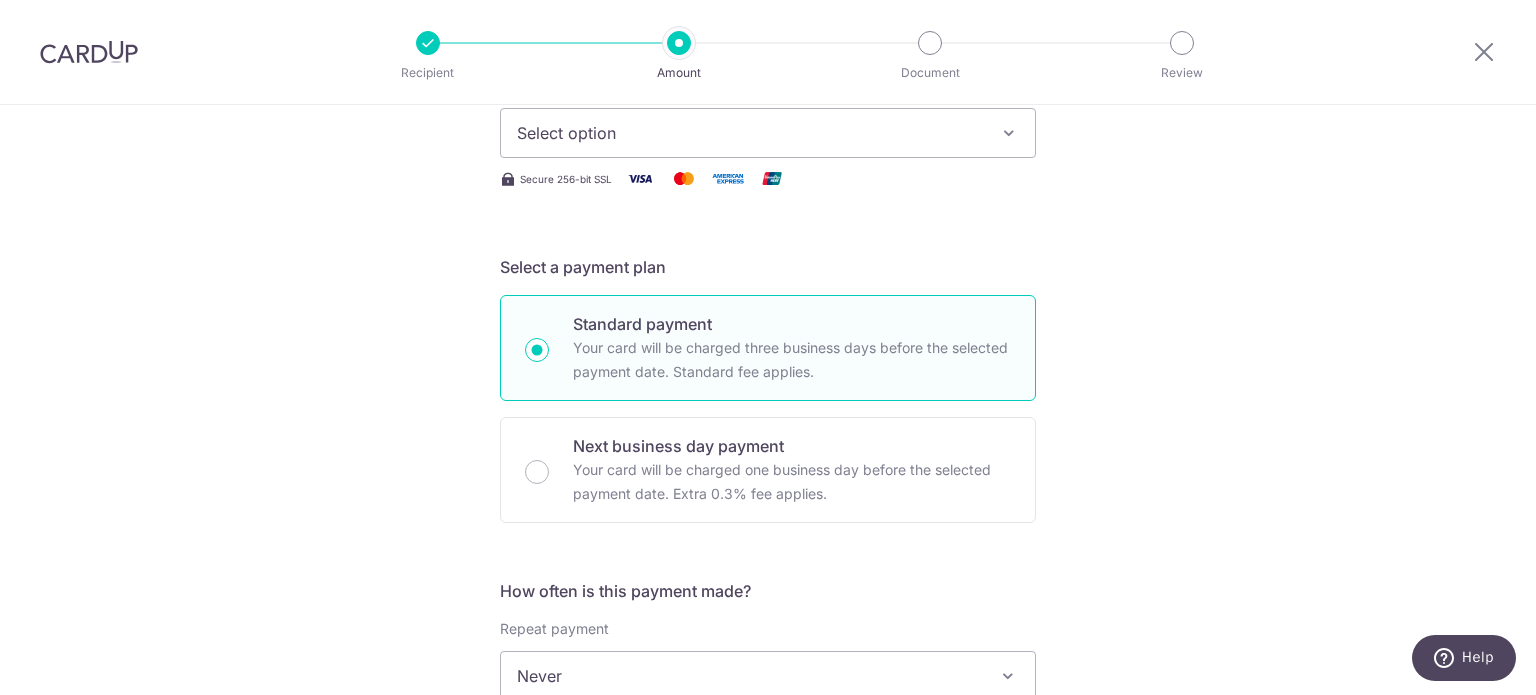 type on "519.00" 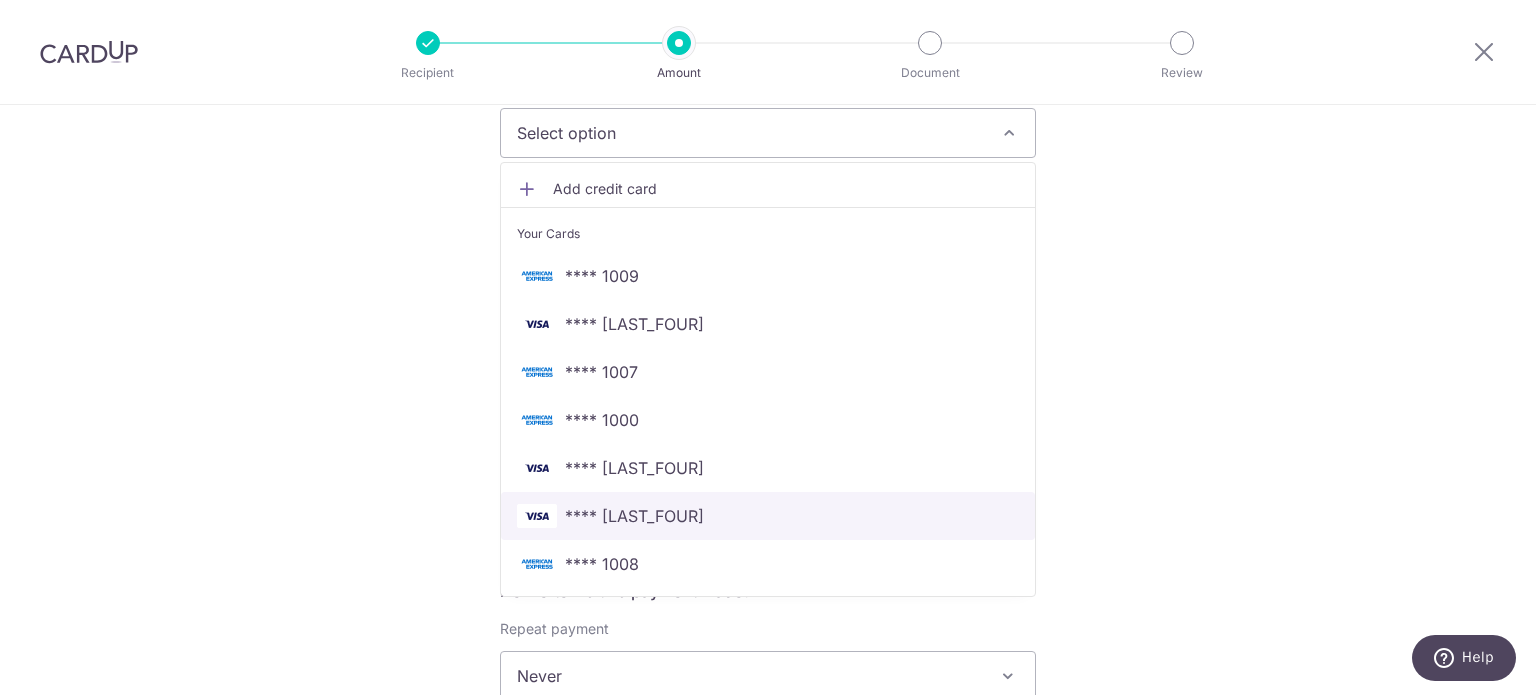 click on "**** 3422" at bounding box center (768, 516) 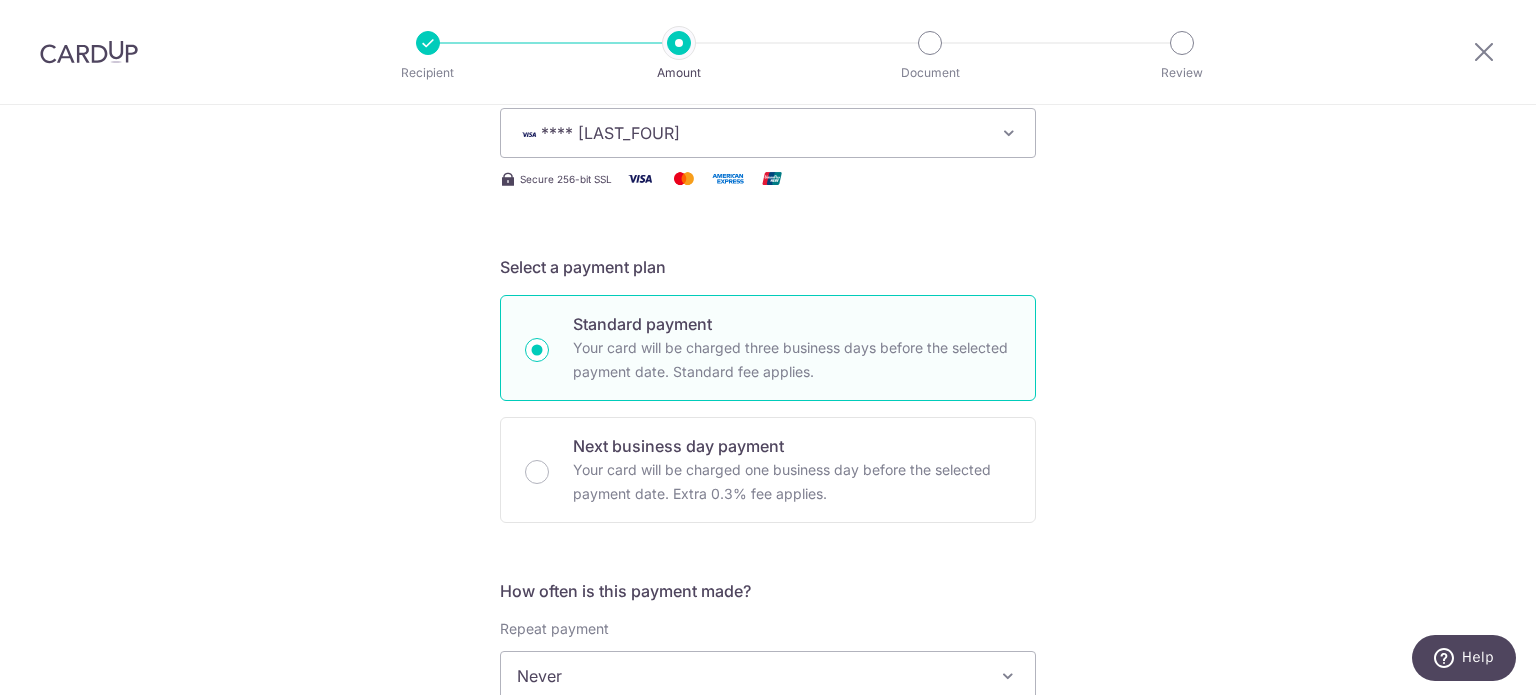 click on "Tell us more about your payment
Enter payment amount
SGD
519.00
519.00
Select Card
**** 3422
Add credit card
Your Cards
**** 1009
**** 2382
**** 1007
**** 1000
**** 6415
**** 3422
**** 1008
Secure 256-bit SSL" at bounding box center (768, 709) 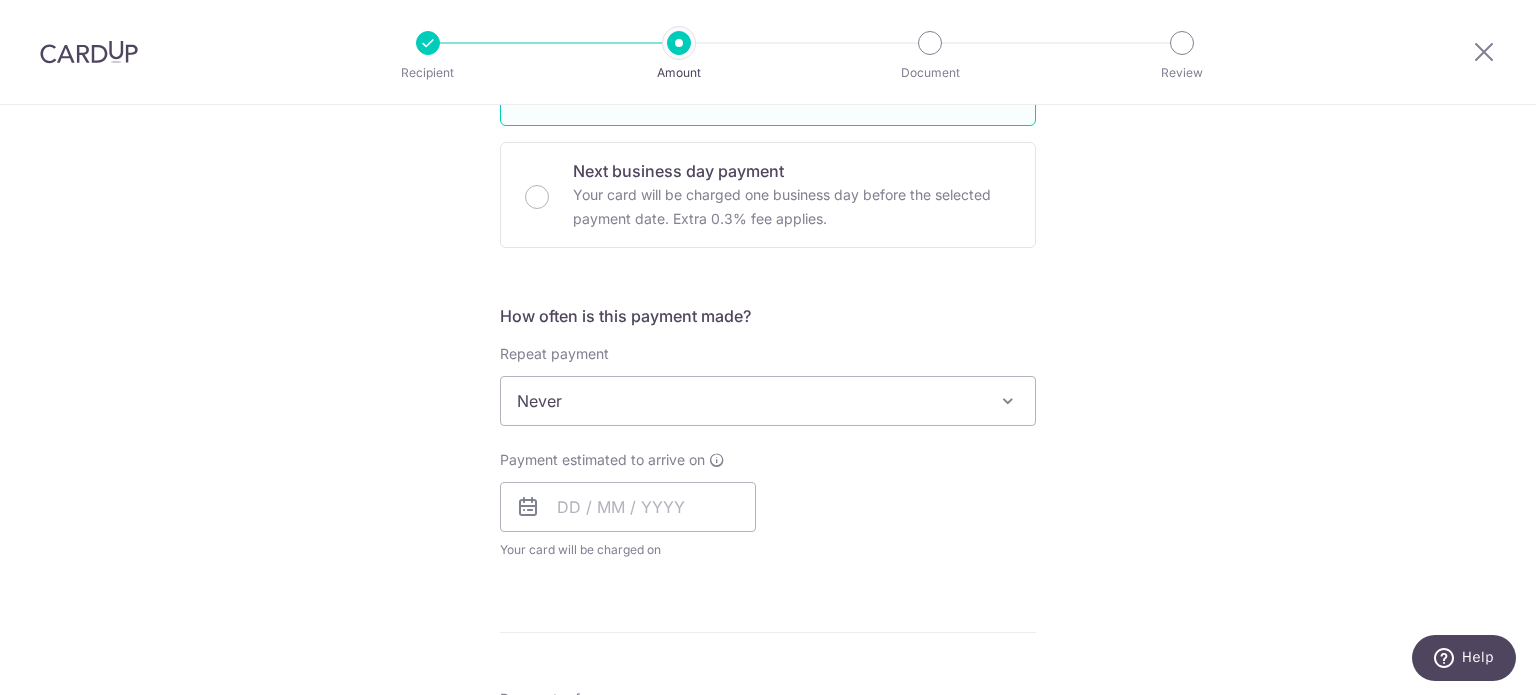 scroll, scrollTop: 600, scrollLeft: 0, axis: vertical 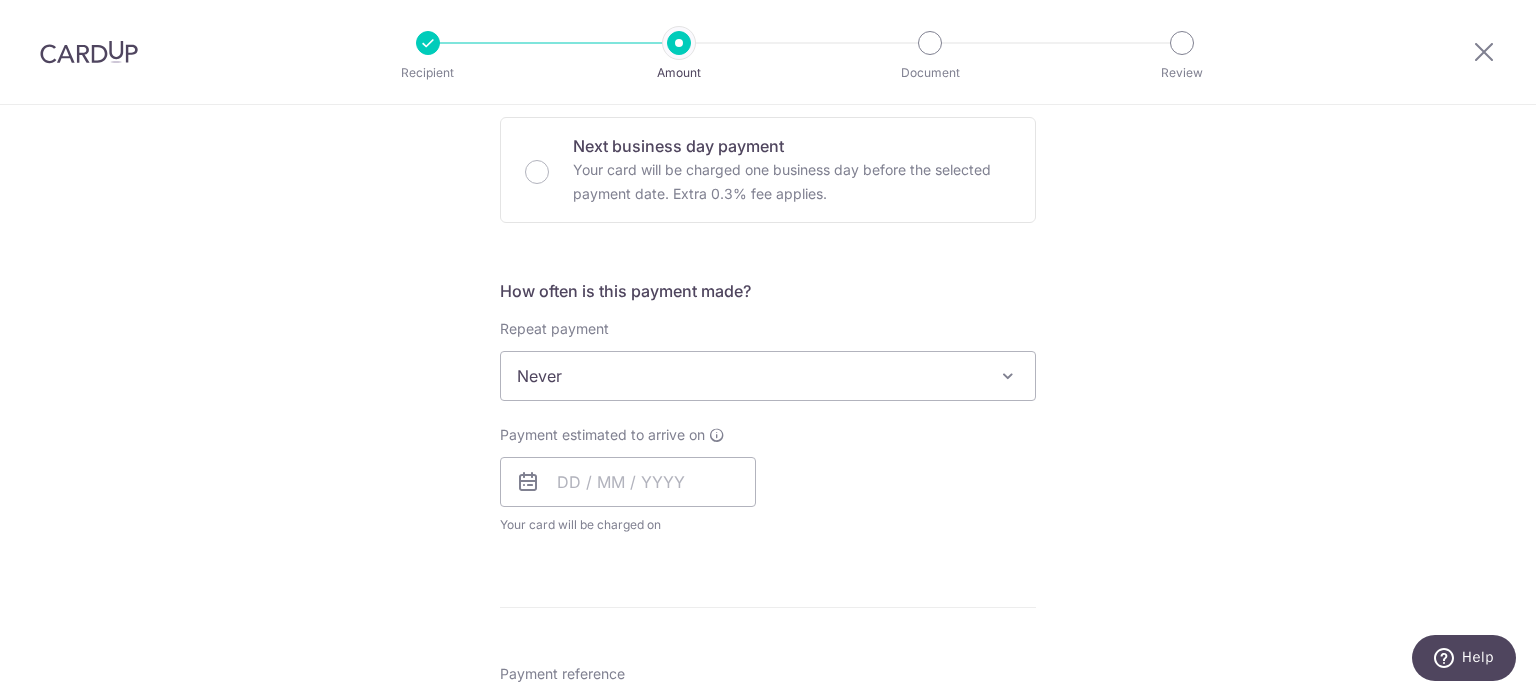 click on "Never" at bounding box center [768, 376] 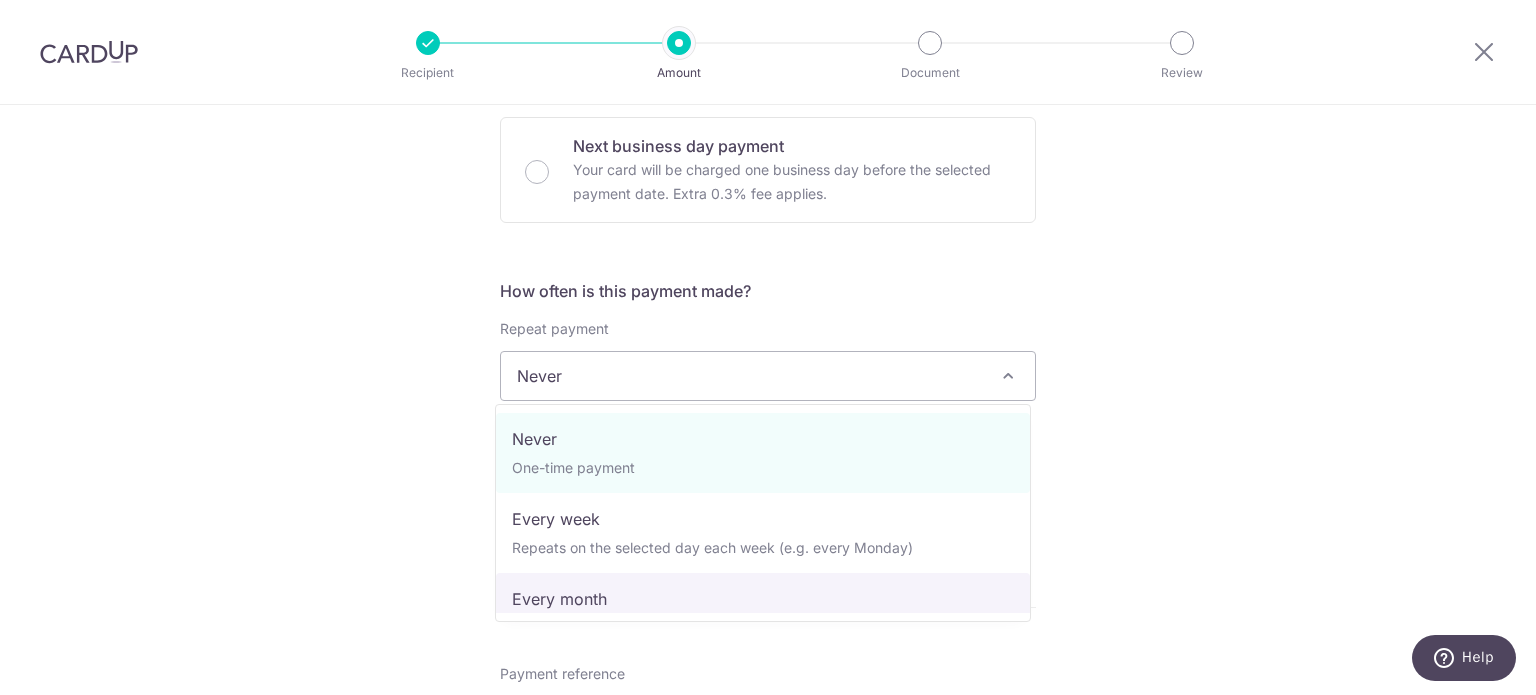 drag, startPoint x: 613, startPoint y: 531, endPoint x: 603, endPoint y: 604, distance: 73.68175 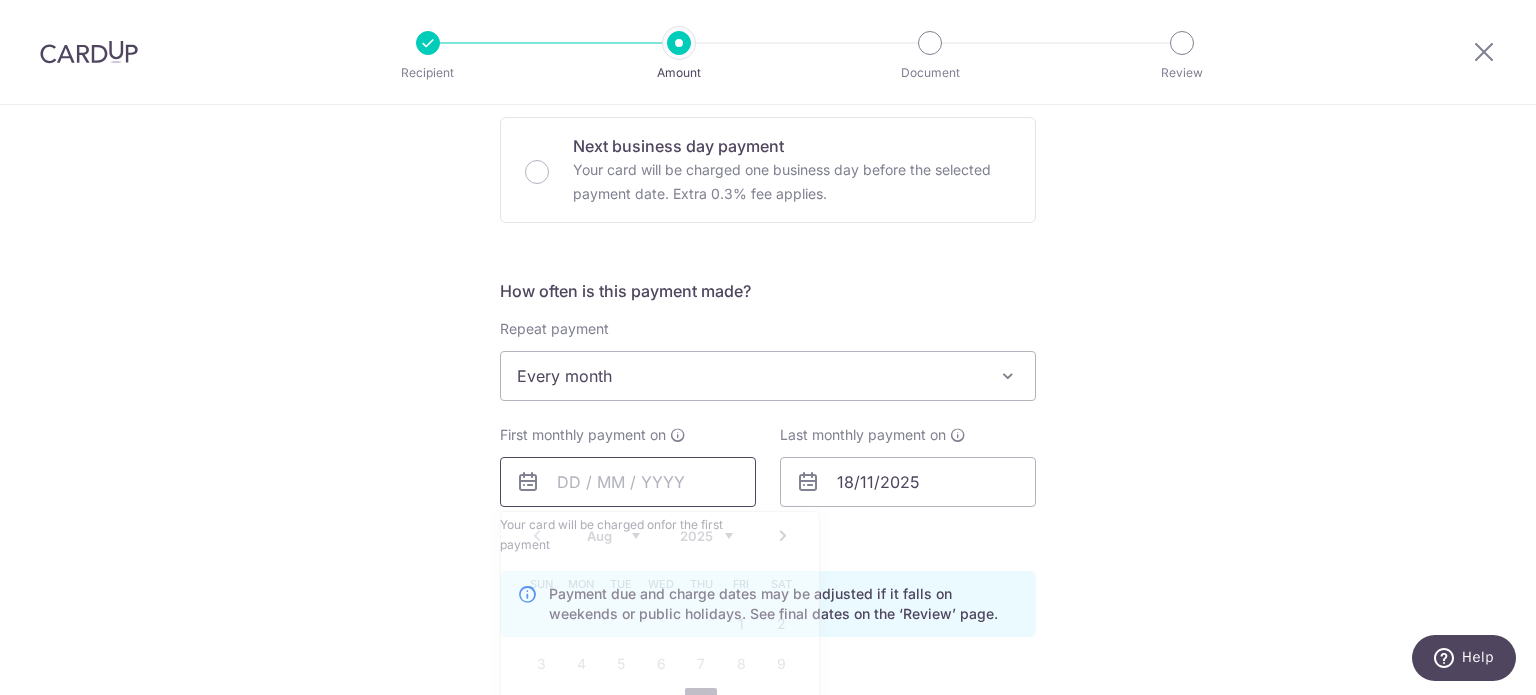 click at bounding box center (628, 482) 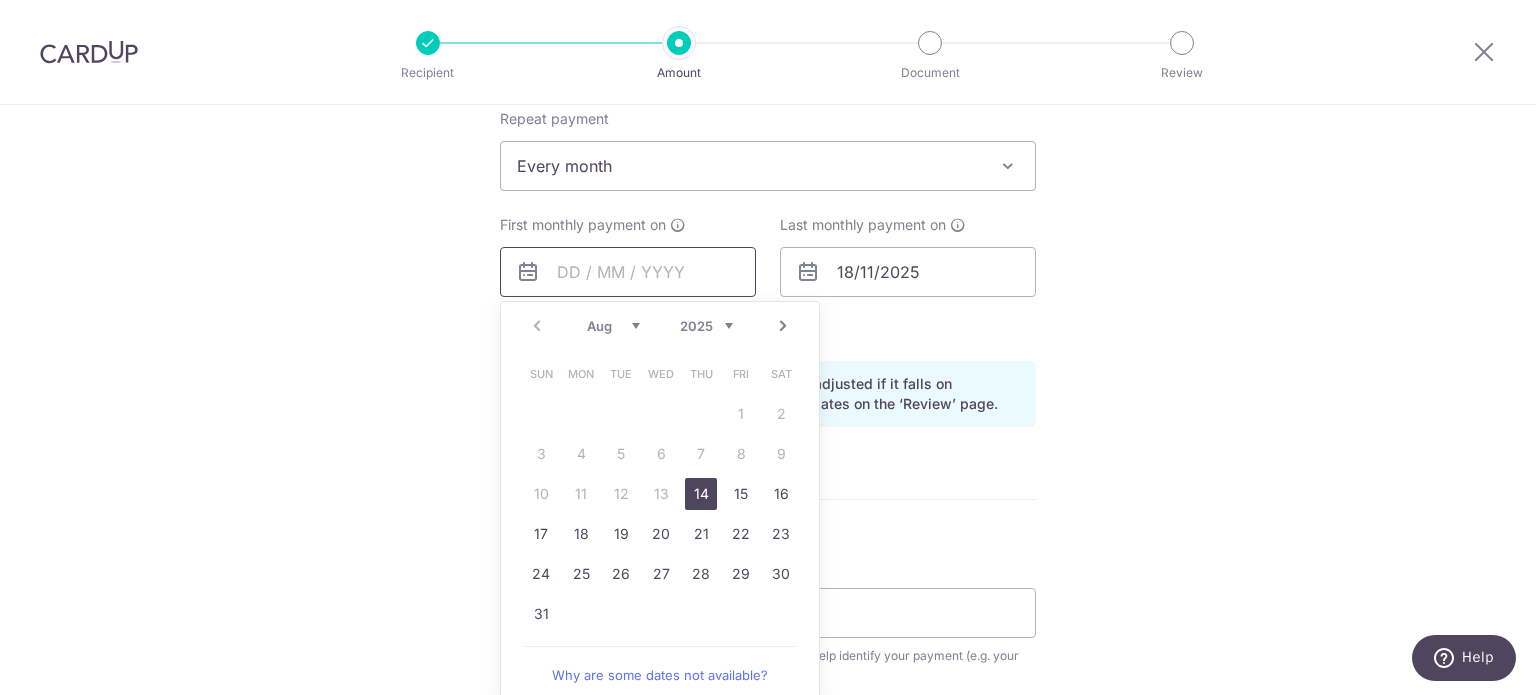 scroll, scrollTop: 900, scrollLeft: 0, axis: vertical 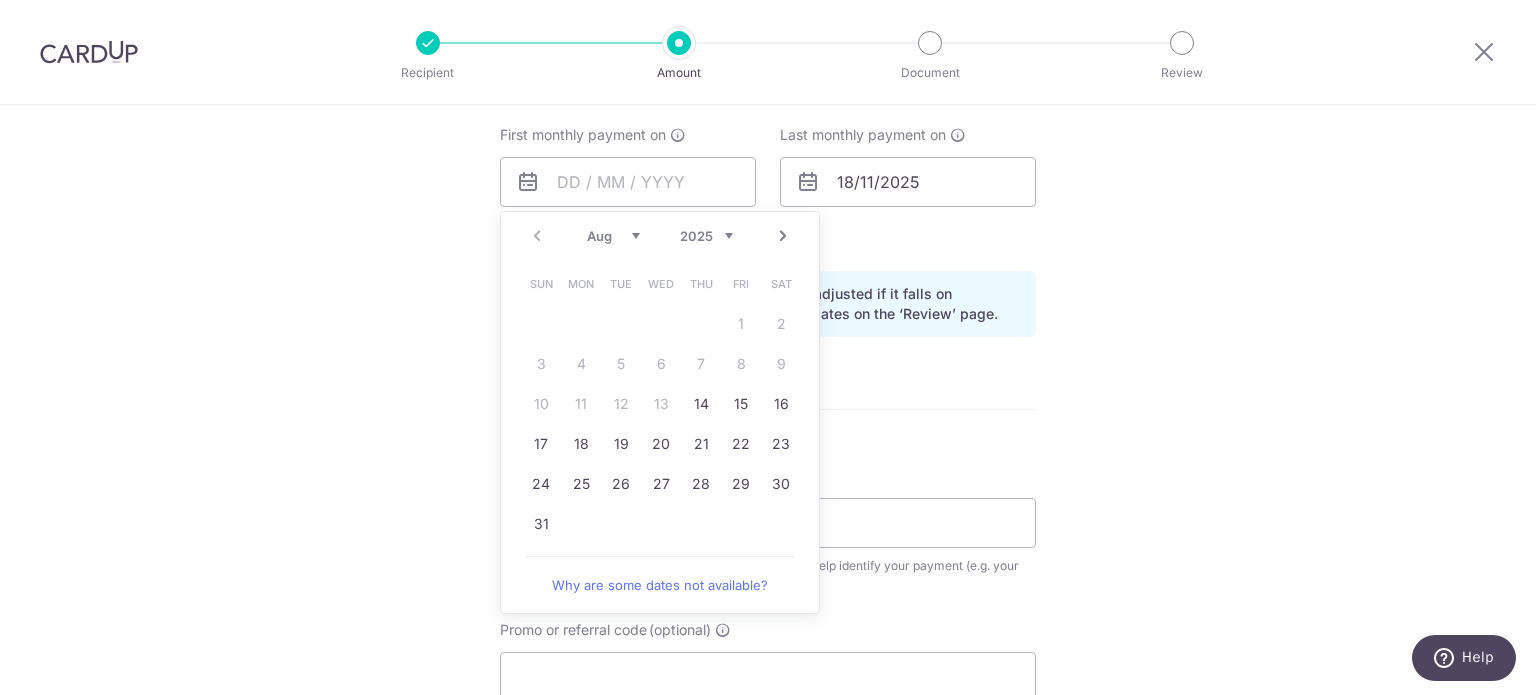 click on "Next" at bounding box center [783, 236] 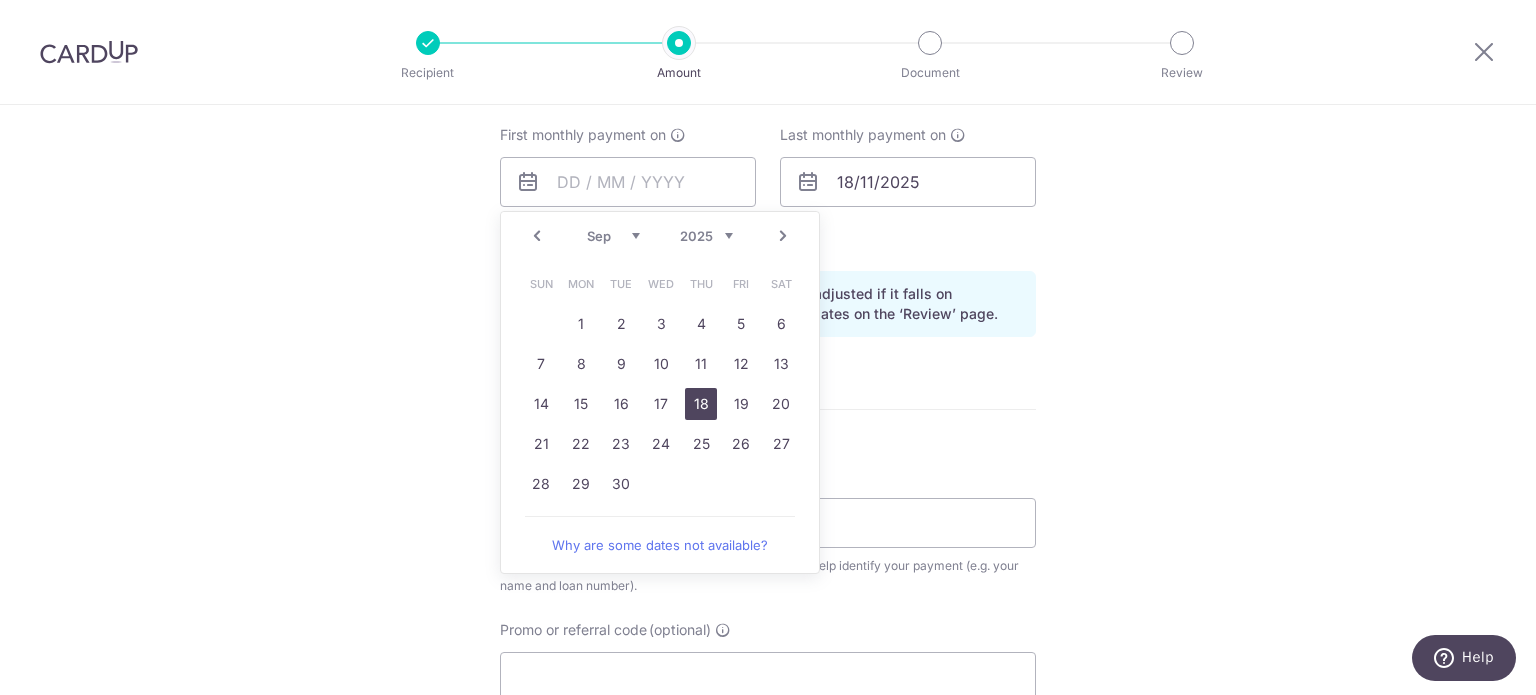 click on "18" at bounding box center [701, 404] 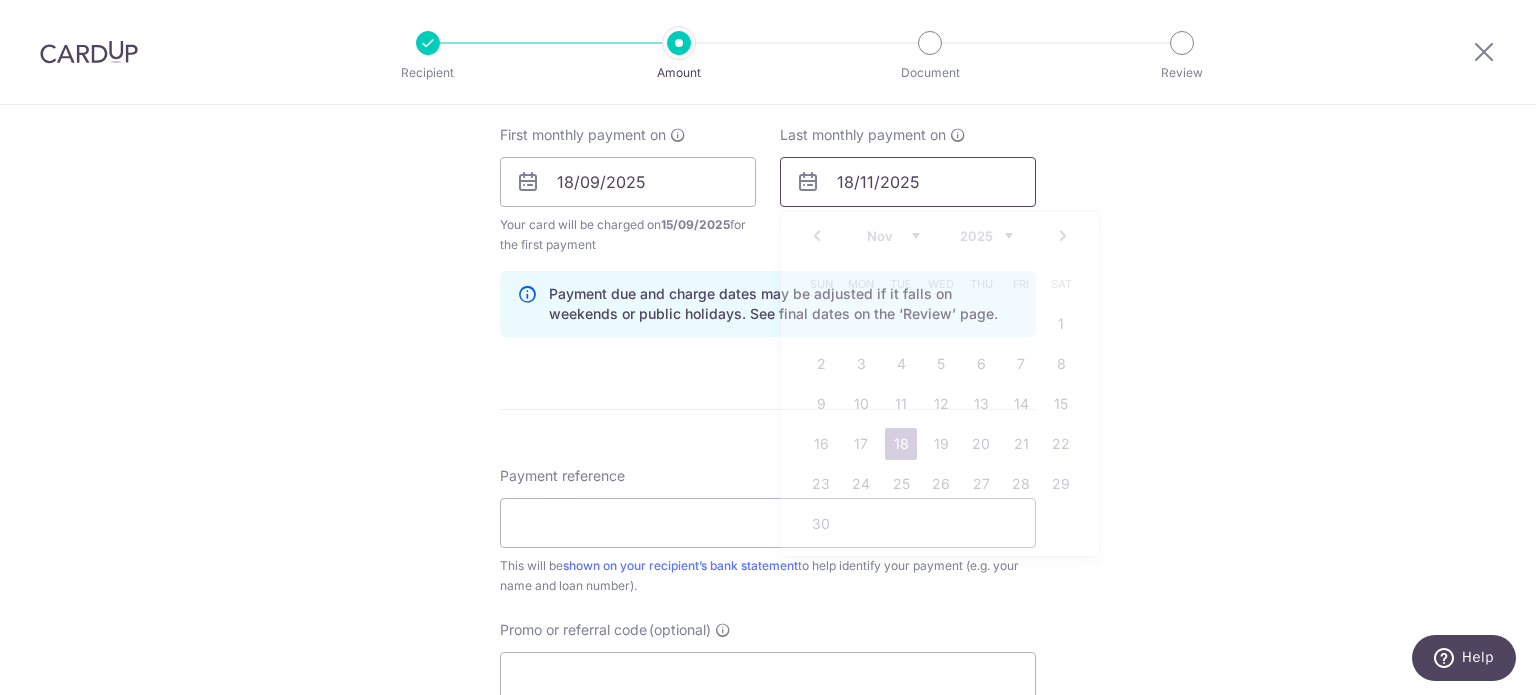 click on "18/11/2025" at bounding box center [908, 182] 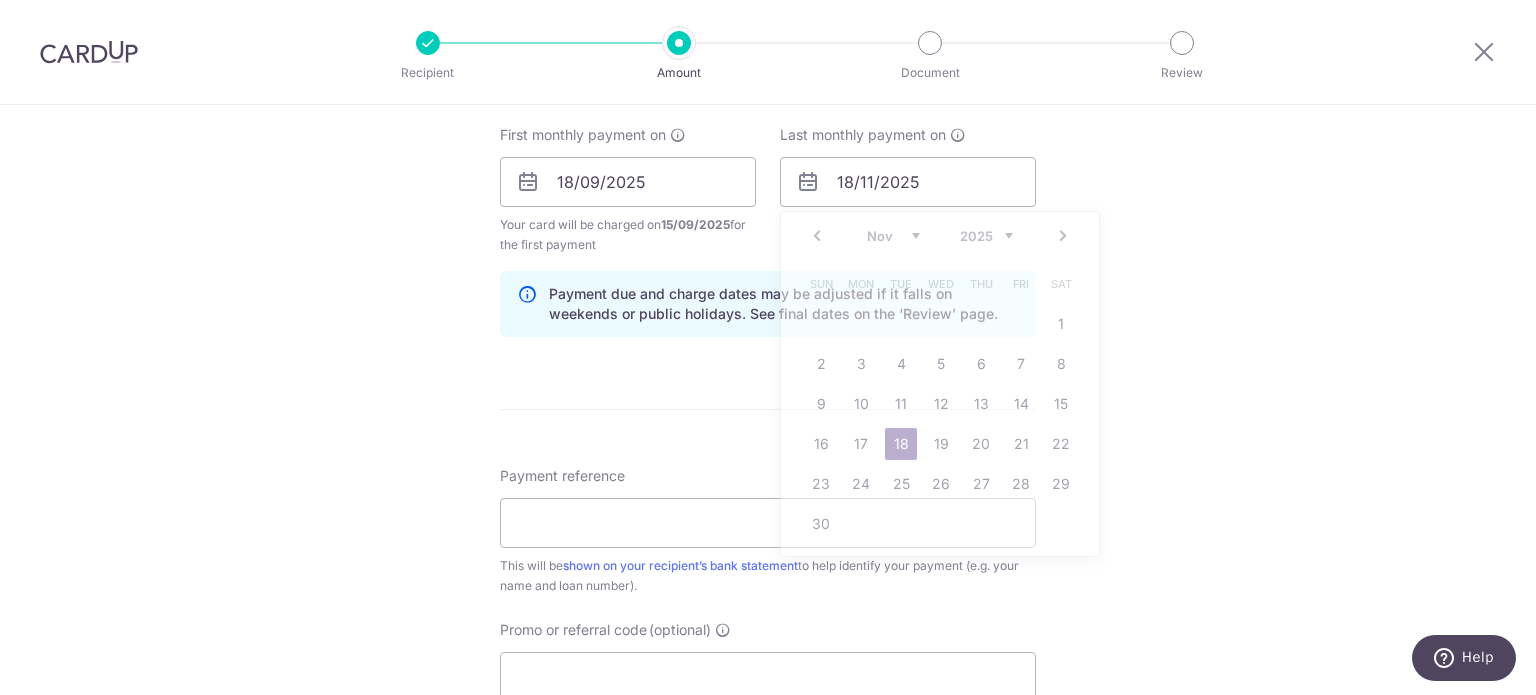 click on "Enter payment amount
SGD
519.00
519.00
Select Card
**** 3422
Add credit card
Your Cards
**** 1009
**** 2382
**** 1007
**** 1000
**** 6415
**** 3422
**** 1008
Secure 256-bit SSL" at bounding box center (768, 179) 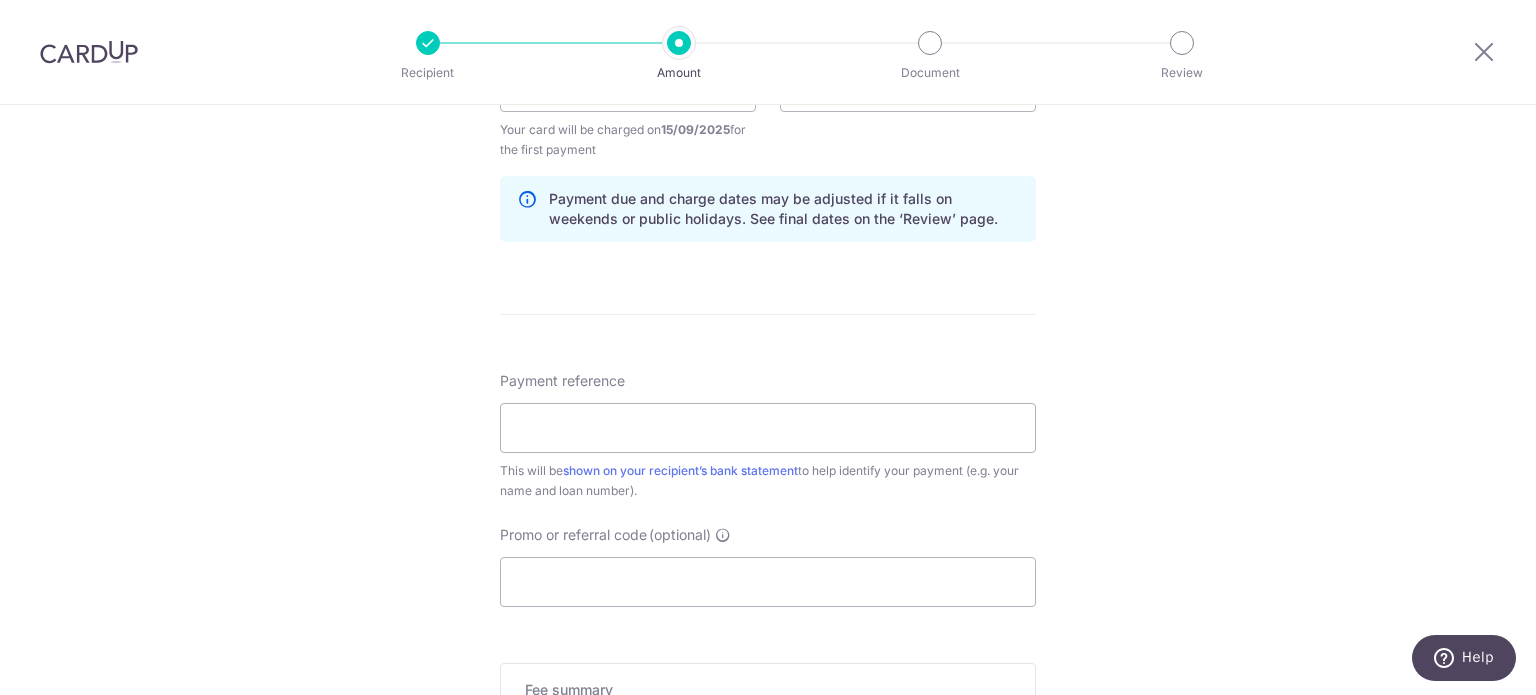 scroll, scrollTop: 1000, scrollLeft: 0, axis: vertical 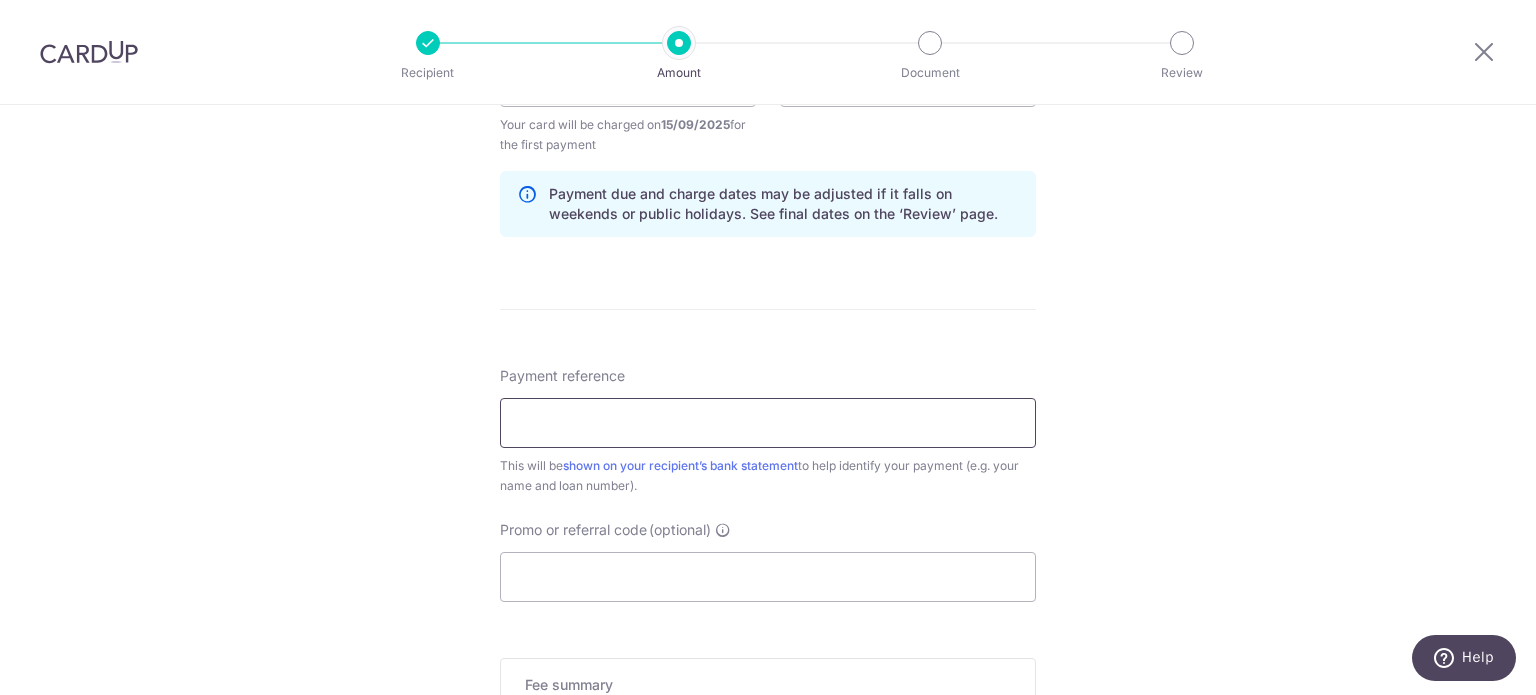 click on "Payment reference" at bounding box center (768, 423) 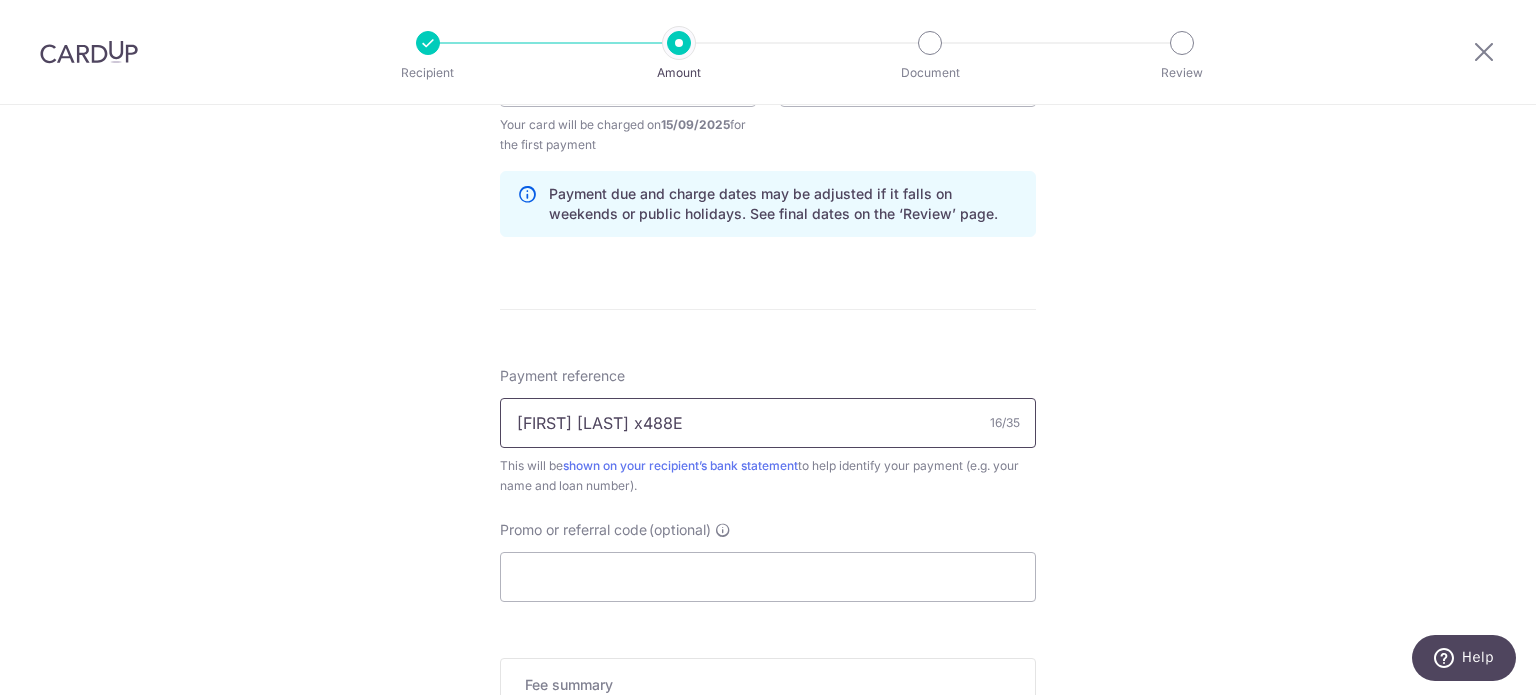 type on "Ang Yu Ming x488E" 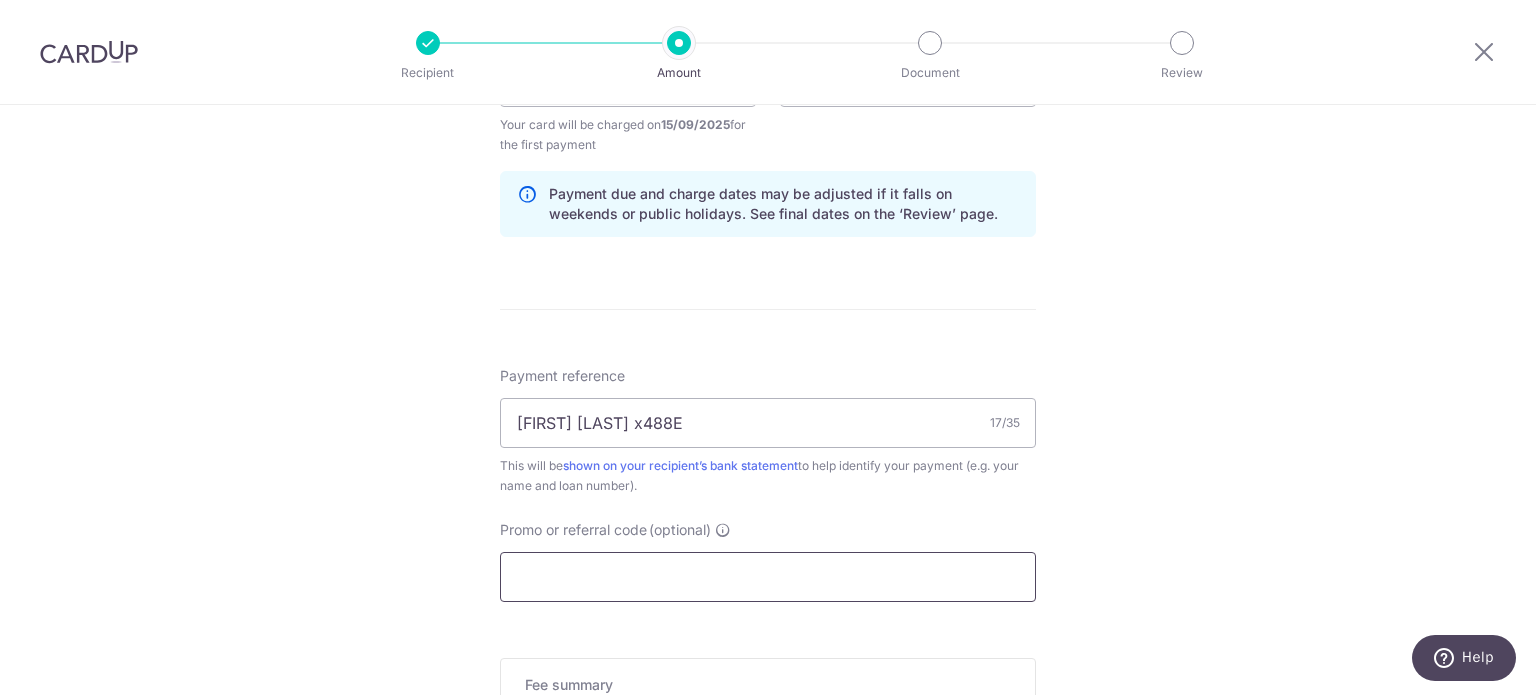 paste on "3NEWR5" 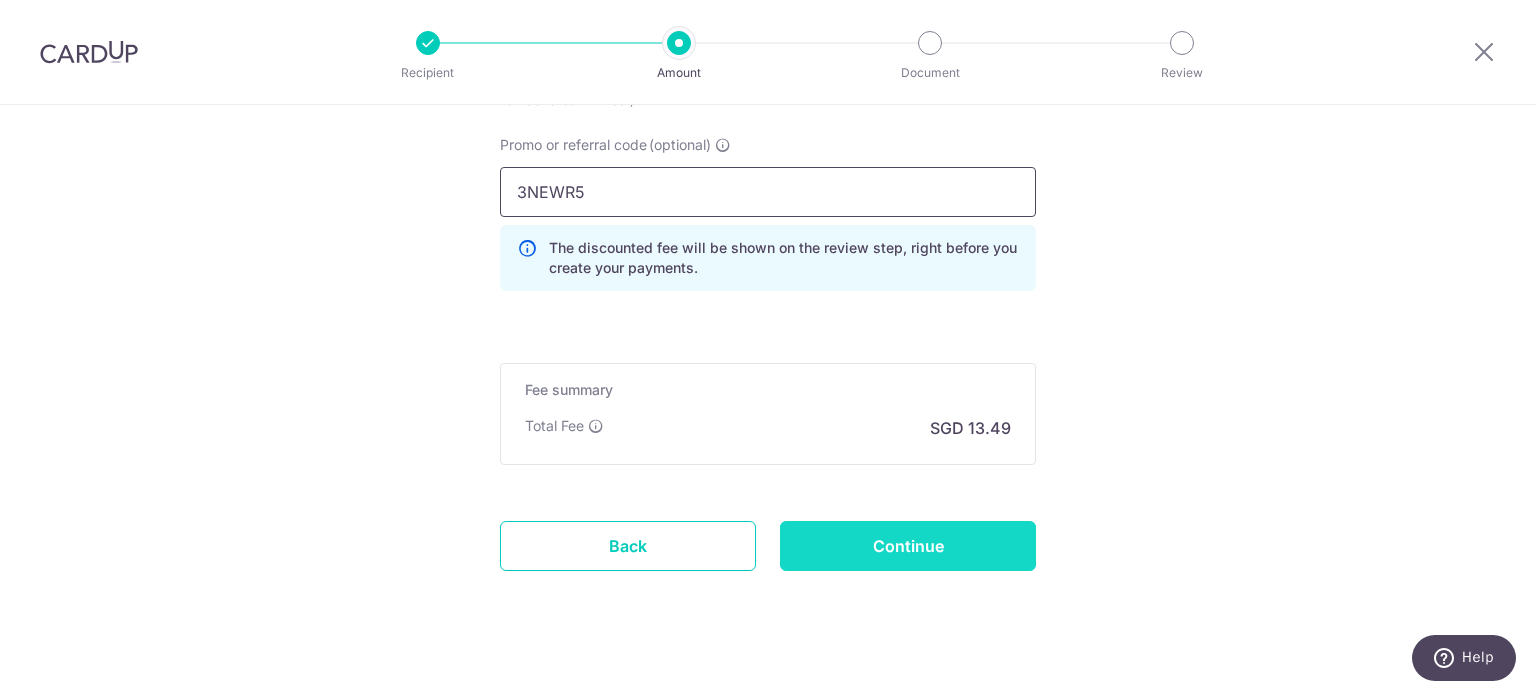 scroll, scrollTop: 1408, scrollLeft: 0, axis: vertical 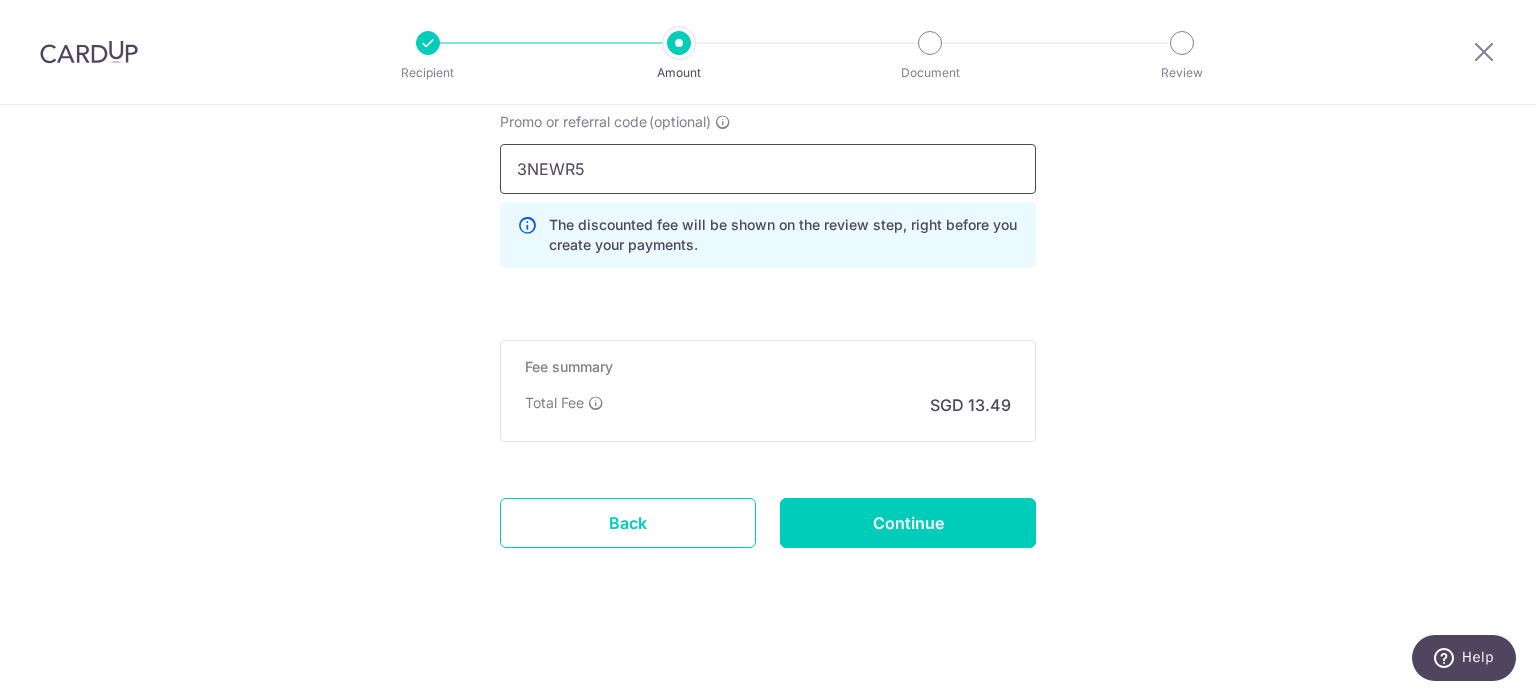 type on "3NEWR5" 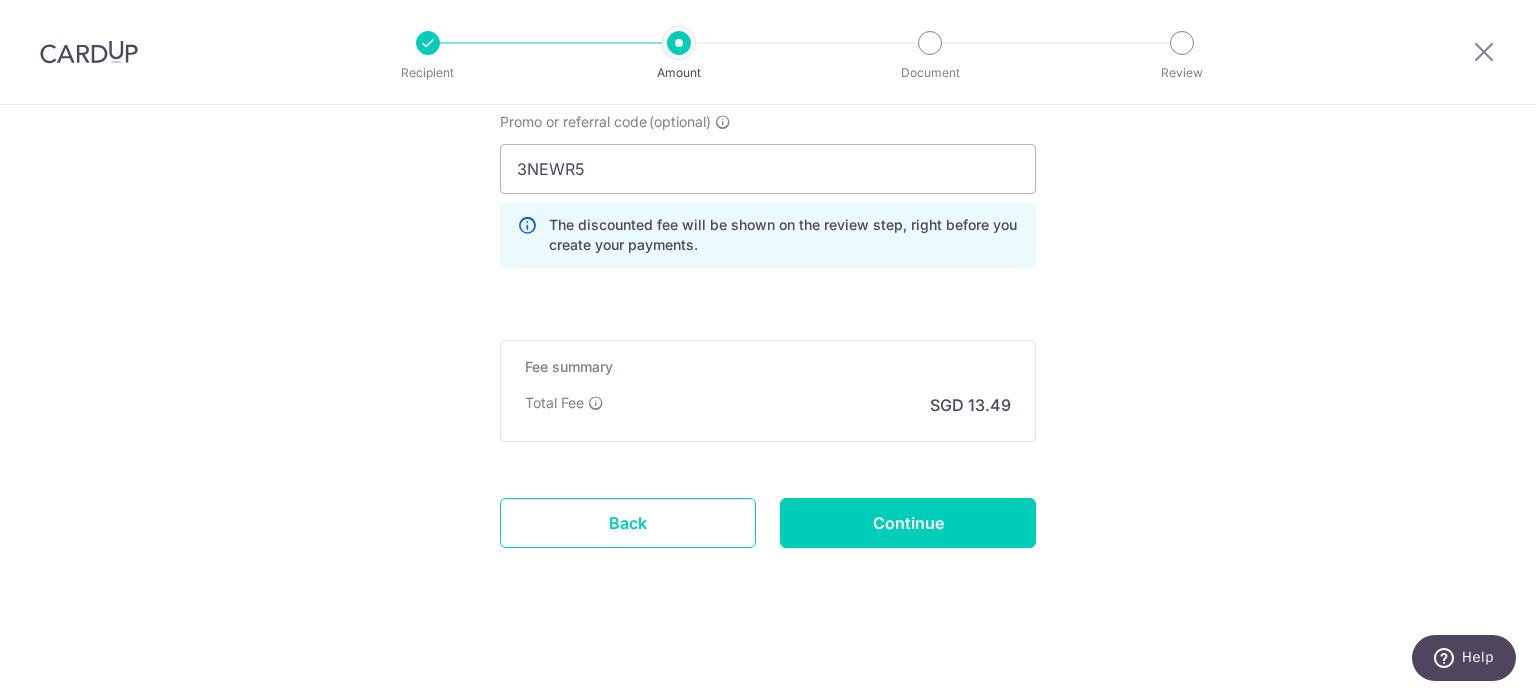 click on "Enter payment amount
SGD
519.00
519.00
Select Card
**** 3422
Add credit card
Your Cards
**** 1009
**** 2382
**** 1007
**** 1000
**** 6415
**** 3422
**** 1008
Secure 256-bit SSL" at bounding box center (768, -284) 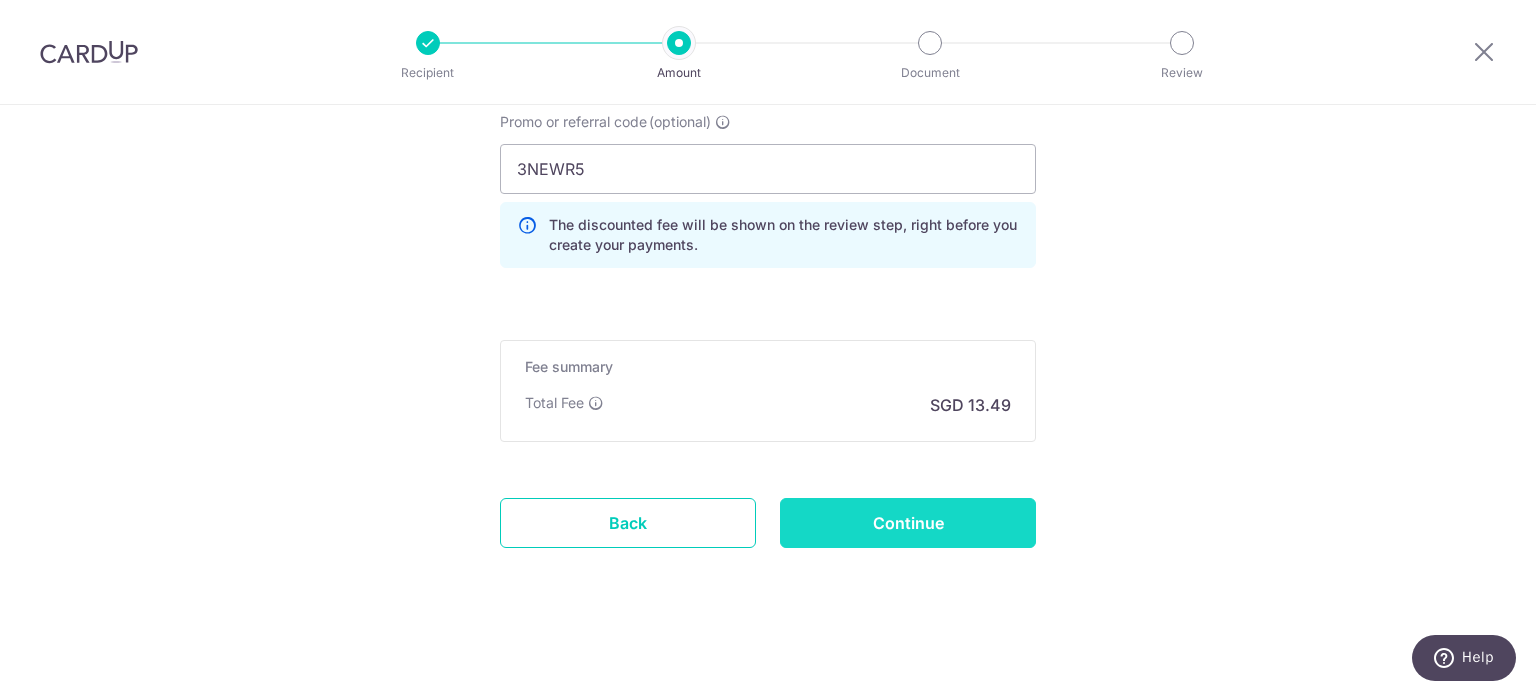 click on "Continue" at bounding box center (908, 523) 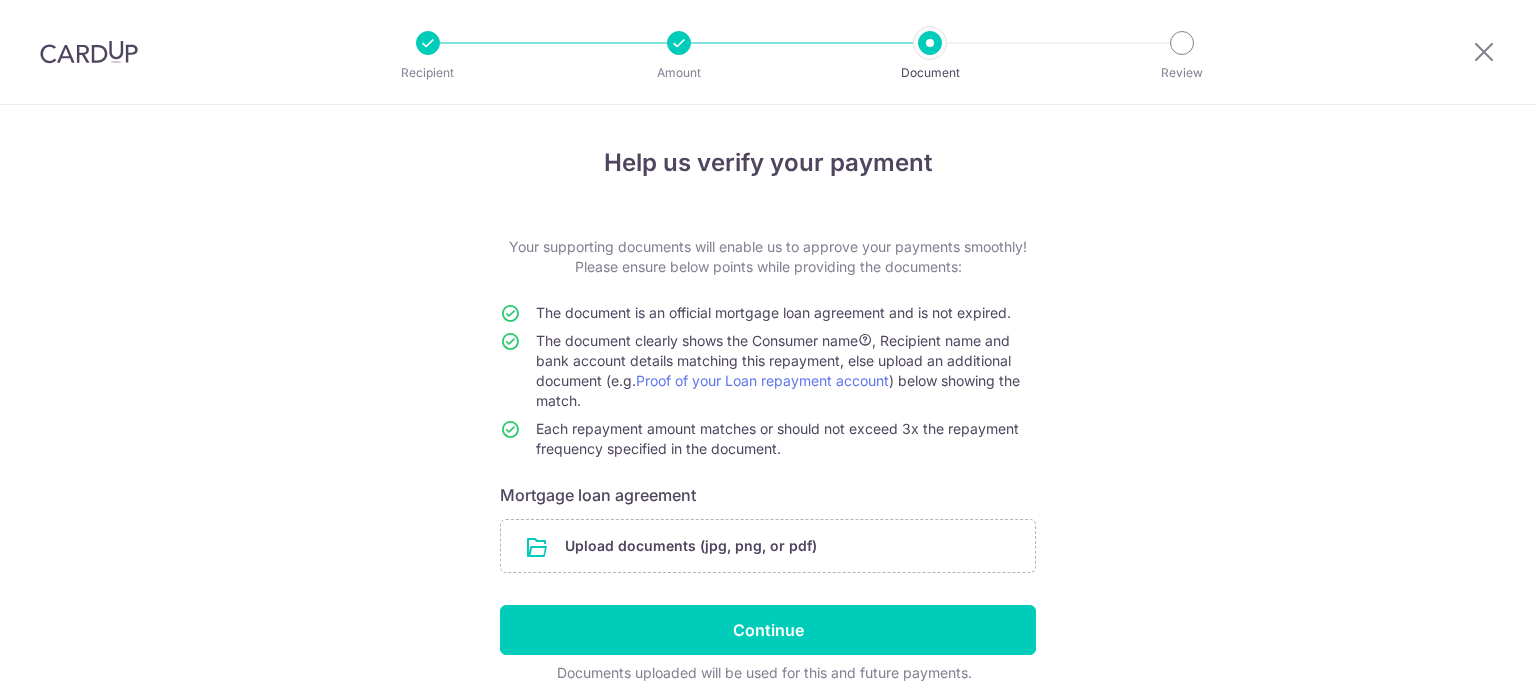 scroll, scrollTop: 0, scrollLeft: 0, axis: both 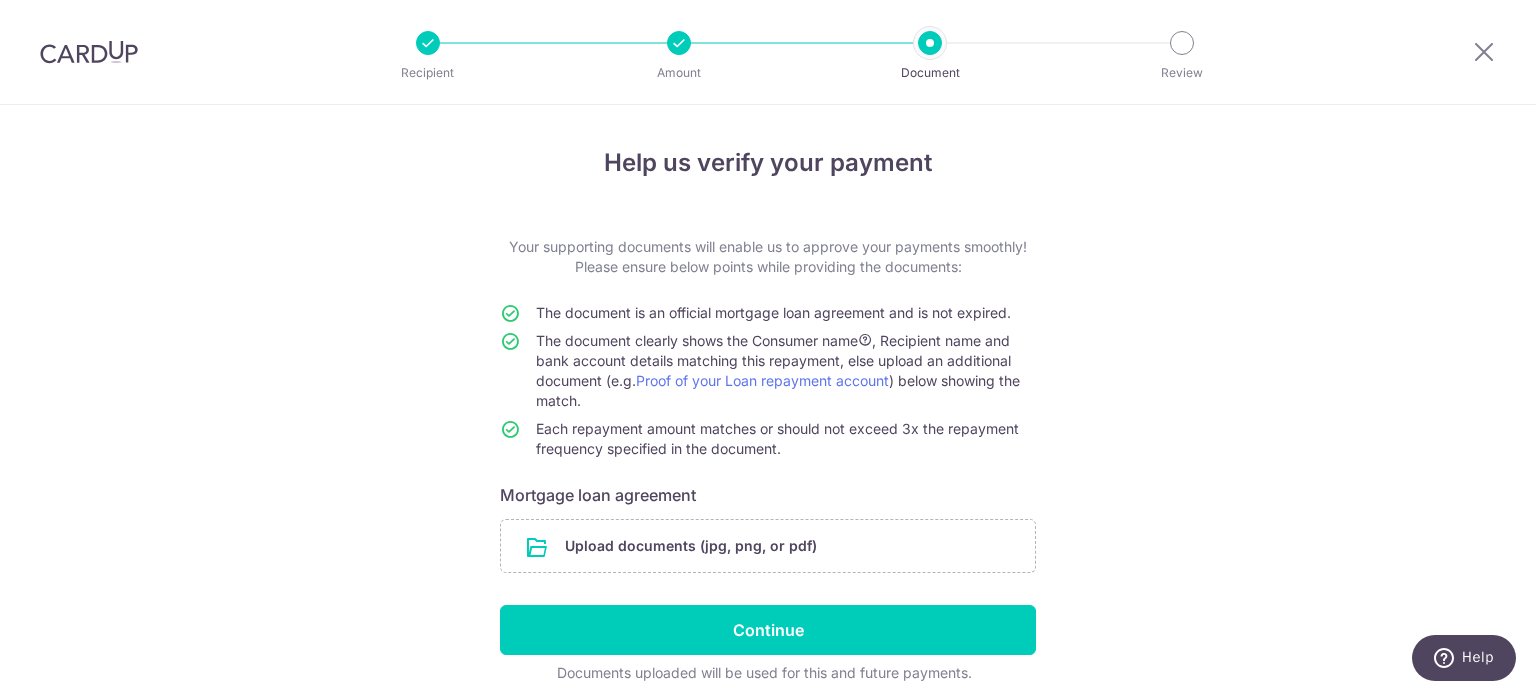 click at bounding box center [89, 52] 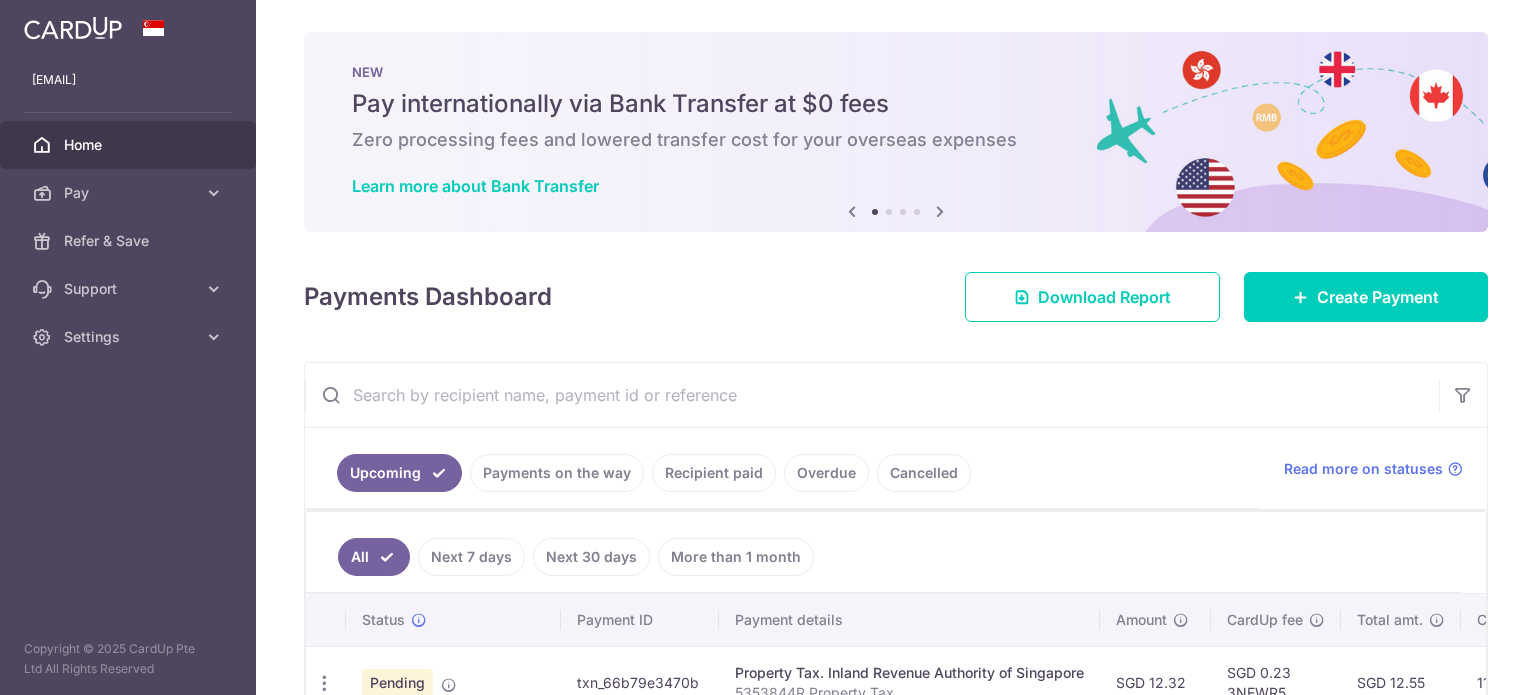scroll, scrollTop: 0, scrollLeft: 0, axis: both 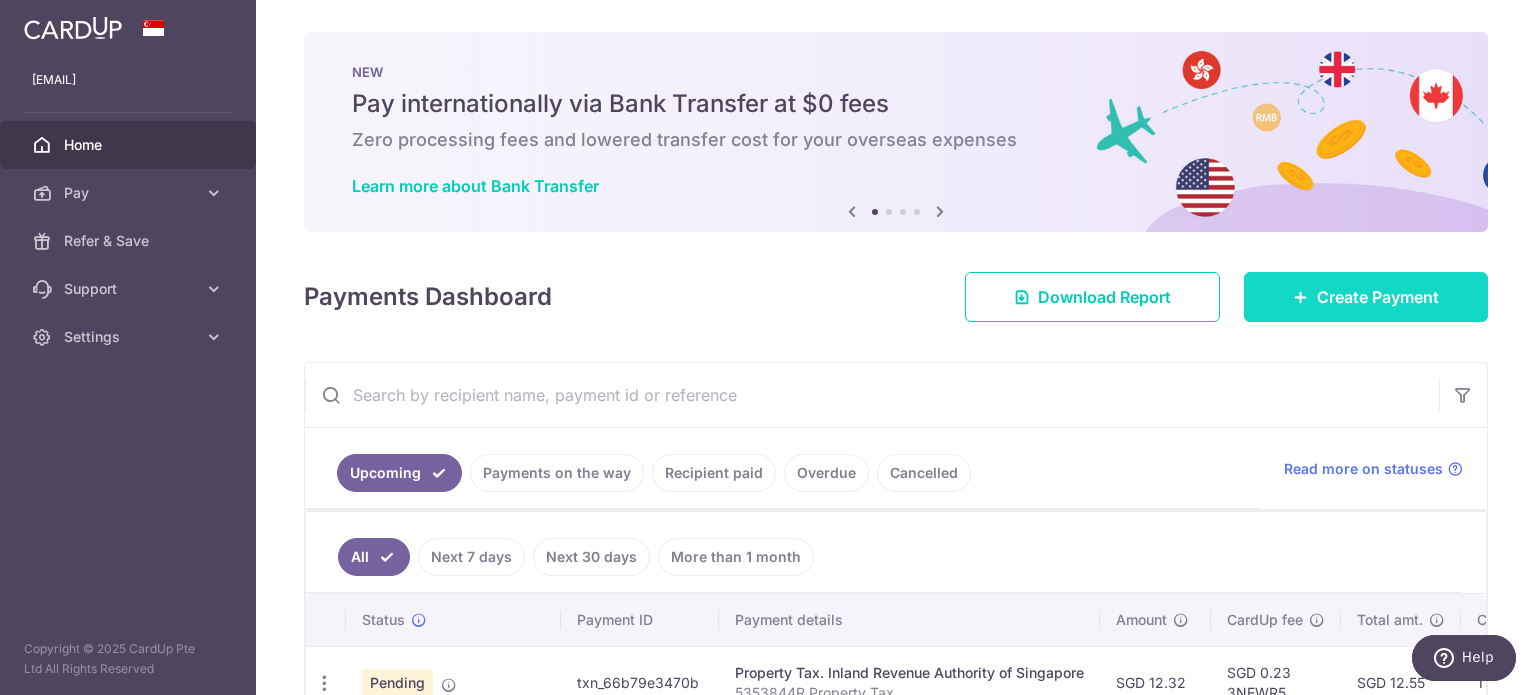 click on "Create Payment" at bounding box center [1366, 297] 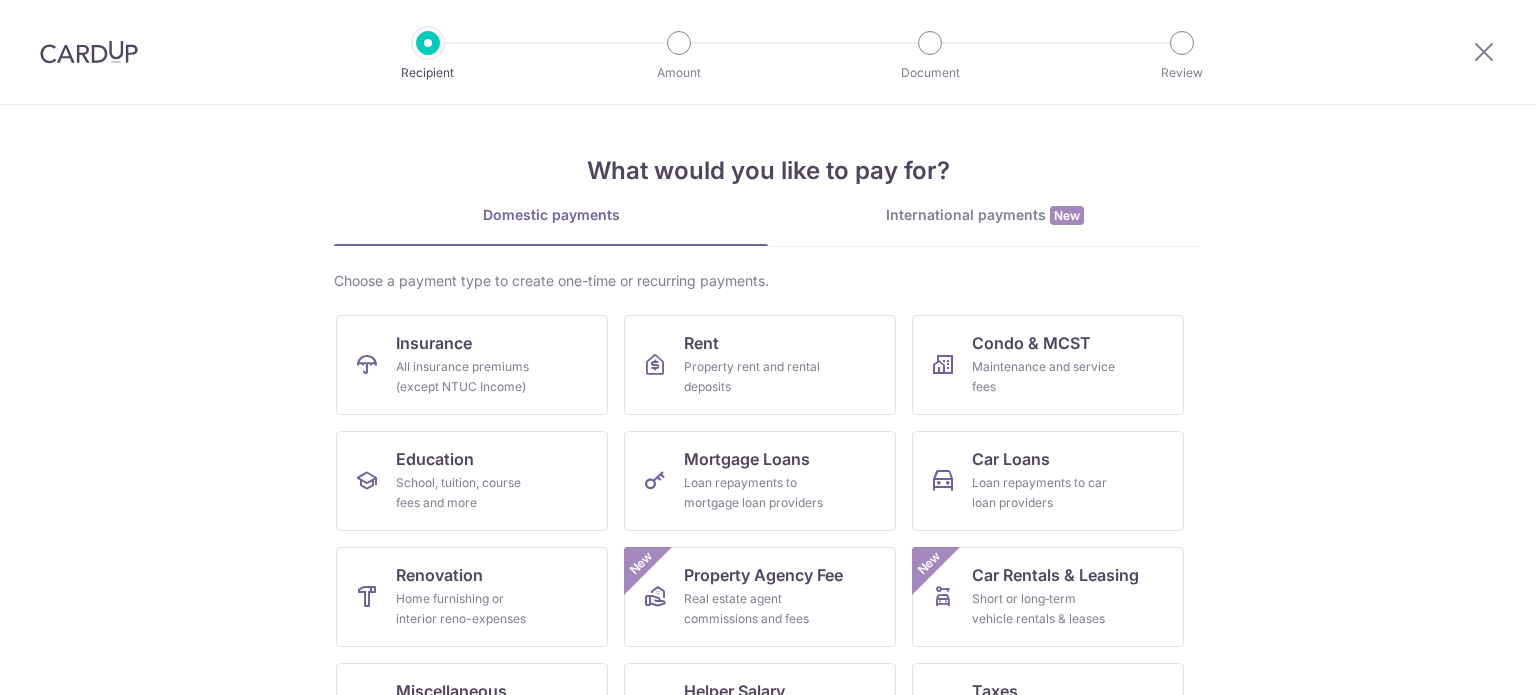 scroll, scrollTop: 0, scrollLeft: 0, axis: both 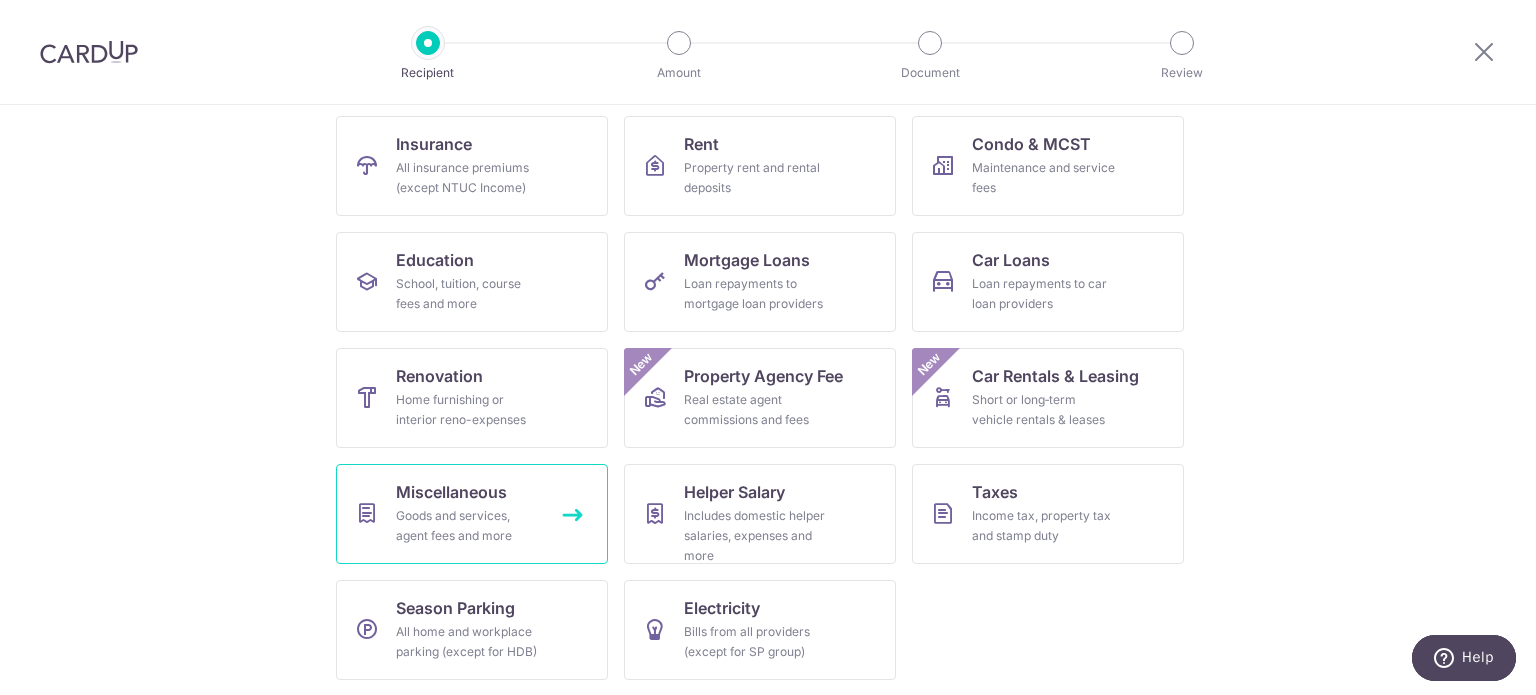 click on "Goods and services, agent fees and more" at bounding box center [468, 526] 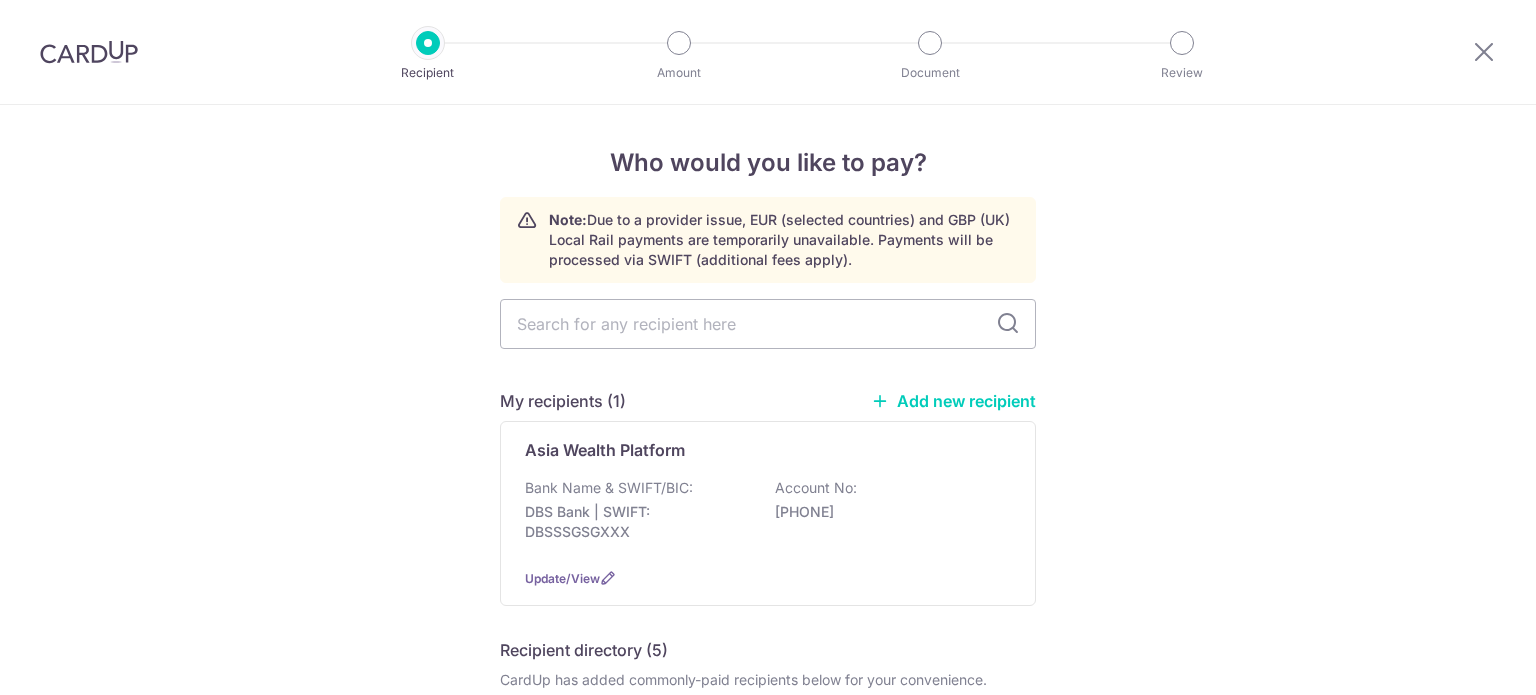 scroll, scrollTop: 0, scrollLeft: 0, axis: both 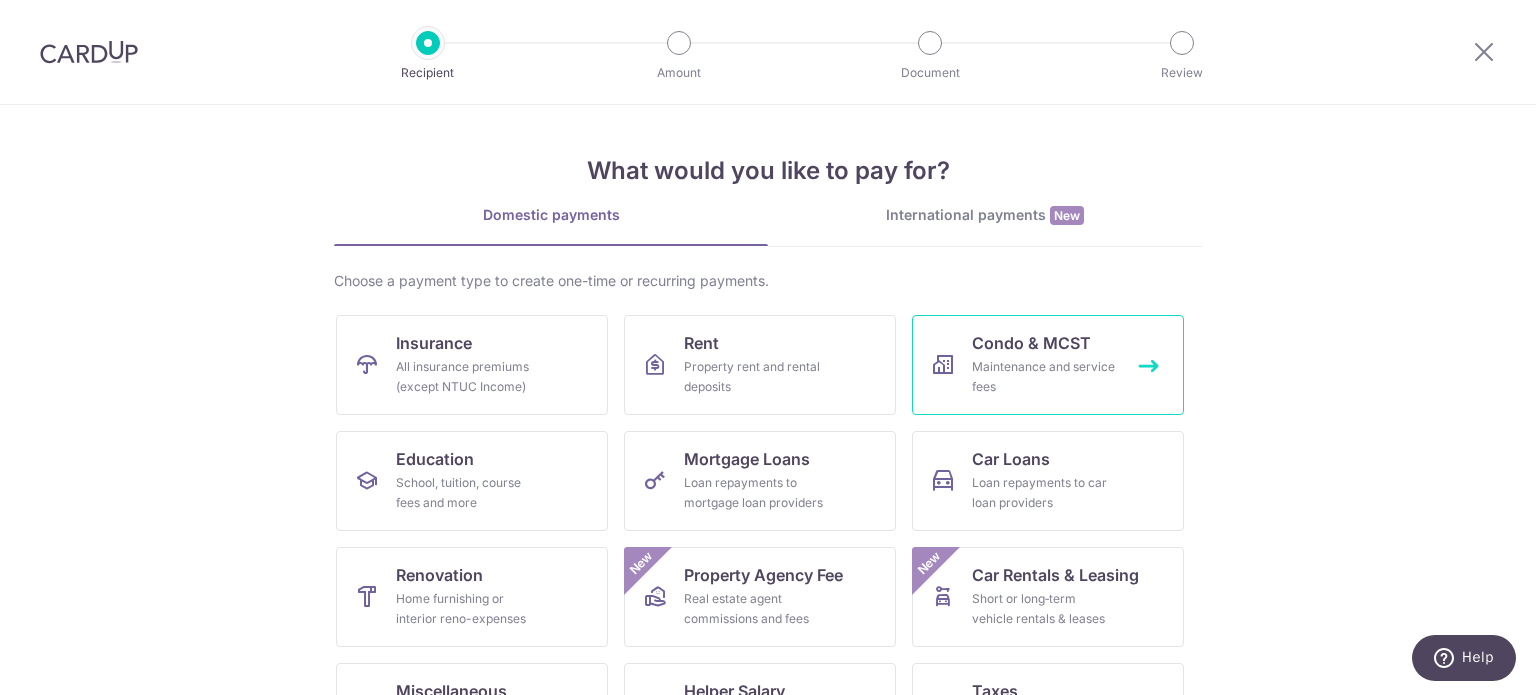 click on "Maintenance and service fees" at bounding box center (1044, 377) 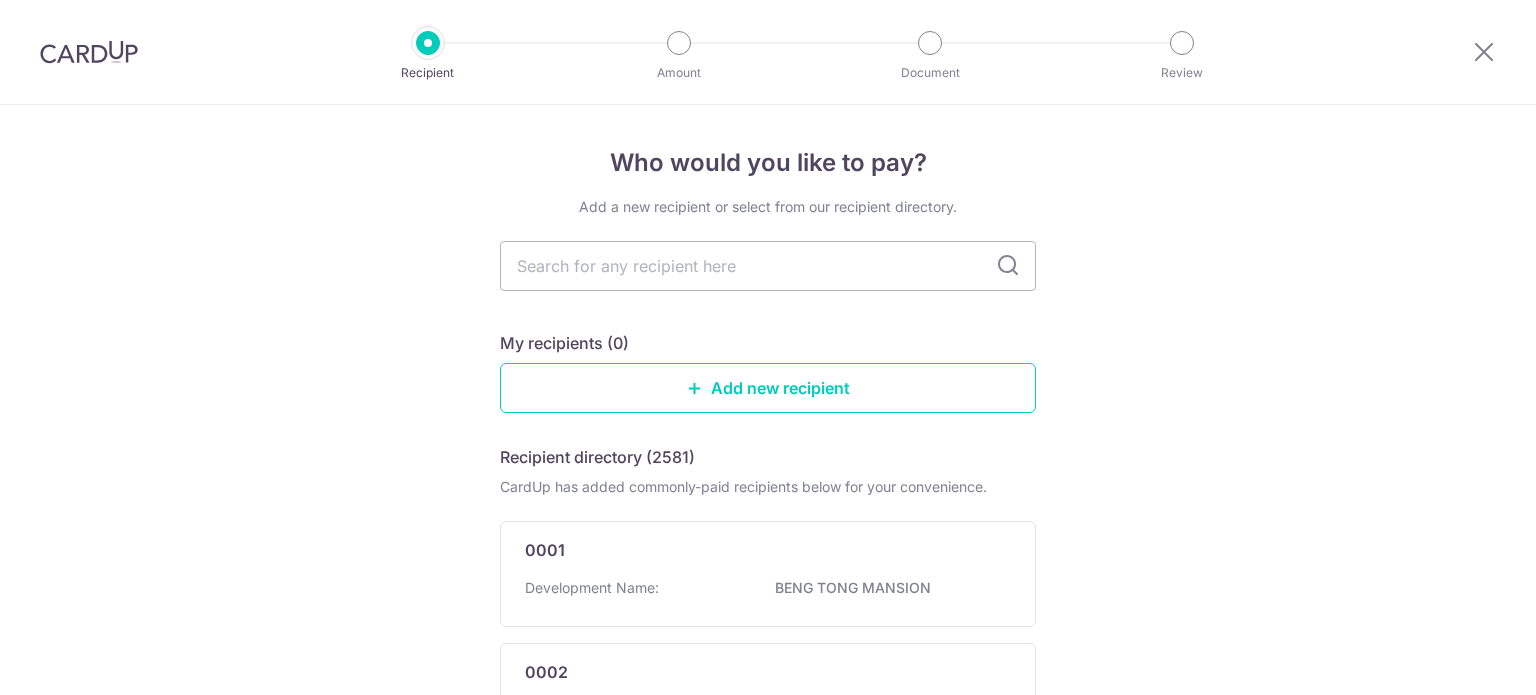 scroll, scrollTop: 0, scrollLeft: 0, axis: both 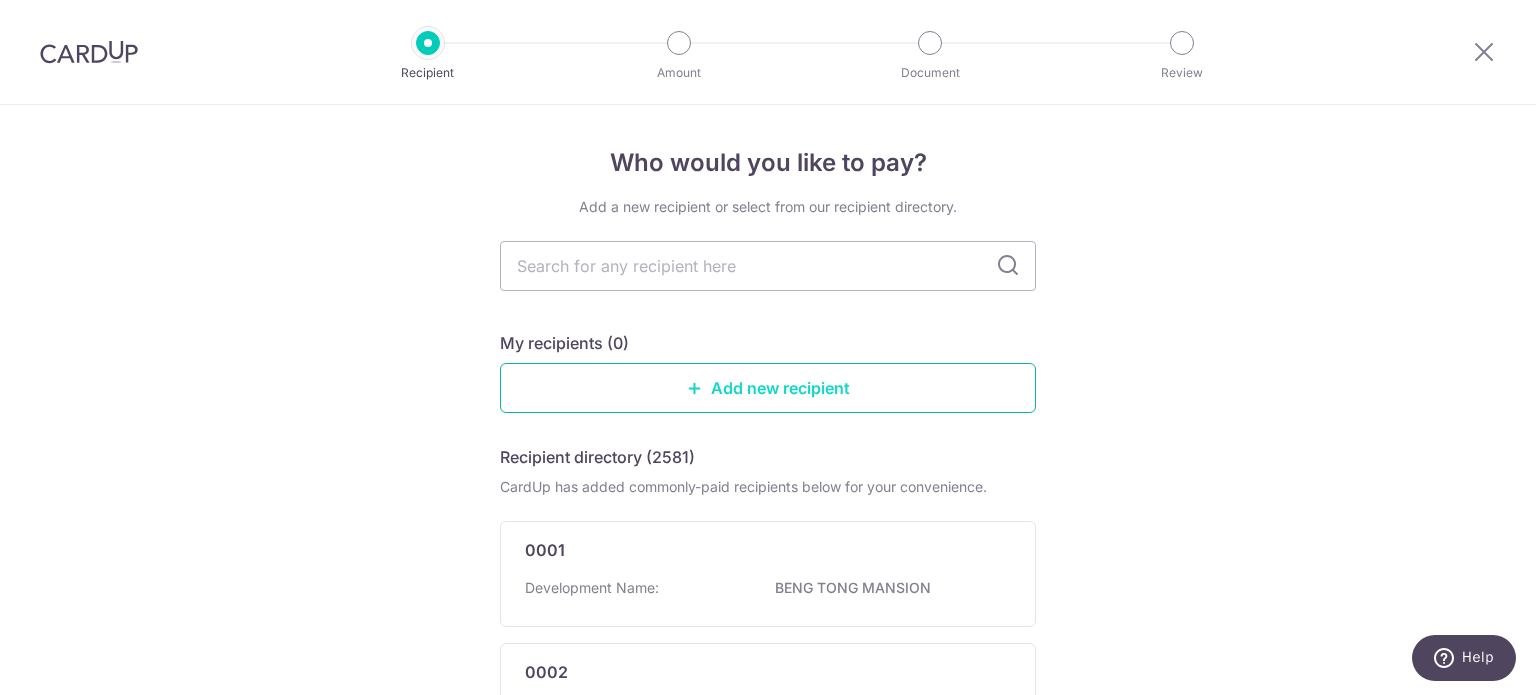 click on "Add new recipient" at bounding box center [768, 388] 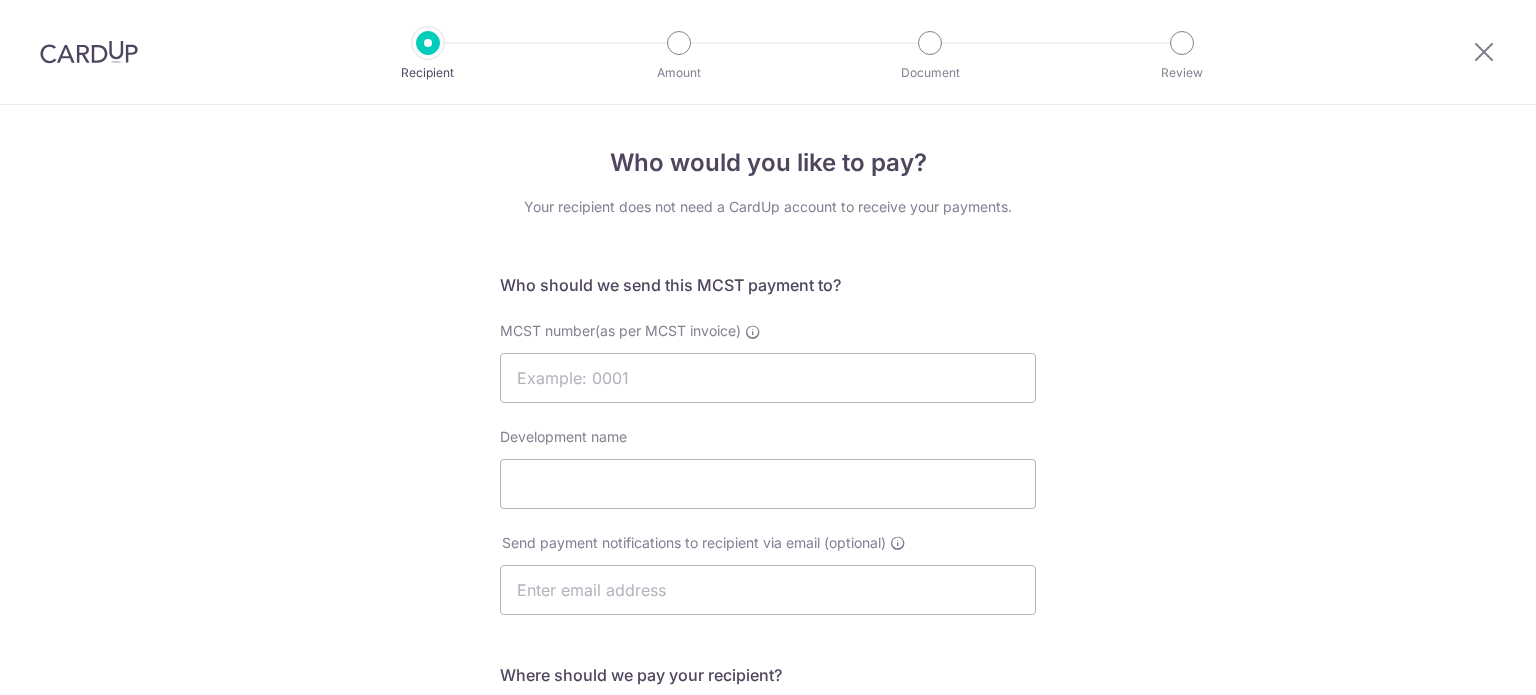 scroll, scrollTop: 0, scrollLeft: 0, axis: both 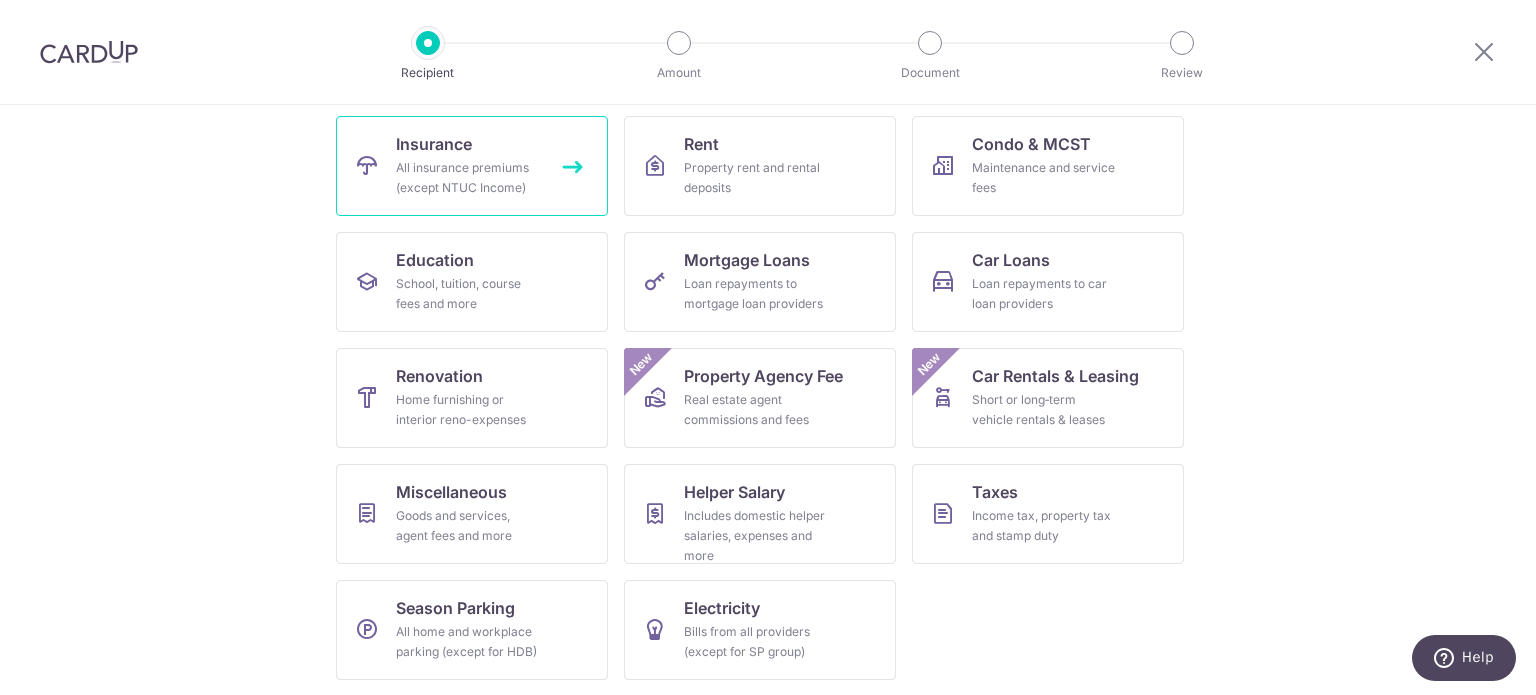 click on "Insurance All insurance premiums (except NTUC Income)" at bounding box center (472, 166) 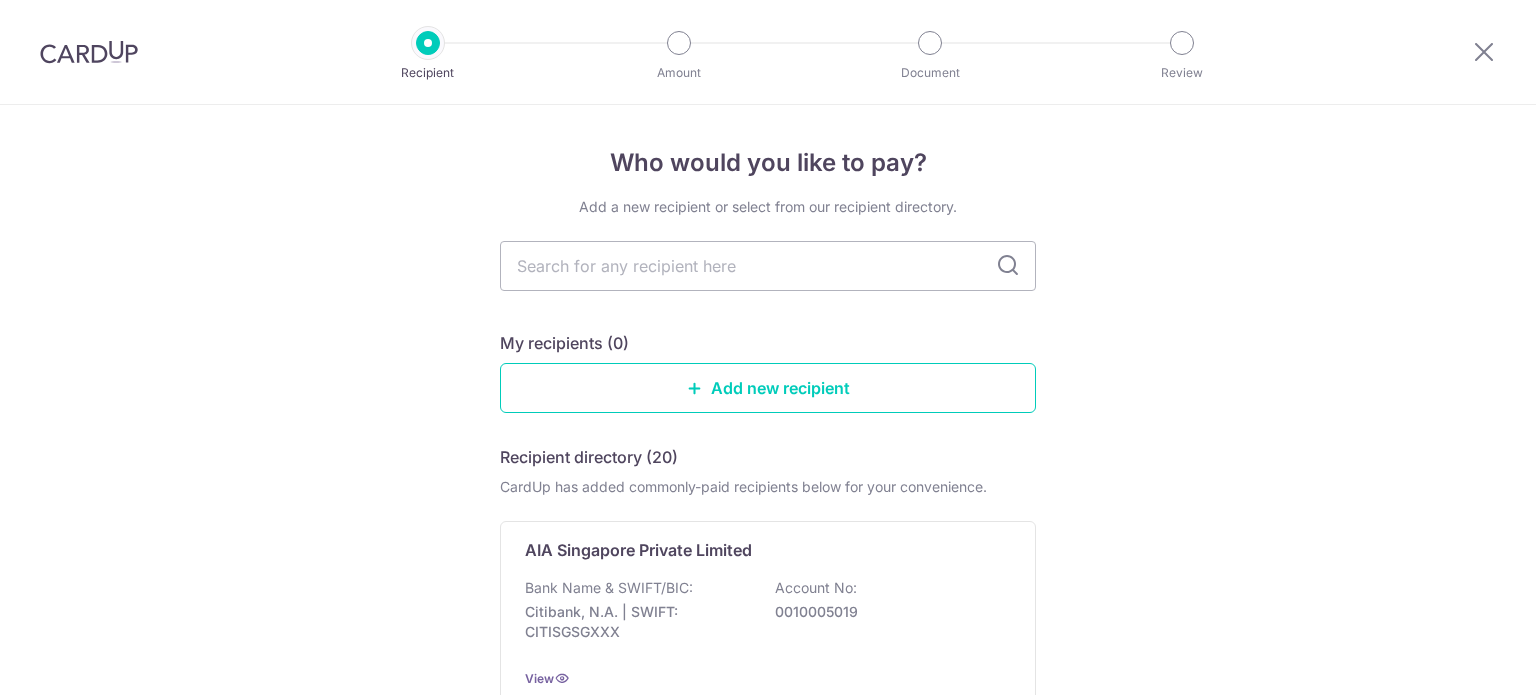 scroll, scrollTop: 0, scrollLeft: 0, axis: both 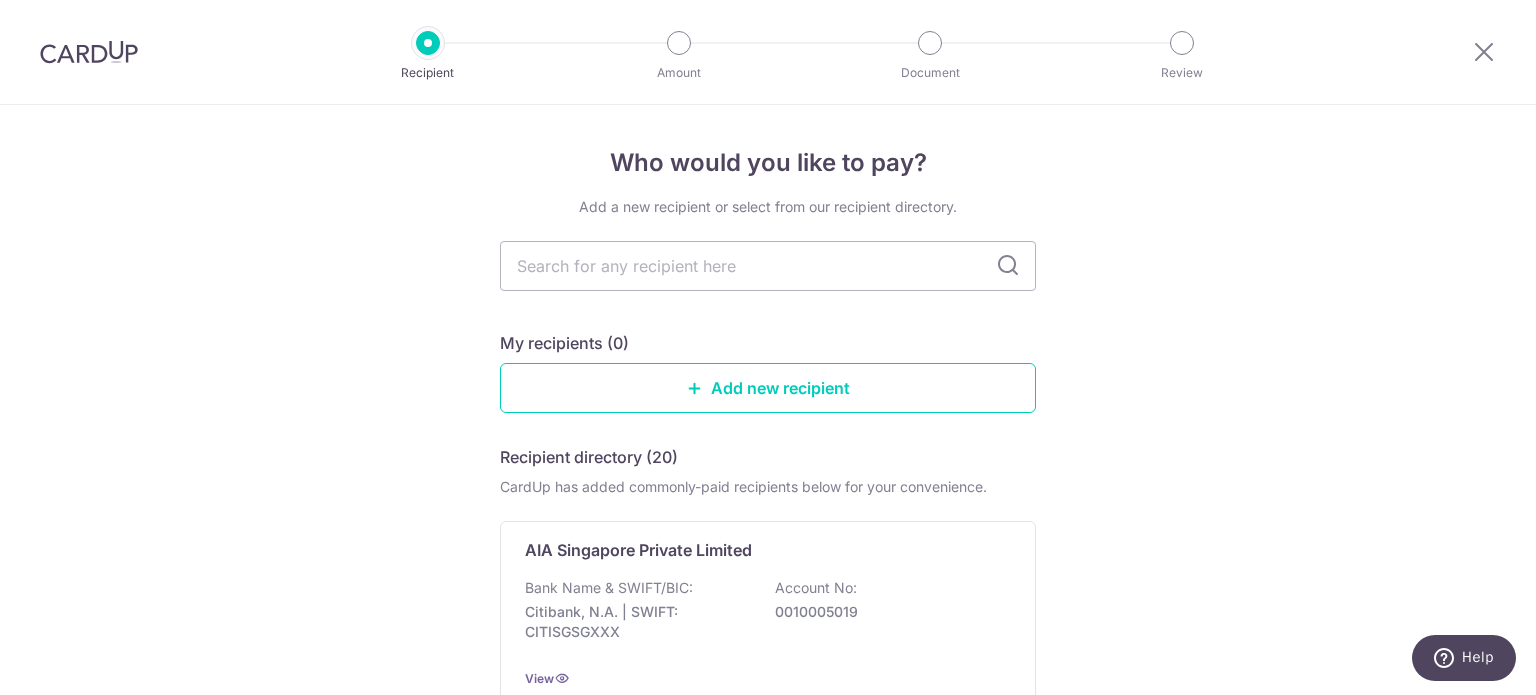 click at bounding box center [89, 52] 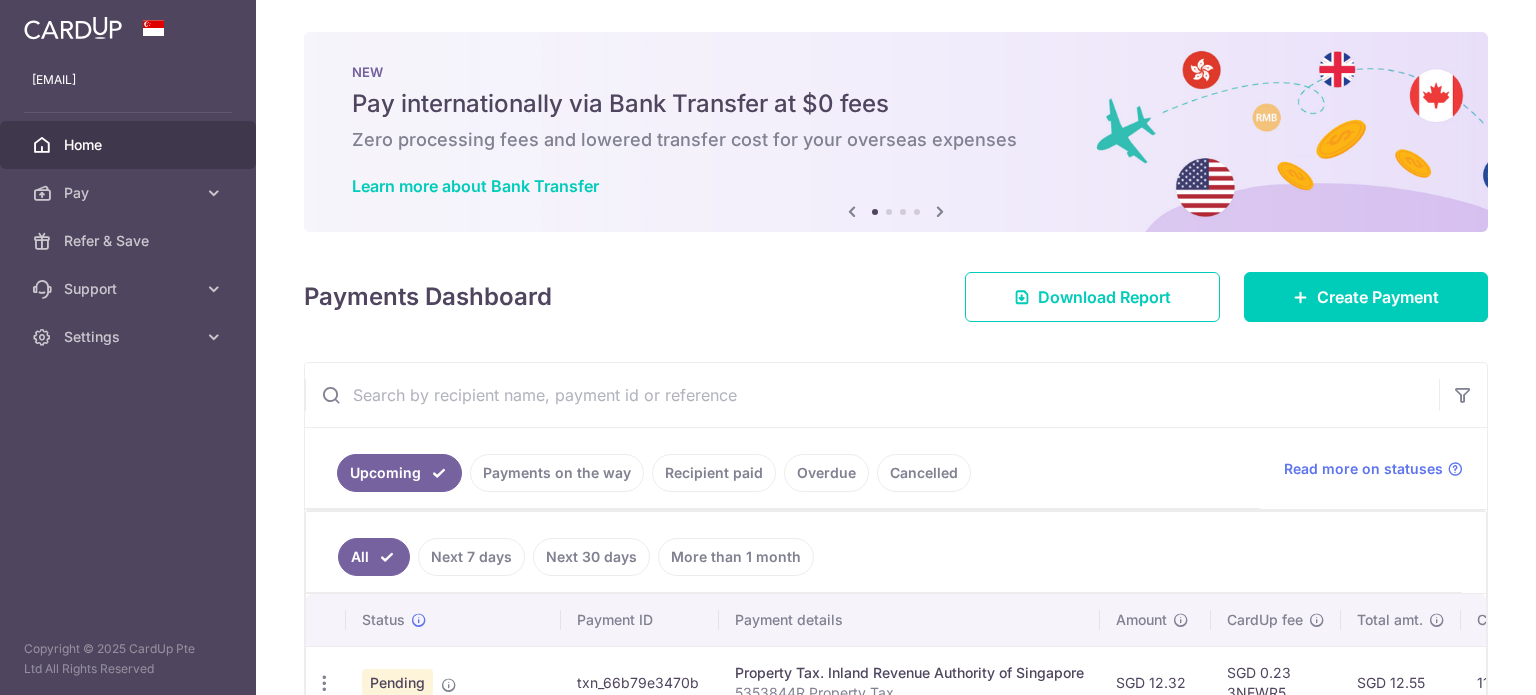 scroll, scrollTop: 0, scrollLeft: 0, axis: both 